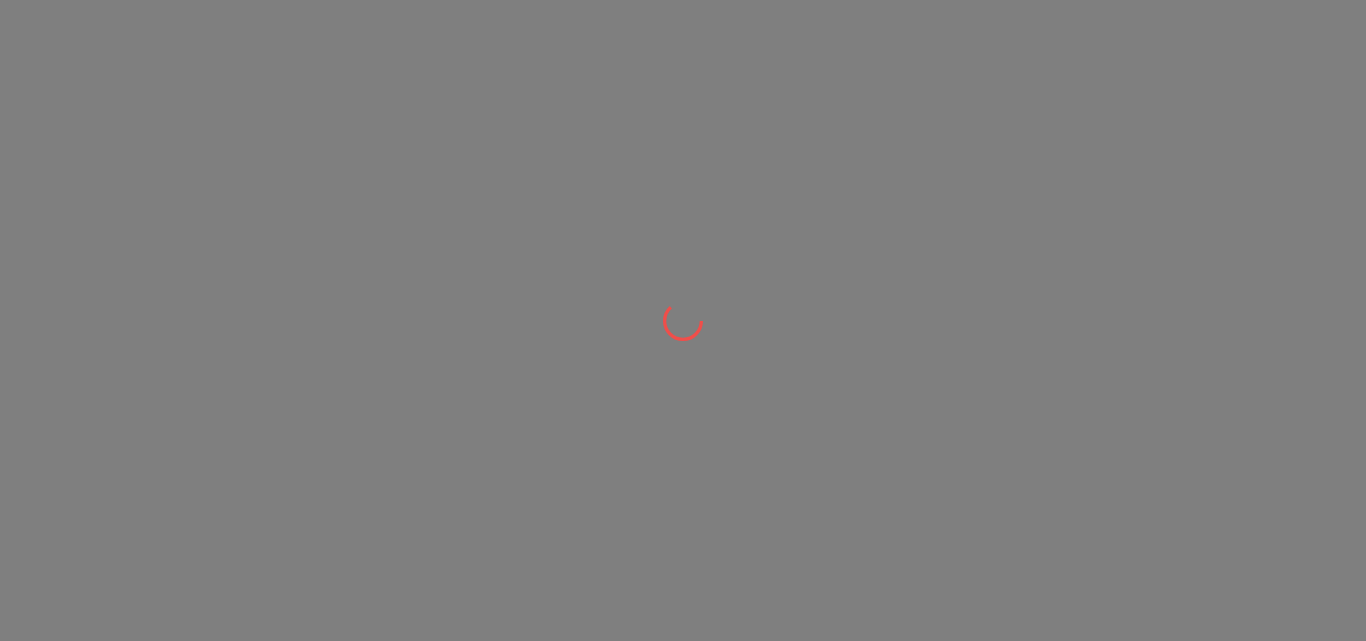 scroll, scrollTop: 0, scrollLeft: 0, axis: both 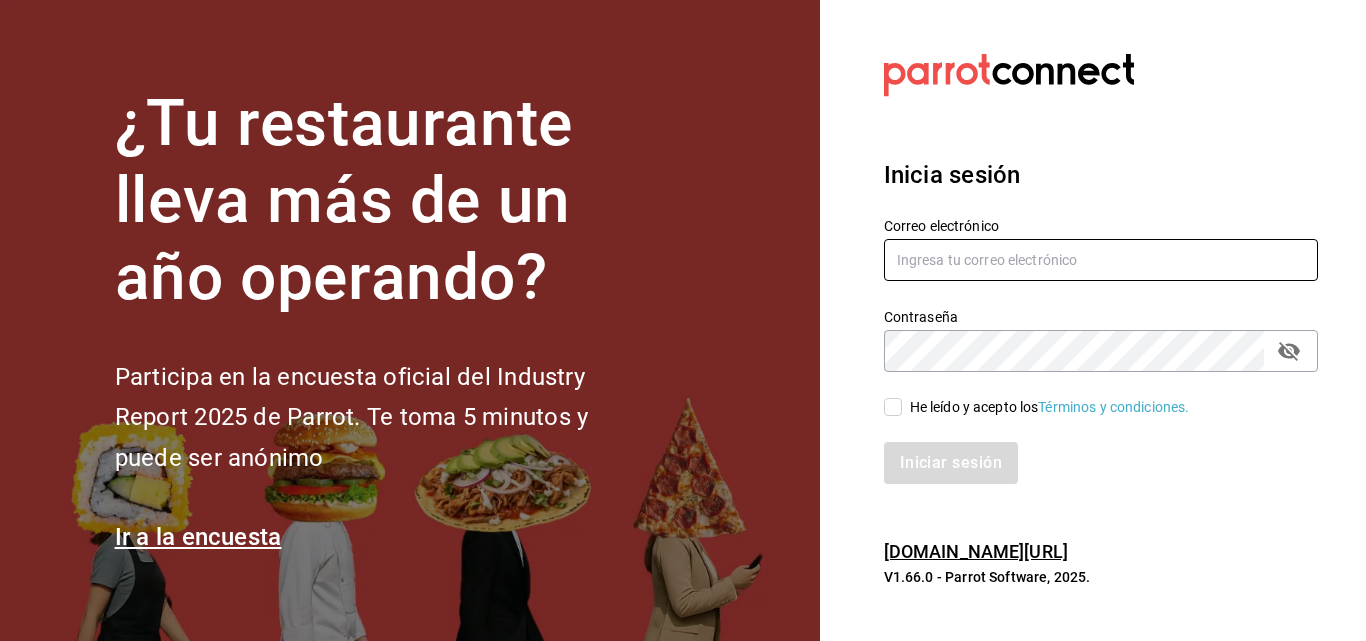 click at bounding box center [1101, 260] 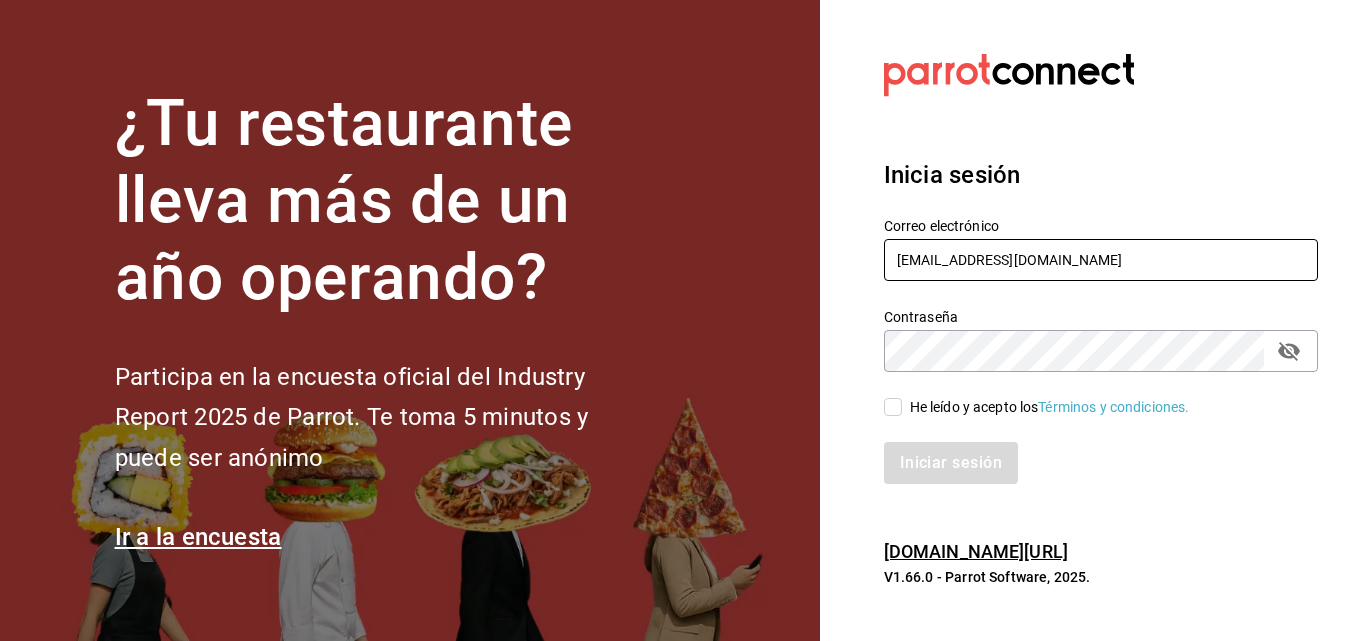 type on "[EMAIL_ADDRESS][DOMAIN_NAME]" 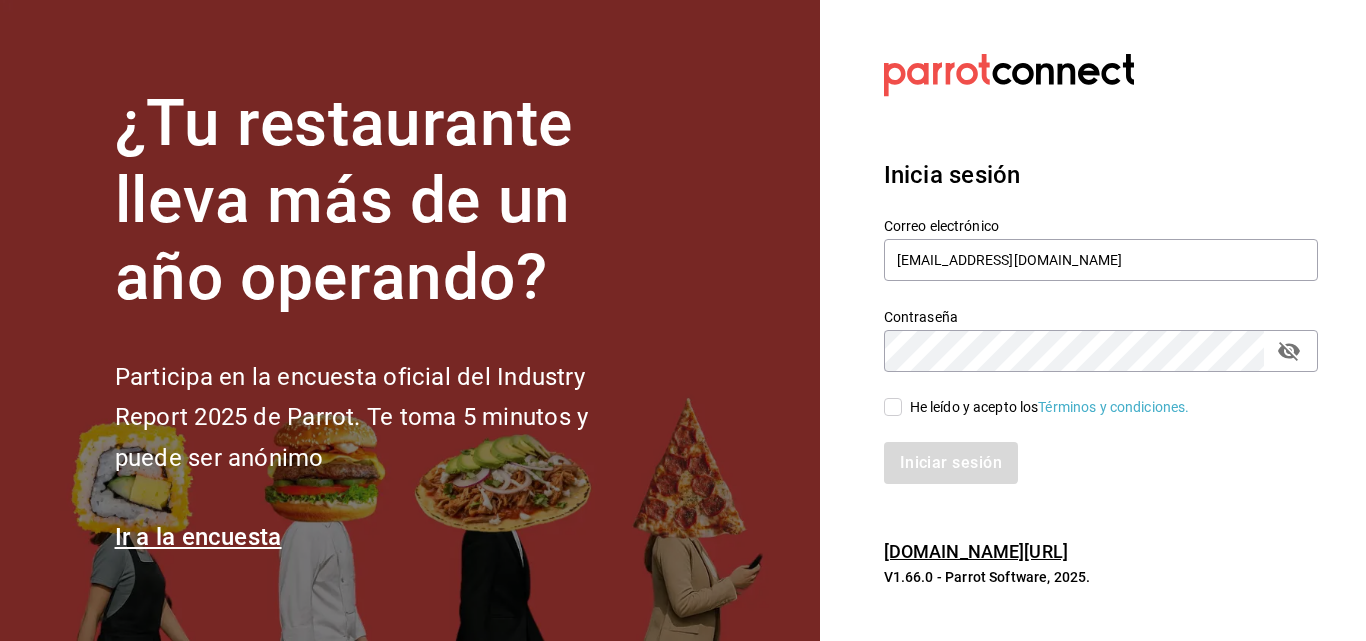 click on "He leído y acepto los  Términos y condiciones." at bounding box center (893, 407) 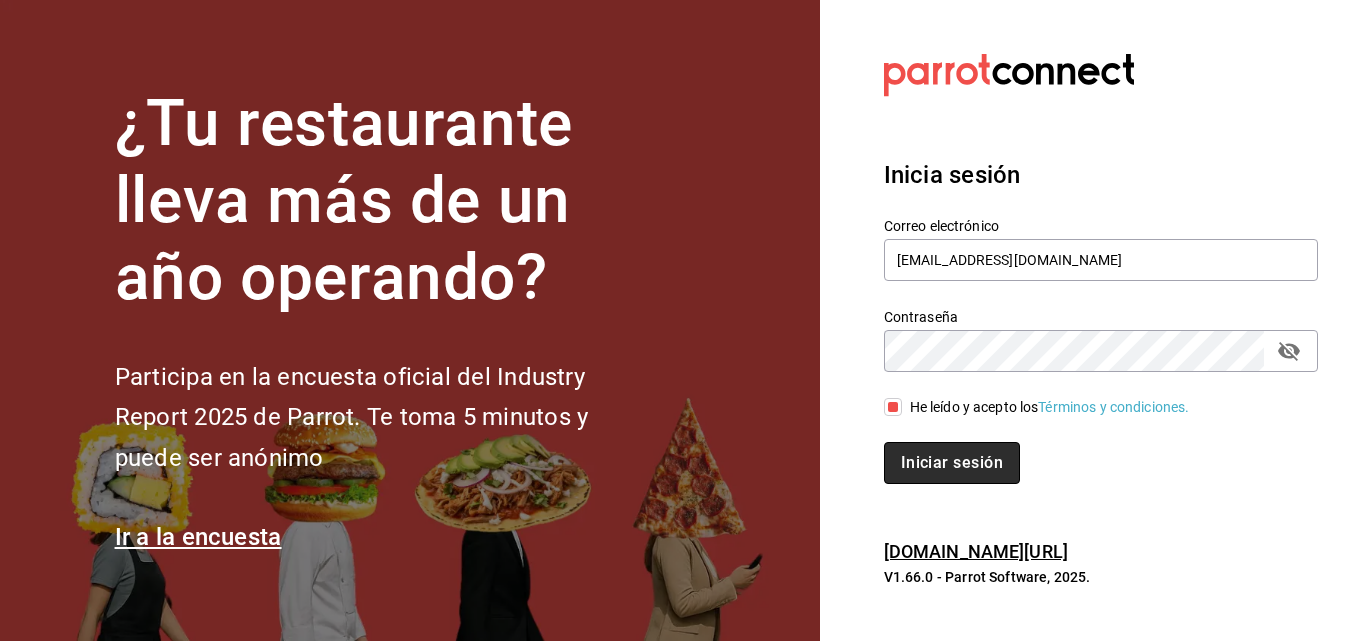 click on "Iniciar sesión" at bounding box center [952, 463] 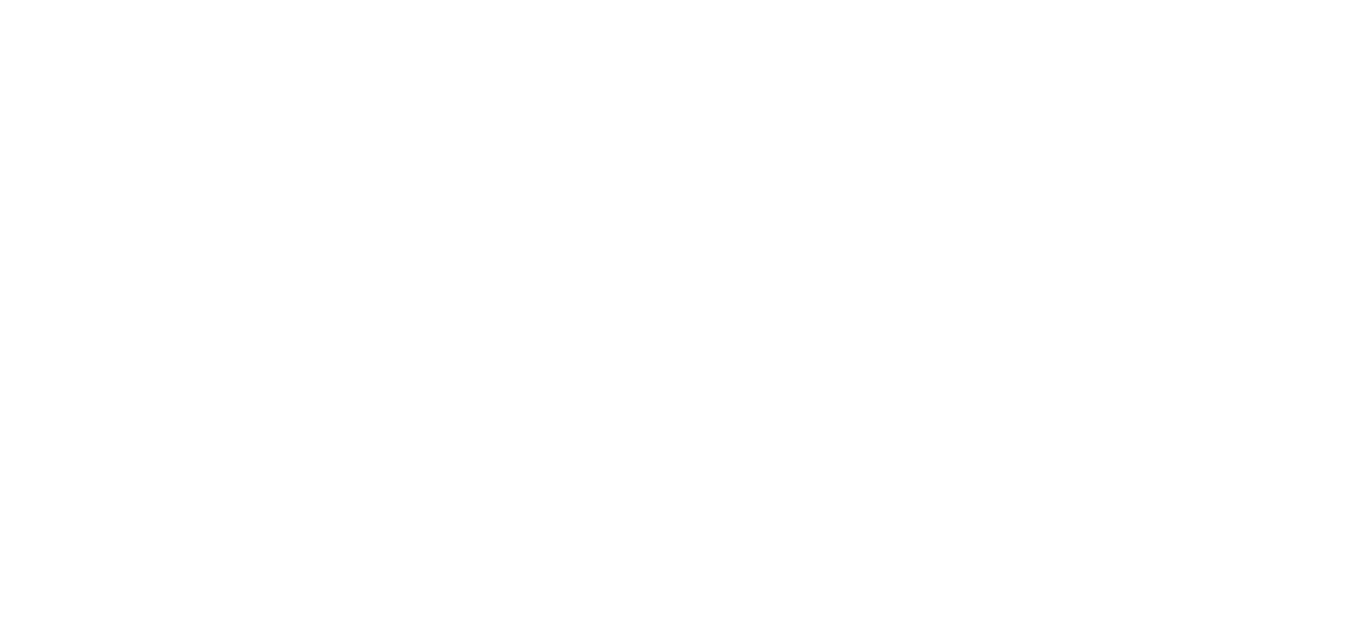 scroll, scrollTop: 0, scrollLeft: 0, axis: both 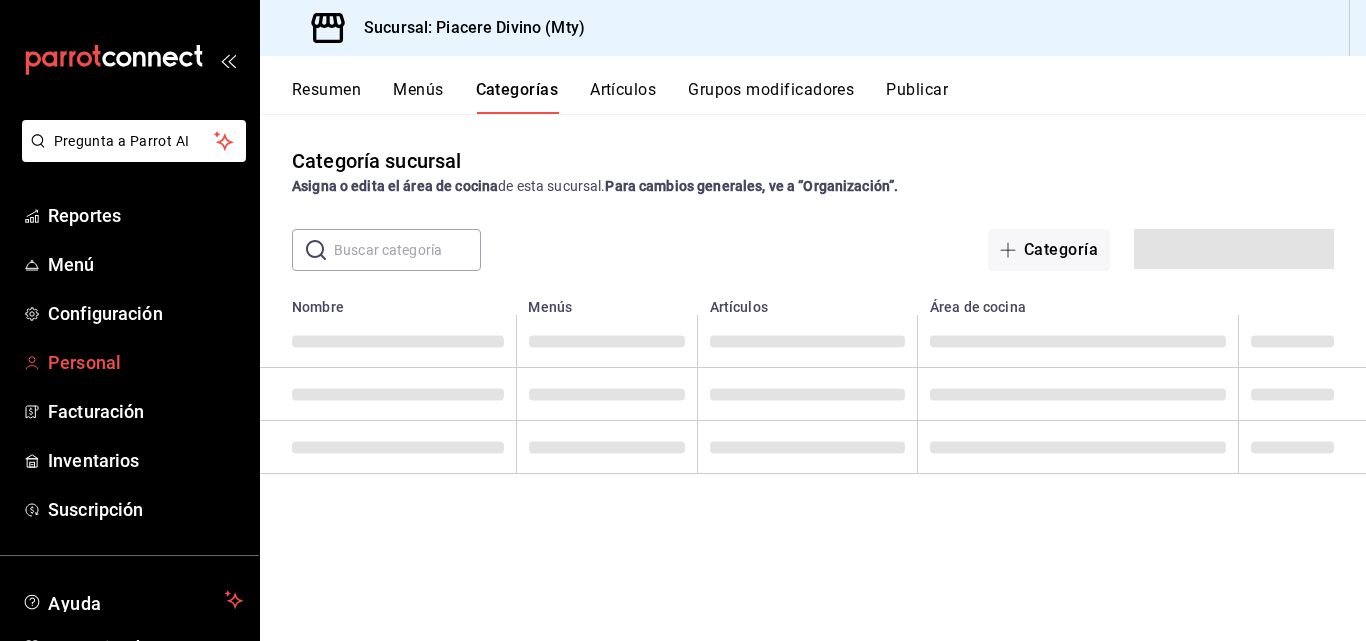 click on "Personal" at bounding box center (129, 362) 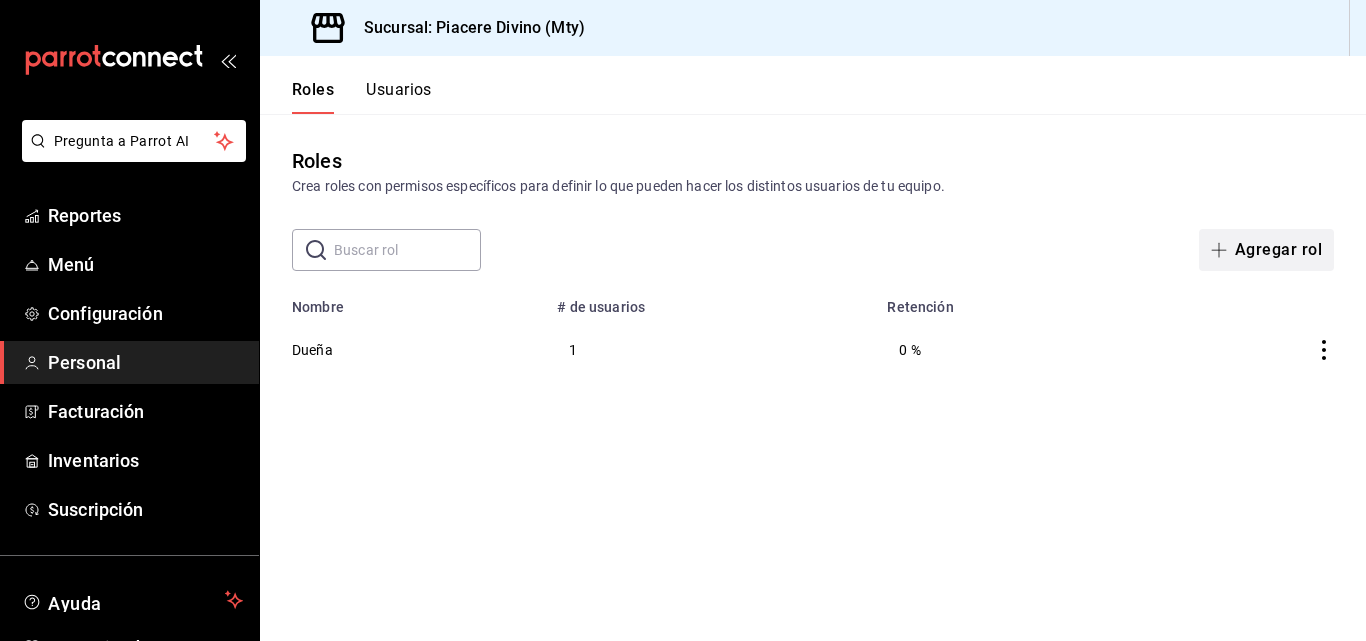 click on "Agregar rol" at bounding box center [1266, 250] 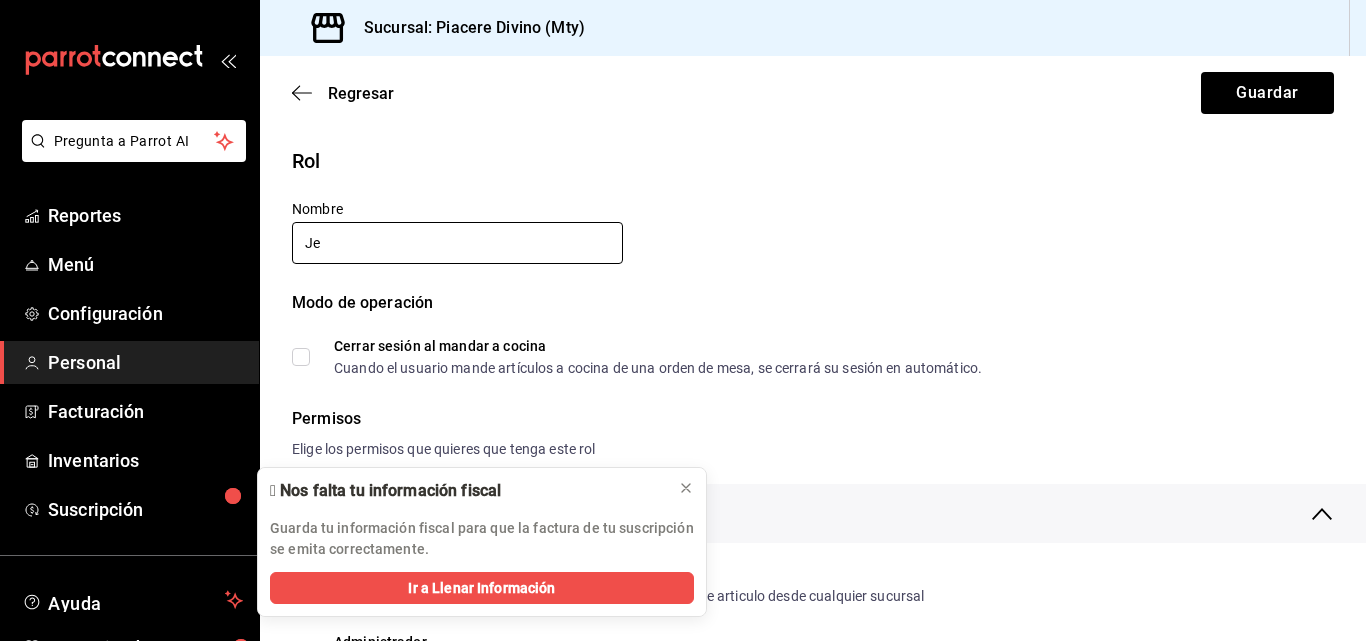 type on "J" 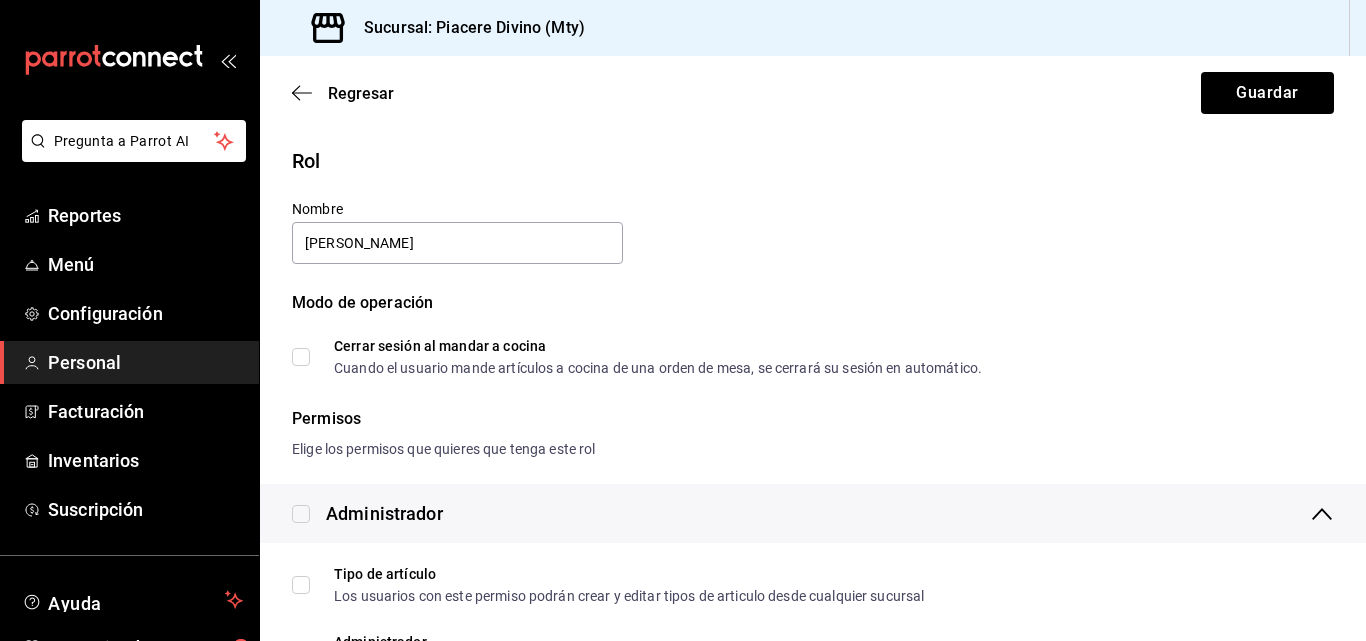 type on "[PERSON_NAME]" 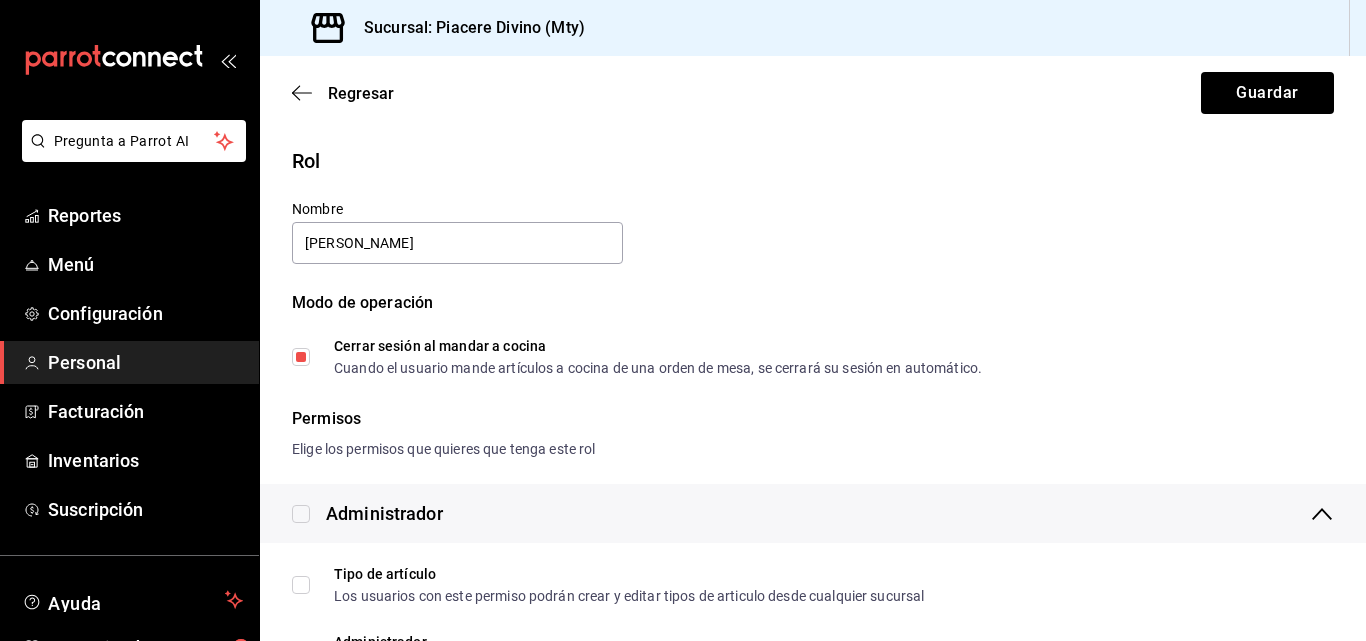 click on "Rol Nombre [PERSON_NAME] de operación Cerrar sesión al mandar a cocina Cuando el usuario mande artículos a cocina de una orden [PERSON_NAME], se cerrará su sesión en automático." at bounding box center (801, 248) 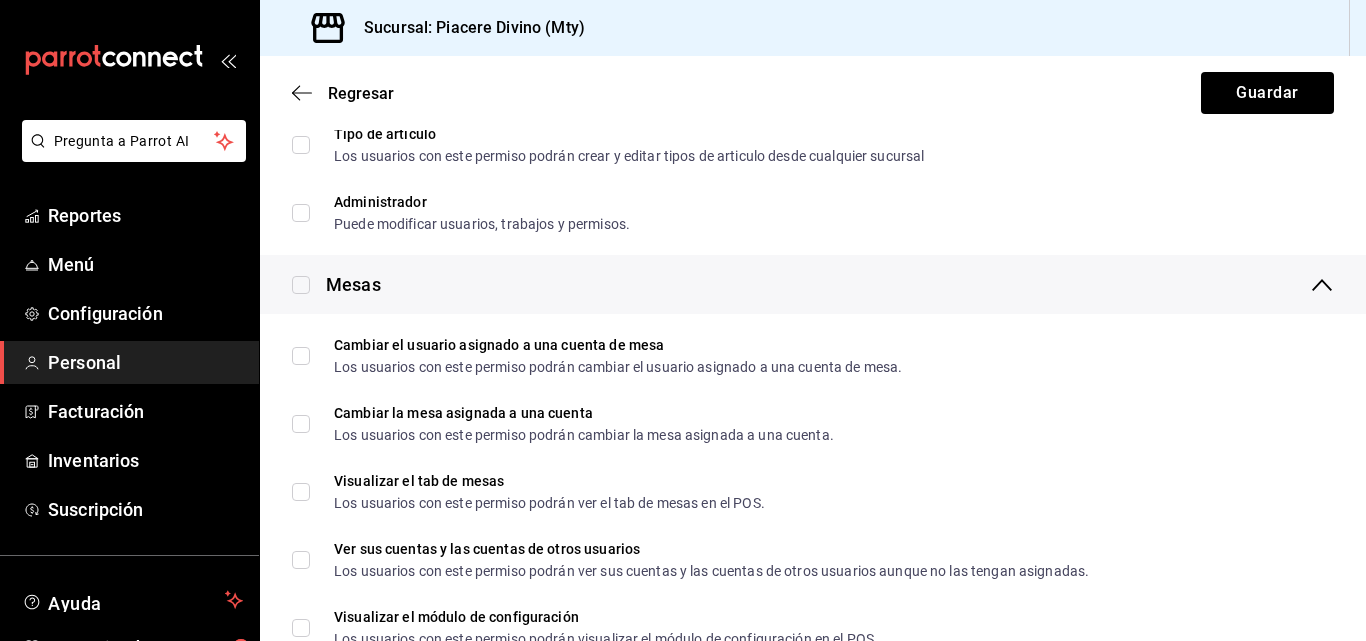 scroll, scrollTop: 400, scrollLeft: 0, axis: vertical 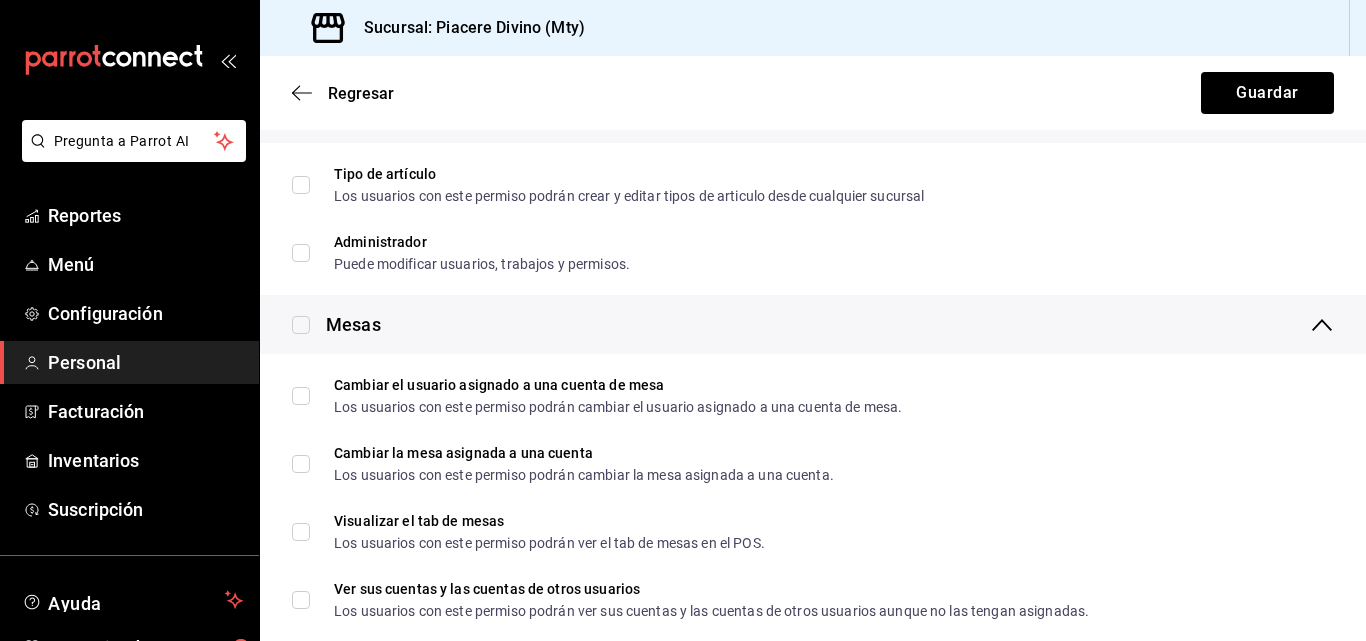 click at bounding box center [301, 325] 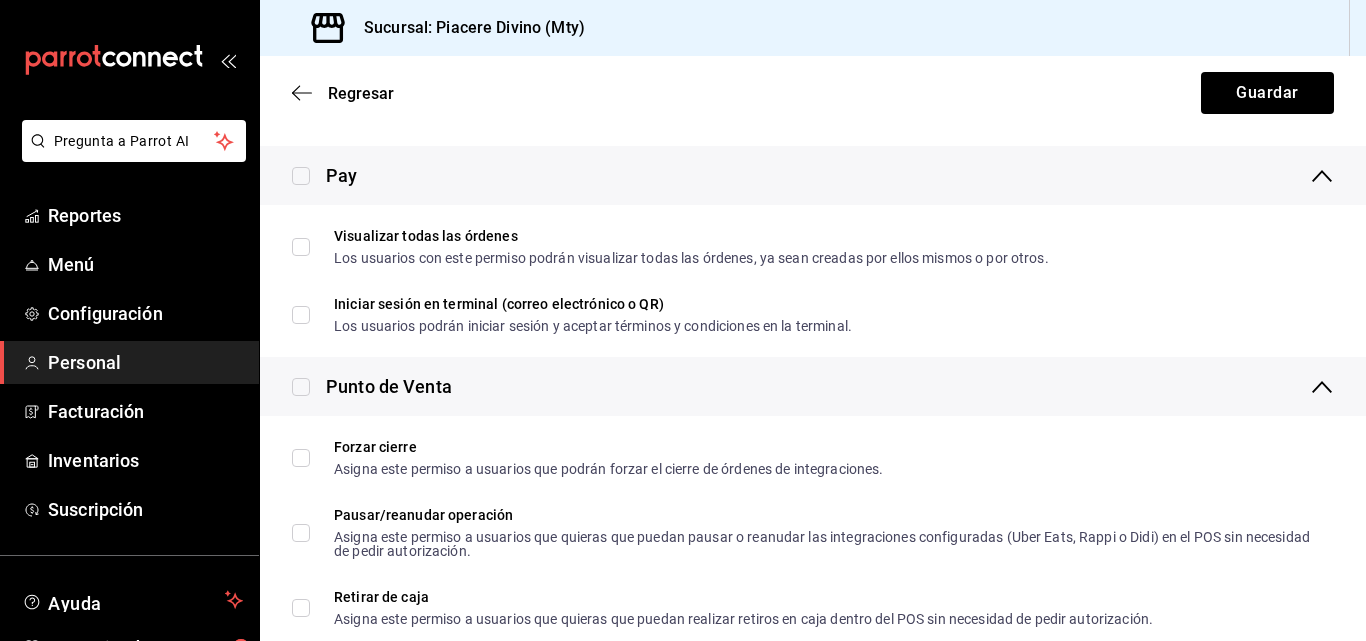 scroll, scrollTop: 1440, scrollLeft: 0, axis: vertical 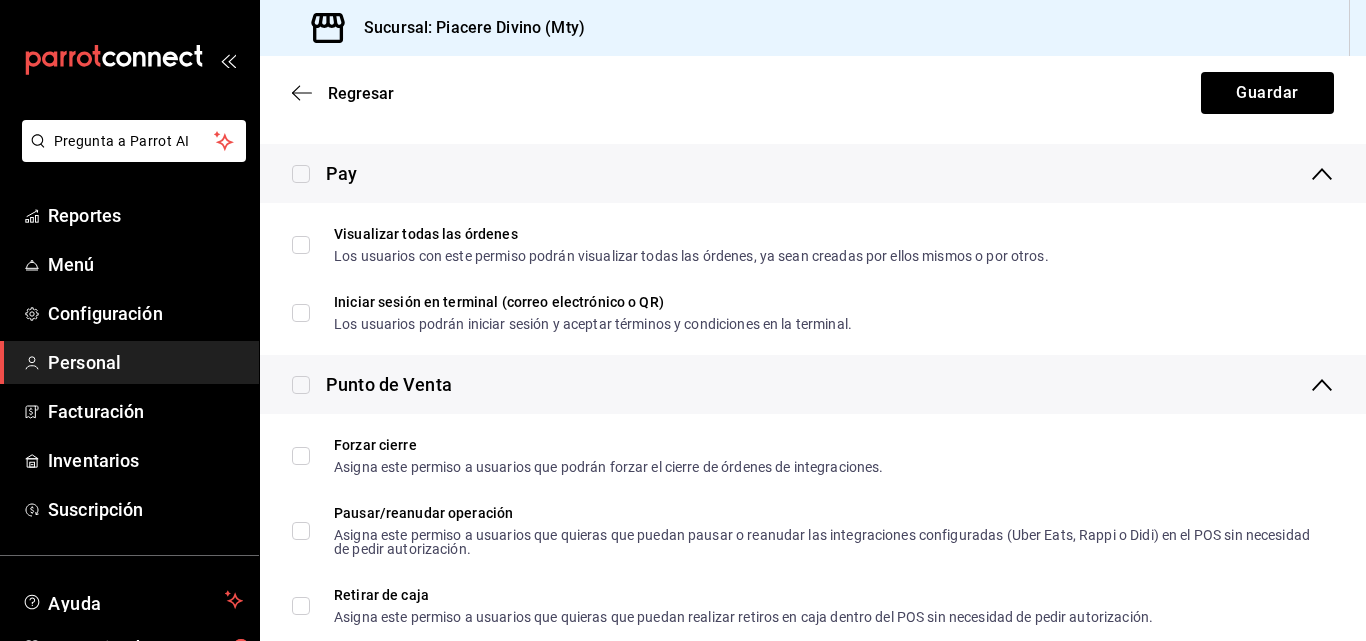 click at bounding box center (301, 174) 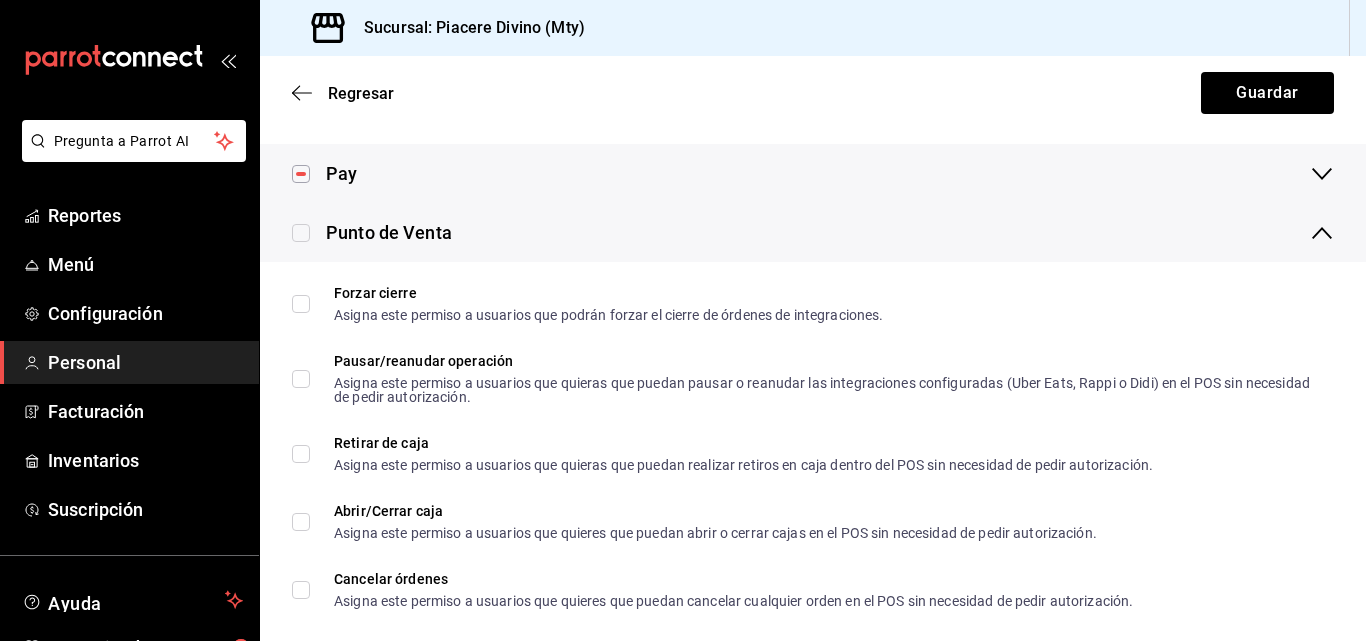 click at bounding box center [301, 233] 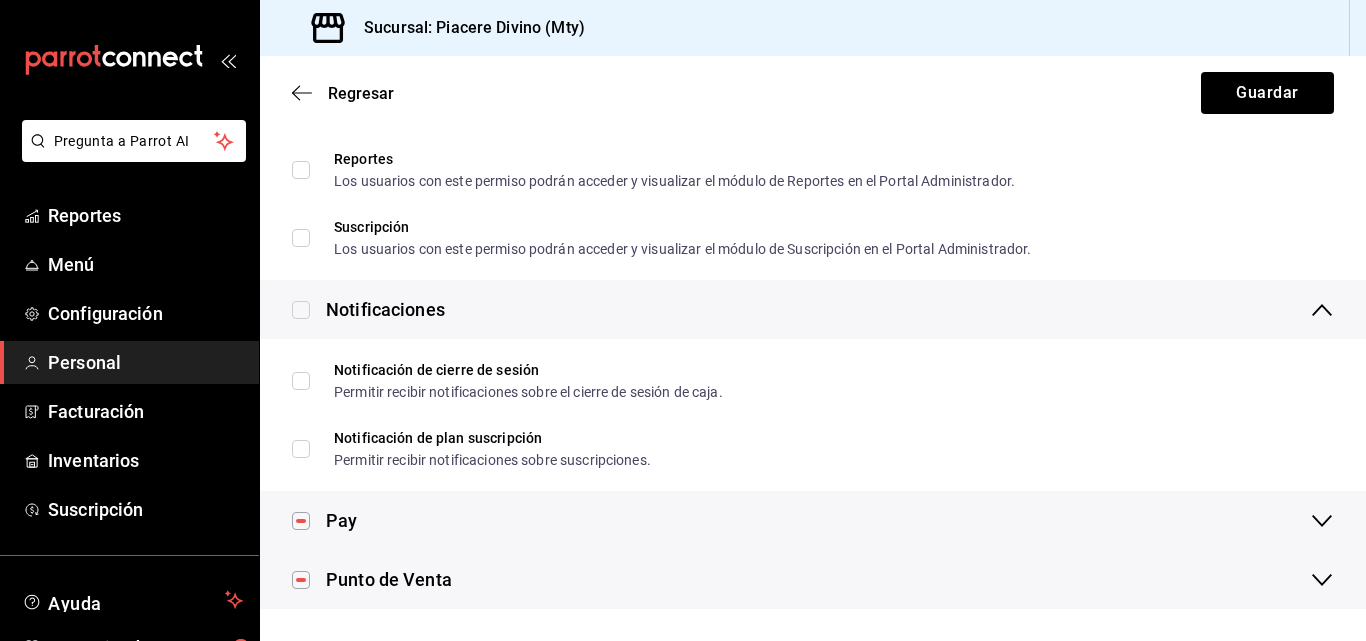 scroll, scrollTop: 1093, scrollLeft: 0, axis: vertical 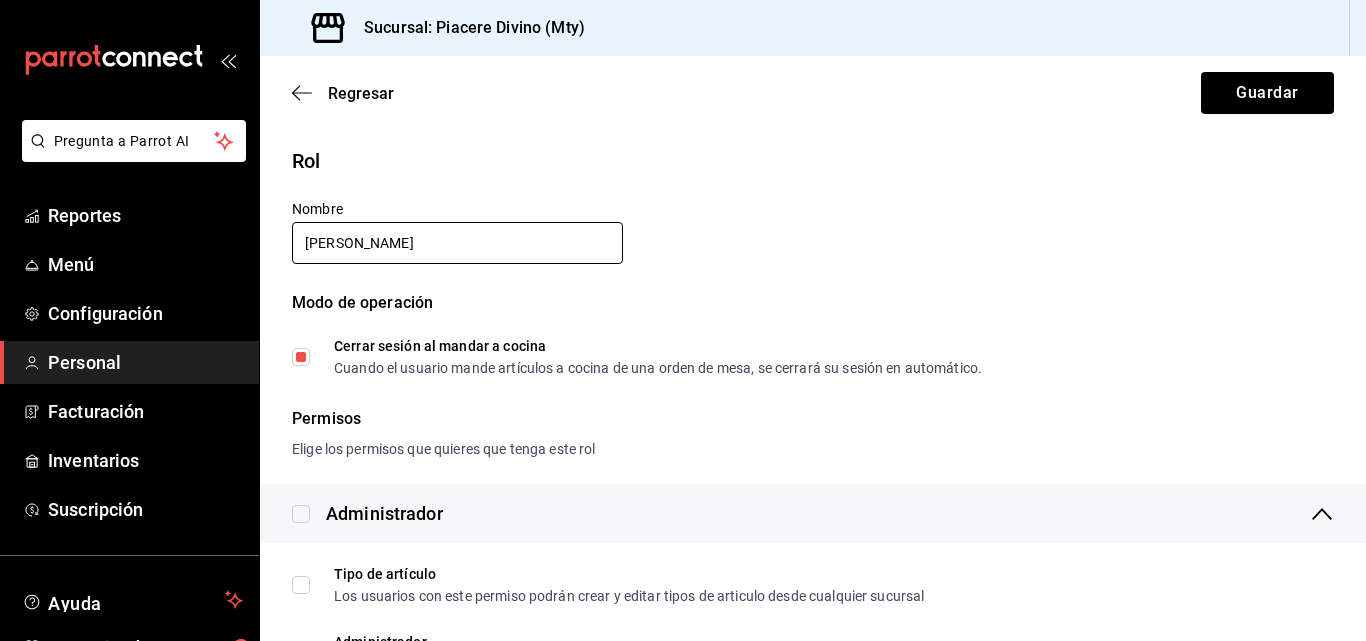 click on "[PERSON_NAME]" at bounding box center [457, 243] 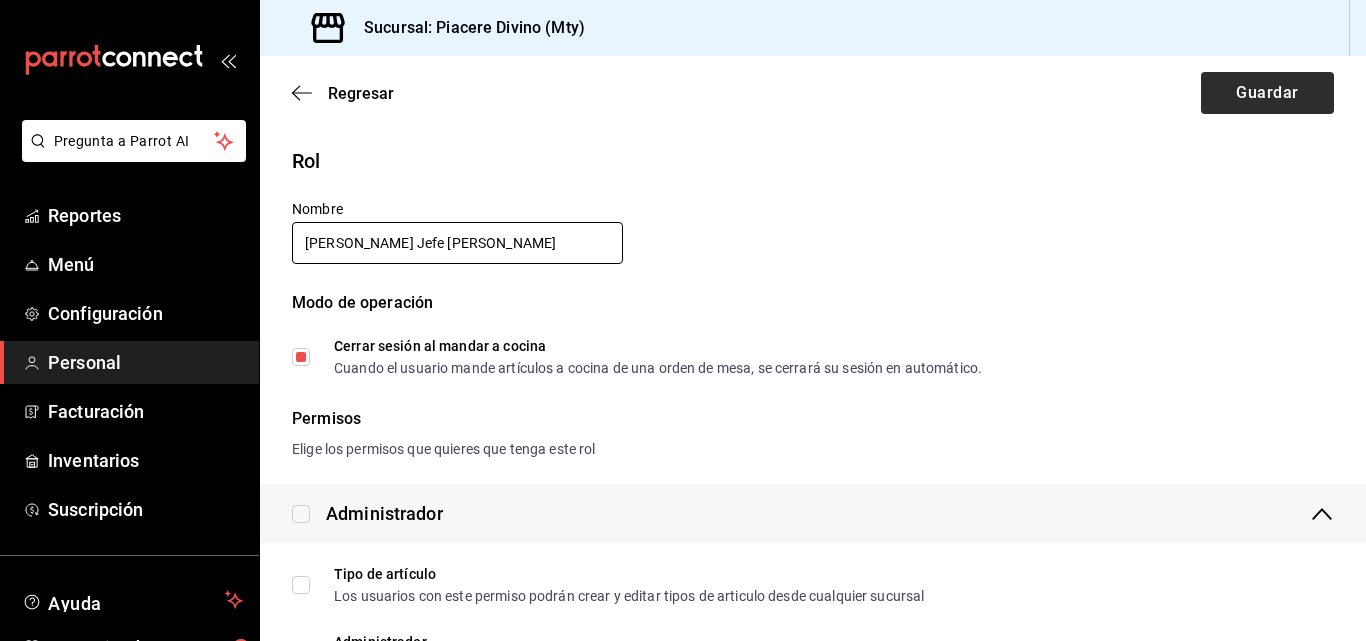 type on "[PERSON_NAME] Jefe [PERSON_NAME]" 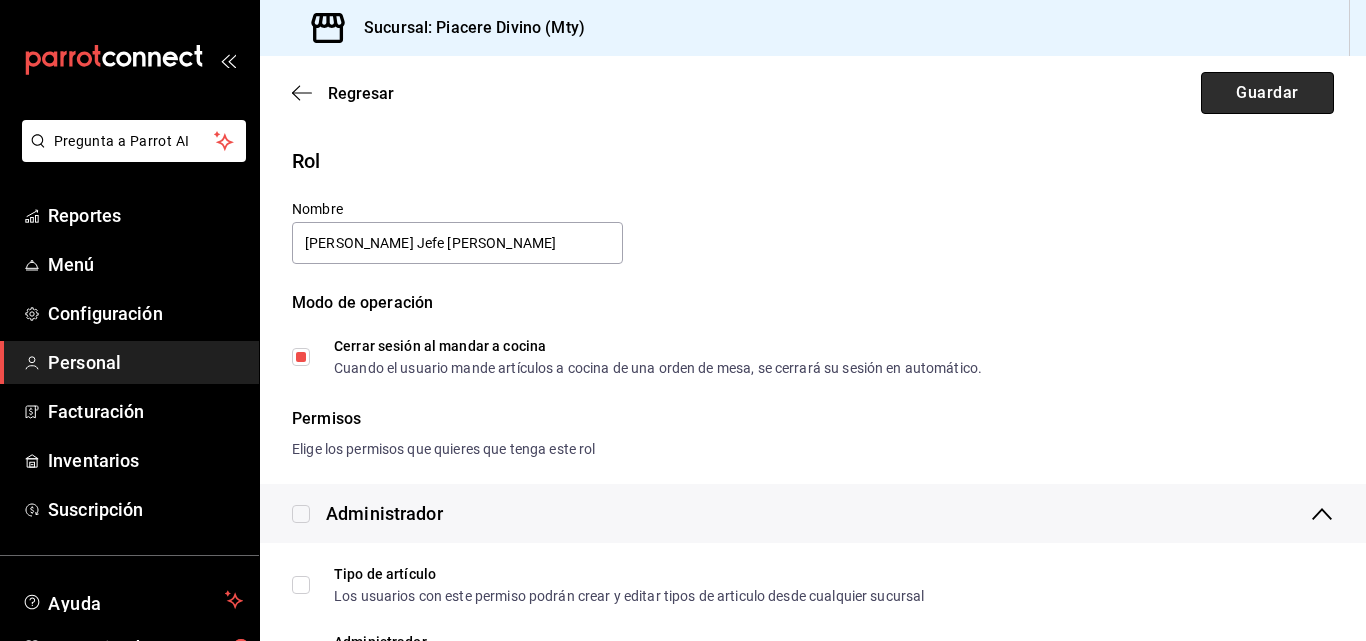 click on "Guardar" at bounding box center [1267, 93] 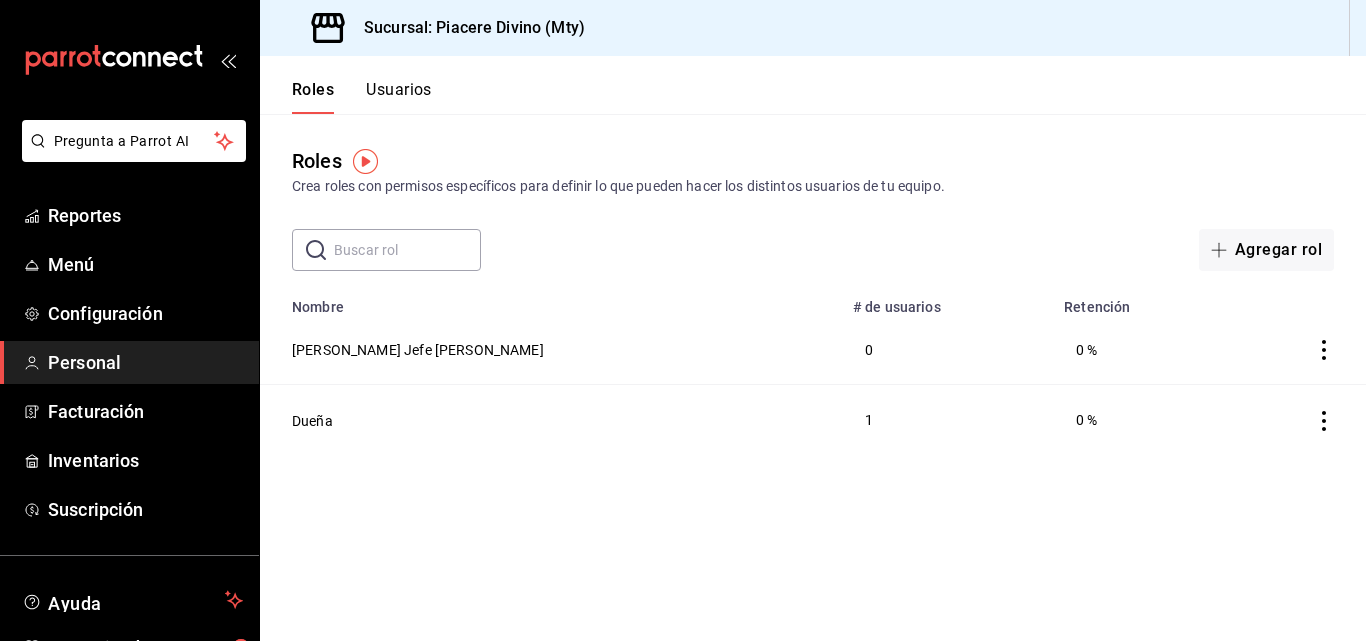 click 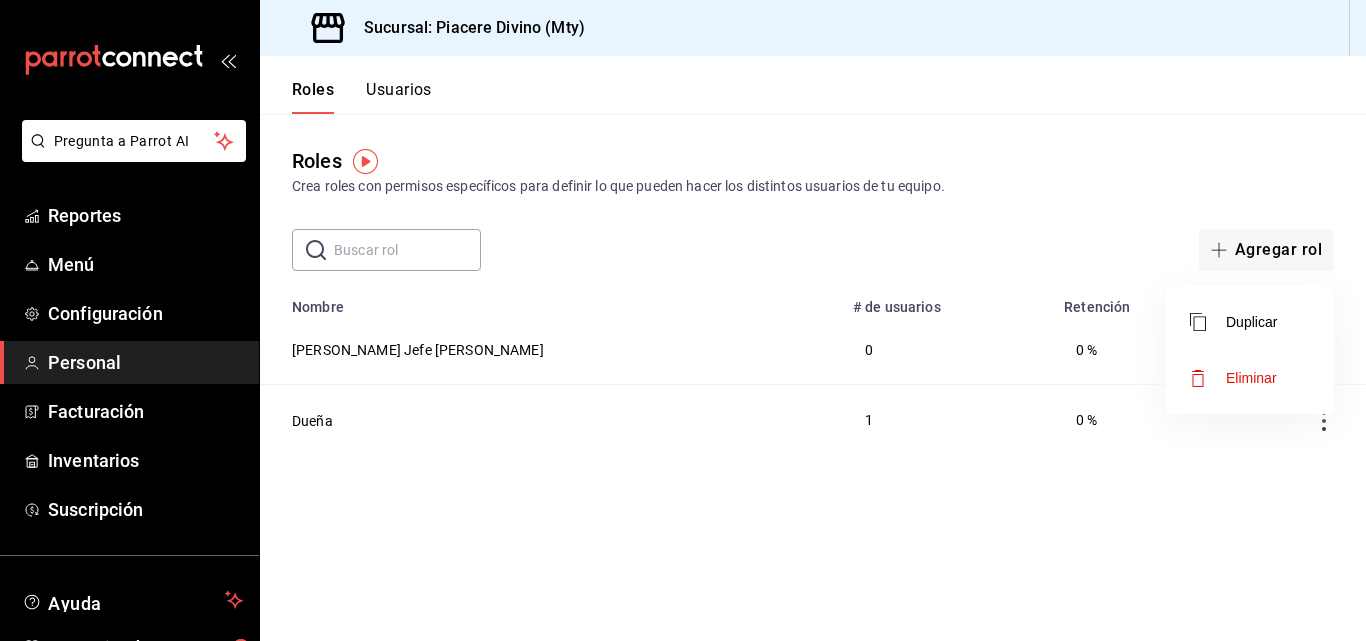 click at bounding box center [683, 320] 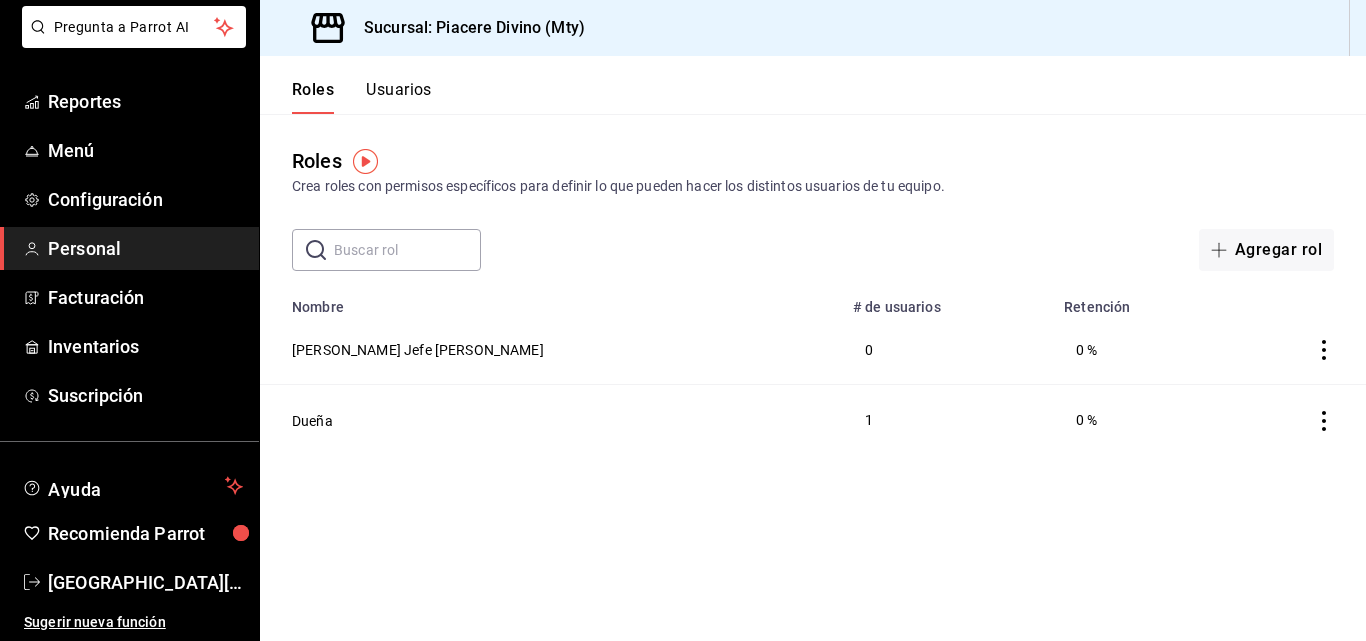 scroll, scrollTop: 0, scrollLeft: 0, axis: both 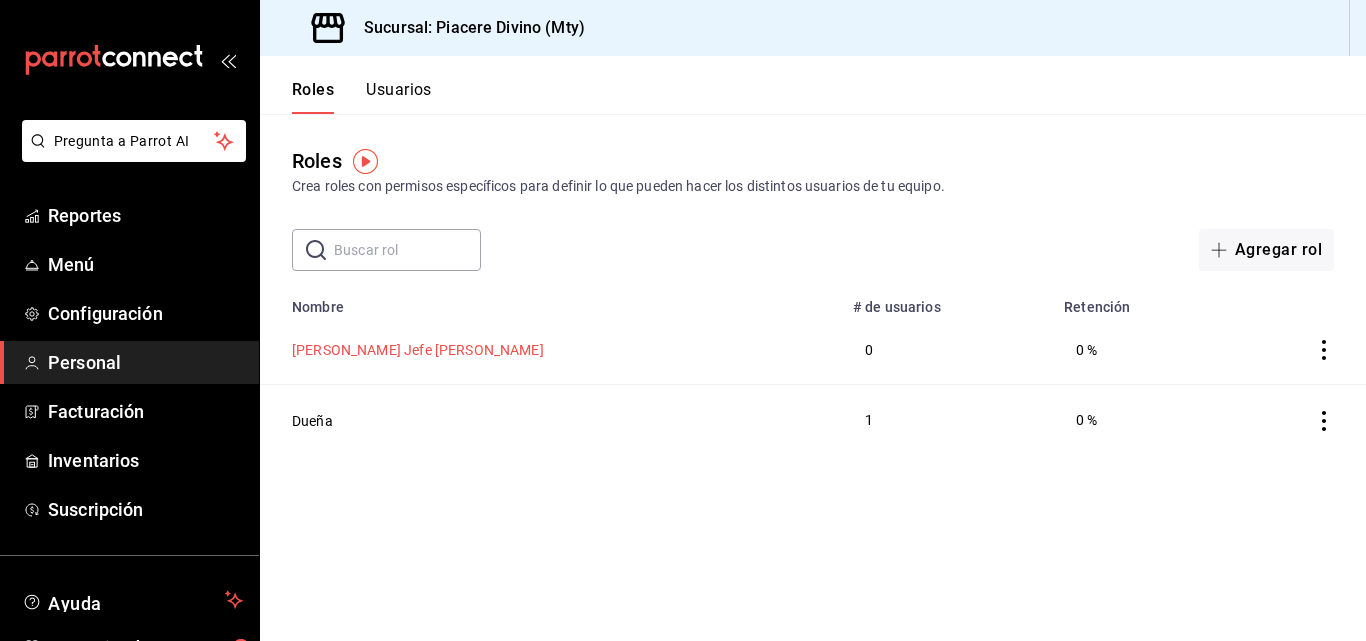 click on "[PERSON_NAME] Jefe [PERSON_NAME]" at bounding box center [418, 350] 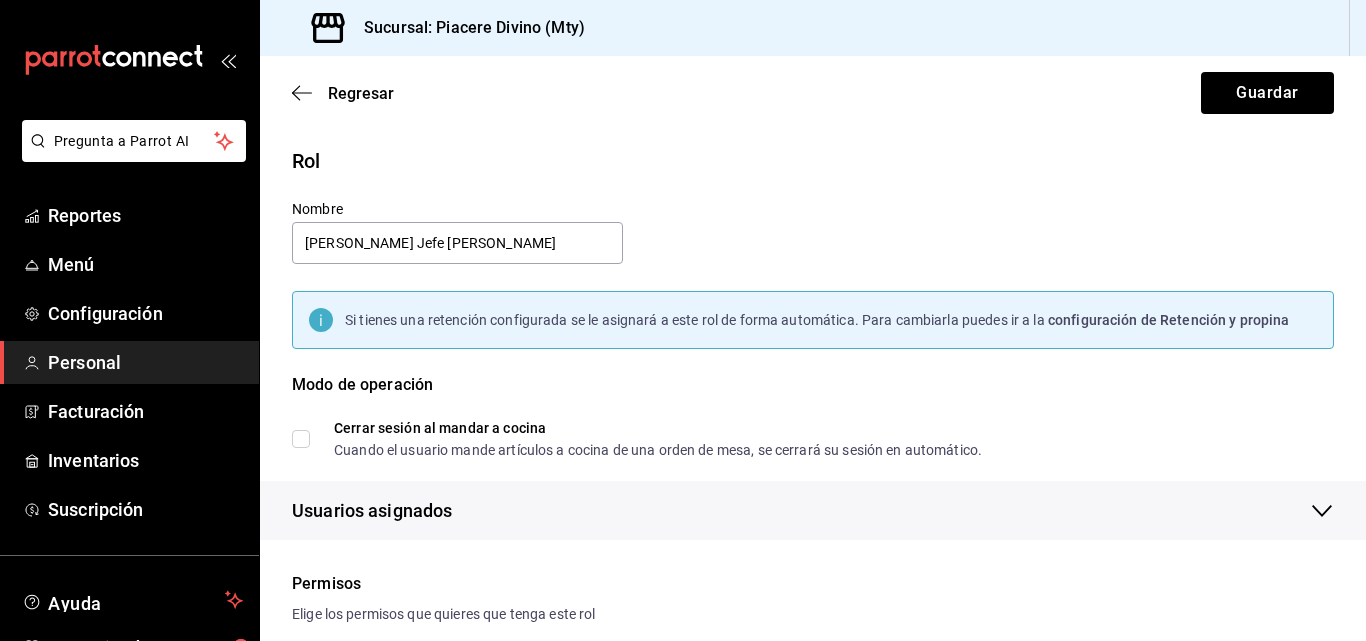checkbox on "true" 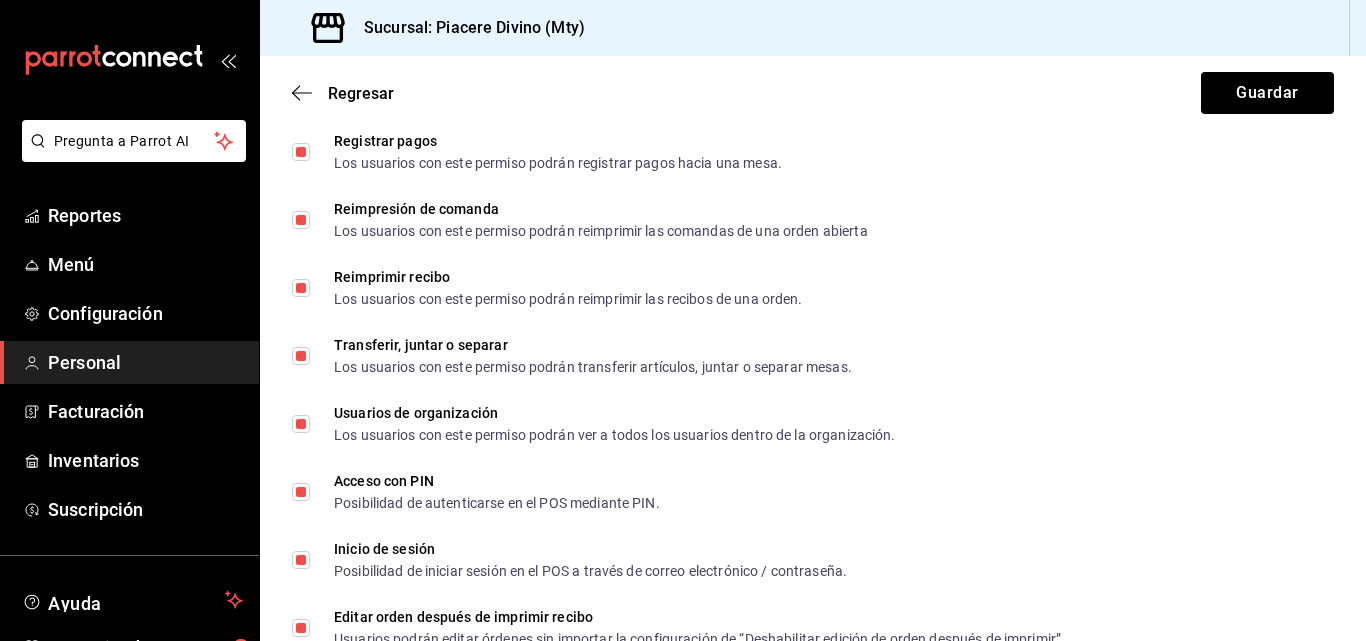 scroll, scrollTop: 3632, scrollLeft: 0, axis: vertical 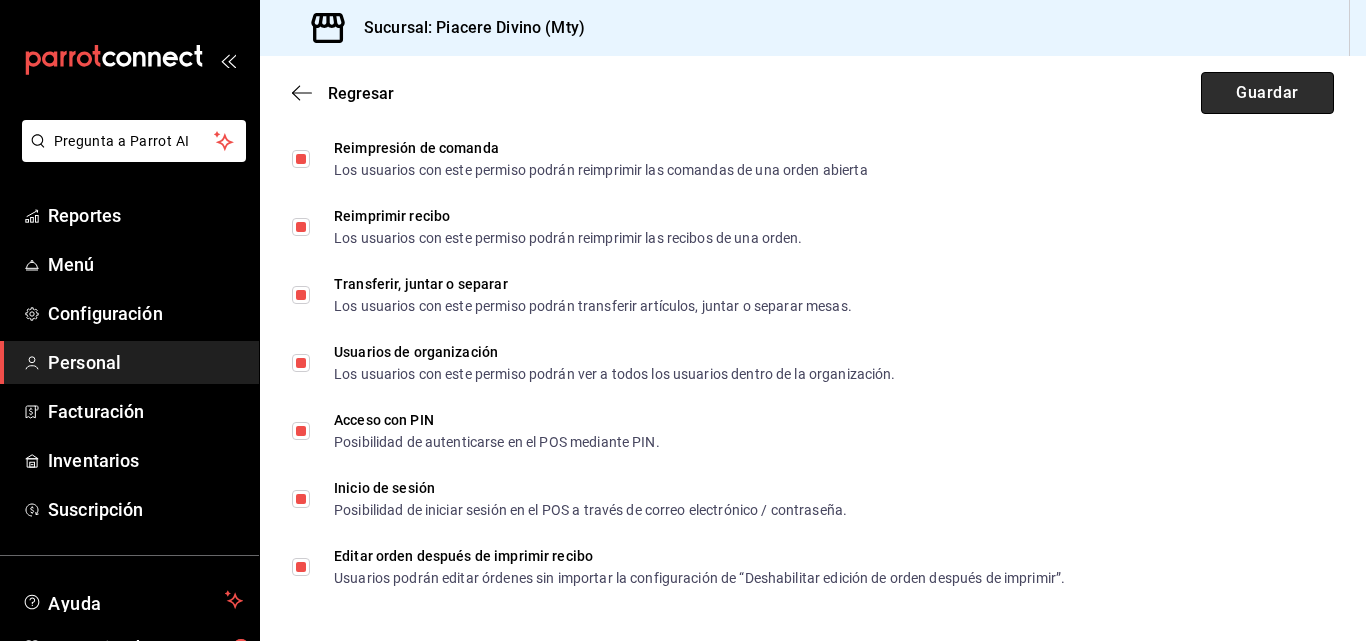 click on "Guardar" at bounding box center (1267, 93) 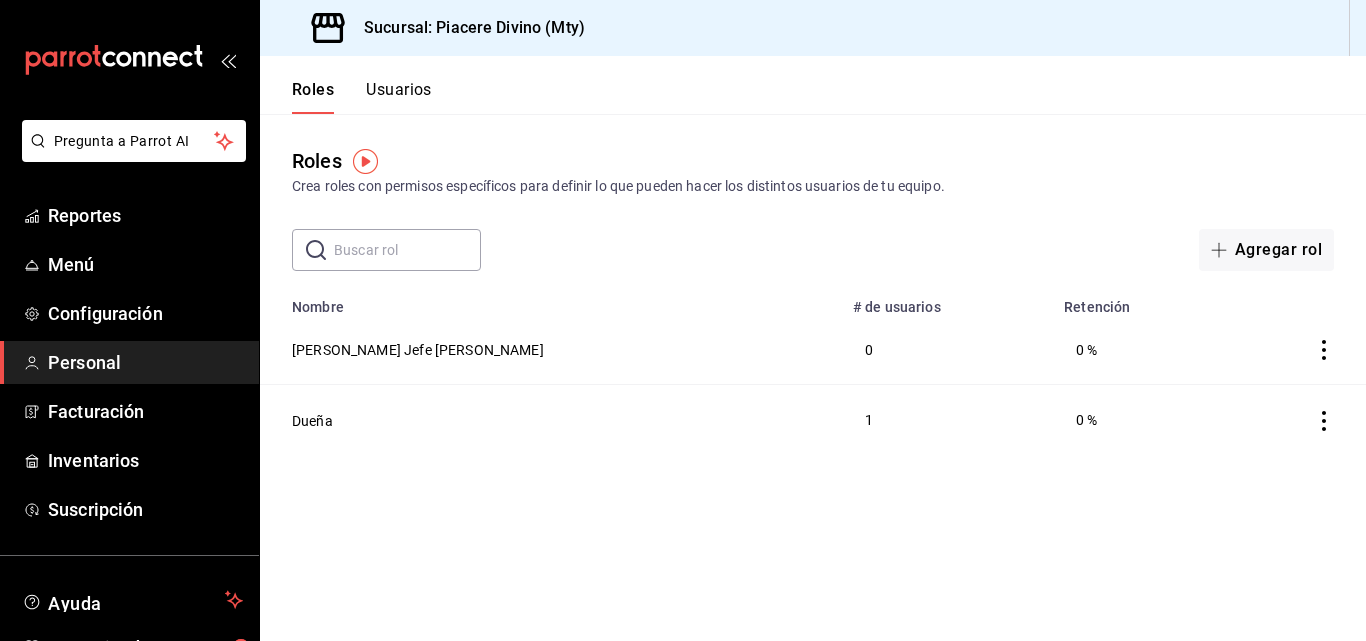 click 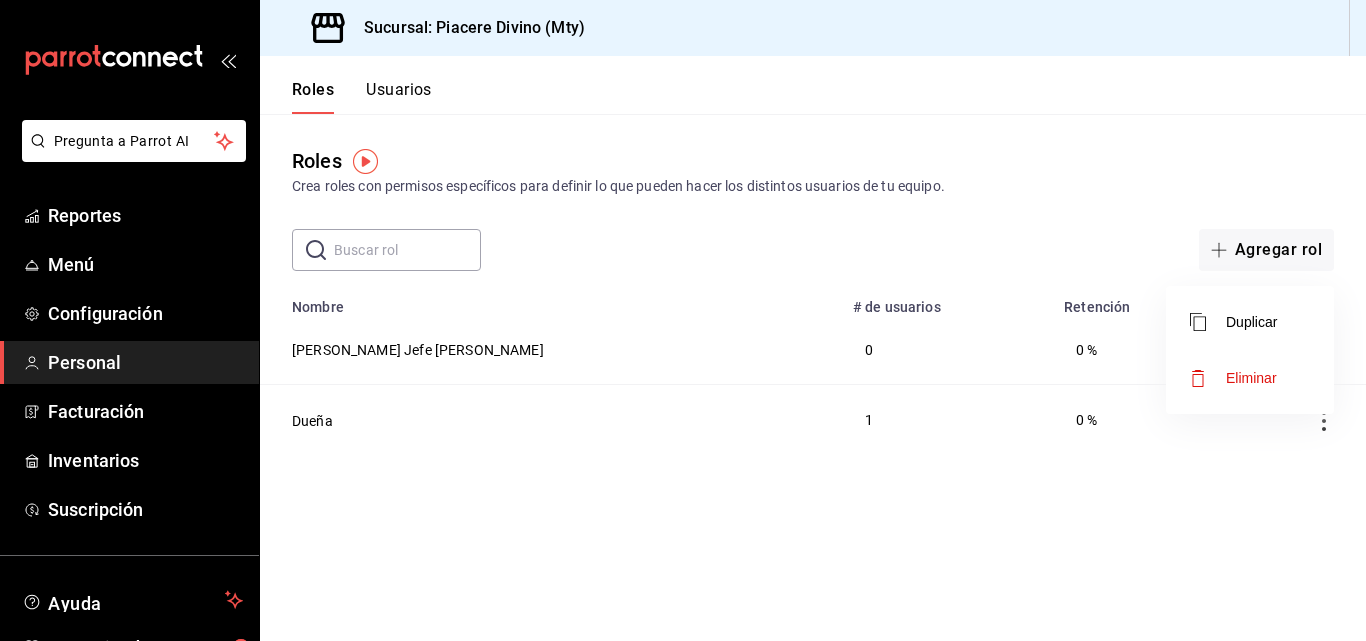 click at bounding box center (683, 320) 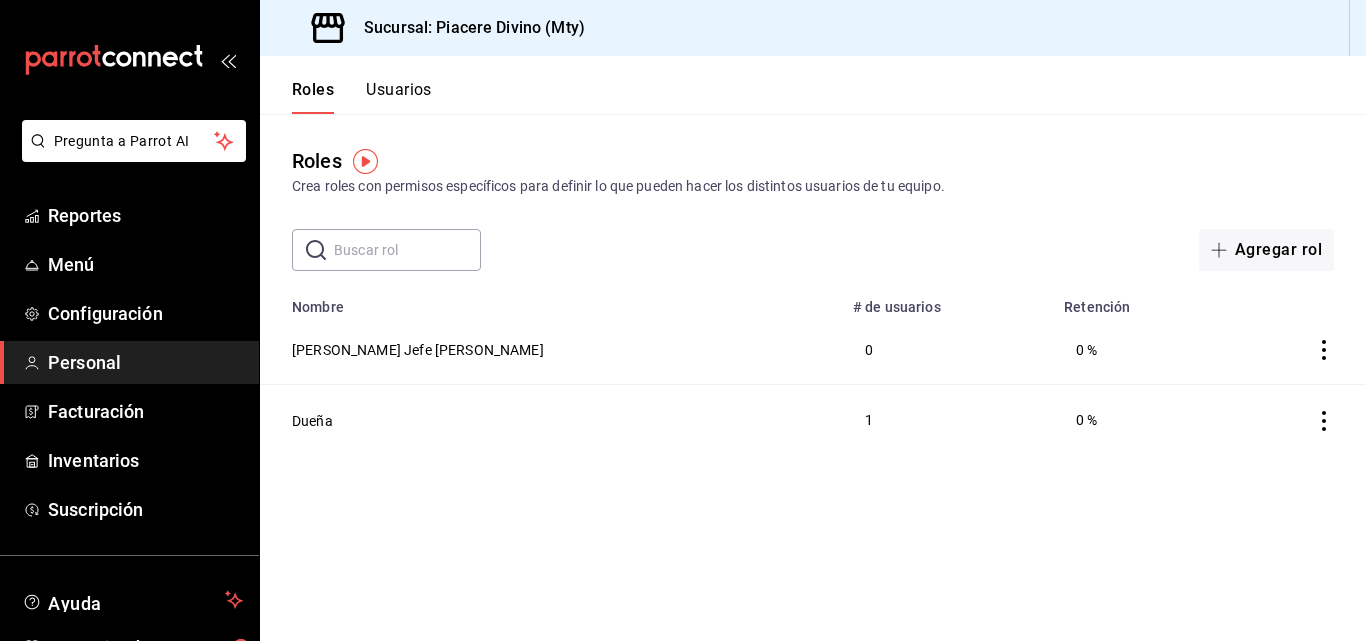 type 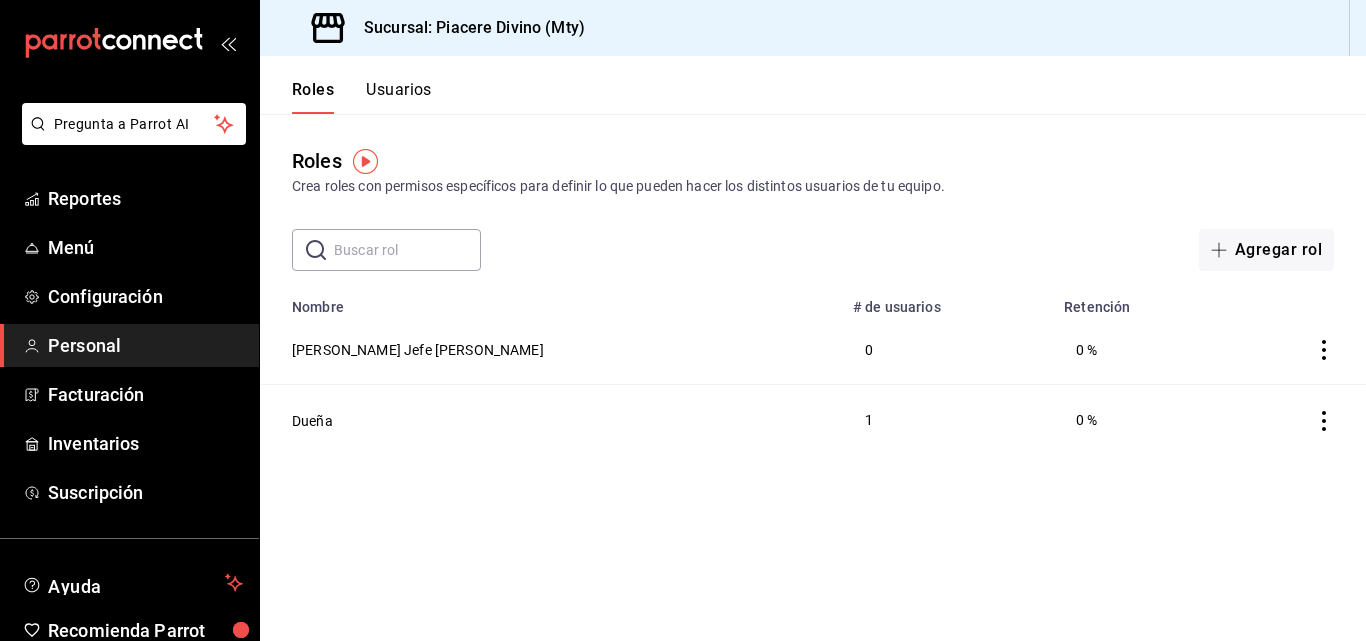 scroll, scrollTop: 0, scrollLeft: 0, axis: both 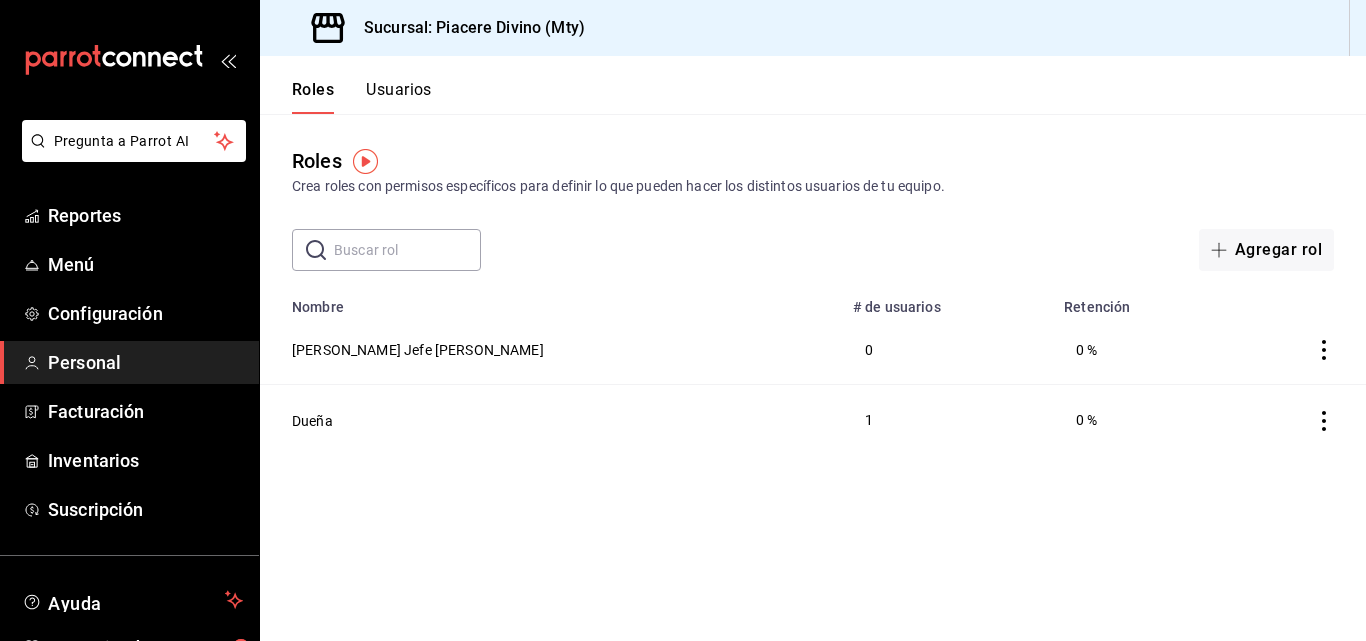 click on "Usuarios" at bounding box center [399, 97] 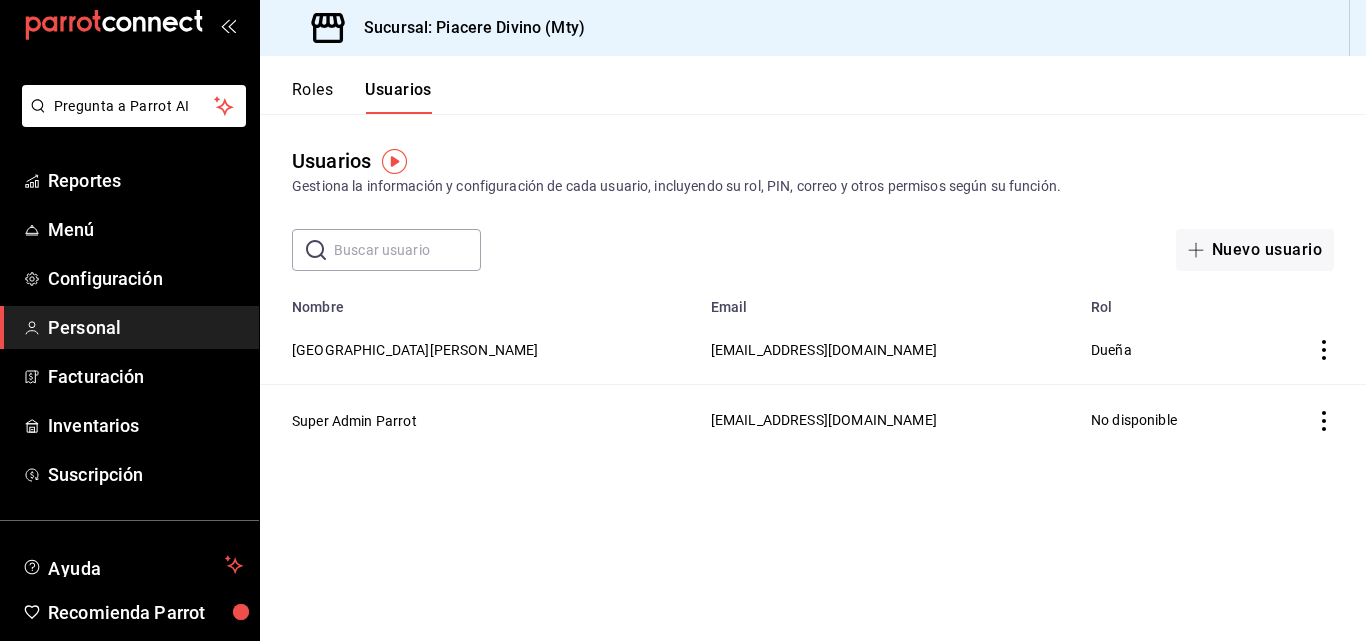 scroll, scrollTop: 0, scrollLeft: 0, axis: both 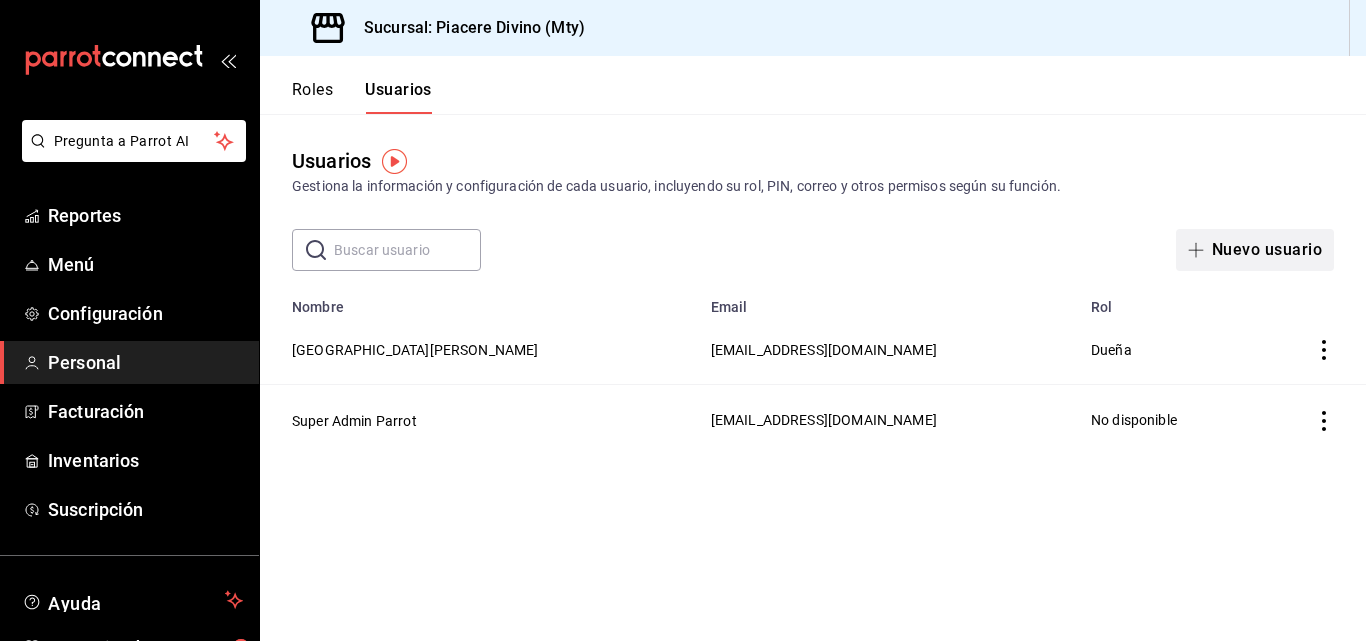 click on "Nuevo usuario" at bounding box center (1255, 250) 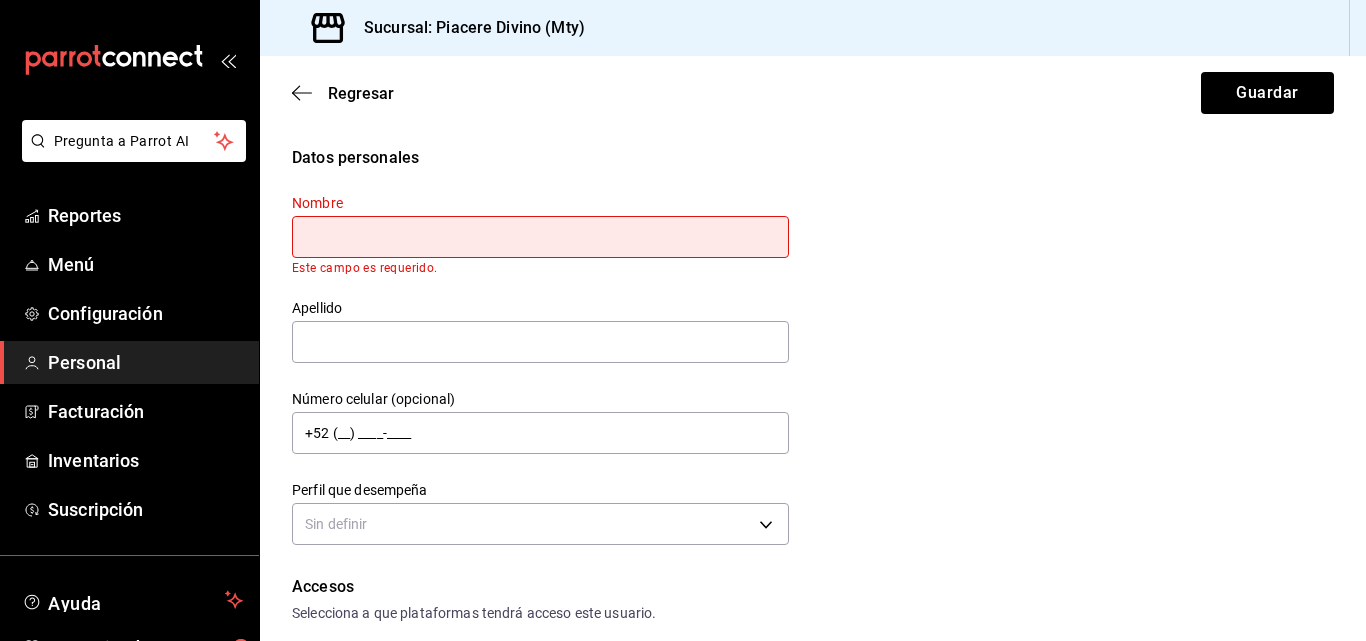 click on "Regresar Guardar" at bounding box center (813, 93) 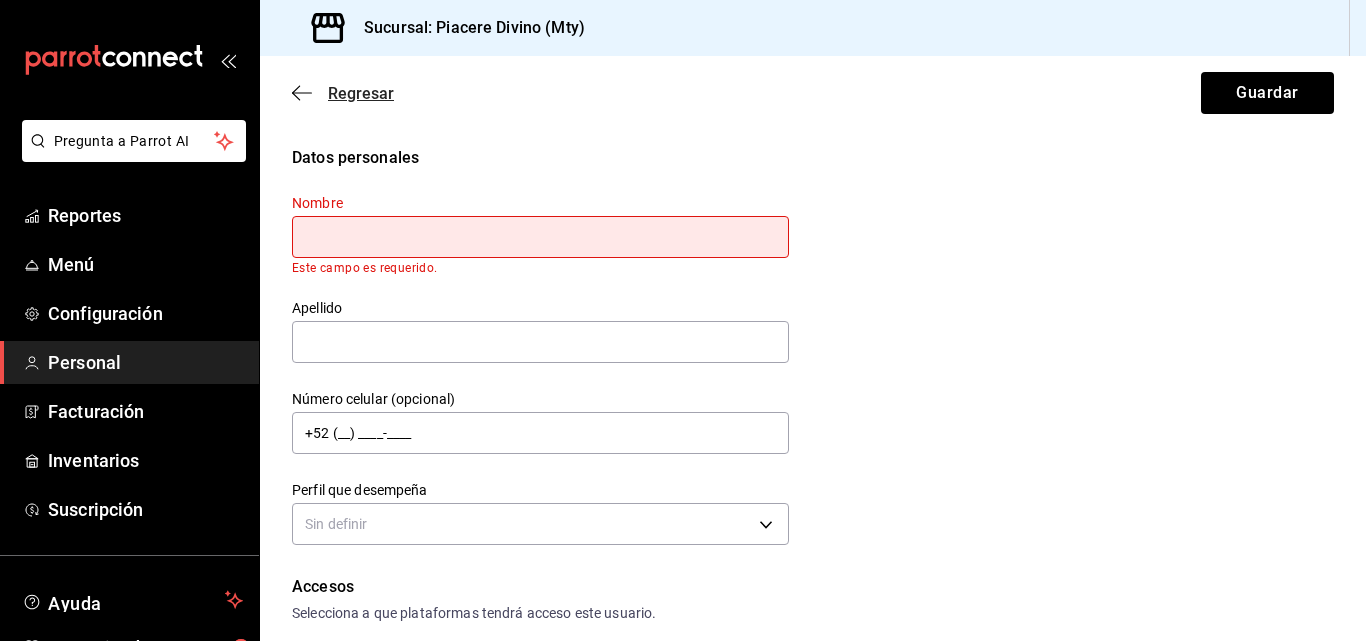 click 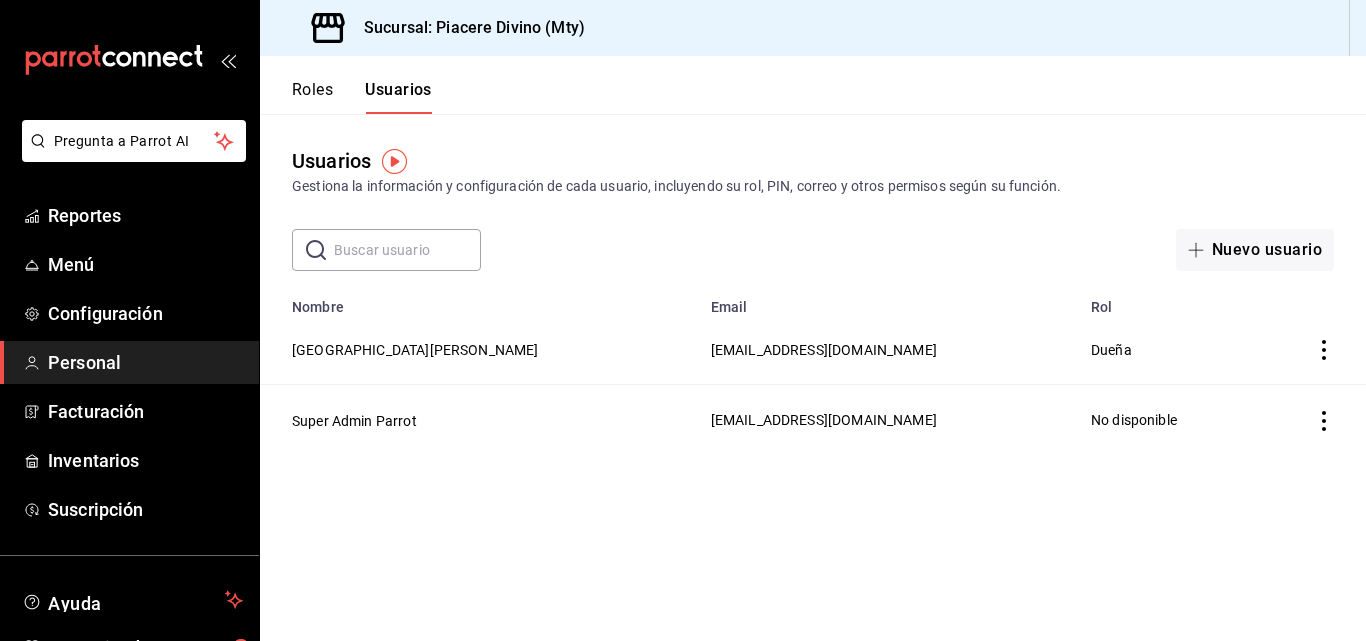 click on "Roles" at bounding box center [312, 97] 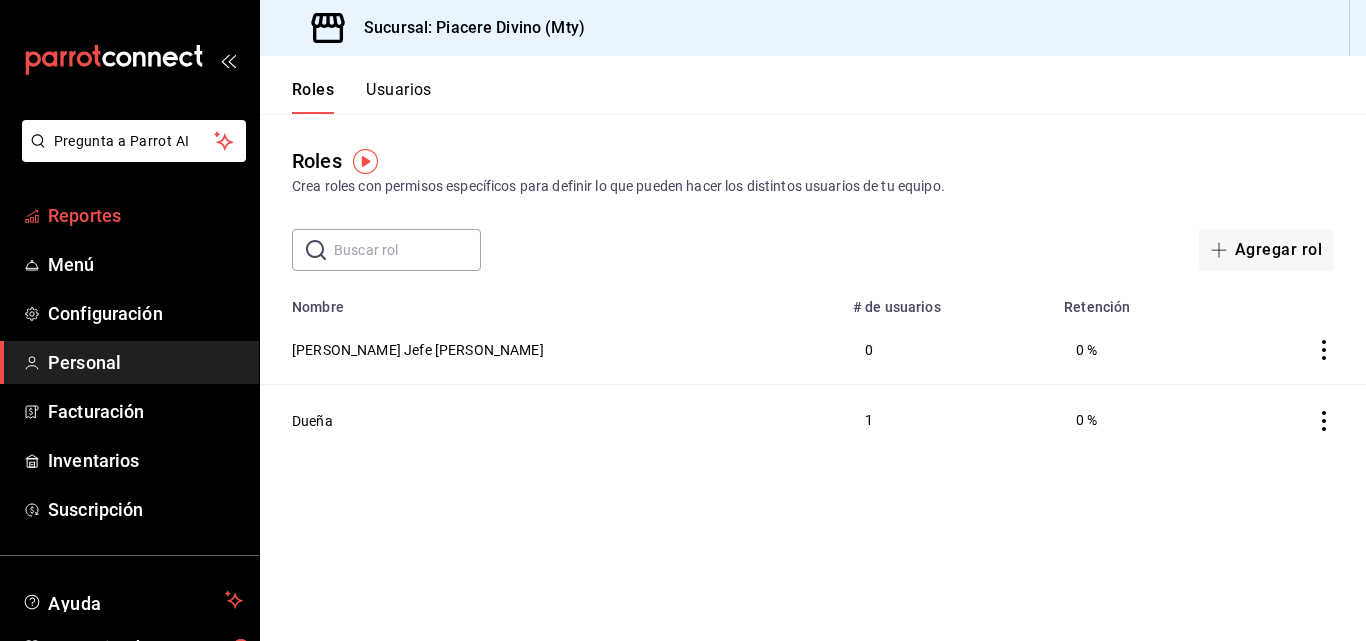 click on "Reportes" at bounding box center [145, 215] 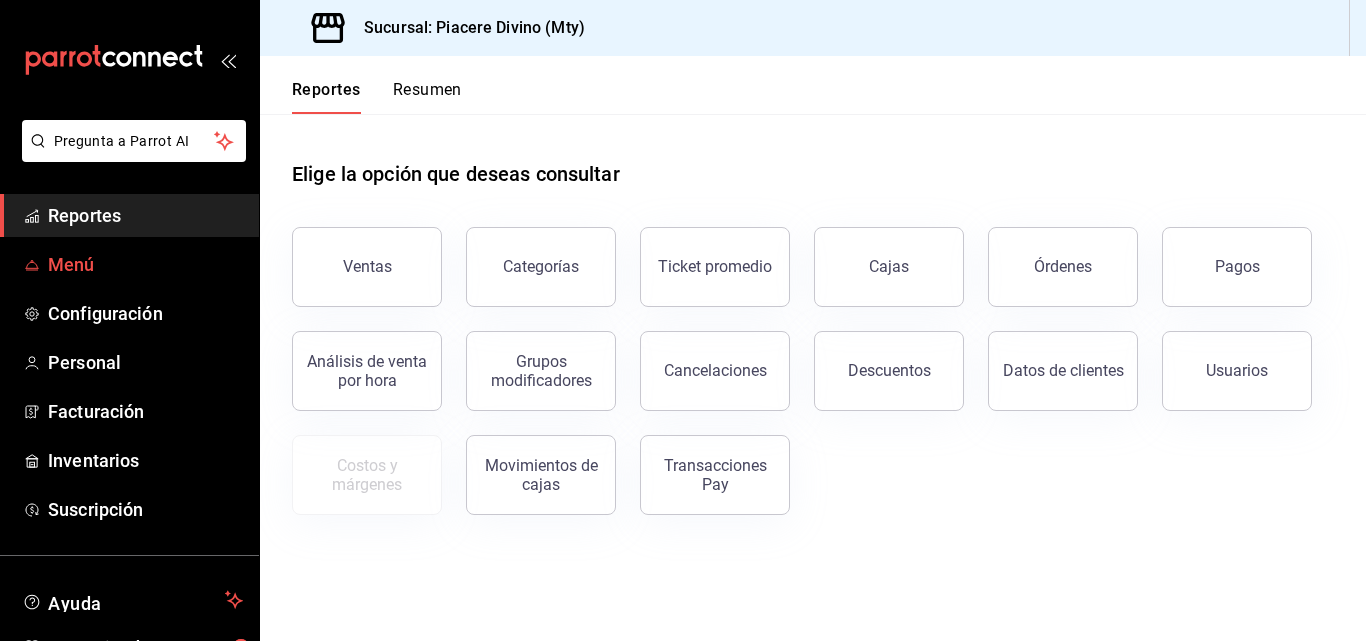 click on "Menú" at bounding box center (145, 264) 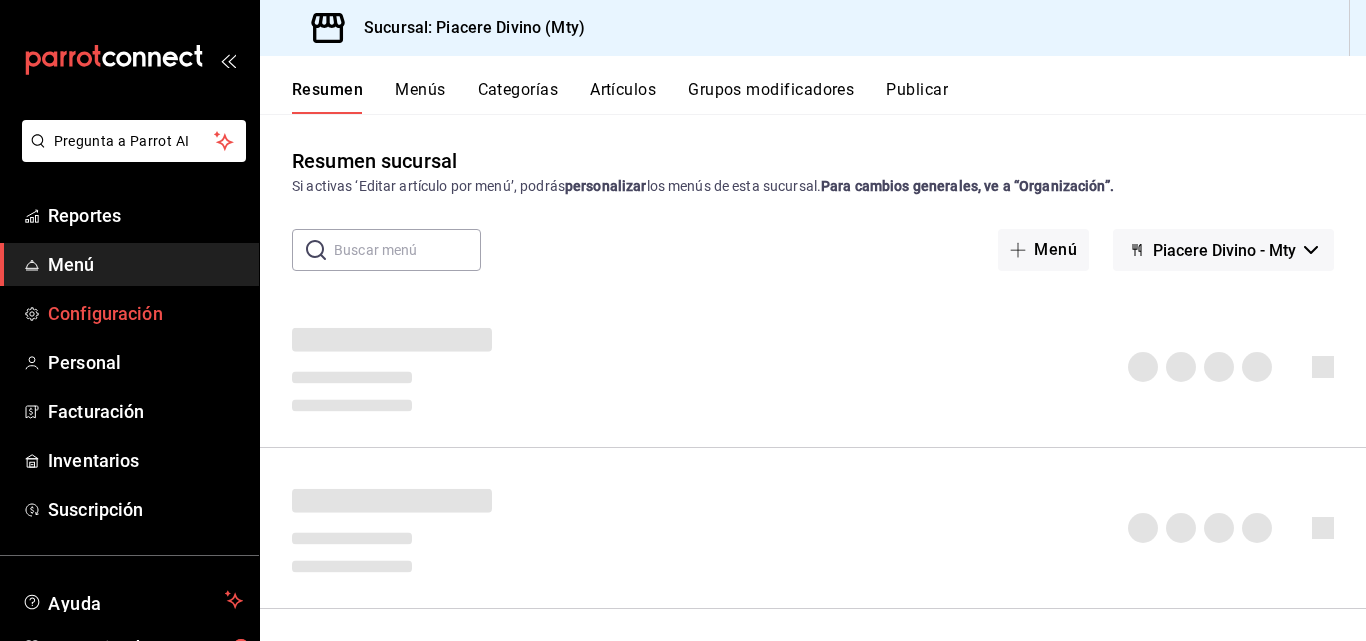 click on "Configuración" at bounding box center [145, 313] 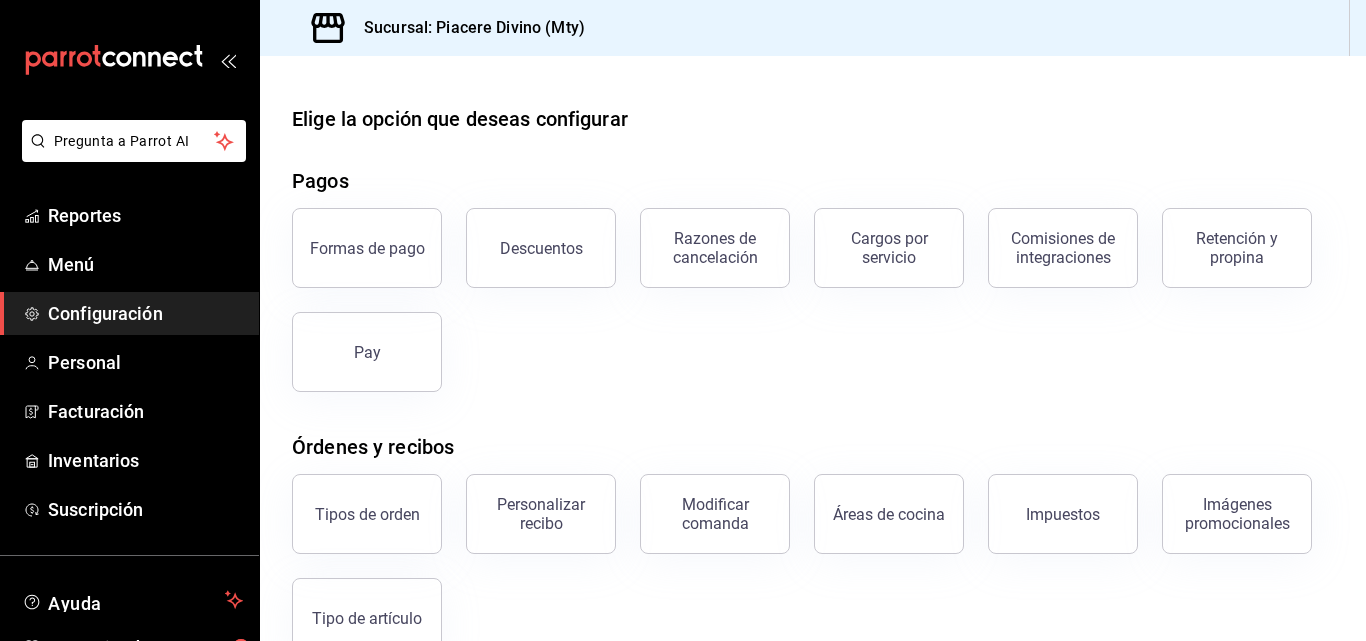click on "Formas de pago Descuentos Razones de cancelación Cargos por servicio Comisiones de integraciones Retención y propina Pay" at bounding box center (801, 288) 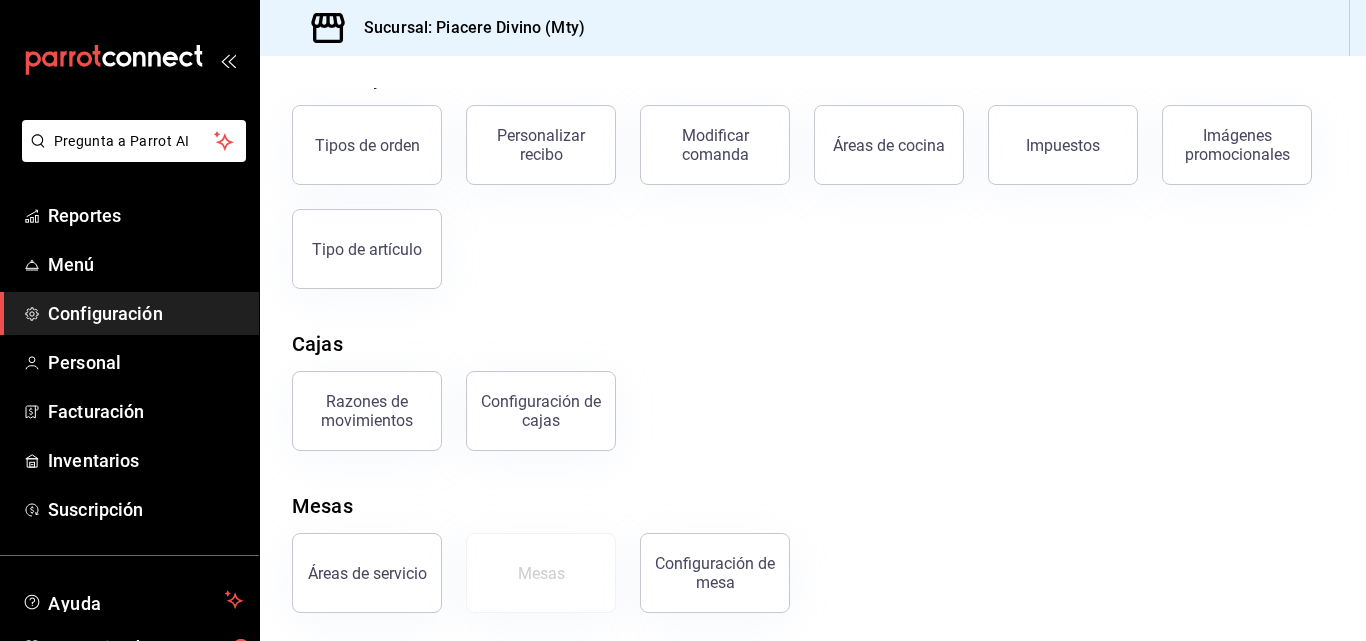 scroll, scrollTop: 373, scrollLeft: 0, axis: vertical 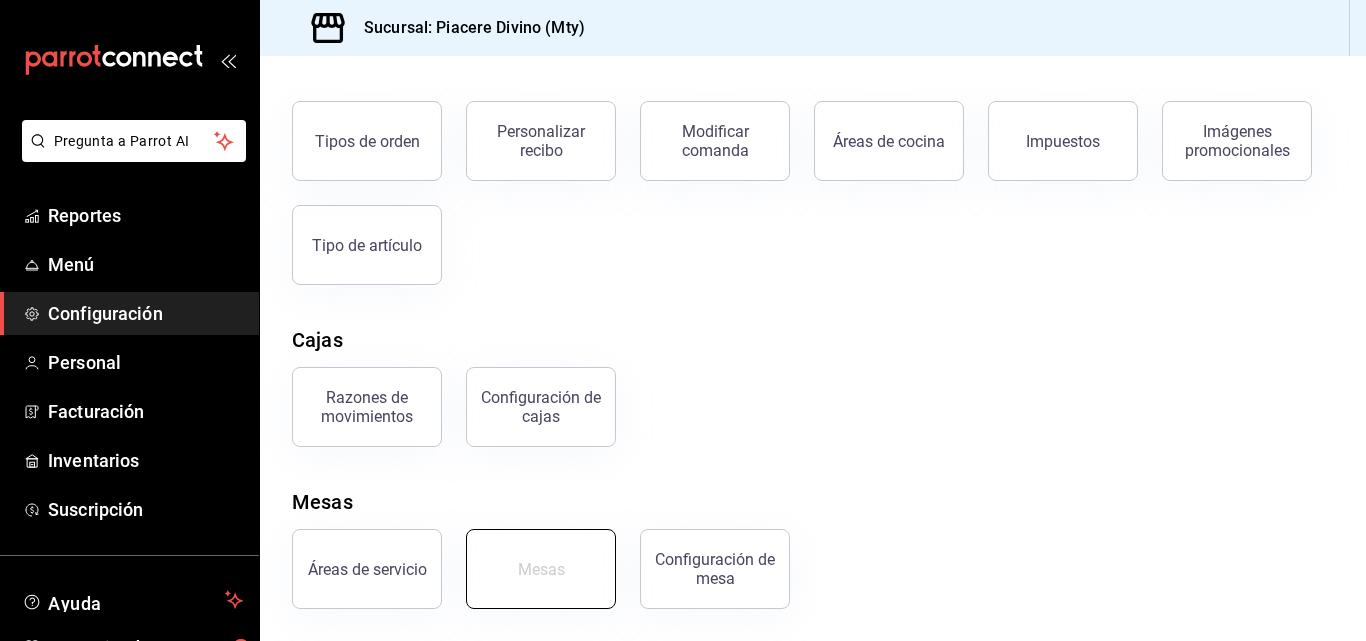 click on "Mesas" at bounding box center [541, 569] 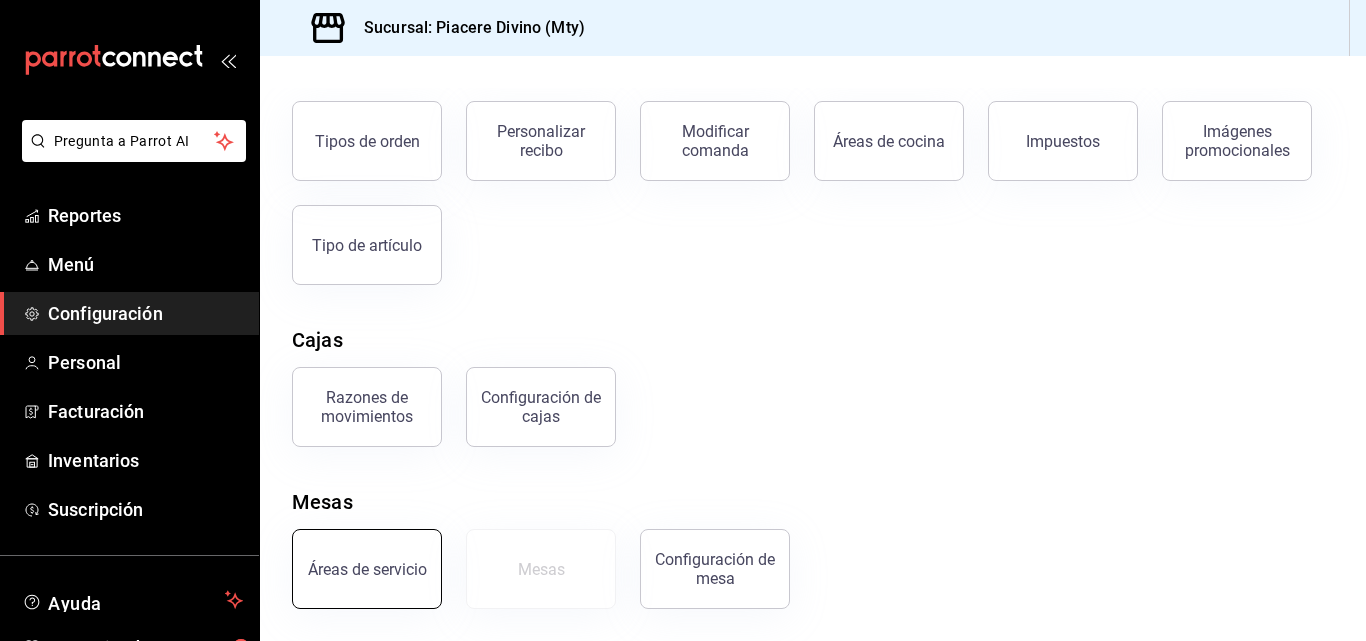 click on "Áreas de servicio" at bounding box center (367, 569) 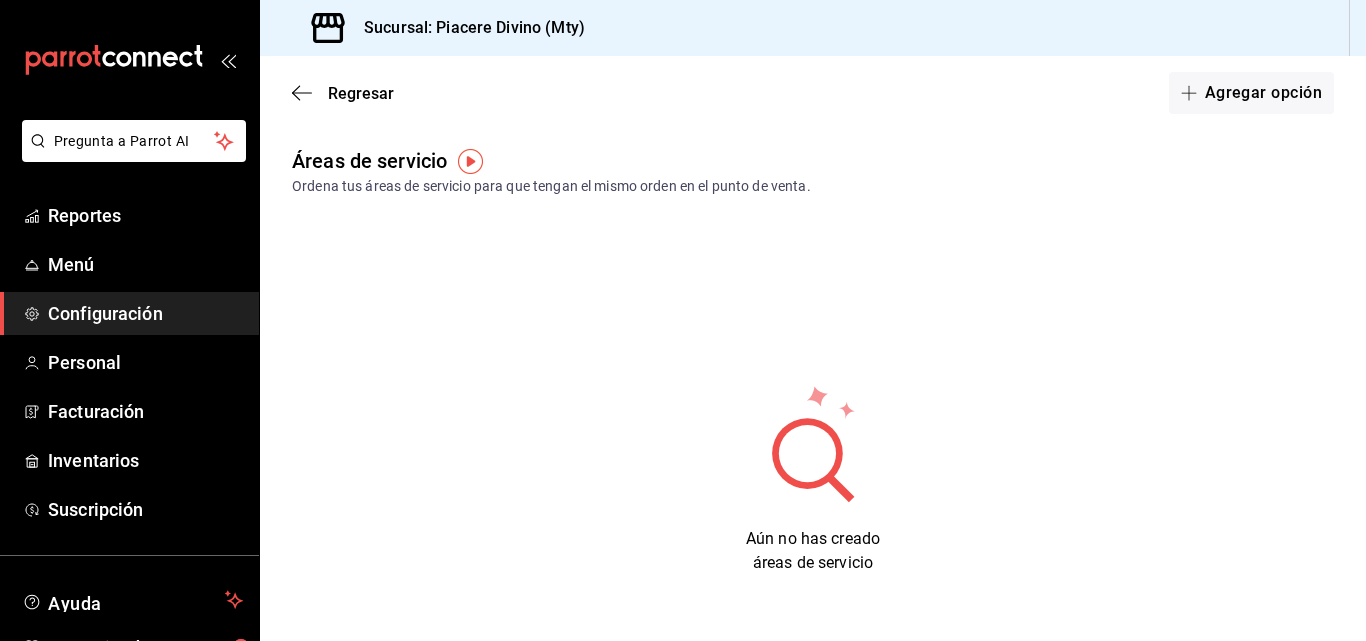 click on "Regresar Agregar opción Áreas de servicio Ordena tus áreas de servicio para que tengan el mismo orden en el punto de venta. [GEOGRAPHIC_DATA] no has creado áreas de servicio" at bounding box center (813, 408) 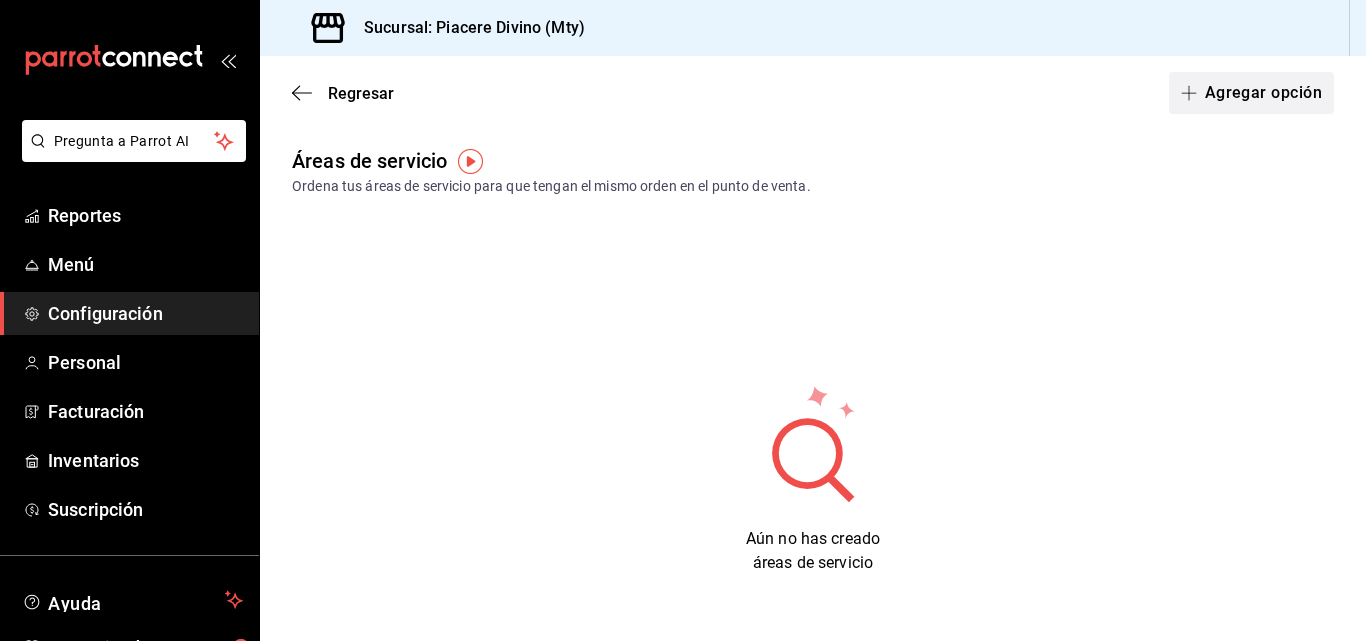 click on "Agregar opción" at bounding box center [1251, 93] 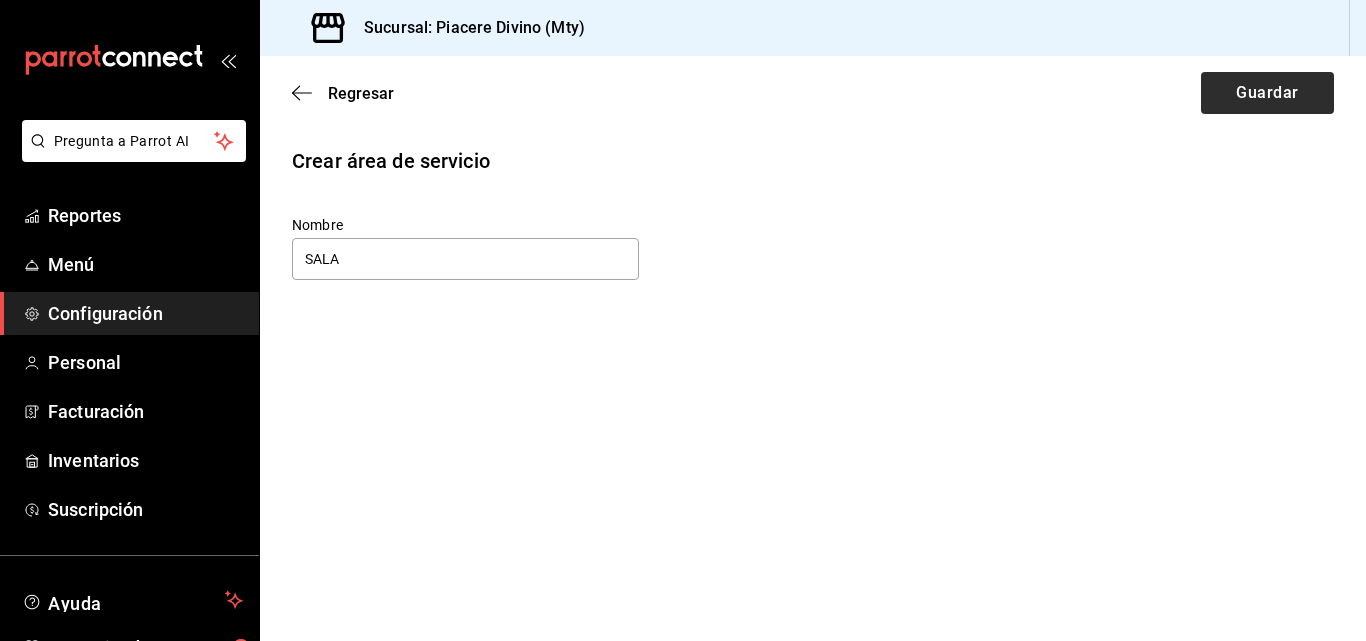 type on "SALA" 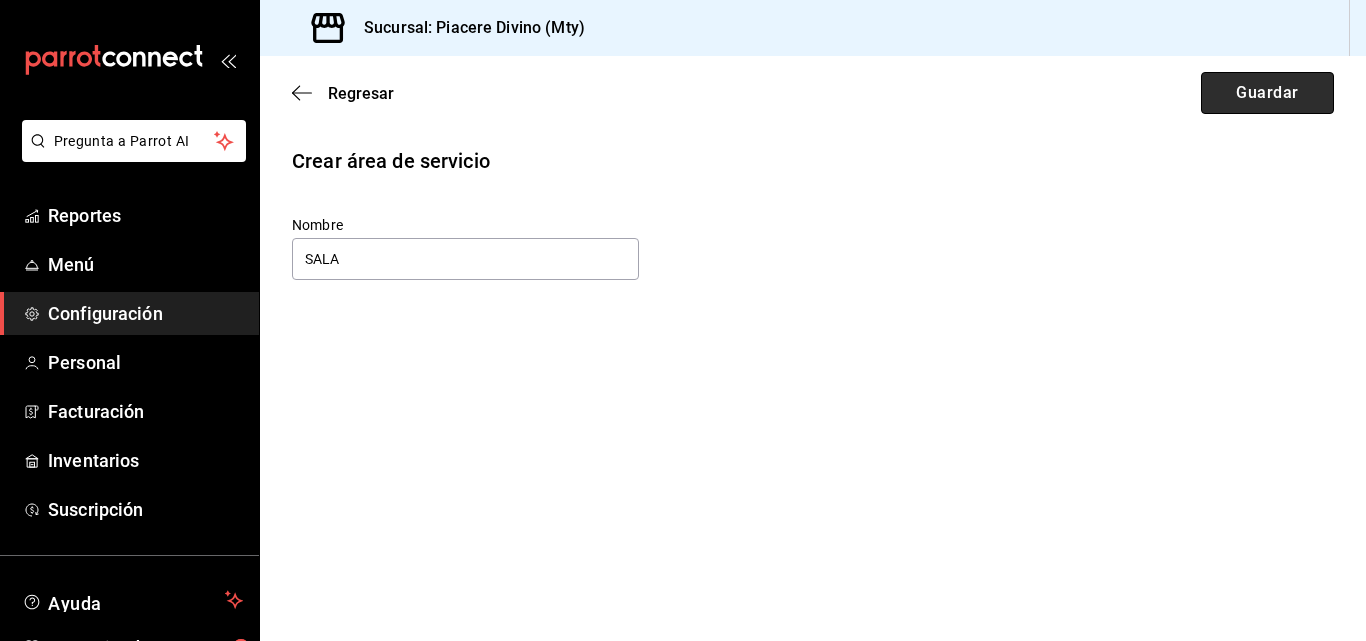click on "Guardar" at bounding box center (1267, 93) 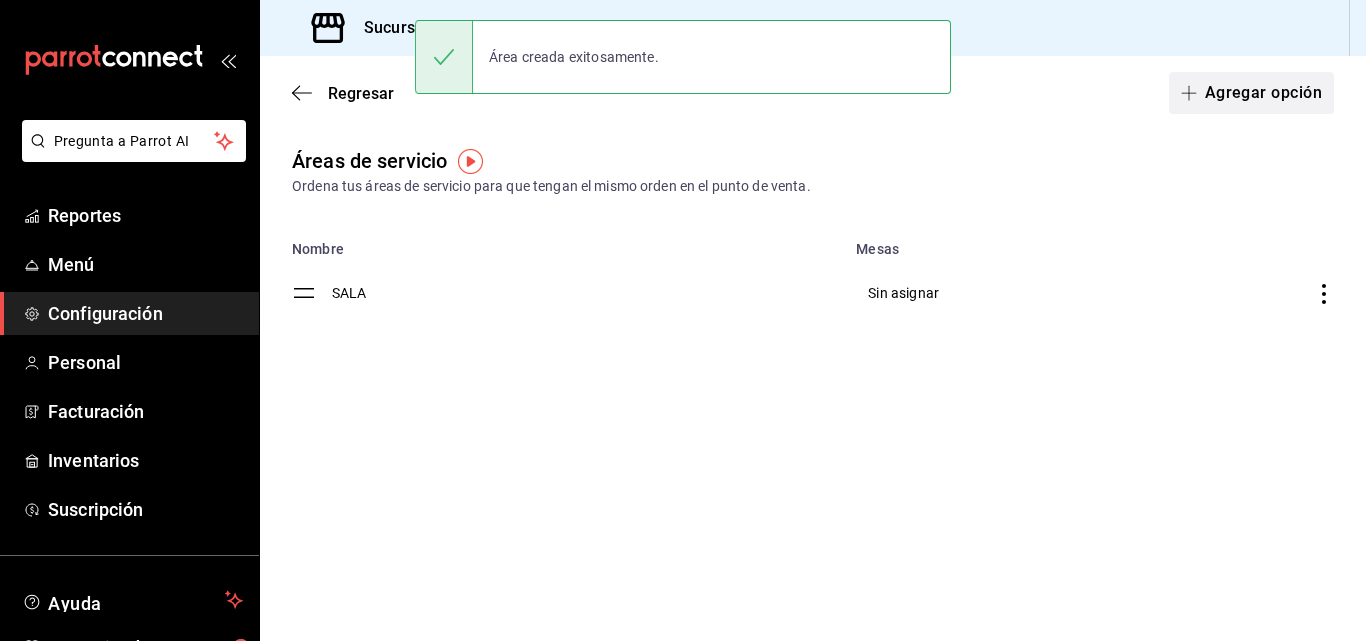 click on "Agregar opción" at bounding box center (1251, 93) 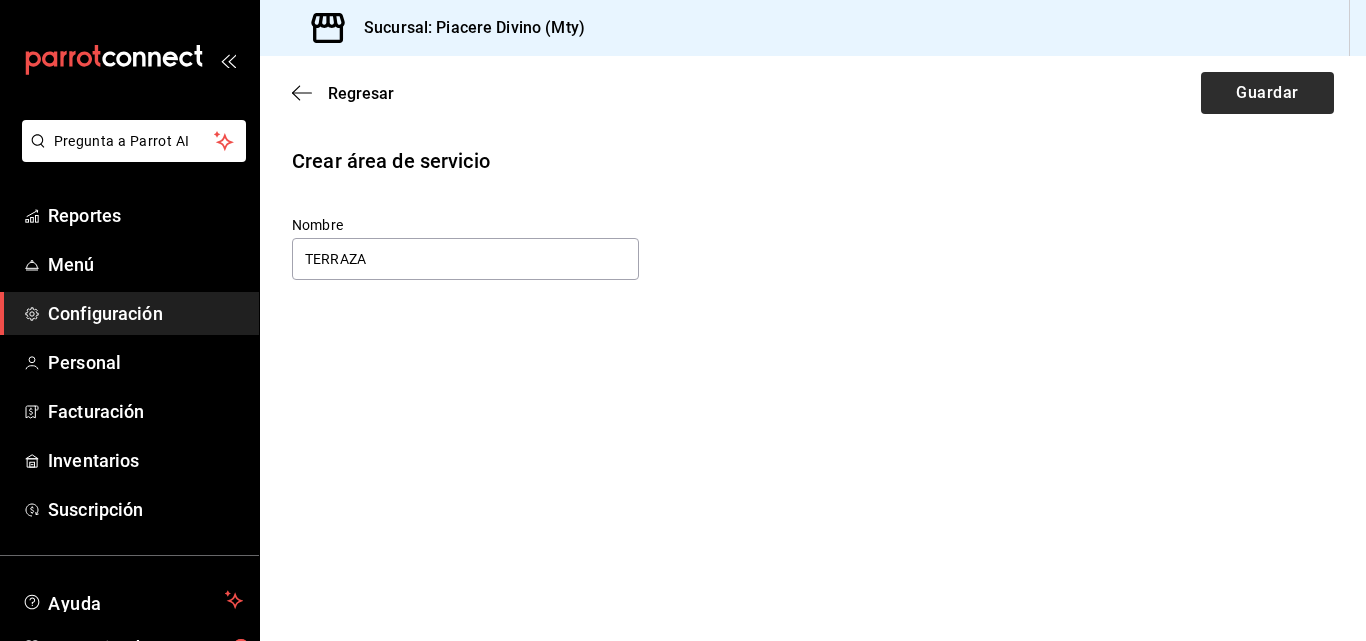 type on "TERRAZA" 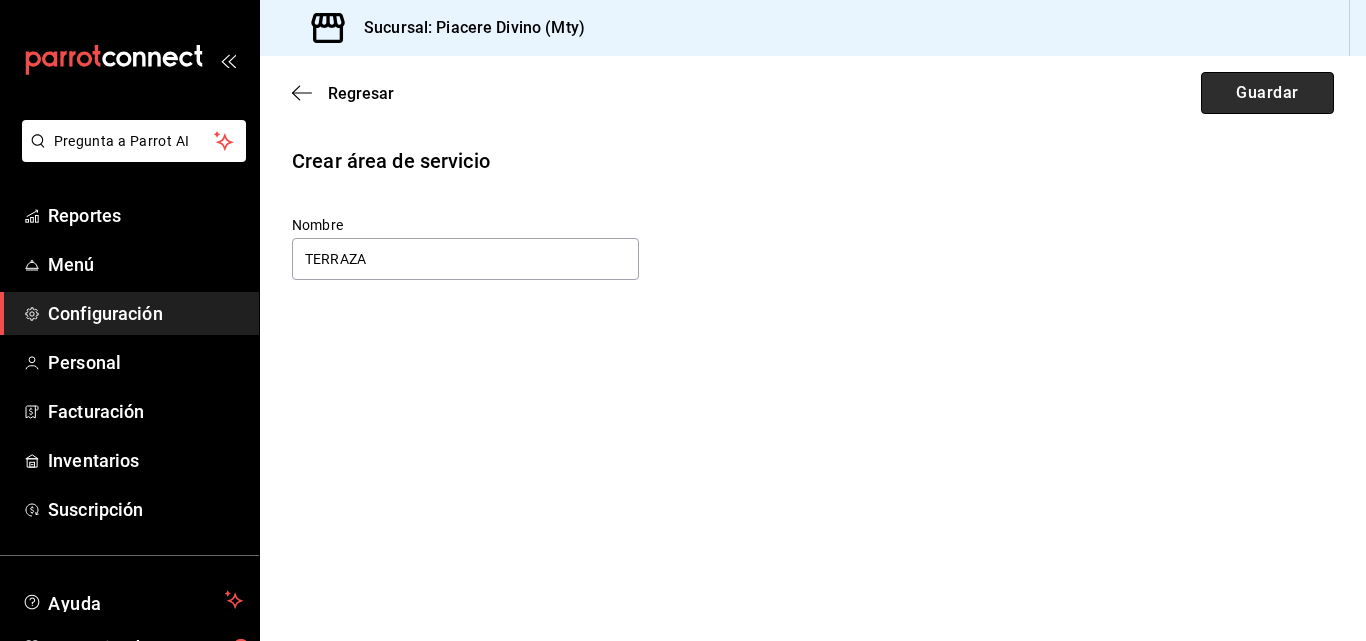 click on "Guardar" at bounding box center [1267, 93] 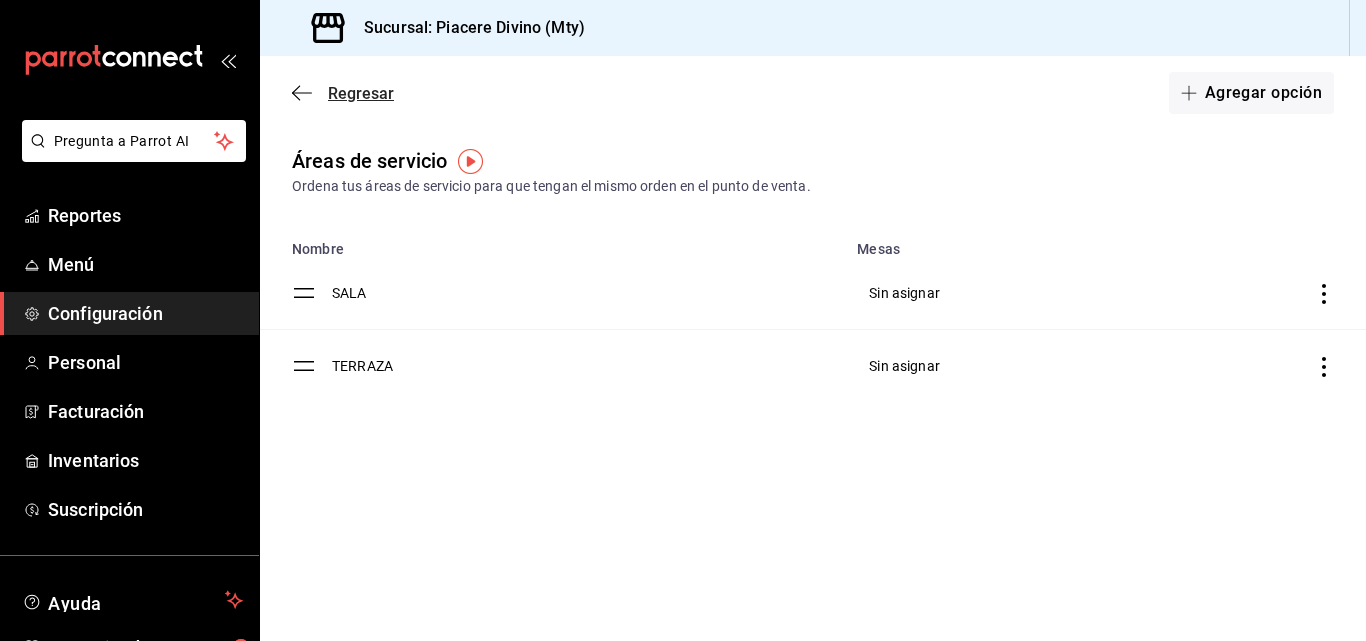 click 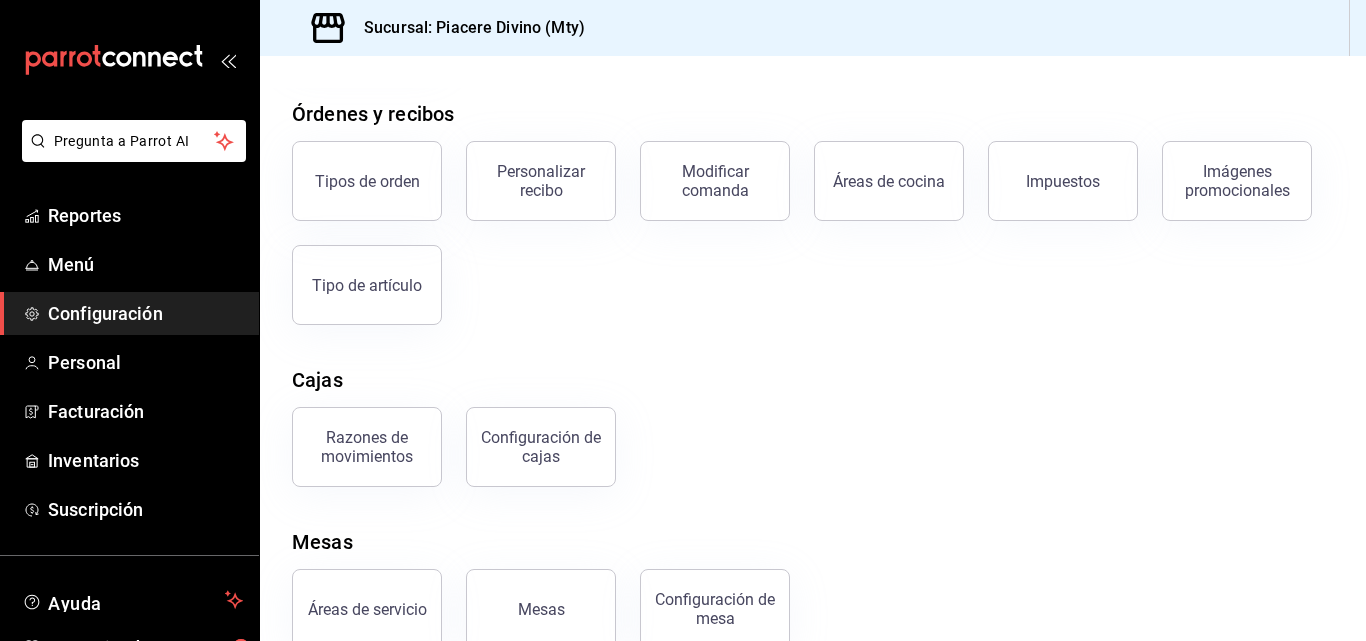 scroll, scrollTop: 373, scrollLeft: 0, axis: vertical 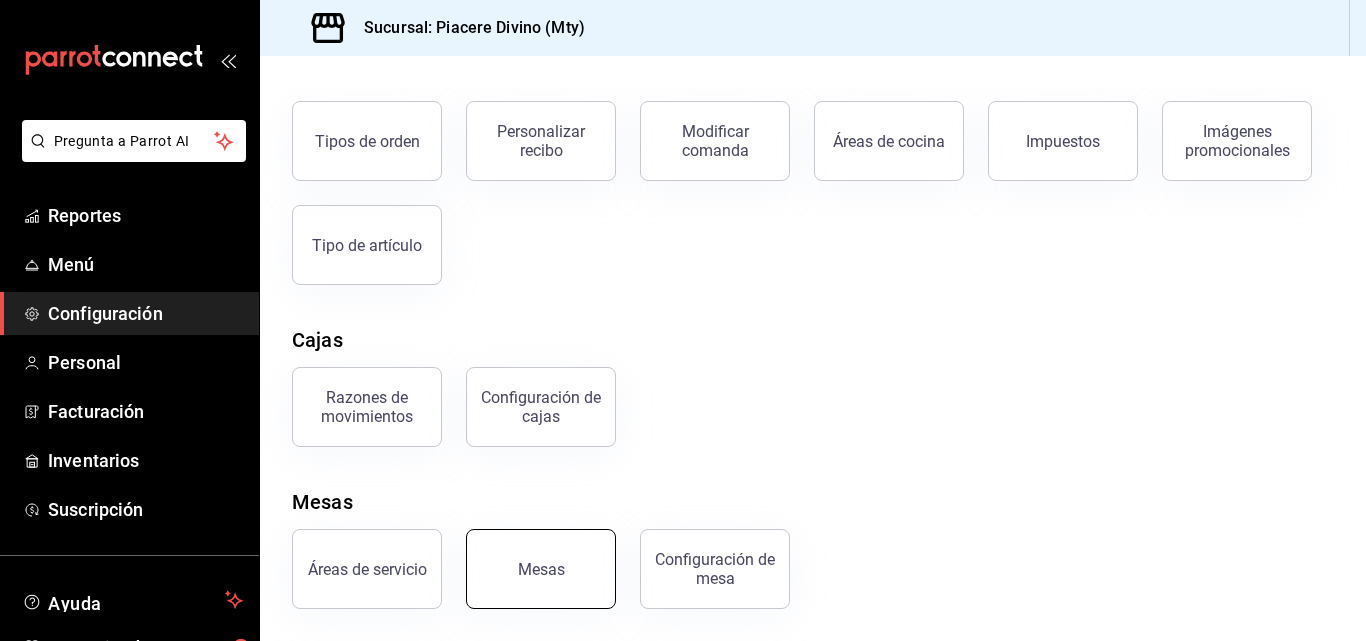 click on "Mesas" at bounding box center [541, 569] 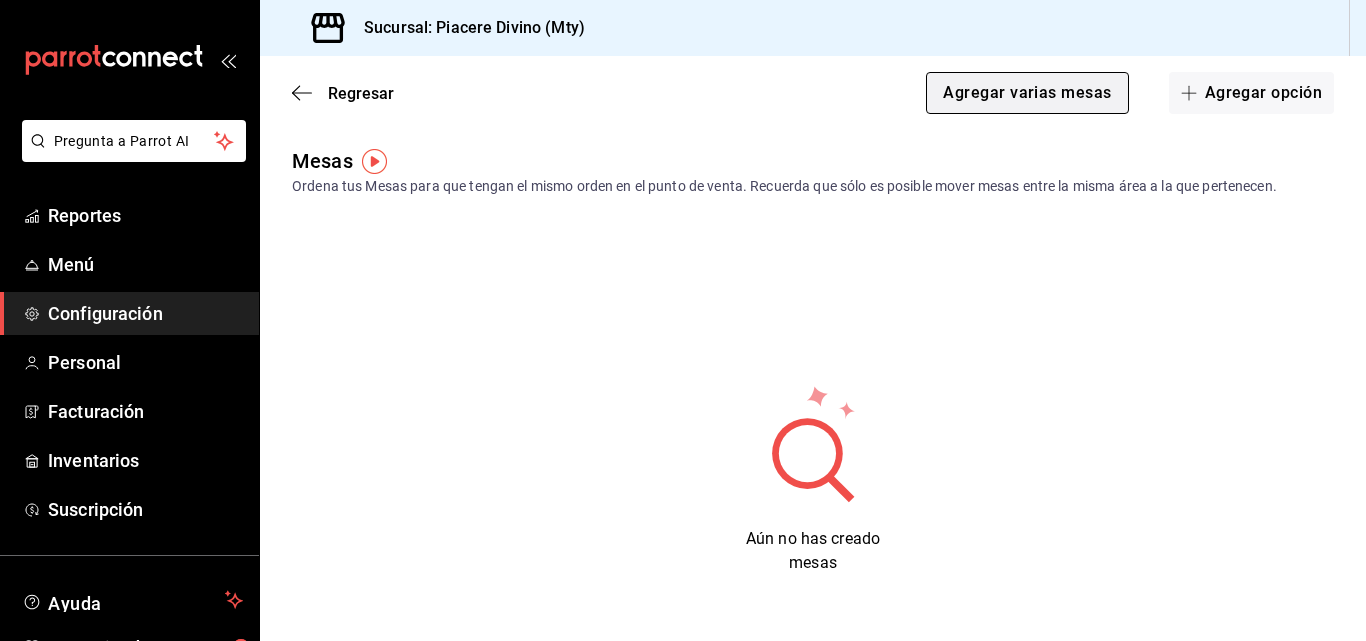 click on "Agregar varias mesas" at bounding box center [1027, 93] 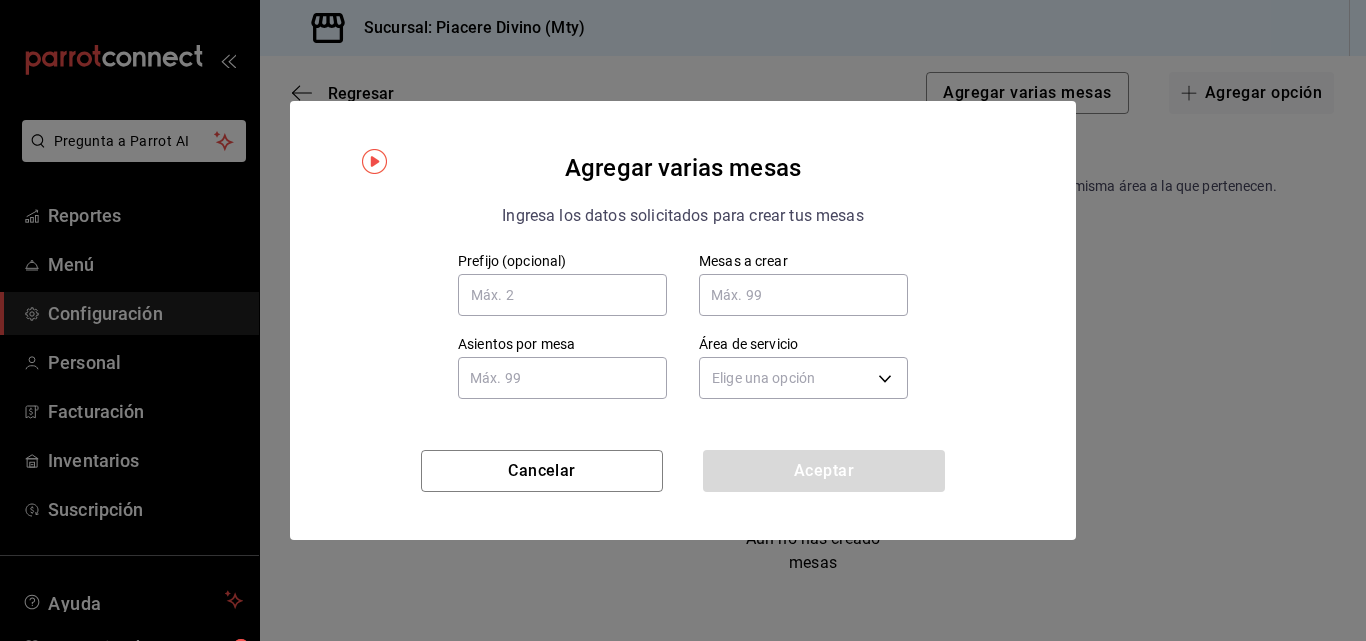 click on "Agregar varias mesas Ingresa los datos solicitados para crear tus mesas Prefijo (opcional) Mesas a crear Mesas a crear Asientos por mesa Asientos por mesa Área de servicio Elige una opción Cancelar Aceptar" at bounding box center [683, 320] 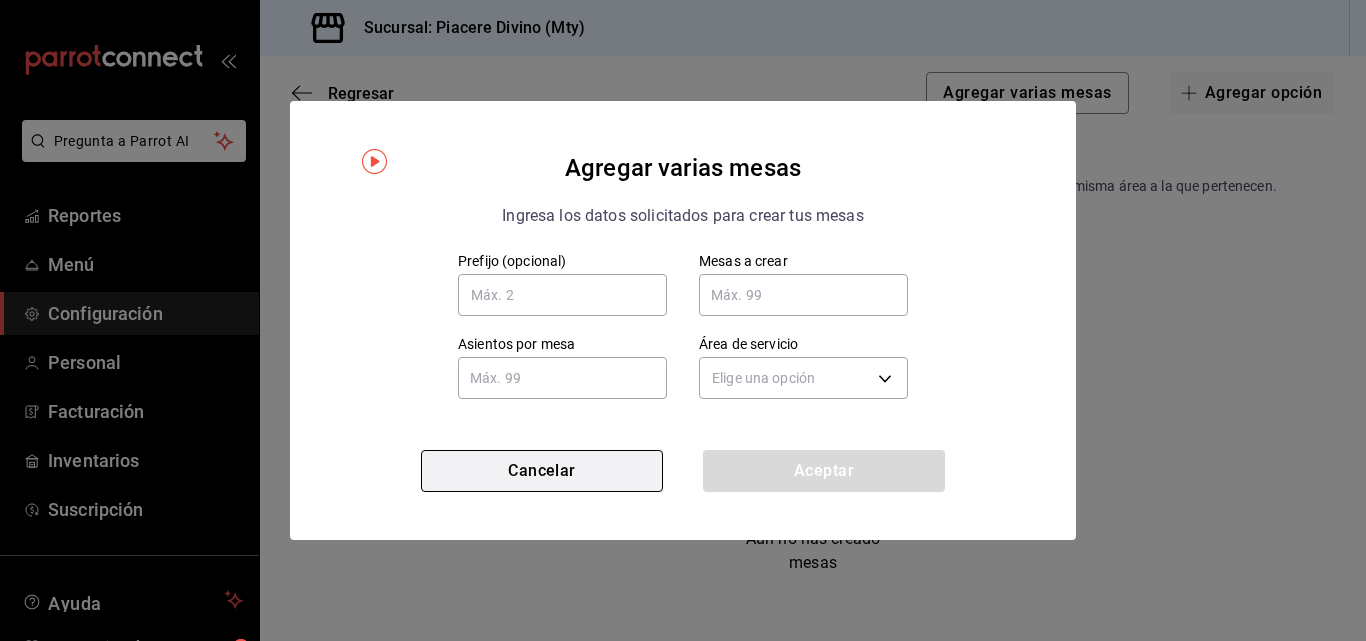 click on "Cancelar" at bounding box center (542, 471) 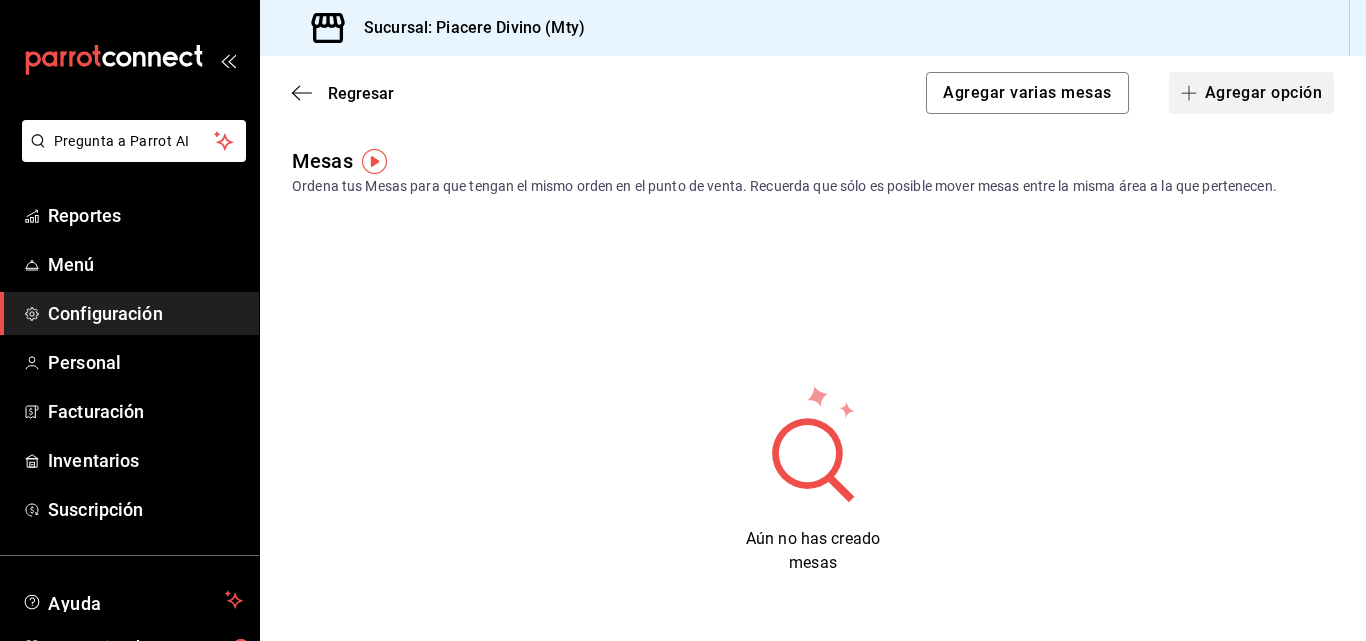 click on "Agregar opción" at bounding box center [1251, 93] 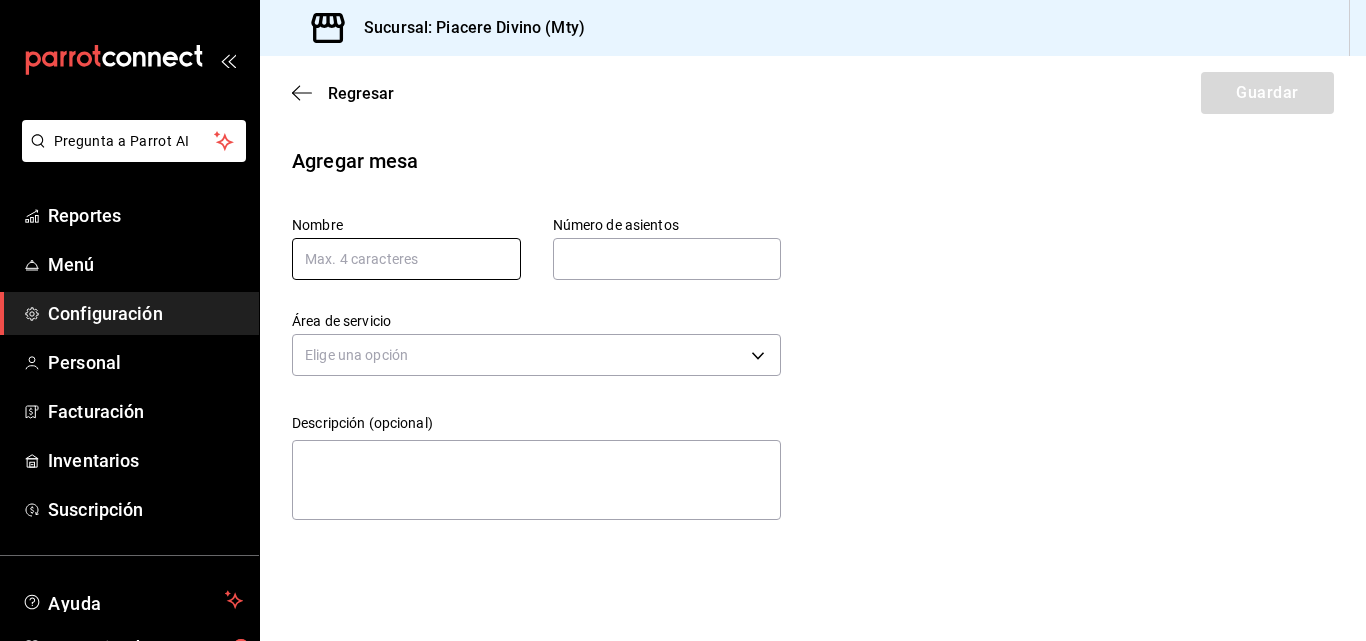 click at bounding box center (406, 259) 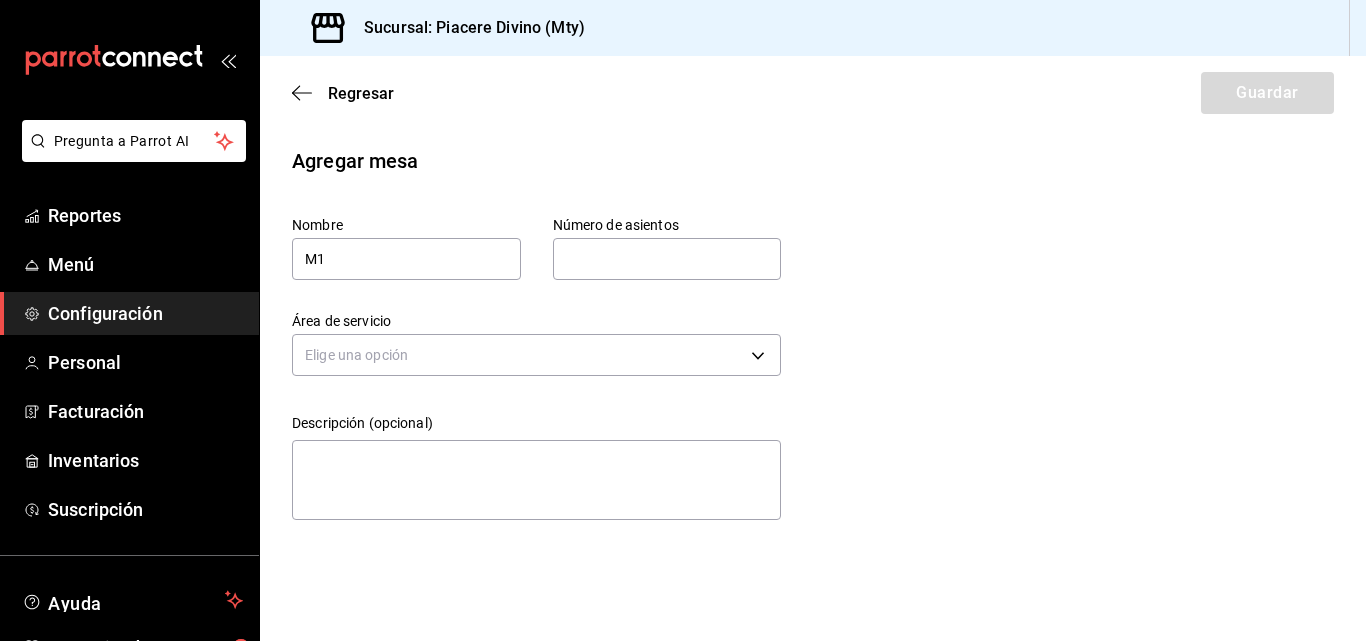 click at bounding box center [667, 259] 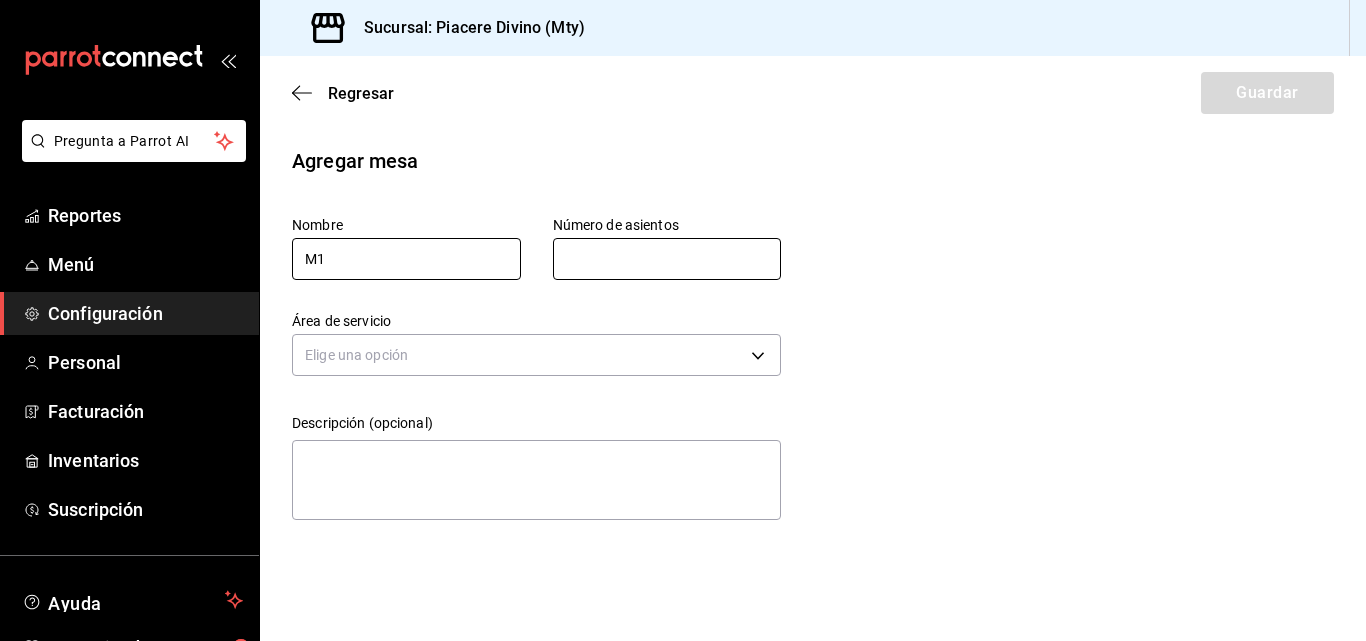 click on "M1" at bounding box center (406, 259) 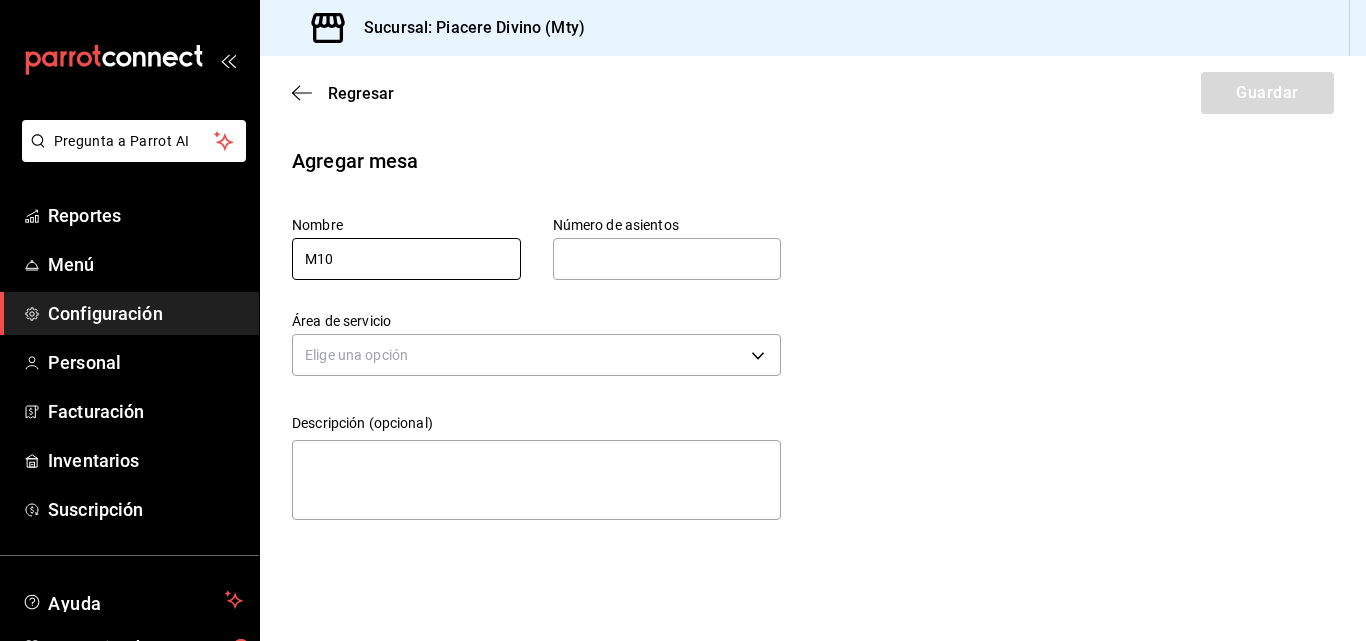 type on "M10" 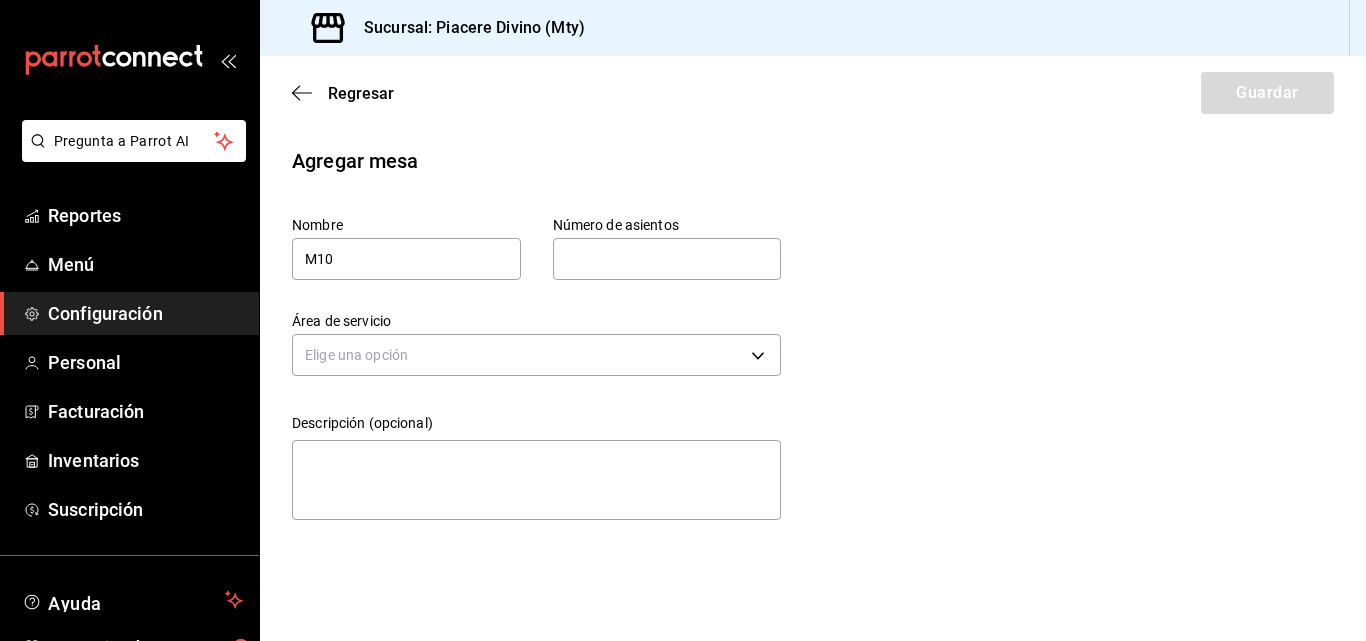 click at bounding box center [667, 259] 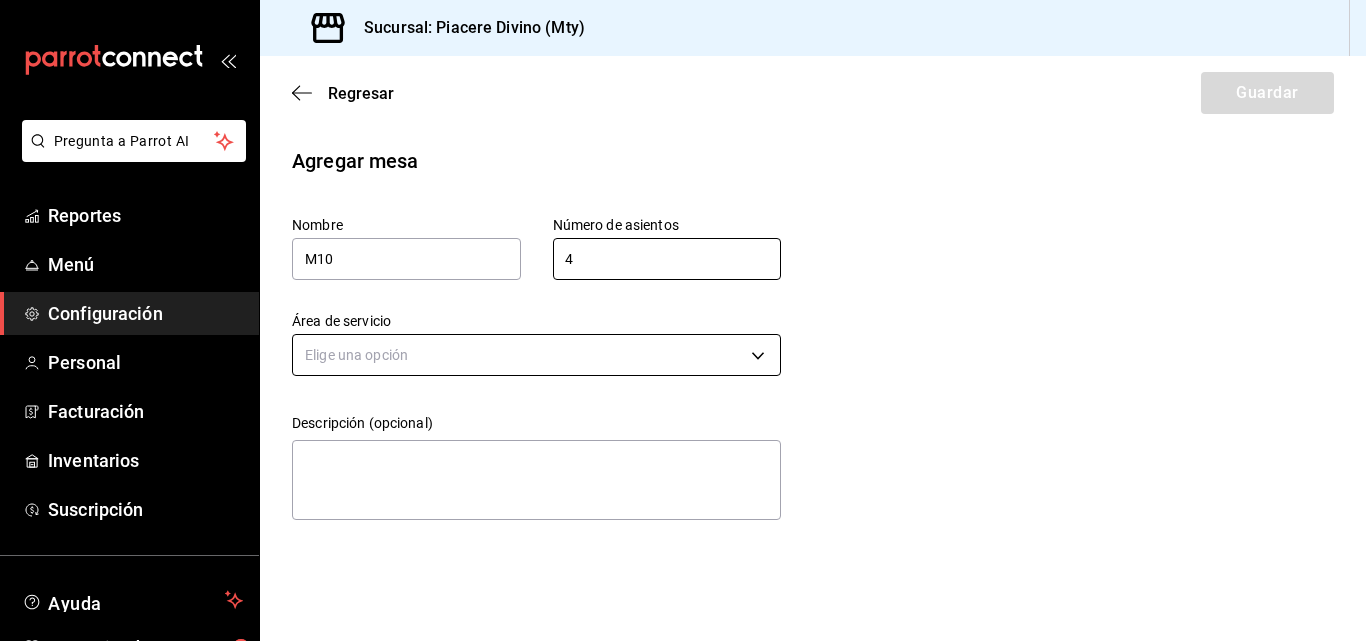 type on "4" 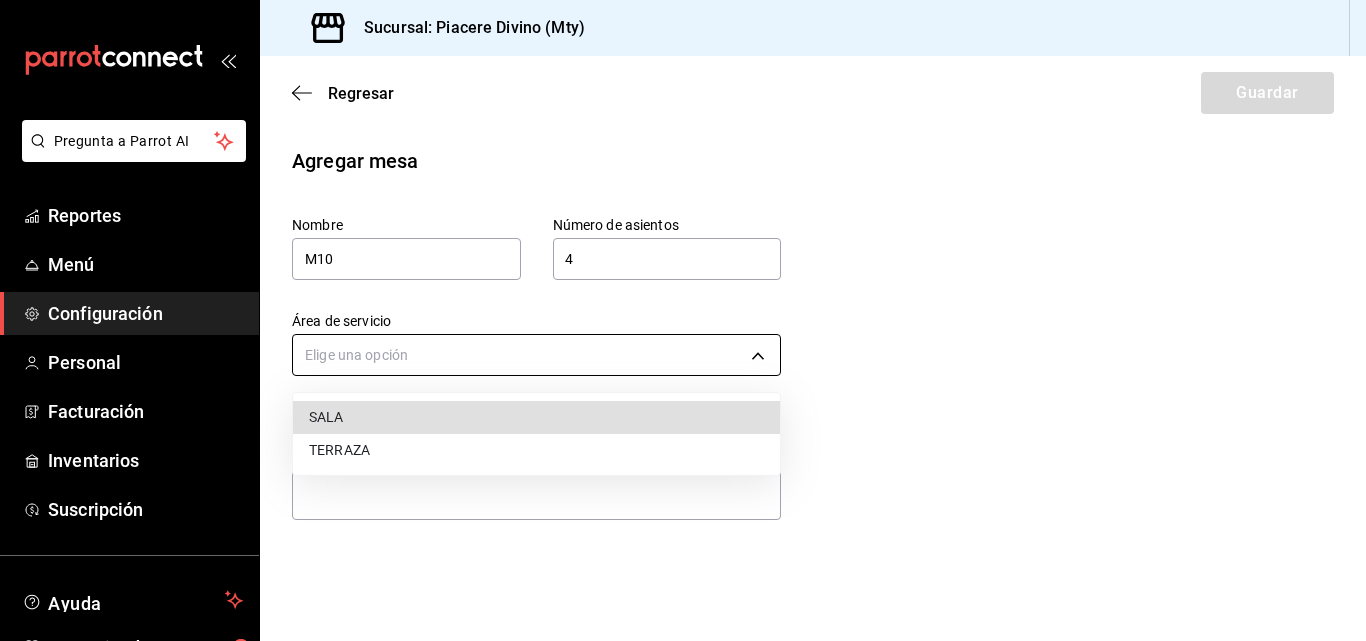 click on "Pregunta a Parrot AI Reportes   Menú   Configuración   Personal   Facturación   Inventarios   Suscripción   Ayuda Recomienda Parrot   [GEOGRAPHIC_DATA][PERSON_NAME]   Sugerir nueva función   Sucursal: Piacere Divino (Mty) Regresar Guardar Agregar mesa Nombre M10 Número de asientos 4 Número de asientos Área de servicio Elige una opción Descripción (opcional) x GANA 1 MES GRATIS EN TU SUSCRIPCIÓN AQUÍ ¿Recuerdas cómo empezó tu restaurante?
[DATE] puedes ayudar a un colega a tener el mismo cambio que tú viviste.
Recomienda Parrot directamente desde tu Portal Administrador.
Es fácil y rápido.
🎁 Por cada restaurante que se una, ganas 1 mes gratis. Ver video tutorial Ir a video Pregunta a Parrot AI Reportes   Menú   Configuración   Personal   Facturación   Inventarios   Suscripción   Ayuda Recomienda Parrot   [GEOGRAPHIC_DATA][PERSON_NAME]   Sugerir nueva función   Visitar centro de ayuda [PHONE_NUMBER] [EMAIL_ADDRESS][DOMAIN_NAME] Visitar centro de ayuda [PHONE_NUMBER] SALA TERRAZA" at bounding box center (683, 320) 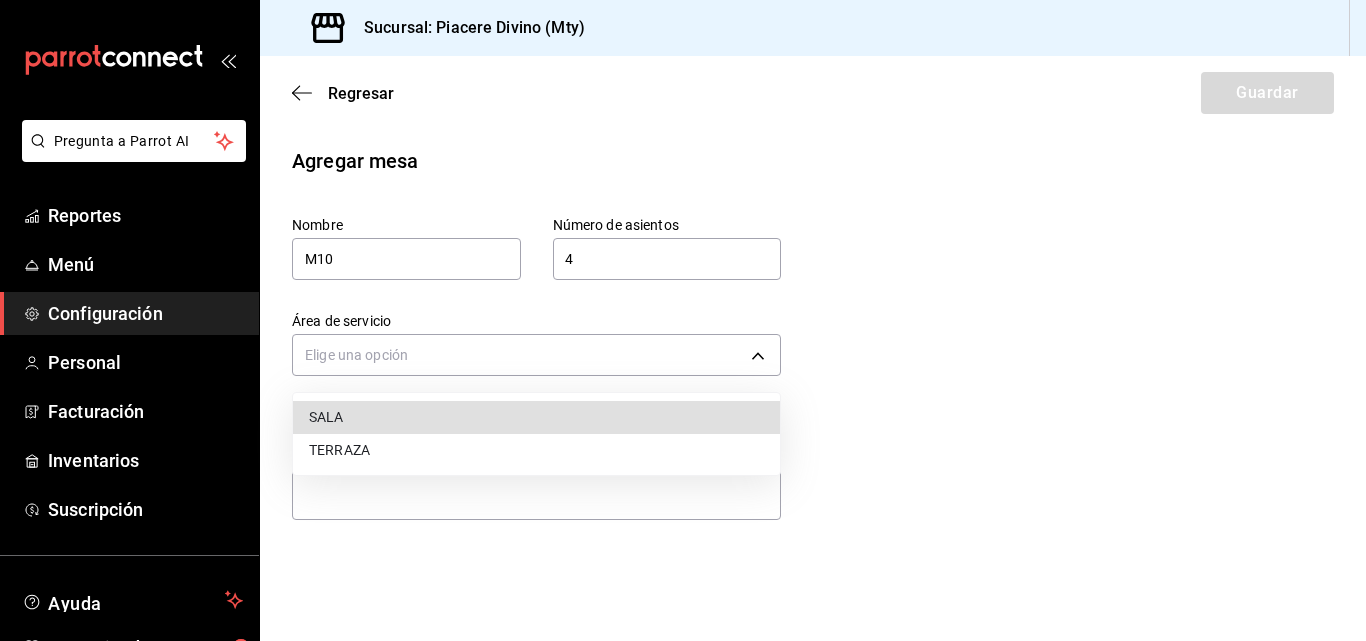 click on "TERRAZA" at bounding box center [536, 450] 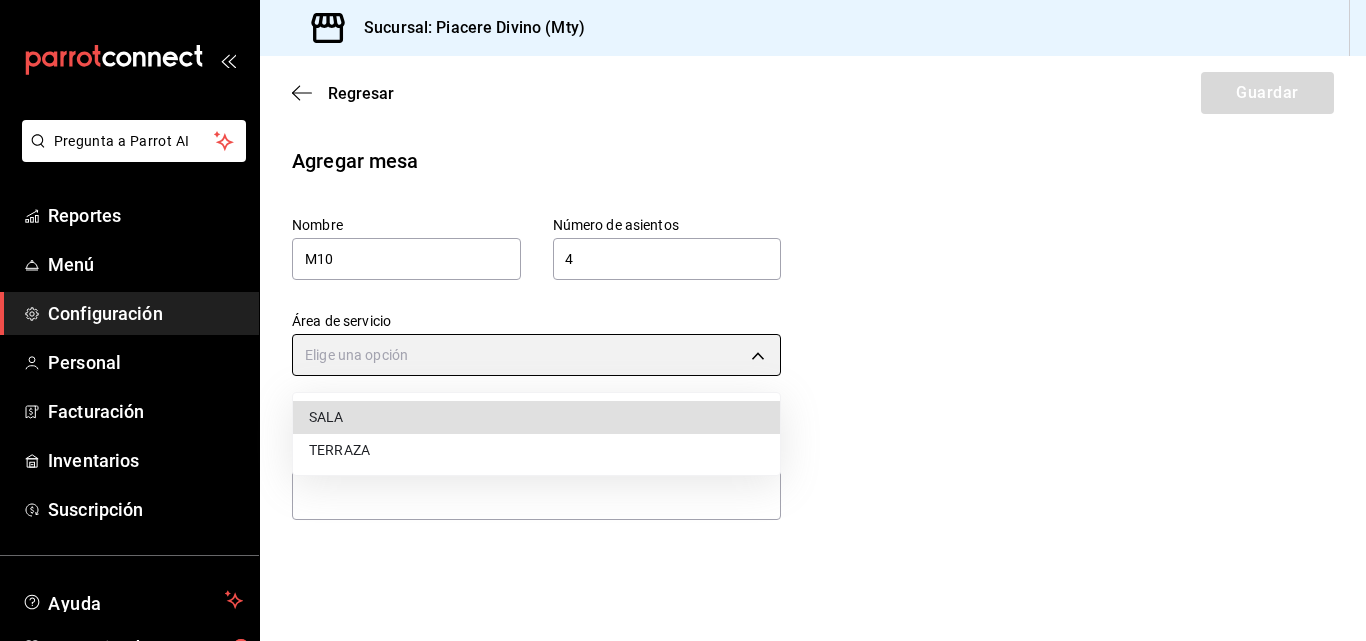 type on "4a095341-b134-4b03-af09-660a3cd8d5c3" 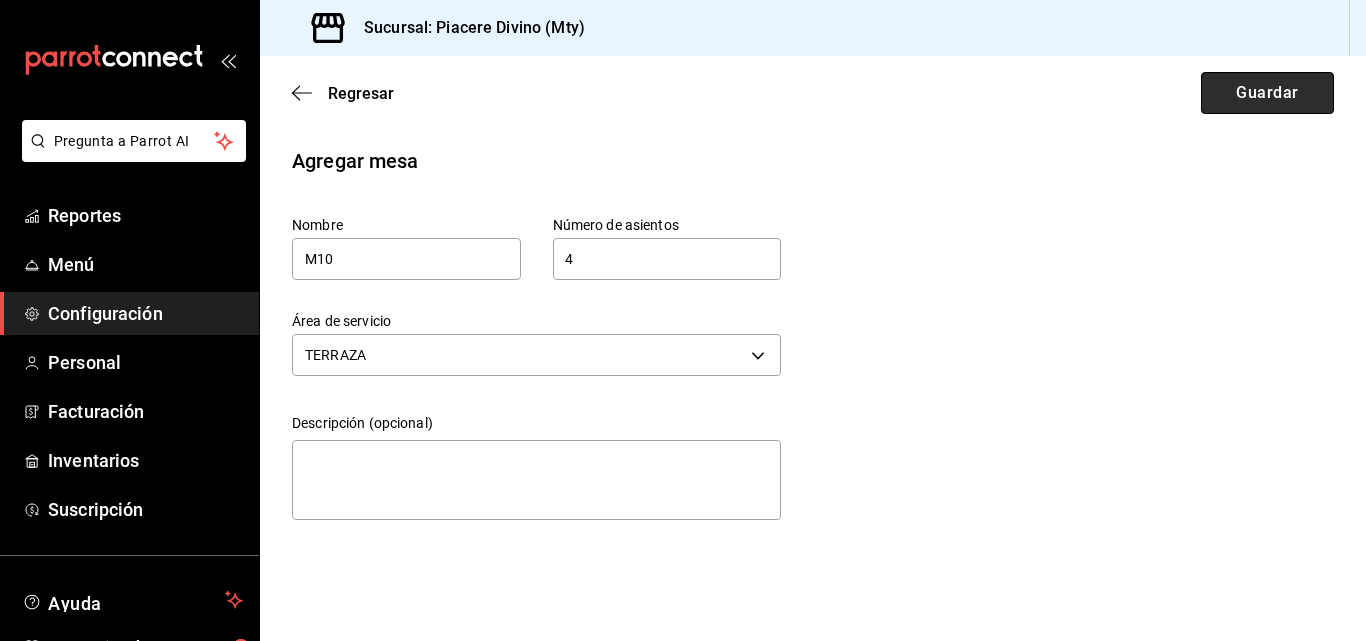 click on "Guardar" at bounding box center [1267, 93] 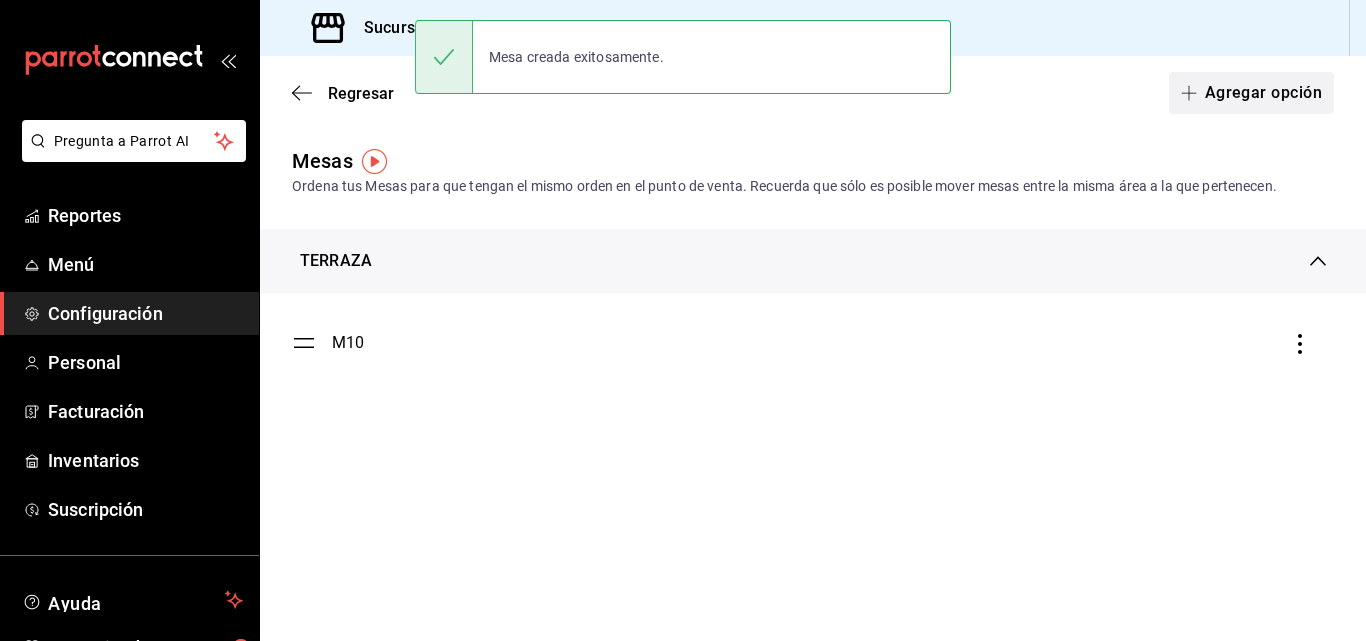 click on "Agregar opción" at bounding box center (1251, 93) 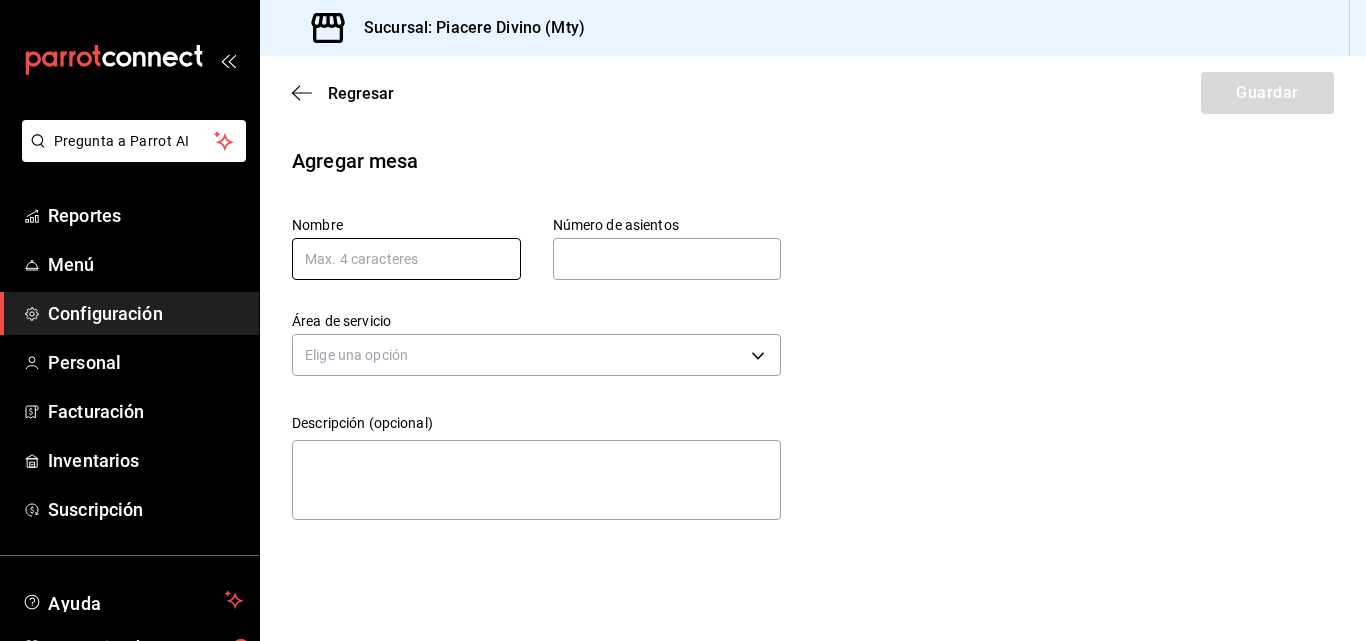 click at bounding box center (406, 259) 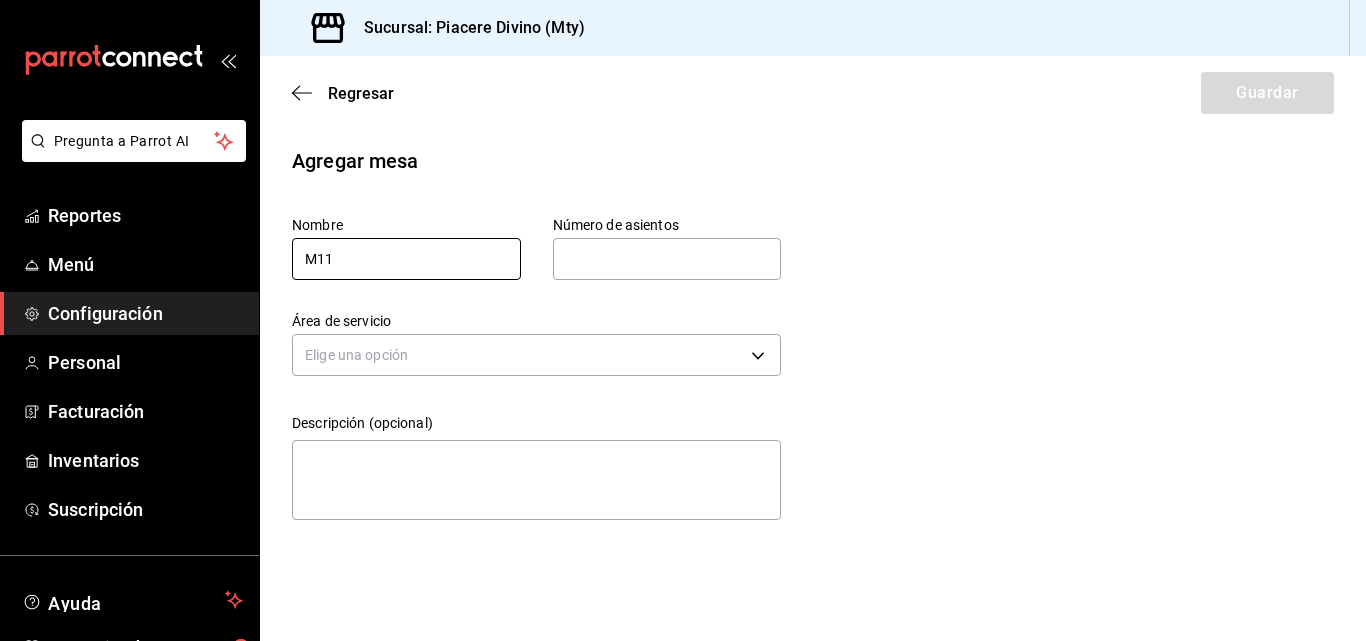 type on "M11" 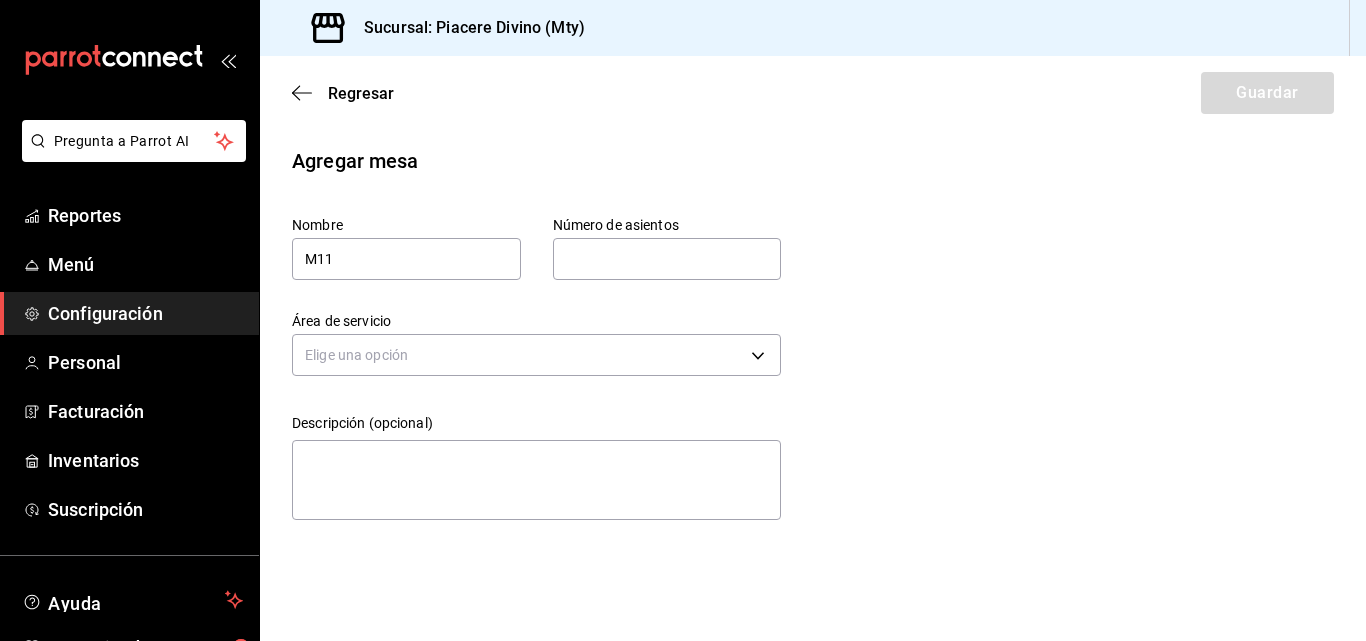 click at bounding box center (667, 259) 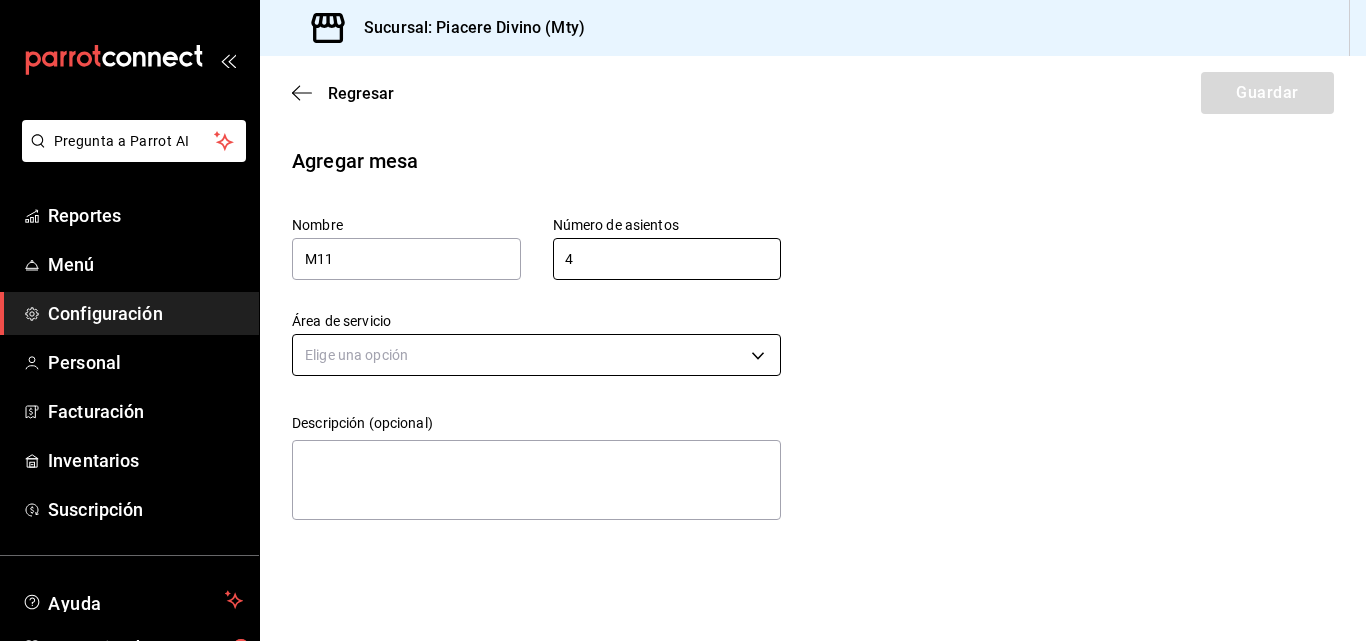type on "4" 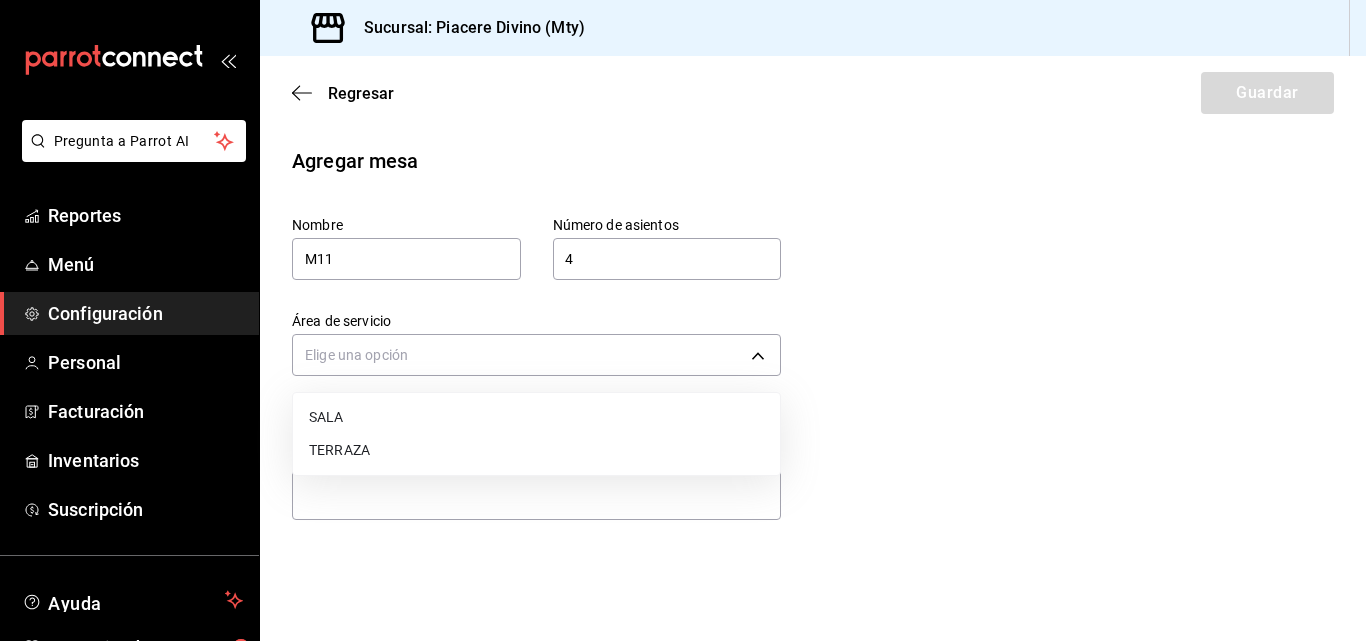 click on "TERRAZA" at bounding box center (536, 450) 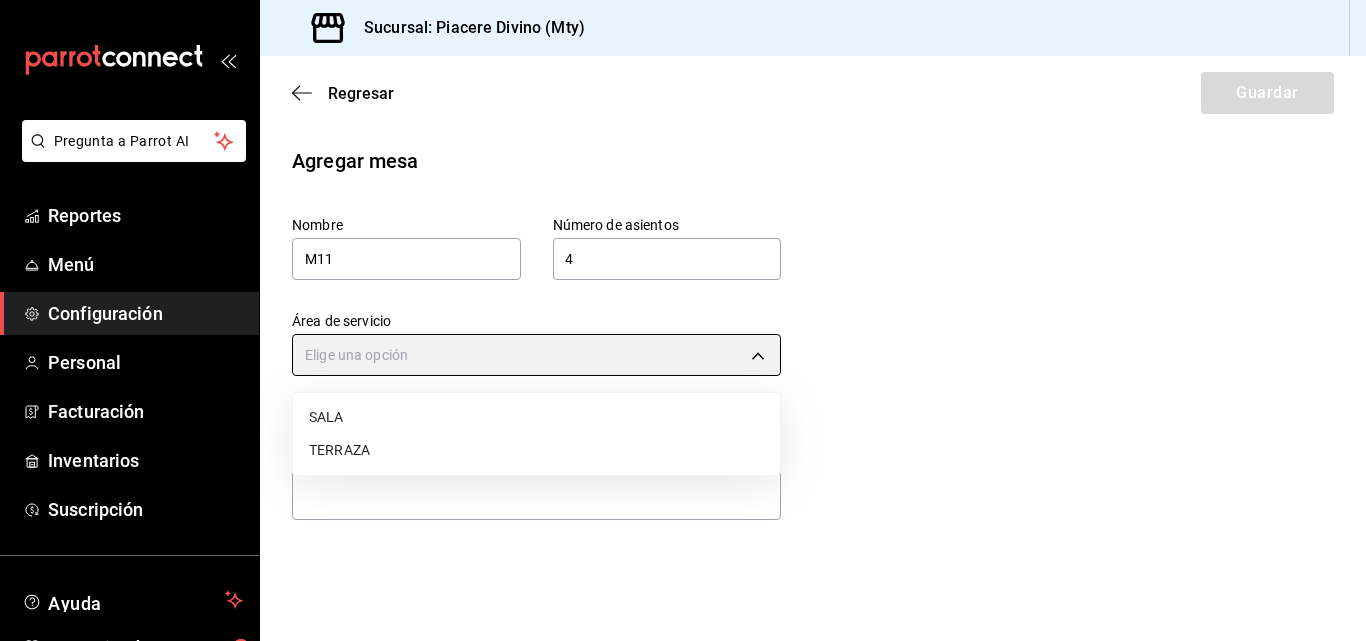 type on "4a095341-b134-4b03-af09-660a3cd8d5c3" 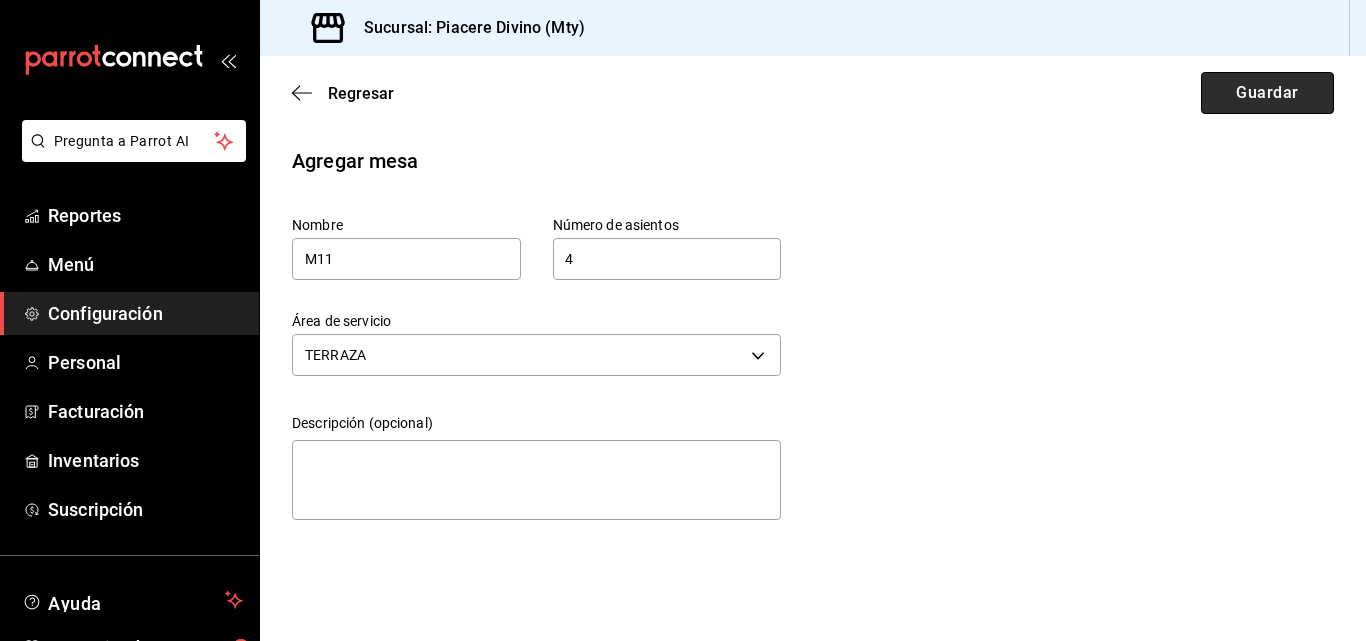 click on "Guardar" at bounding box center [1267, 93] 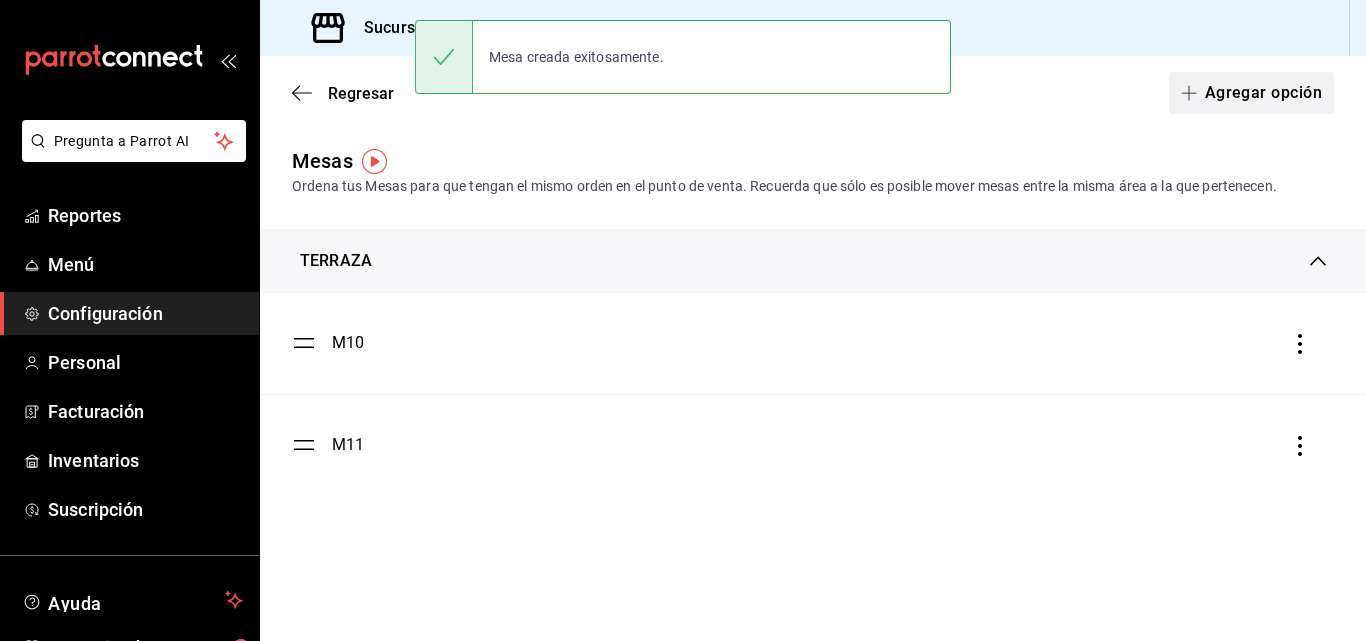 click on "Agregar opción" at bounding box center [1251, 93] 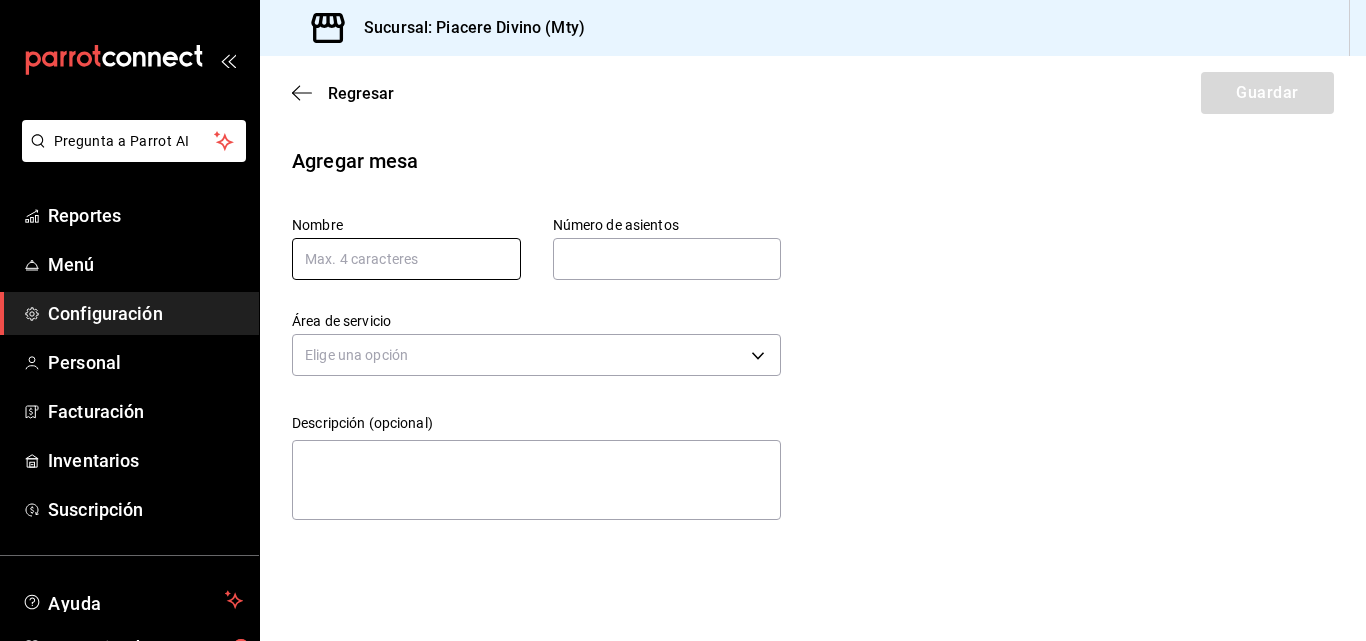 click at bounding box center [406, 259] 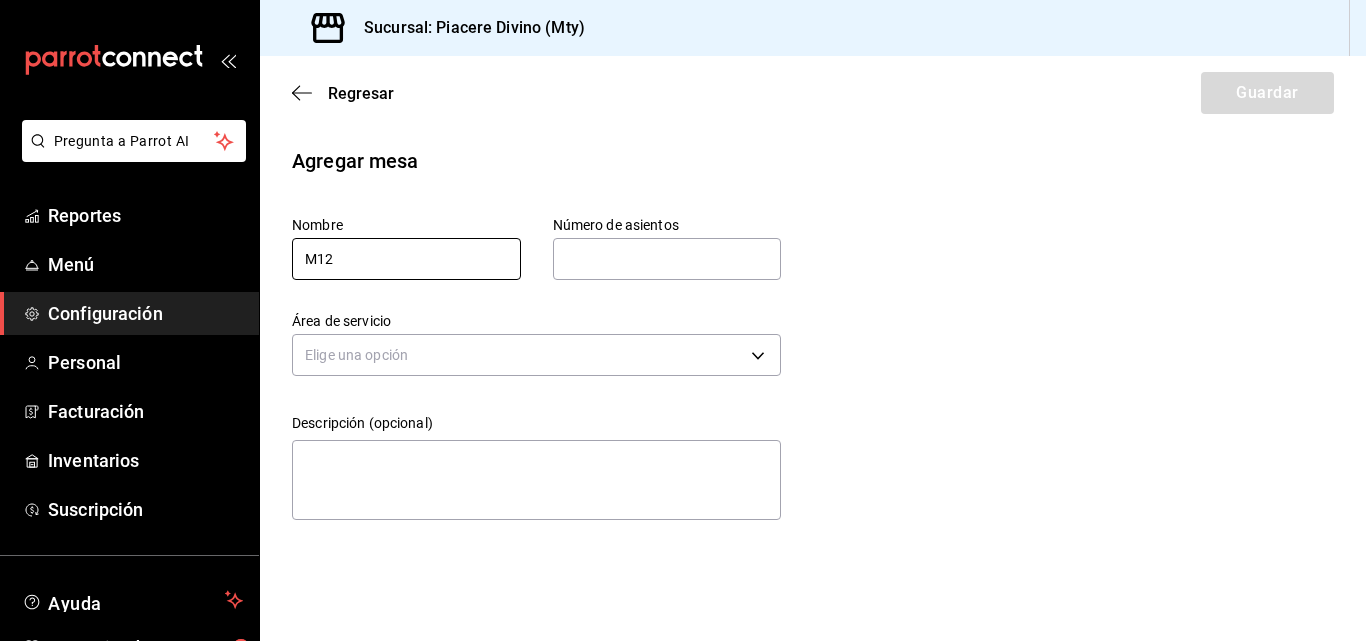 type on "M12" 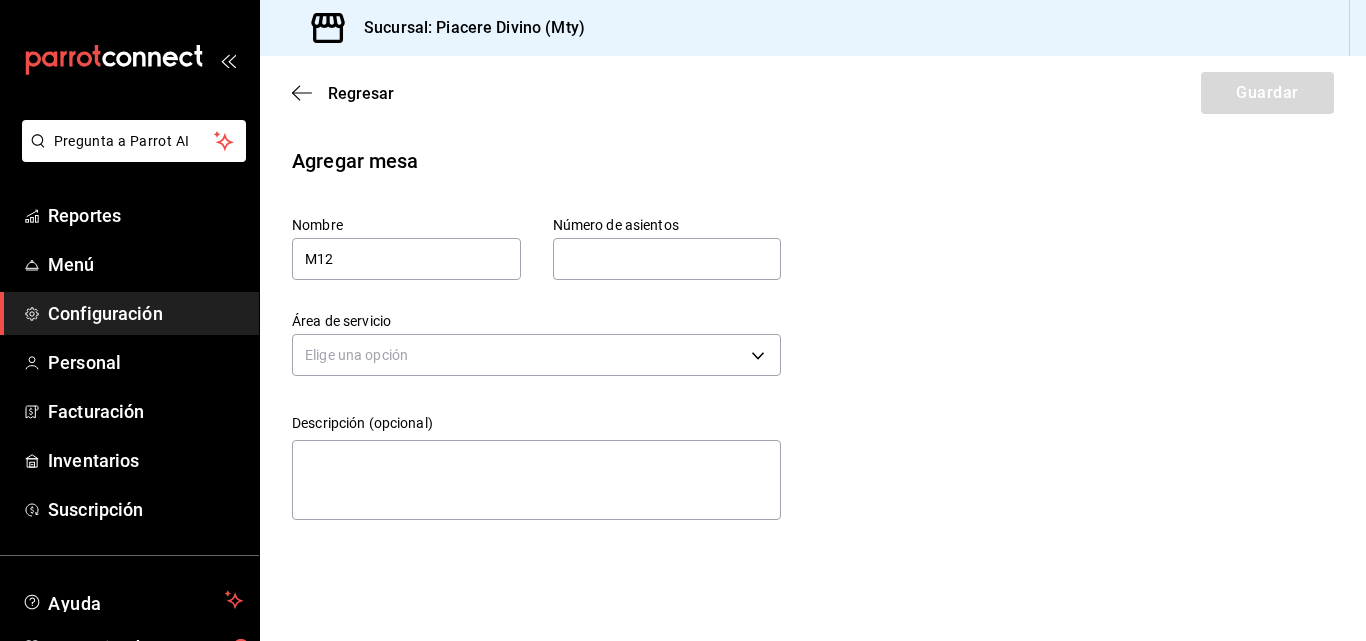 click at bounding box center [667, 259] 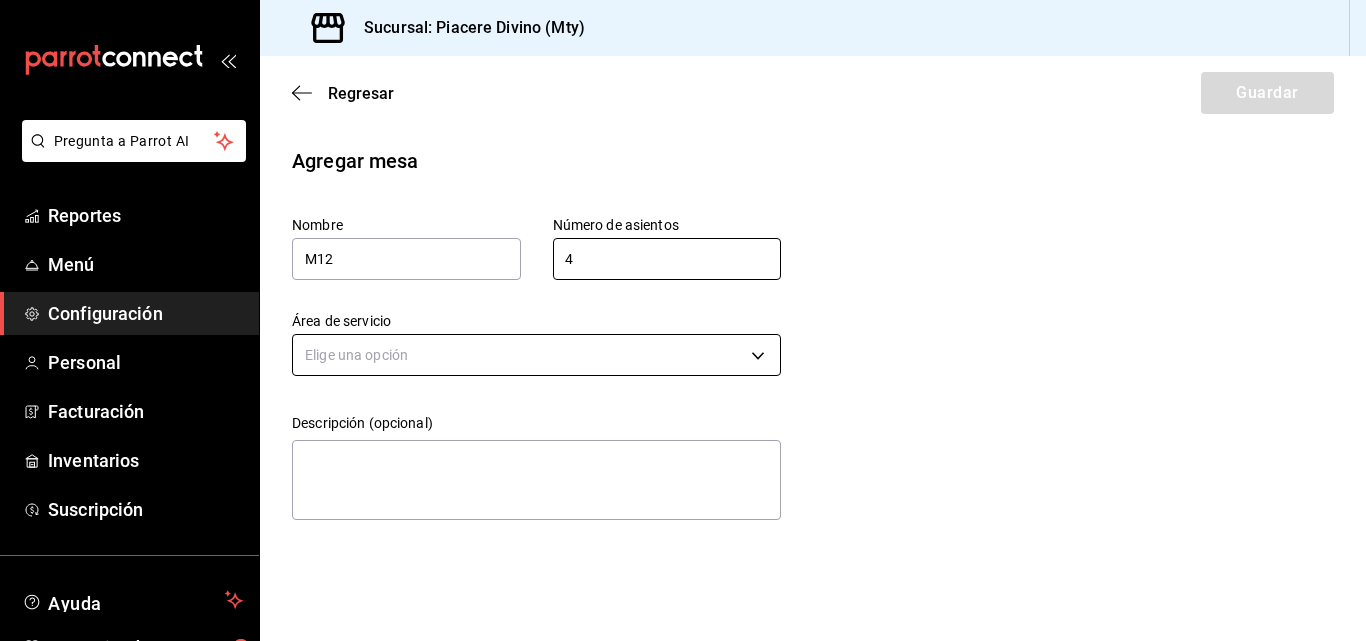 type on "4" 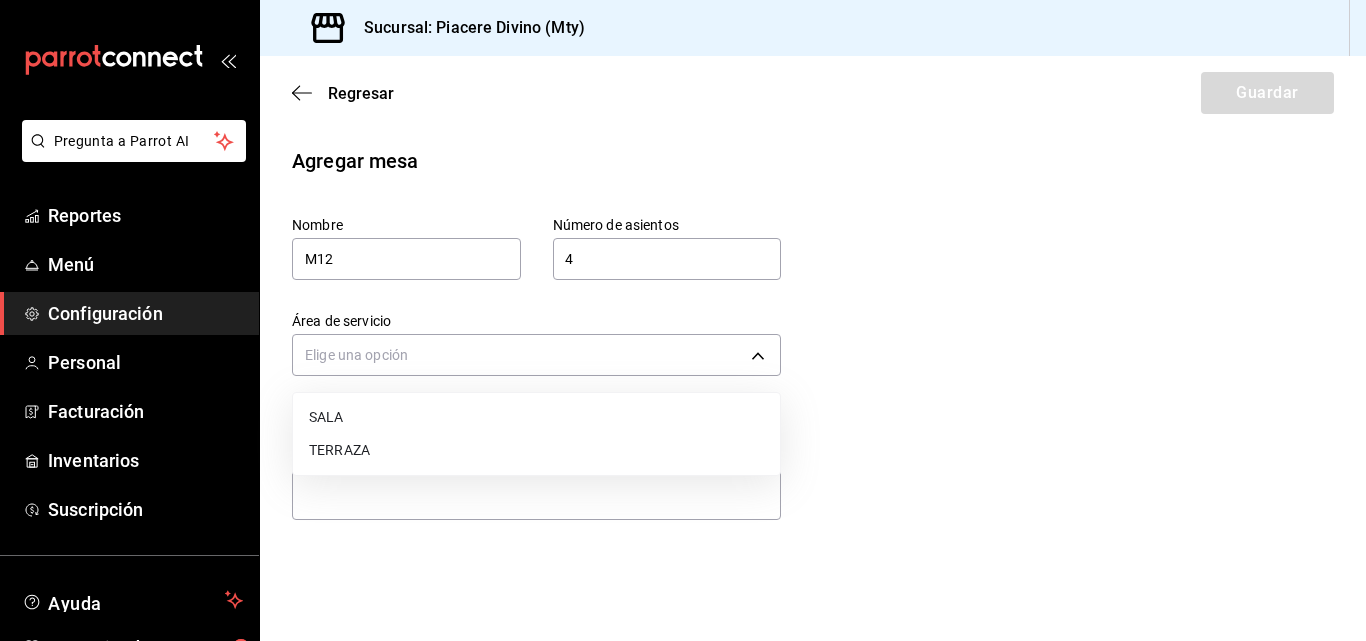 click on "TERRAZA" at bounding box center (536, 450) 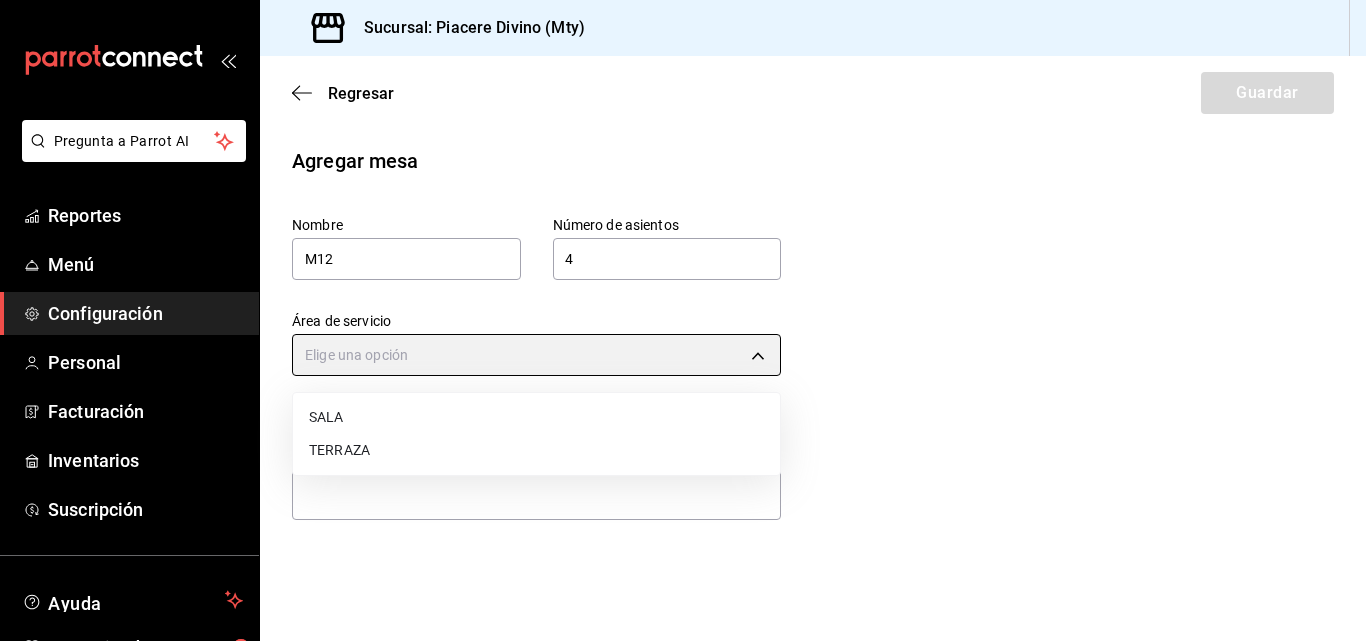 type on "4a095341-b134-4b03-af09-660a3cd8d5c3" 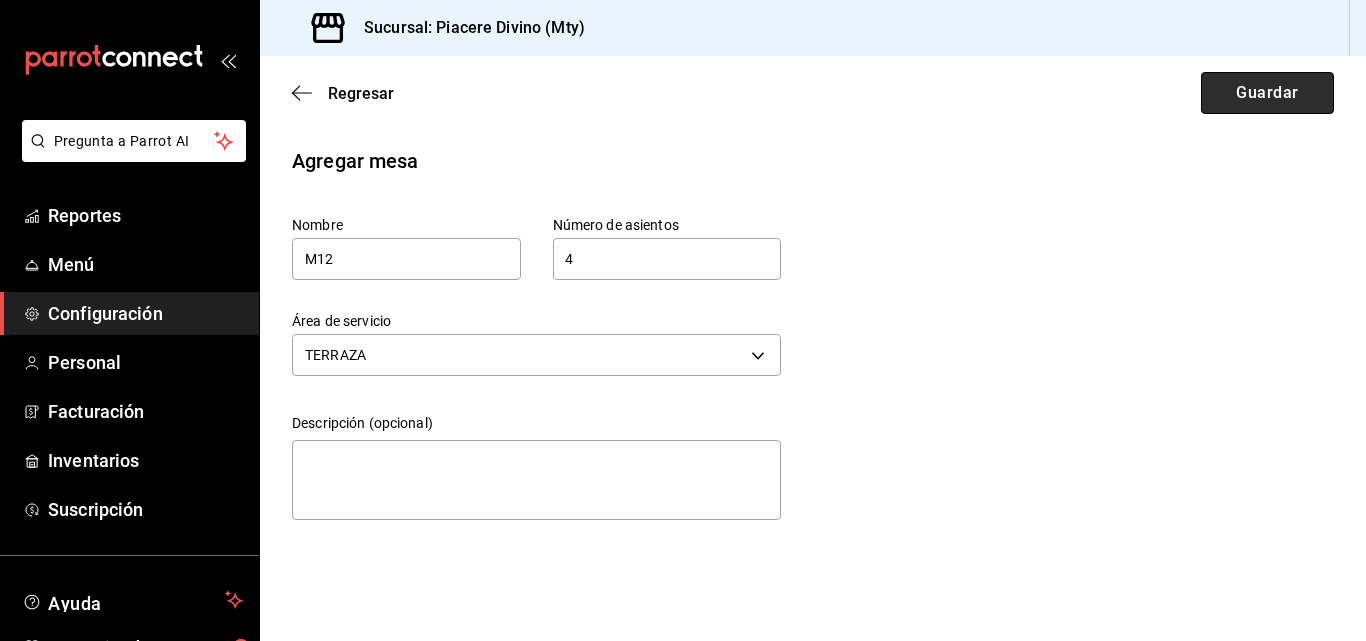 click on "Guardar" at bounding box center (1267, 93) 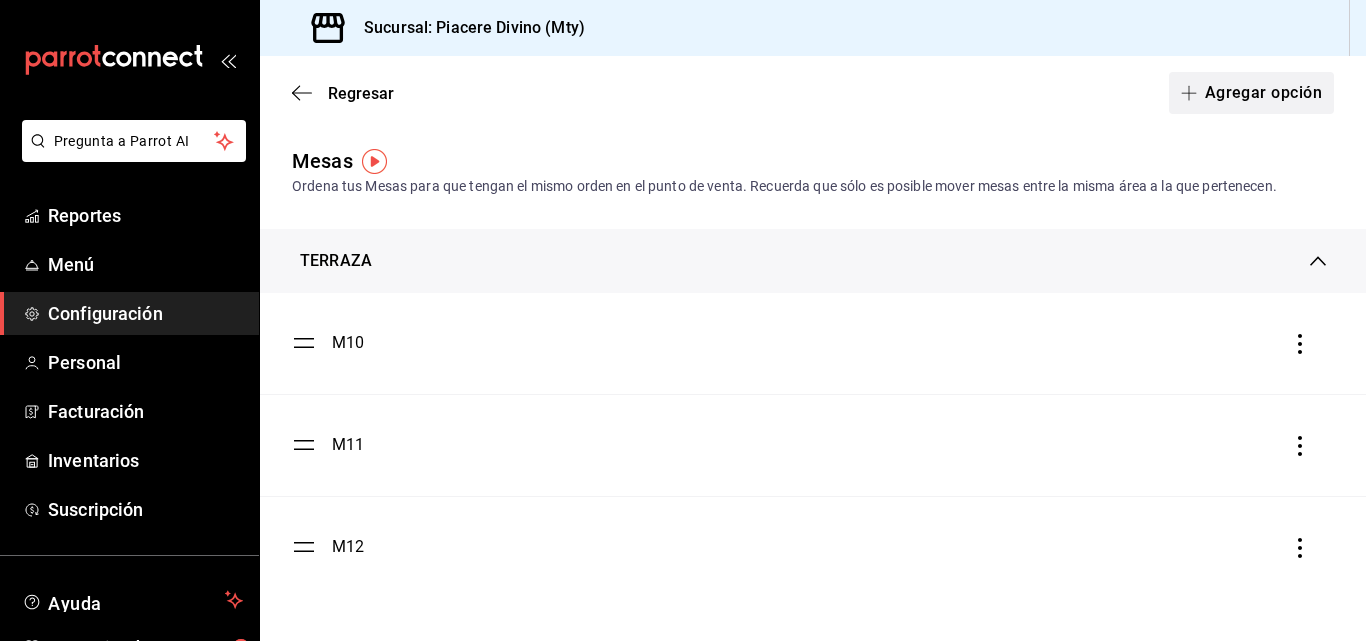 click on "Agregar opción" at bounding box center [1251, 93] 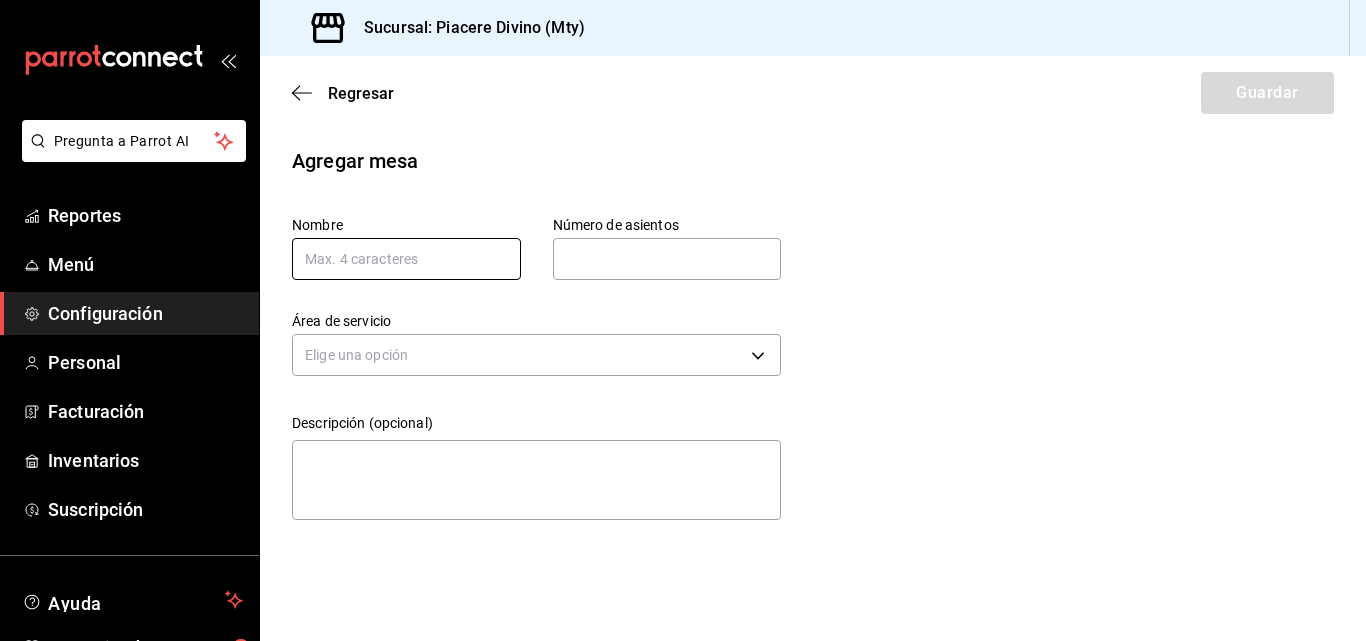 click at bounding box center (406, 259) 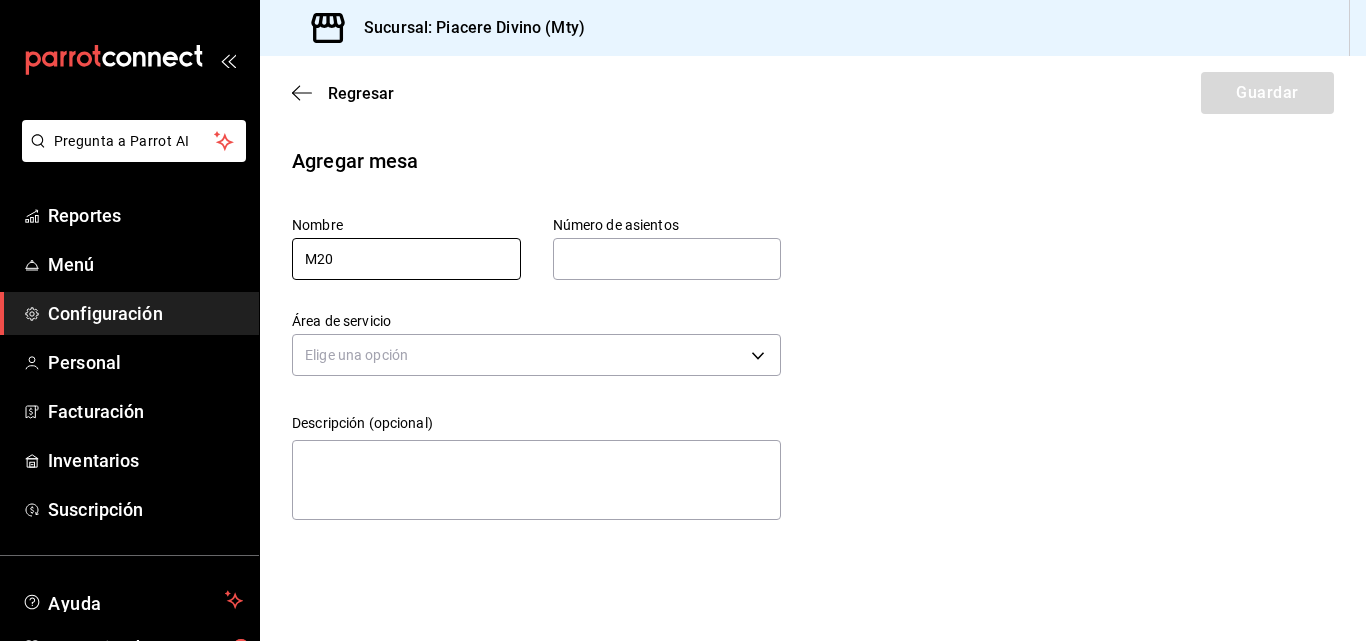 type on "M20" 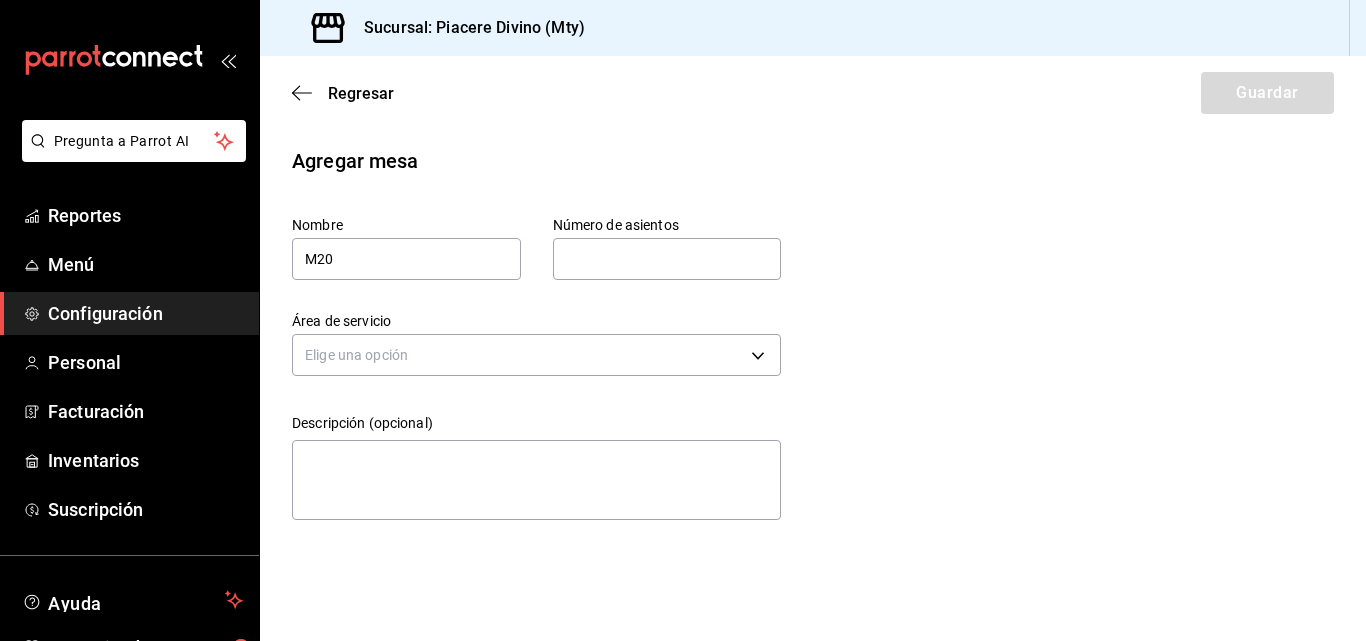 click at bounding box center (667, 259) 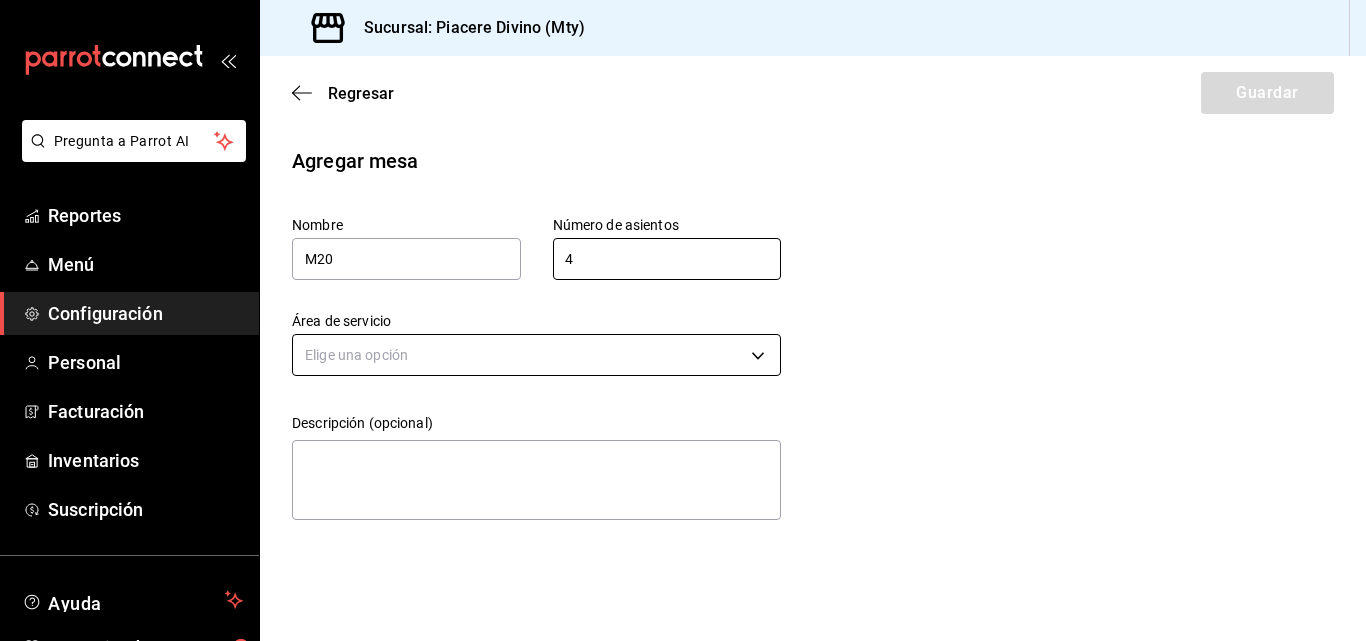 type on "4" 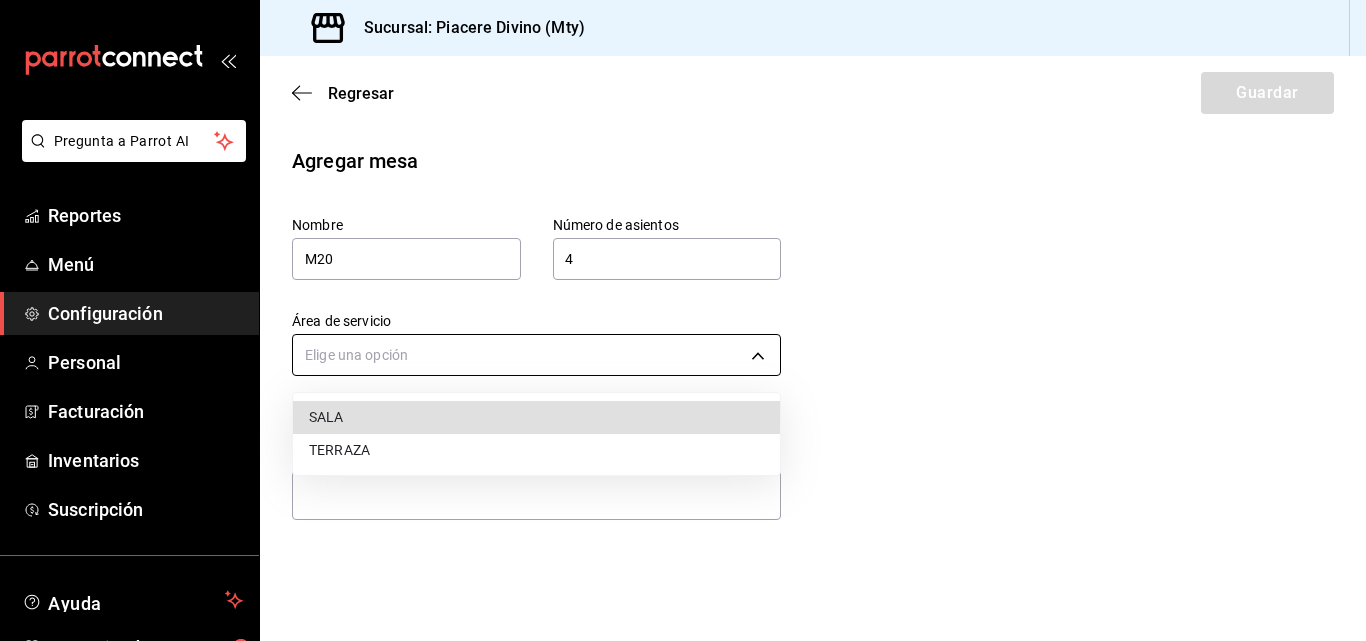 click on "Pregunta a Parrot AI Reportes   Menú   Configuración   Personal   Facturación   Inventarios   Suscripción   Ayuda Recomienda Parrot   [GEOGRAPHIC_DATA][PERSON_NAME]   Sugerir nueva función   Sucursal: Piacere Divino (Mty) Regresar Guardar Agregar mesa Nombre M20 Número de asientos 4 Número de asientos Área de servicio Elige una opción Descripción (opcional) x GANA 1 MES GRATIS EN TU SUSCRIPCIÓN AQUÍ ¿Recuerdas cómo empezó tu restaurante?
[DATE] puedes ayudar a un colega a tener el mismo cambio que tú viviste.
Recomienda Parrot directamente desde tu Portal Administrador.
Es fácil y rápido.
🎁 Por cada restaurante que se una, ganas 1 mes gratis. Ver video tutorial Ir a video Pregunta a Parrot AI Reportes   Menú   Configuración   Personal   Facturación   Inventarios   Suscripción   Ayuda Recomienda Parrot   [GEOGRAPHIC_DATA][PERSON_NAME]   Sugerir nueva función   Visitar centro de ayuda [PHONE_NUMBER] [EMAIL_ADDRESS][DOMAIN_NAME] Visitar centro de ayuda [PHONE_NUMBER] SALA TERRAZA" at bounding box center (683, 320) 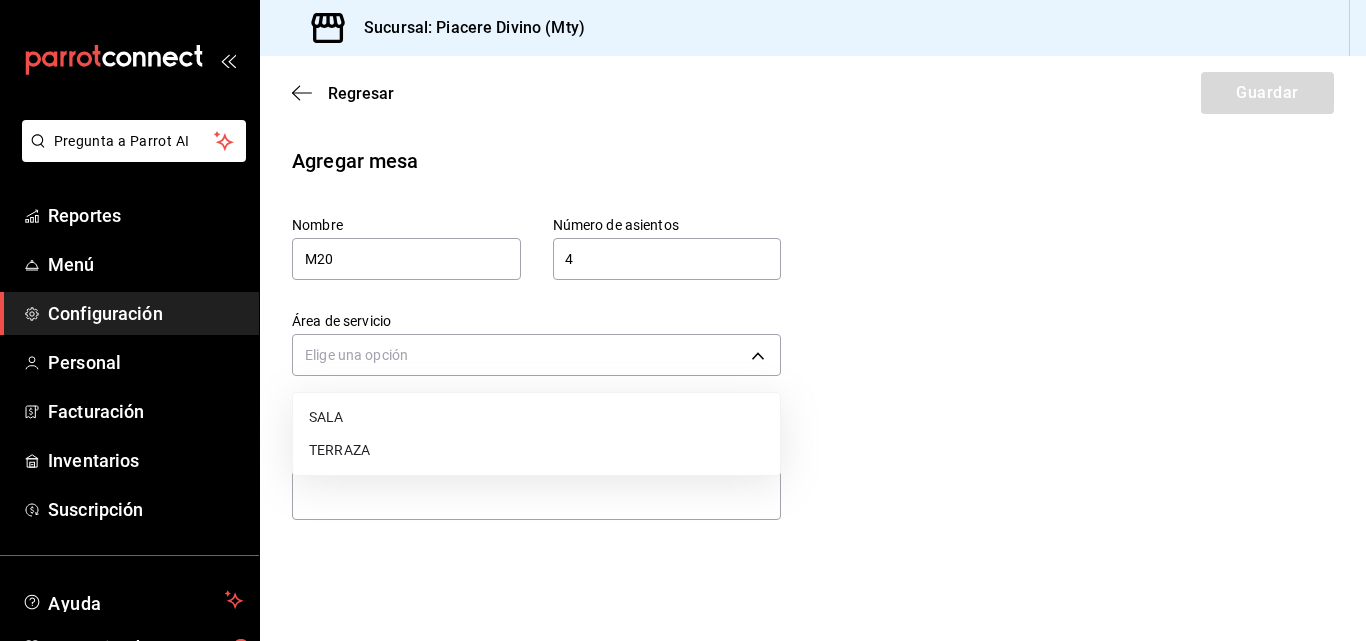 click on "TERRAZA" at bounding box center [536, 450] 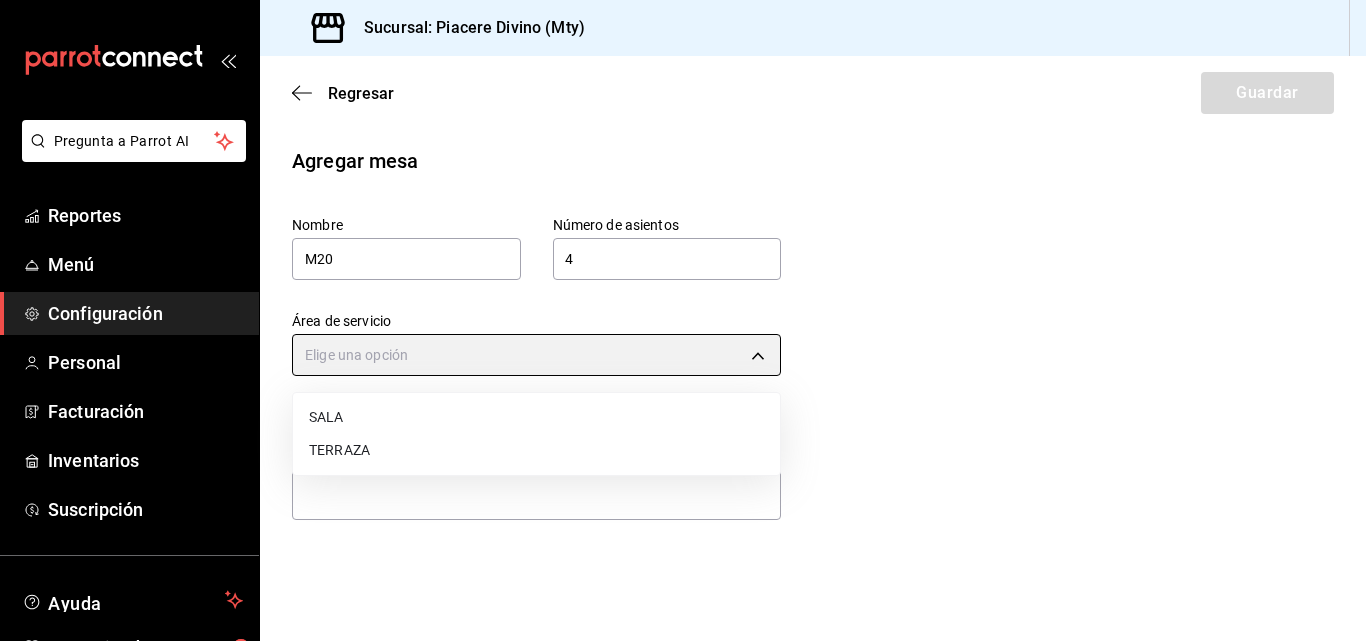 type on "4a095341-b134-4b03-af09-660a3cd8d5c3" 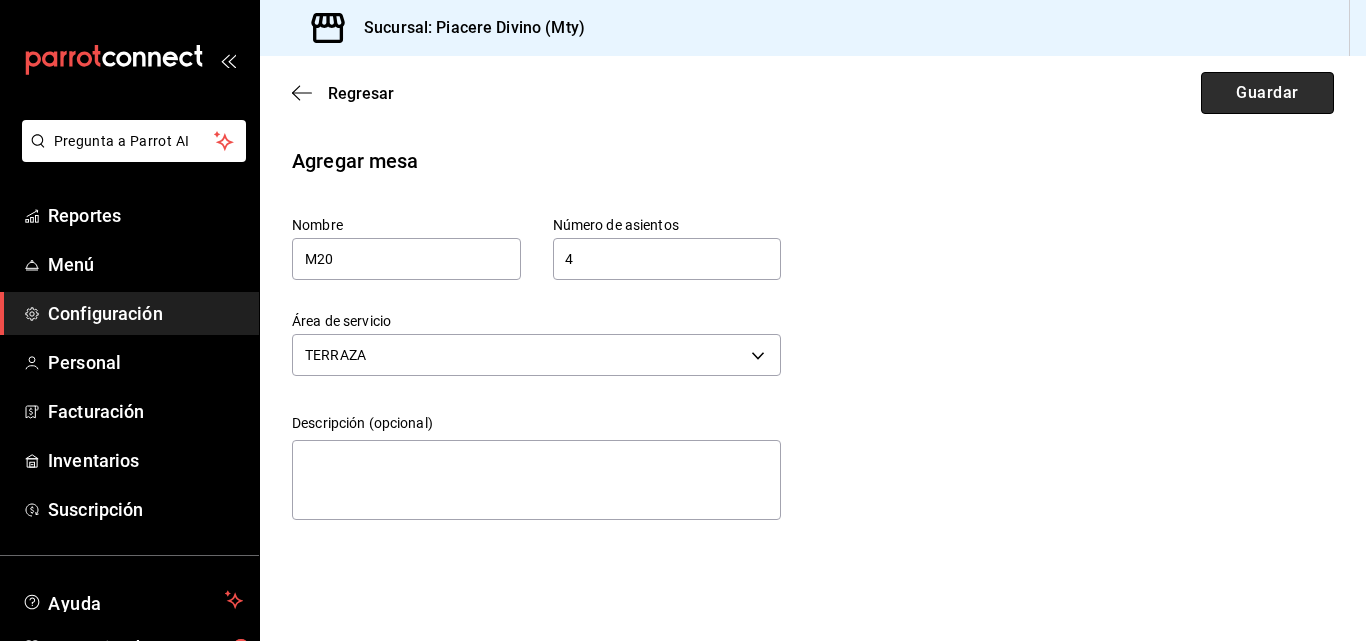 click on "Guardar" at bounding box center (1267, 93) 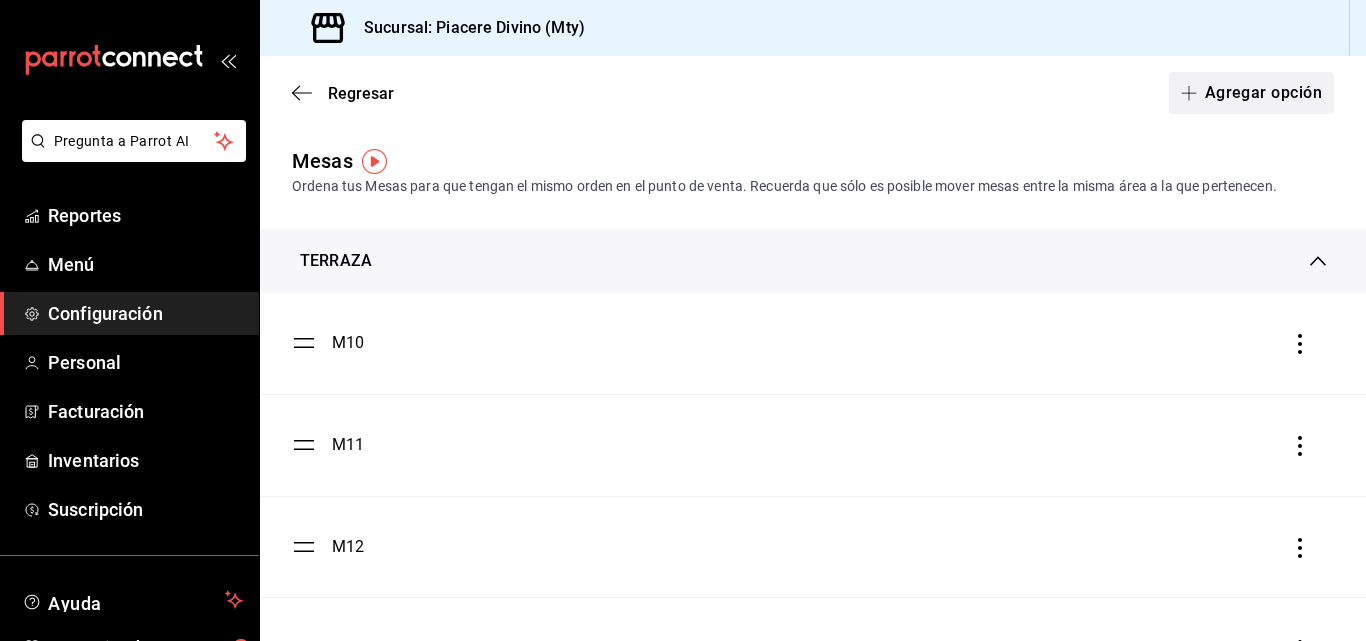 click at bounding box center [1193, 93] 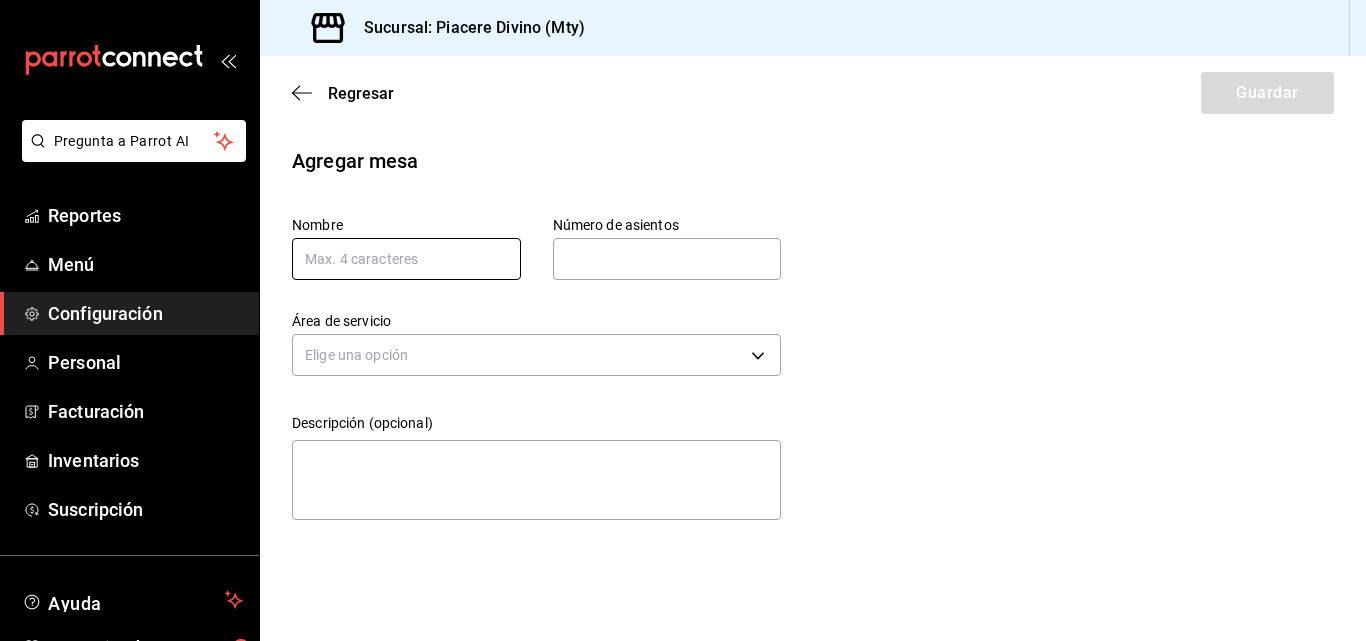 click at bounding box center (406, 259) 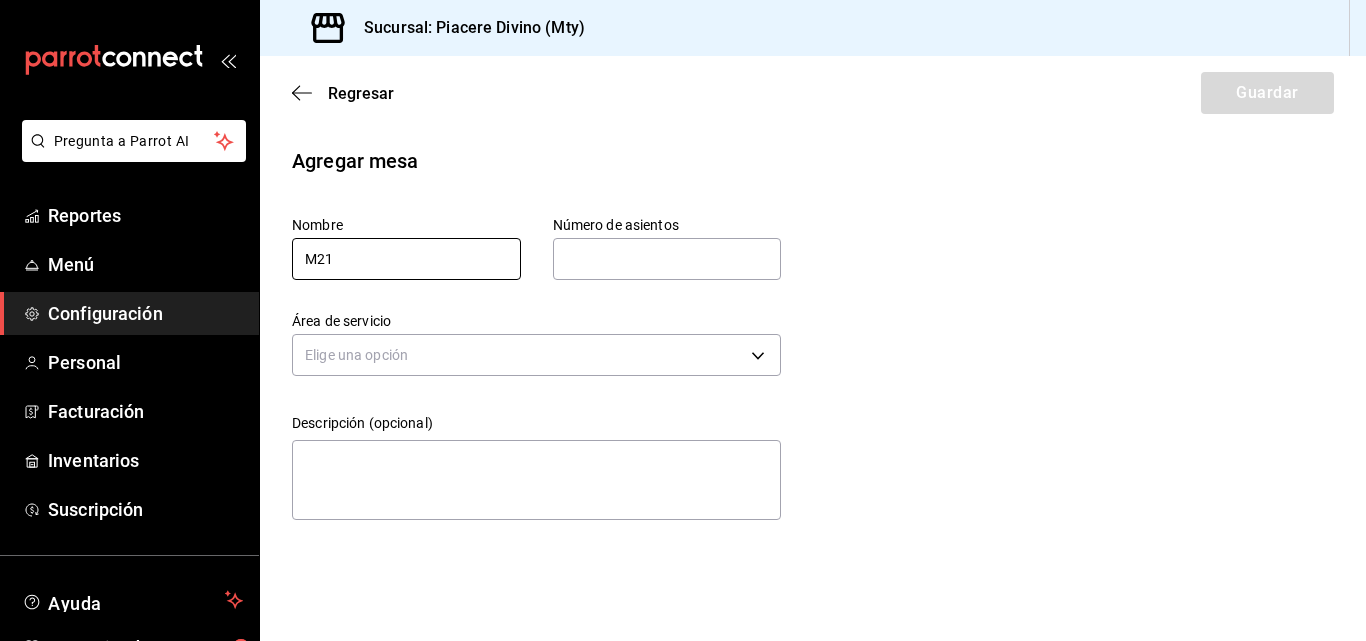 type on "M21" 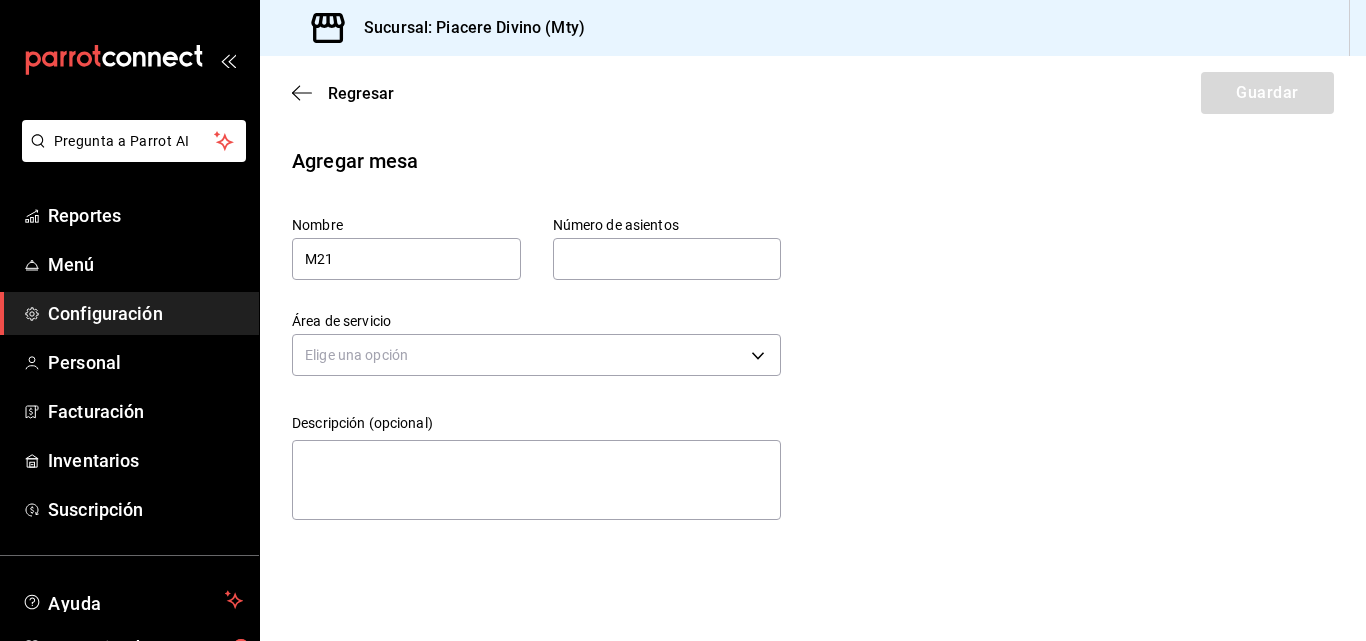 click at bounding box center [667, 259] 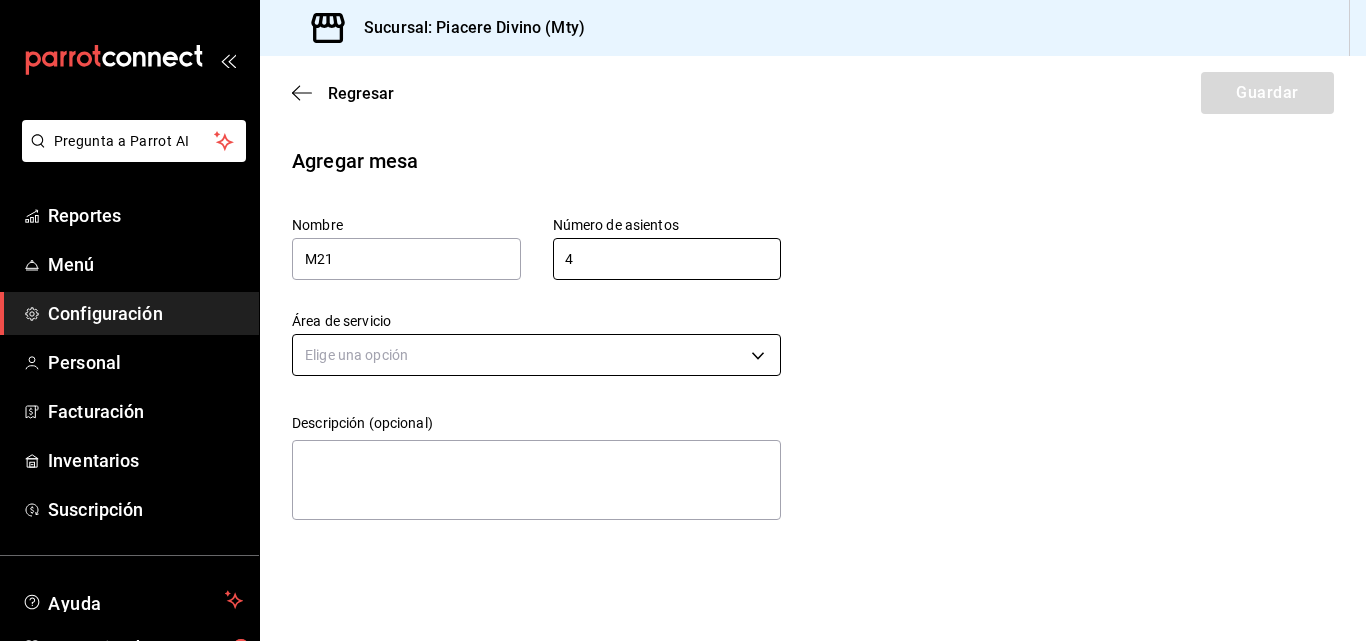 type on "4" 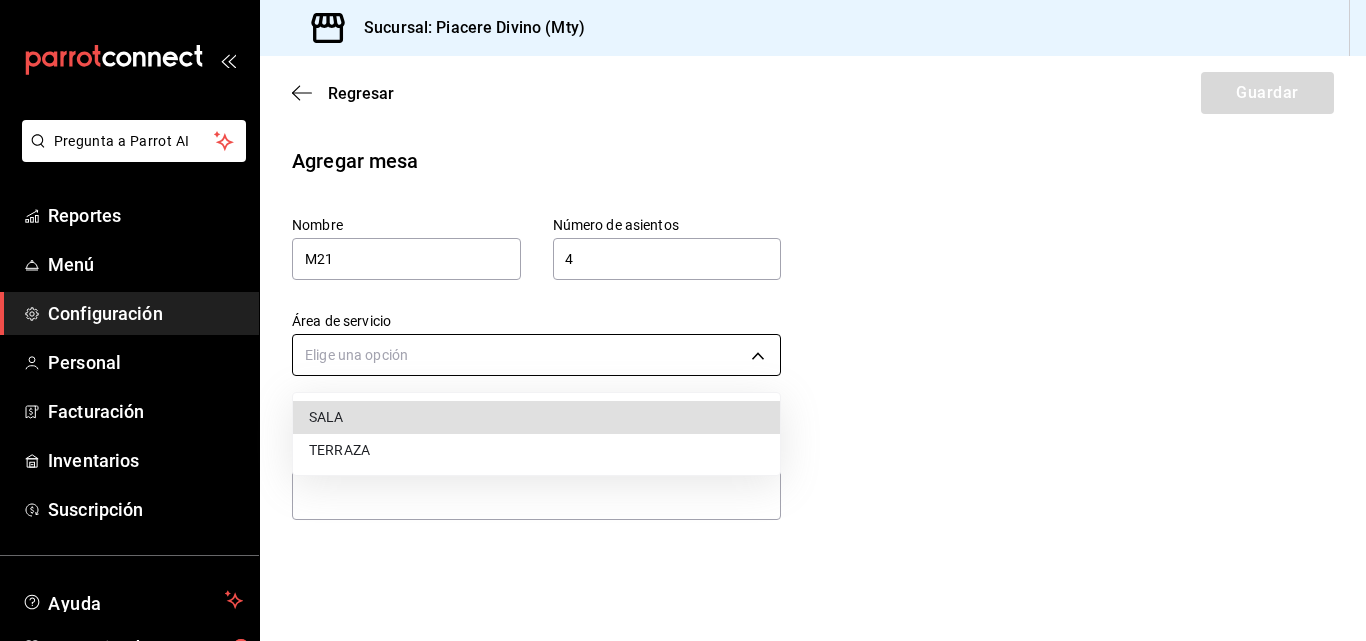 click on "Pregunta a Parrot AI Reportes   Menú   Configuración   Personal   Facturación   Inventarios   Suscripción   Ayuda Recomienda Parrot   [GEOGRAPHIC_DATA][PERSON_NAME]   Sugerir nueva función   Sucursal: Piacere Divino (Mty) Regresar Guardar Agregar mesa Nombre M21 Número de asientos 4 Número de asientos Área de servicio Elige una opción Descripción (opcional) x GANA 1 MES GRATIS EN TU SUSCRIPCIÓN AQUÍ ¿Recuerdas cómo empezó tu restaurante?
[DATE] puedes ayudar a un colega a tener el mismo cambio que tú viviste.
Recomienda Parrot directamente desde tu Portal Administrador.
Es fácil y rápido.
🎁 Por cada restaurante que se una, ganas 1 mes gratis. Ver video tutorial Ir a video Pregunta a Parrot AI Reportes   Menú   Configuración   Personal   Facturación   Inventarios   Suscripción   Ayuda Recomienda Parrot   [GEOGRAPHIC_DATA][PERSON_NAME]   Sugerir nueva función   Visitar centro de ayuda [PHONE_NUMBER] [EMAIL_ADDRESS][DOMAIN_NAME] Visitar centro de ayuda [PHONE_NUMBER] SALA TERRAZA" at bounding box center [683, 320] 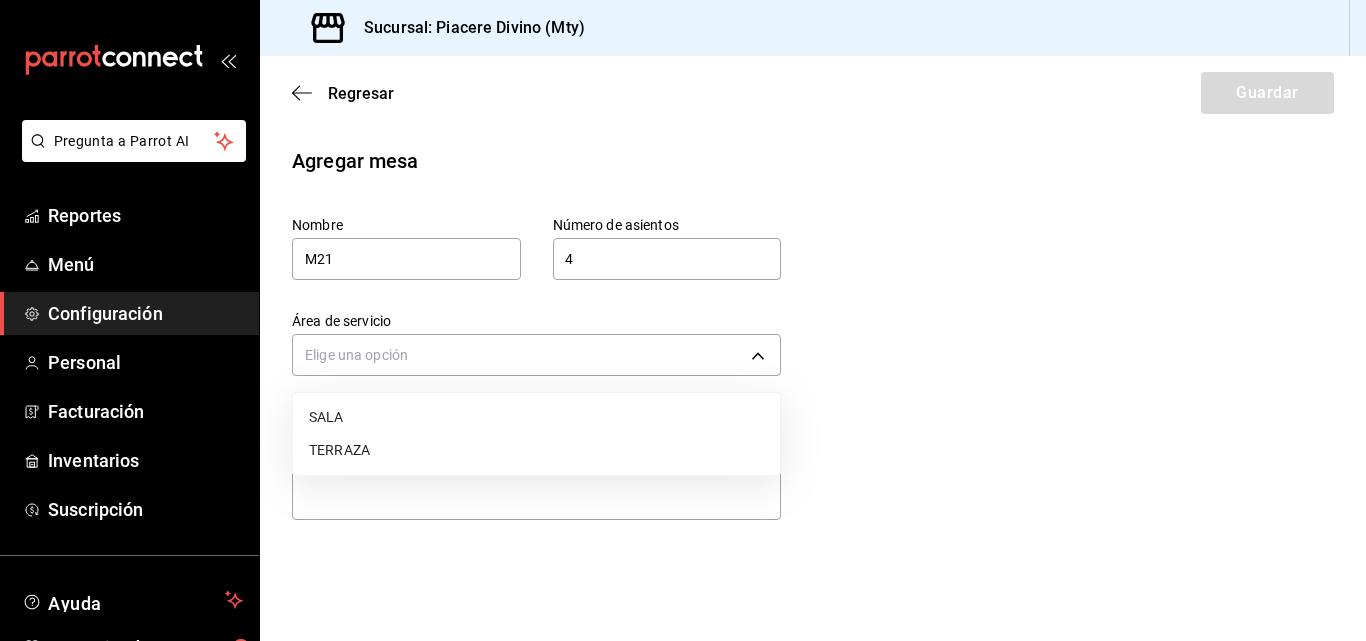 click on "TERRAZA" at bounding box center [536, 450] 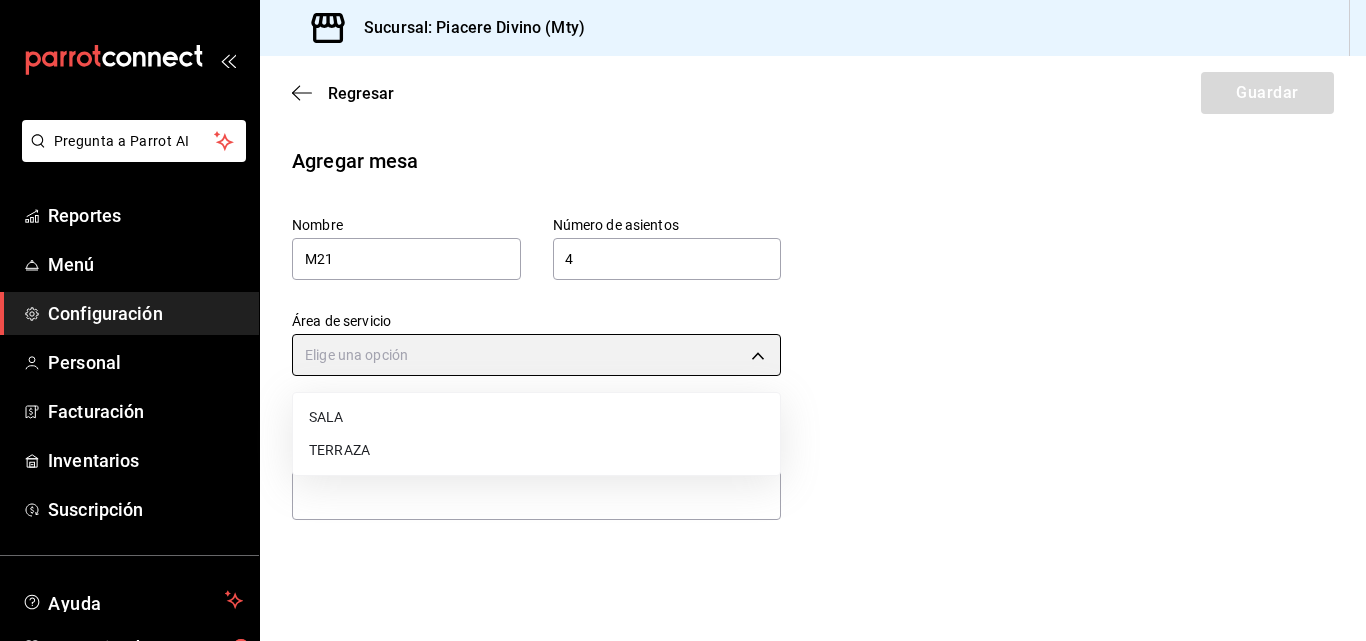 type on "4a095341-b134-4b03-af09-660a3cd8d5c3" 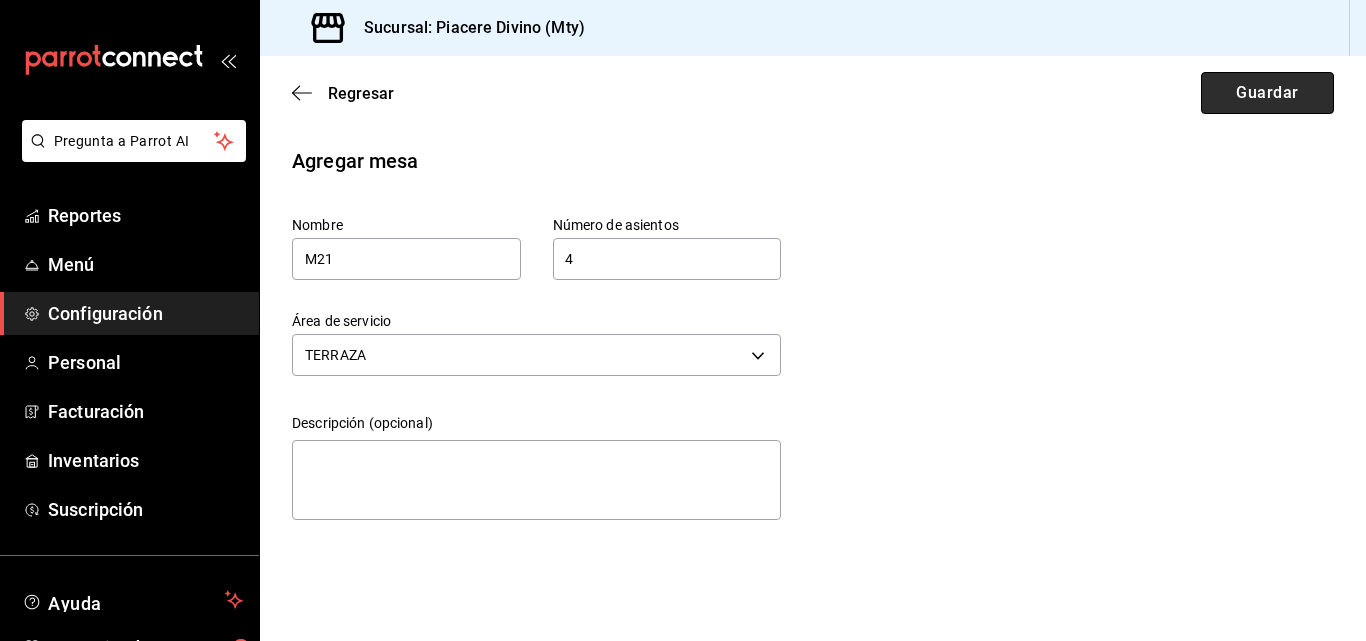 click on "Guardar" at bounding box center (1267, 93) 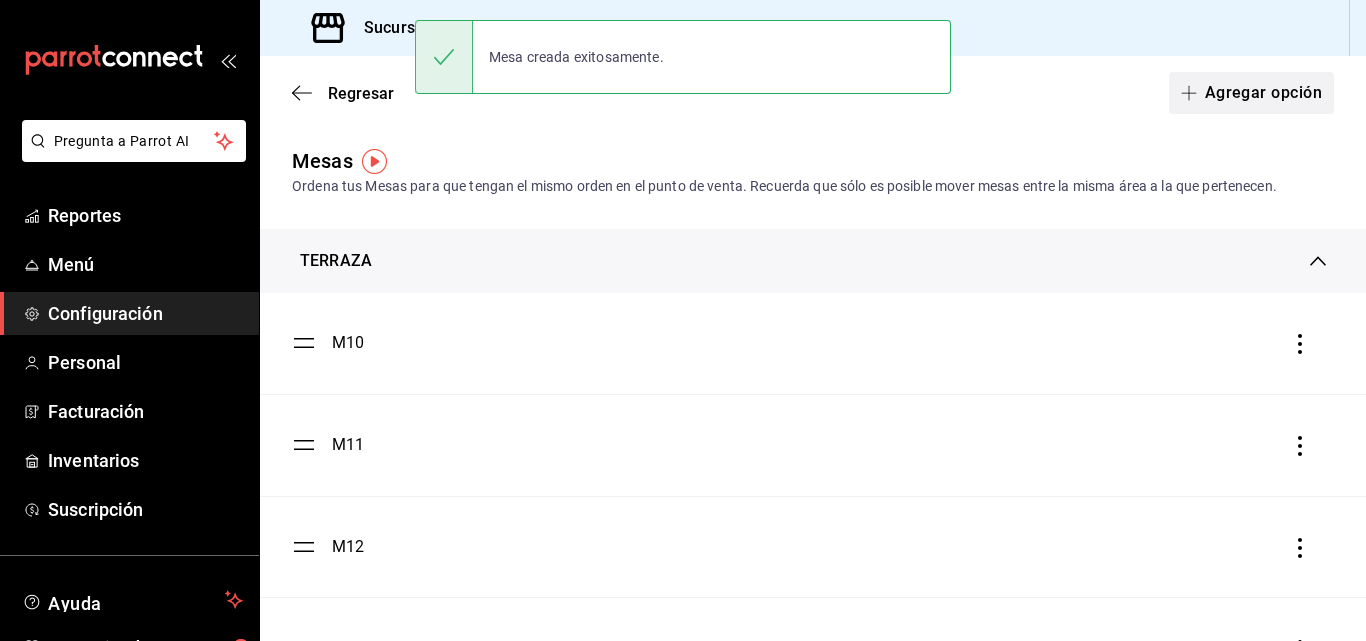 click on "Agregar opción" at bounding box center (1251, 93) 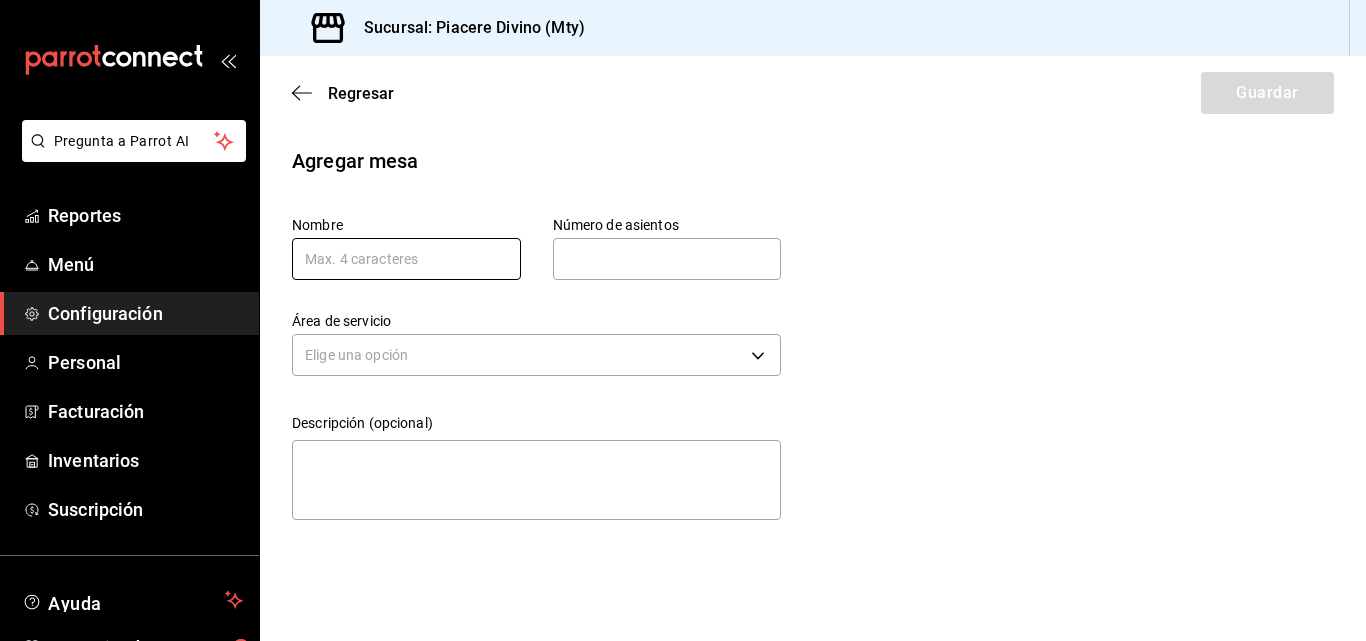 click at bounding box center [406, 259] 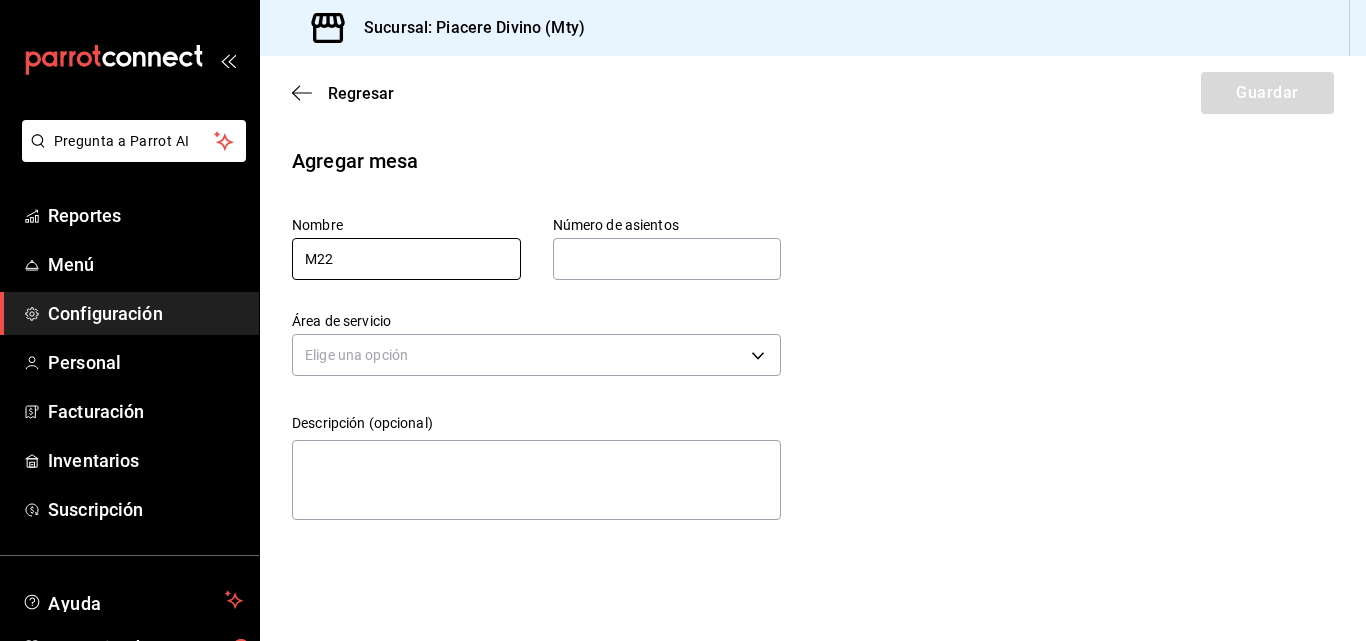 type on "M22" 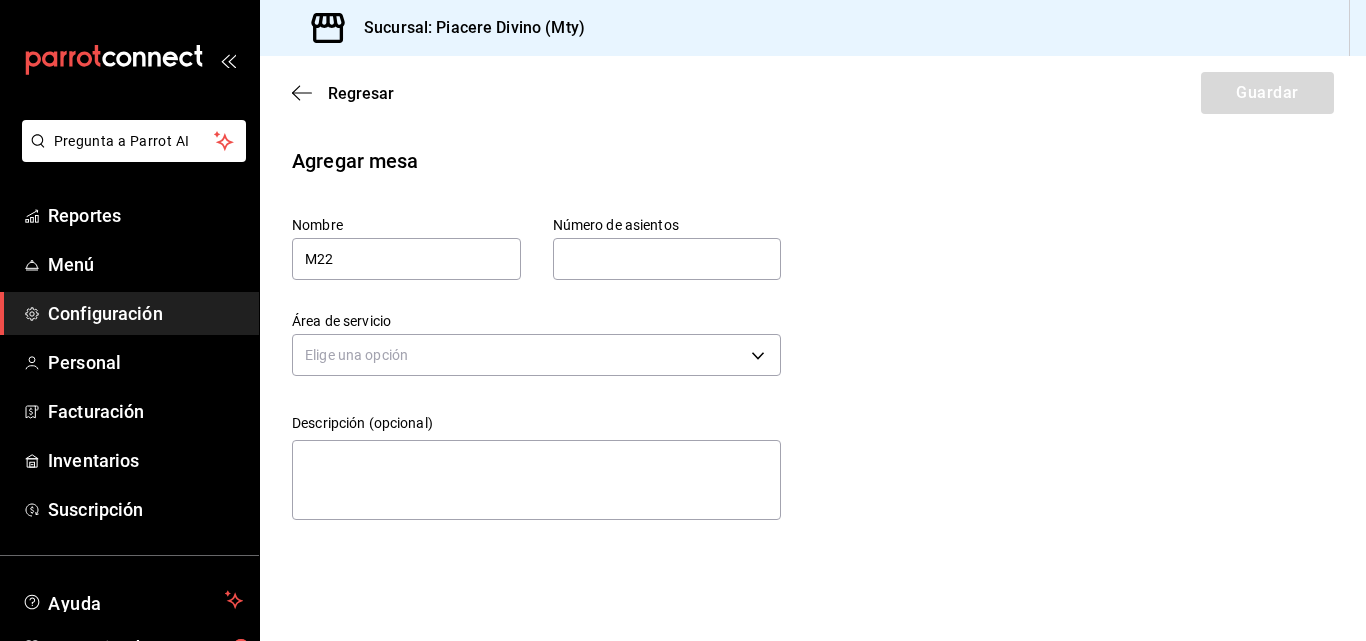 click at bounding box center [667, 259] 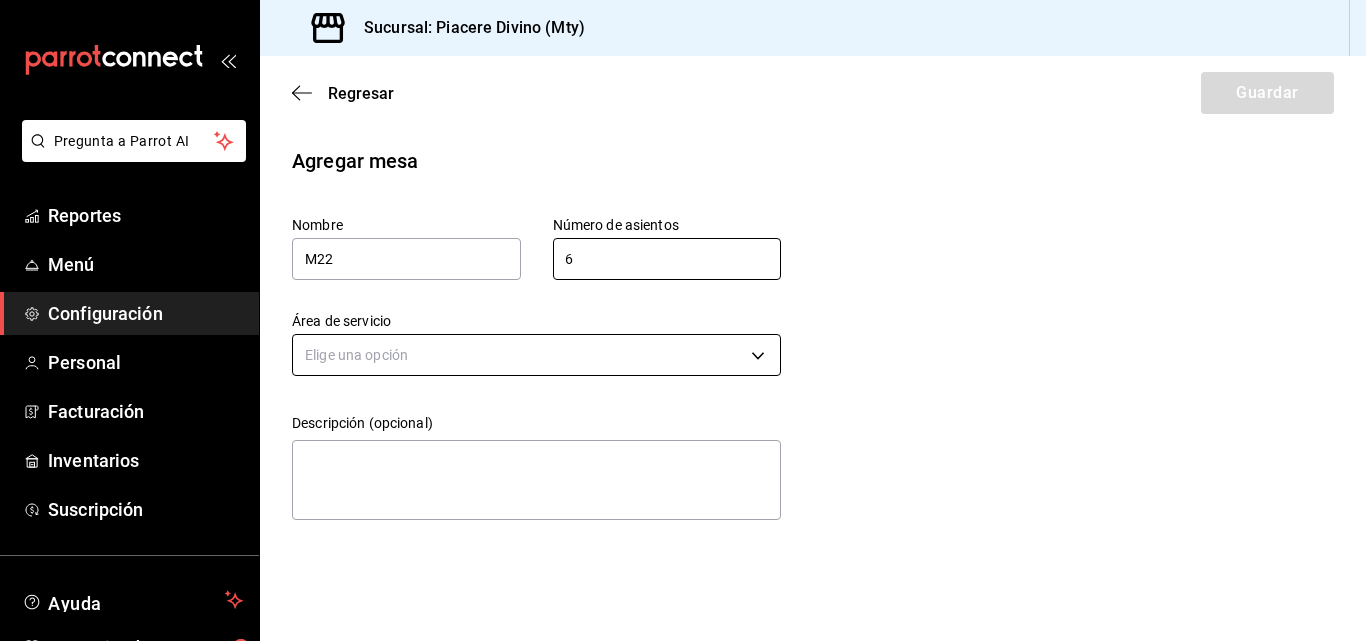 type on "6" 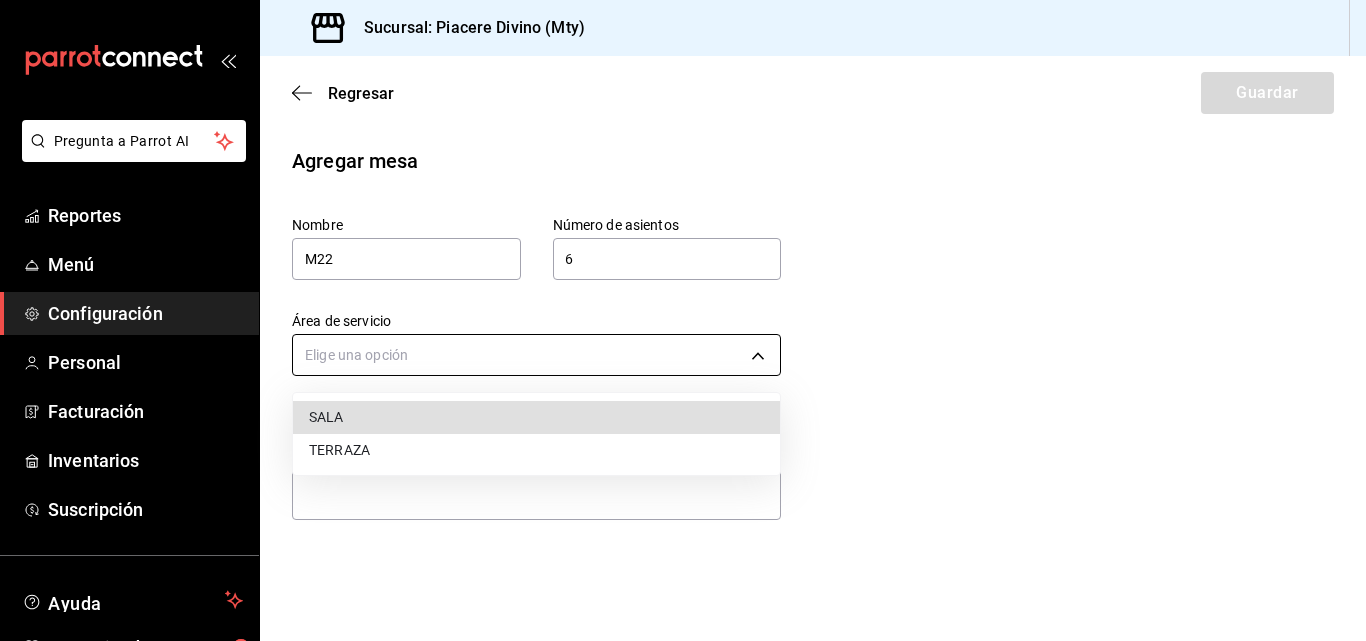 click on "Pregunta a Parrot AI Reportes   Menú   Configuración   Personal   Facturación   Inventarios   Suscripción   Ayuda Recomienda Parrot   [GEOGRAPHIC_DATA][PERSON_NAME]   Sugerir nueva función   Sucursal: Piacere Divino (Mty) Regresar Guardar Agregar mesa Nombre M22 Número de asientos 6 Número de asientos Área de servicio Elige una opción Descripción (opcional) x GANA 1 MES GRATIS EN TU SUSCRIPCIÓN AQUÍ ¿Recuerdas cómo empezó tu restaurante?
[DATE] puedes ayudar a un colega a tener el mismo cambio que tú viviste.
Recomienda Parrot directamente desde tu Portal Administrador.
Es fácil y rápido.
🎁 Por cada restaurante que se una, ganas 1 mes gratis. Ver video tutorial Ir a video Pregunta a Parrot AI Reportes   Menú   Configuración   Personal   Facturación   Inventarios   Suscripción   Ayuda Recomienda Parrot   [GEOGRAPHIC_DATA][PERSON_NAME]   Sugerir nueva función   Visitar centro de ayuda [PHONE_NUMBER] [EMAIL_ADDRESS][DOMAIN_NAME] Visitar centro de ayuda [PHONE_NUMBER] SALA TERRAZA" at bounding box center [683, 320] 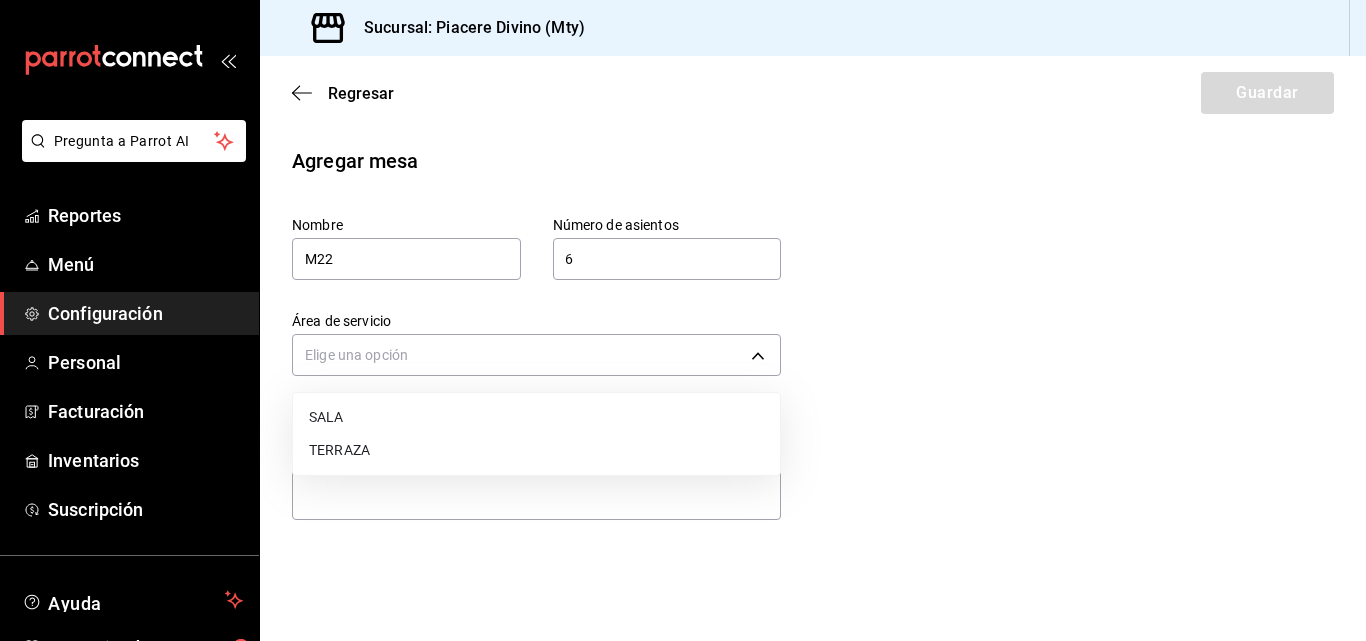 click on "TERRAZA" at bounding box center (536, 450) 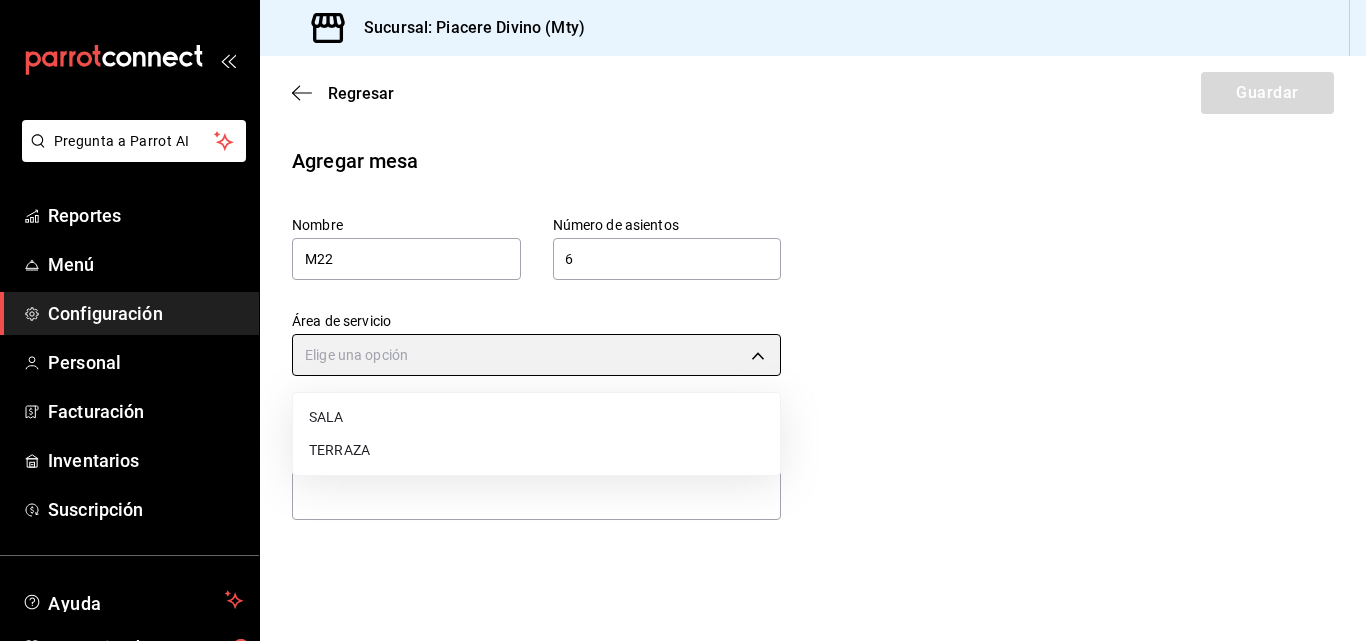 type on "4a095341-b134-4b03-af09-660a3cd8d5c3" 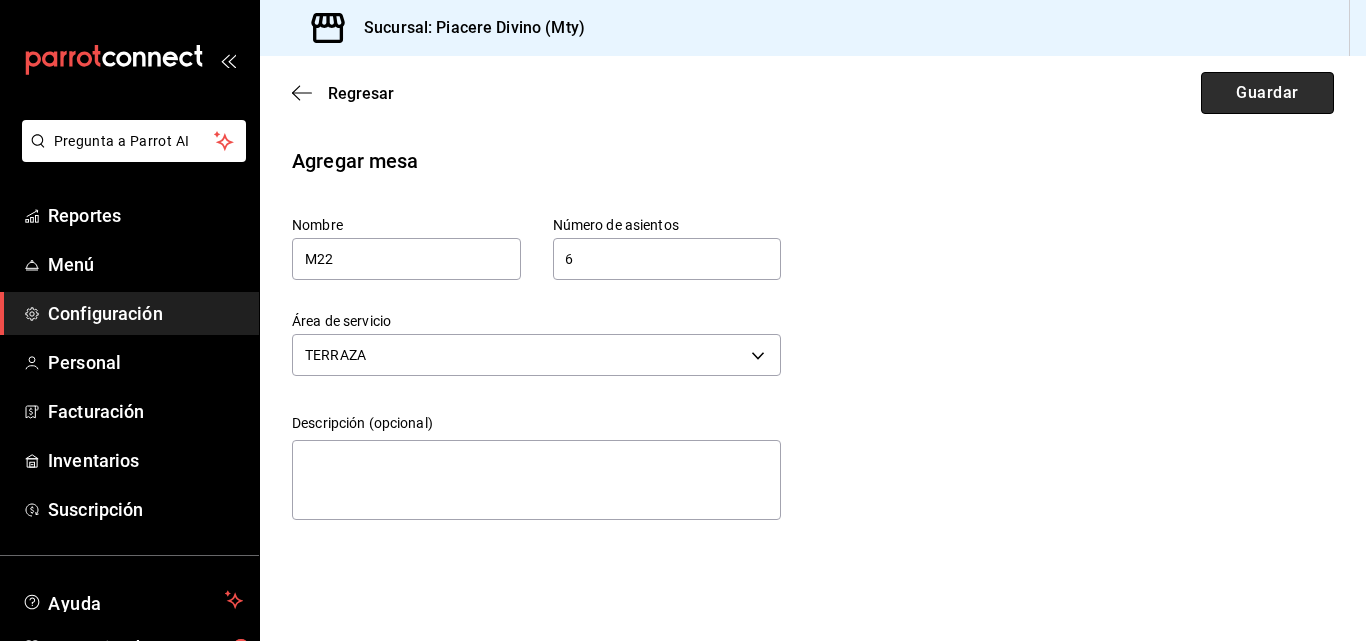 click on "Guardar" at bounding box center [1267, 93] 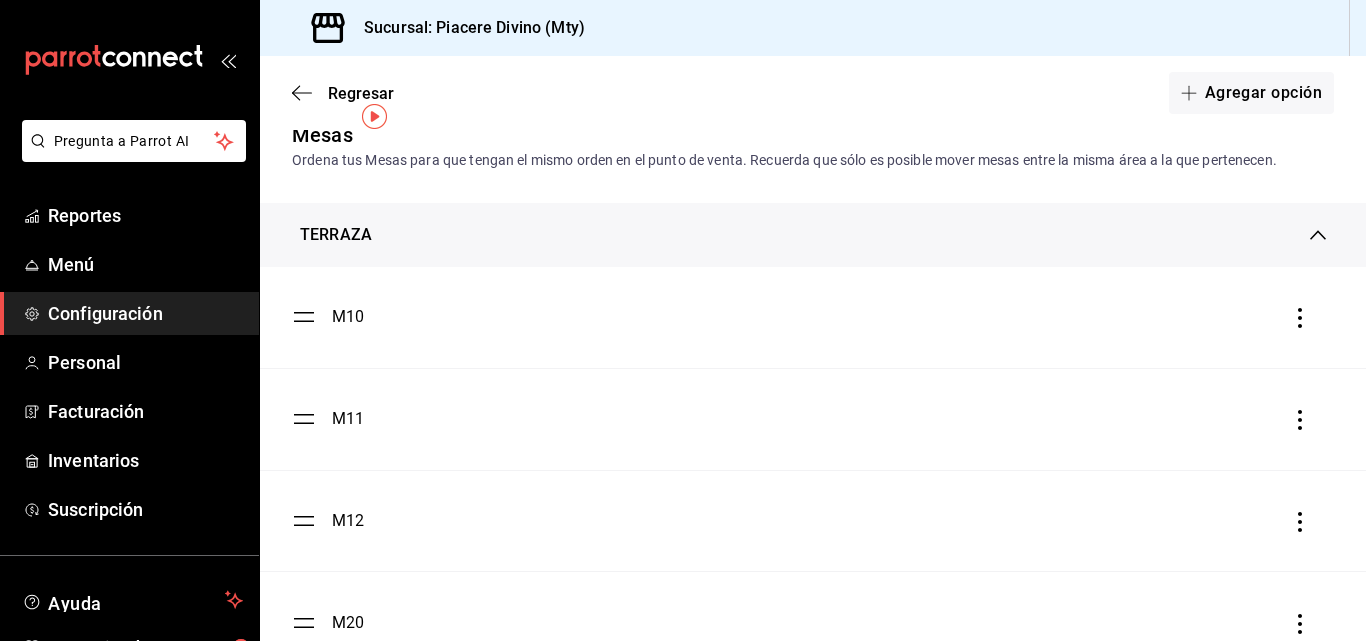 scroll, scrollTop: 0, scrollLeft: 0, axis: both 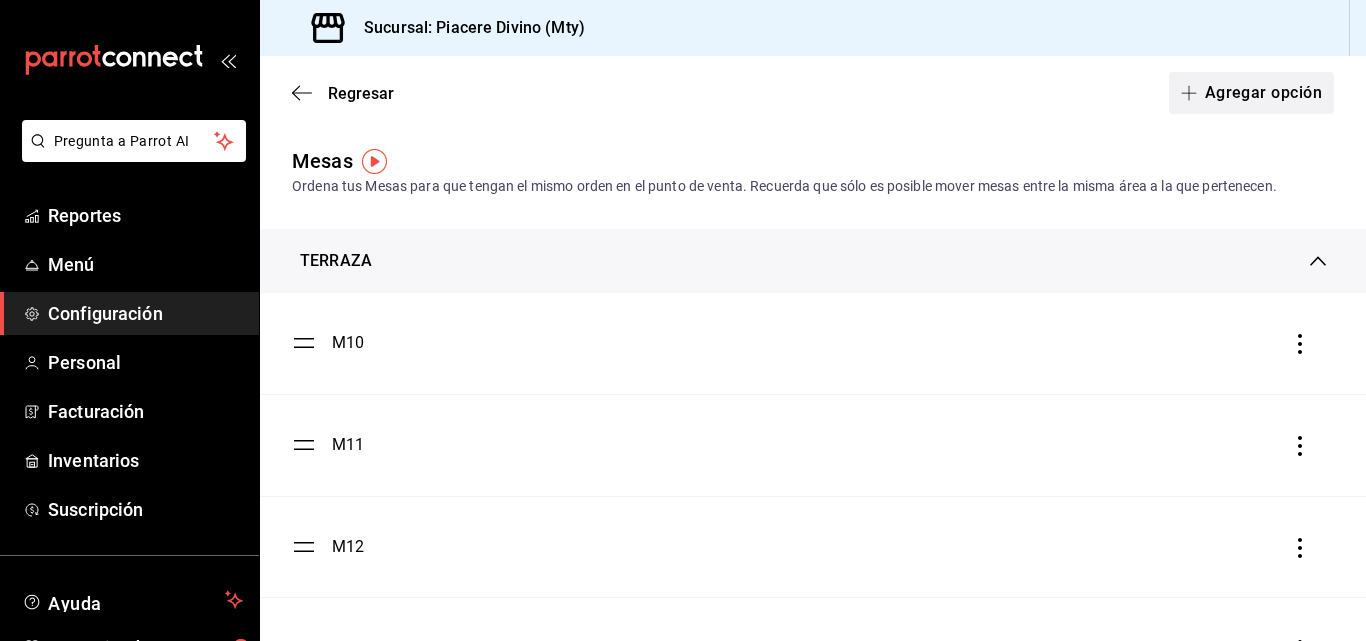 click on "Agregar opción" at bounding box center (1251, 93) 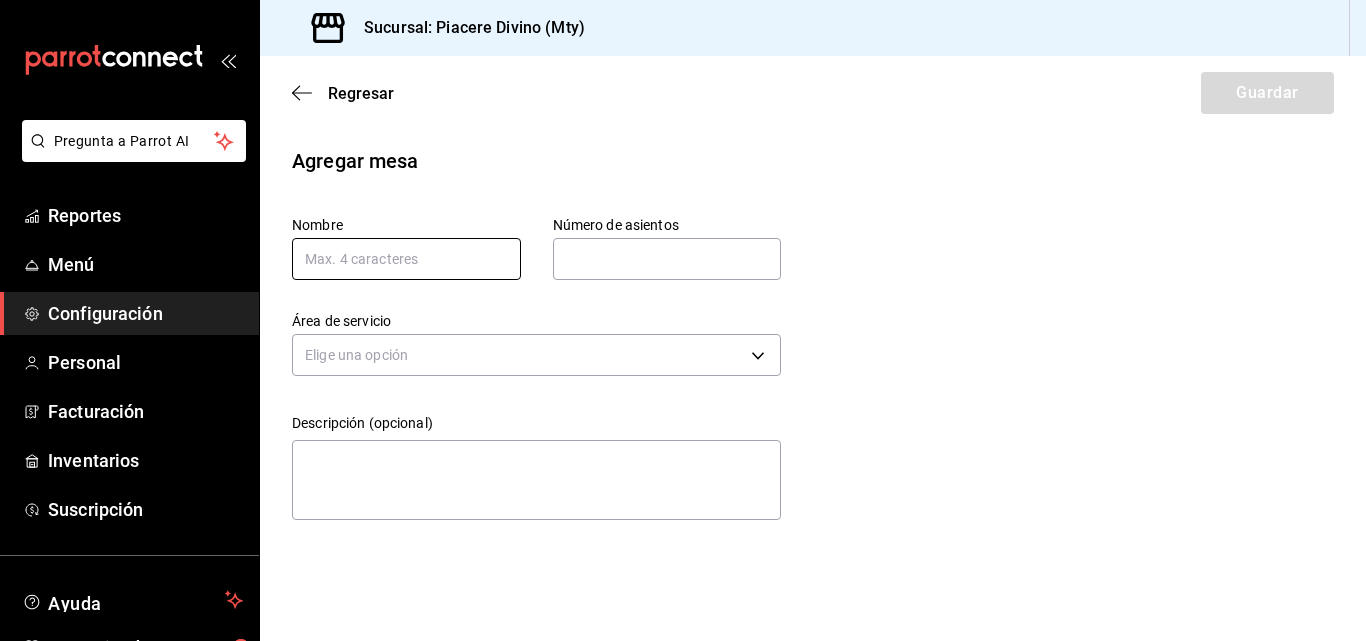 click at bounding box center [406, 259] 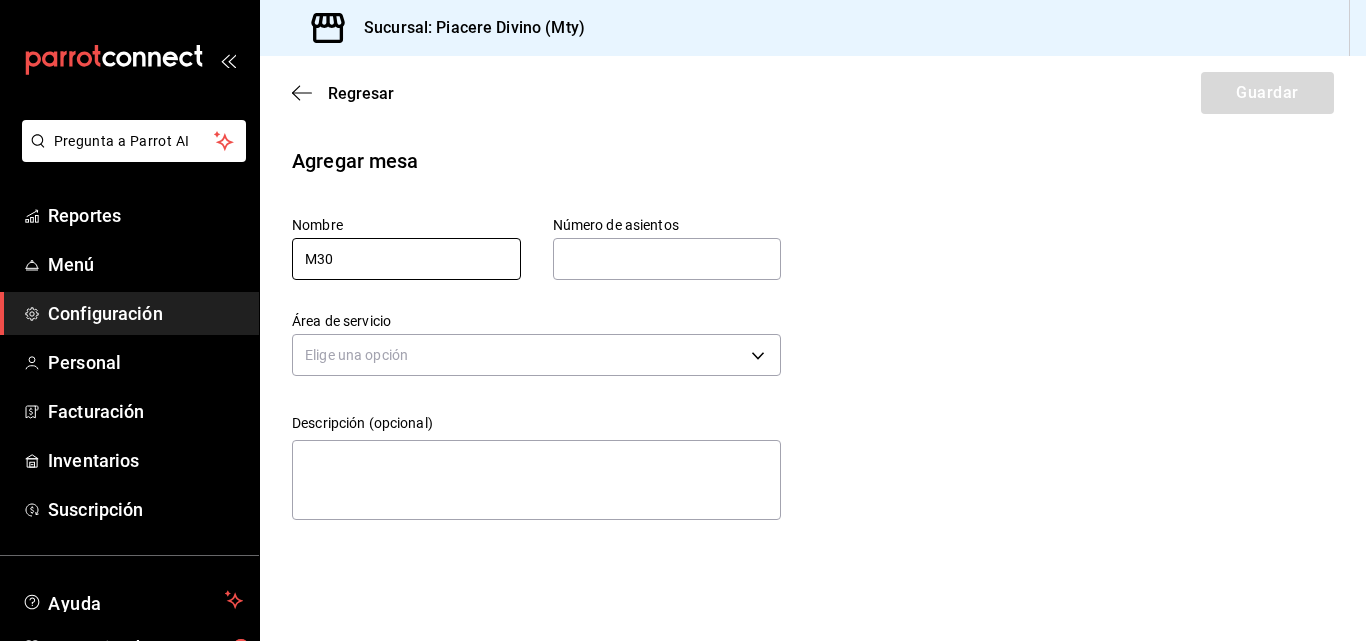 type on "M30" 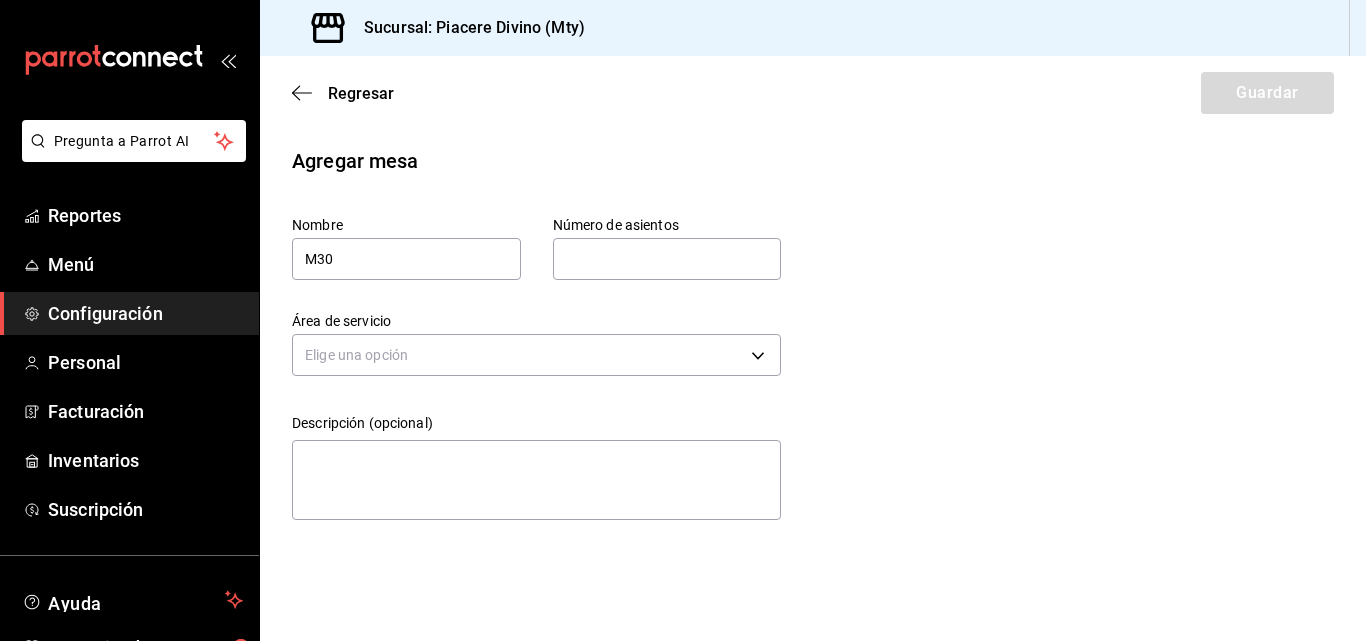 click at bounding box center [667, 259] 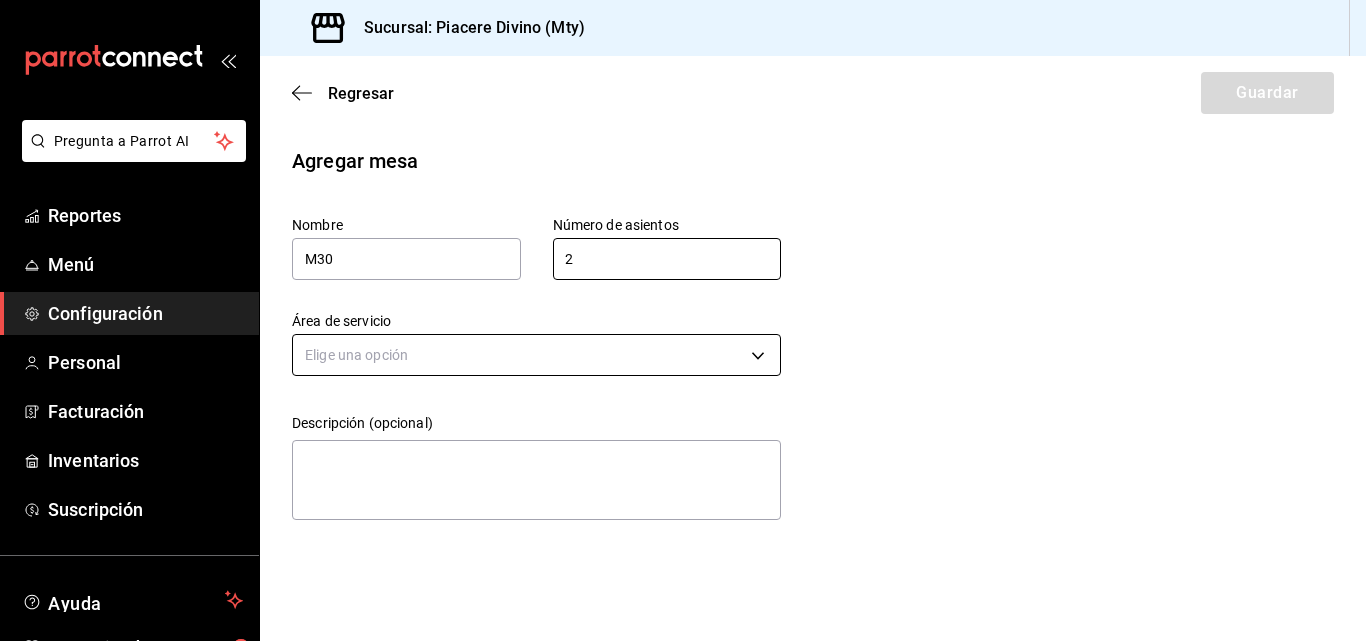 type on "2" 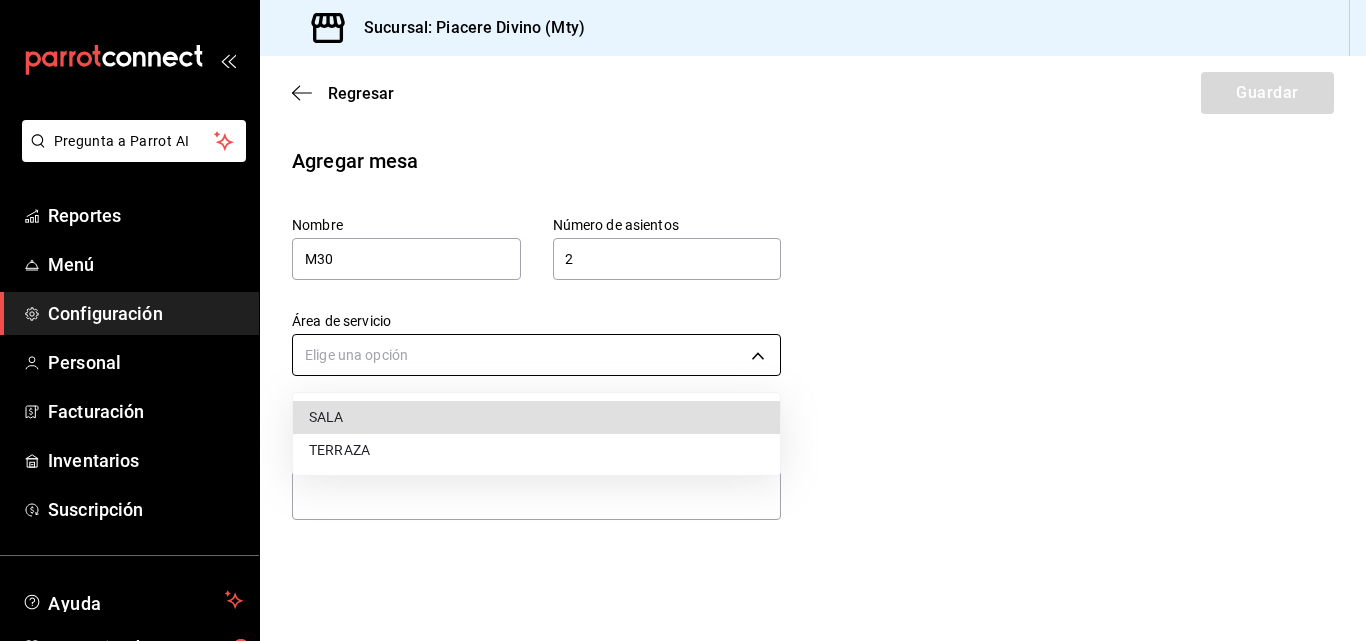 click on "Pregunta a Parrot AI Reportes   Menú   Configuración   Personal   Facturación   Inventarios   Suscripción   Ayuda Recomienda Parrot   [GEOGRAPHIC_DATA][PERSON_NAME]   Sugerir nueva función   Sucursal: Piacere Divino (Mty) Regresar Guardar Agregar mesa Nombre M30 Número de asientos 2 Número de asientos Área de servicio Elige una opción Descripción (opcional) x GANA 1 MES GRATIS EN TU SUSCRIPCIÓN AQUÍ ¿Recuerdas cómo empezó tu restaurante?
[DATE] puedes ayudar a un colega a tener el mismo cambio que tú viviste.
Recomienda Parrot directamente desde tu Portal Administrador.
Es fácil y rápido.
🎁 Por cada restaurante que se una, ganas 1 mes gratis. Ver video tutorial Ir a video Pregunta a Parrot AI Reportes   Menú   Configuración   Personal   Facturación   Inventarios   Suscripción   Ayuda Recomienda Parrot   [GEOGRAPHIC_DATA][PERSON_NAME]   Sugerir nueva función   Visitar centro de ayuda [PHONE_NUMBER] [EMAIL_ADDRESS][DOMAIN_NAME] Visitar centro de ayuda [PHONE_NUMBER] SALA TERRAZA" at bounding box center (683, 320) 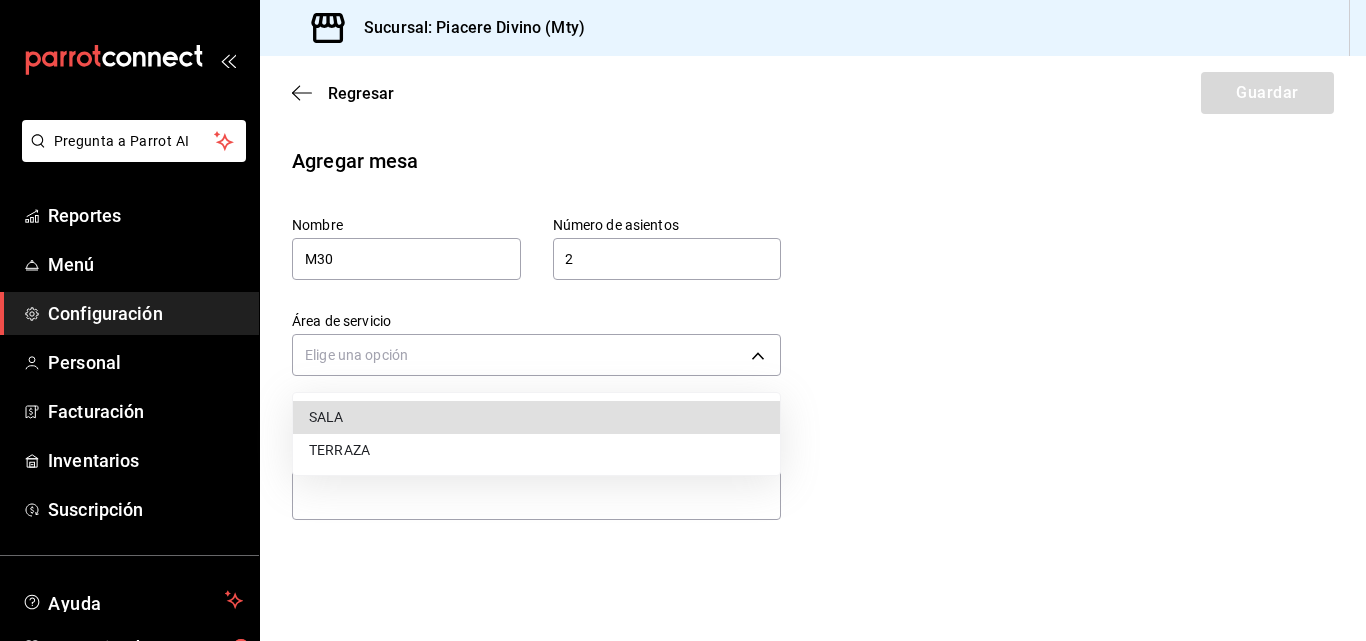 click on "SALA" at bounding box center (536, 417) 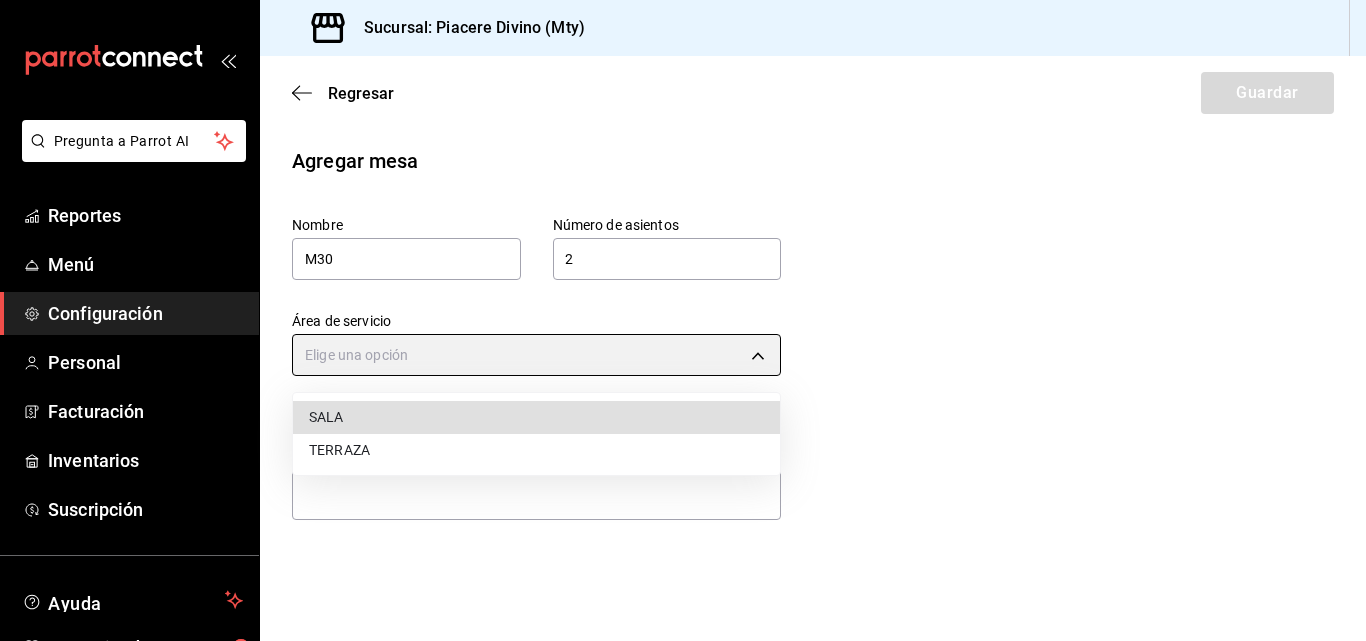 type on "45b51a75-48e7-4fef-bd56-2c23fb4a2c38" 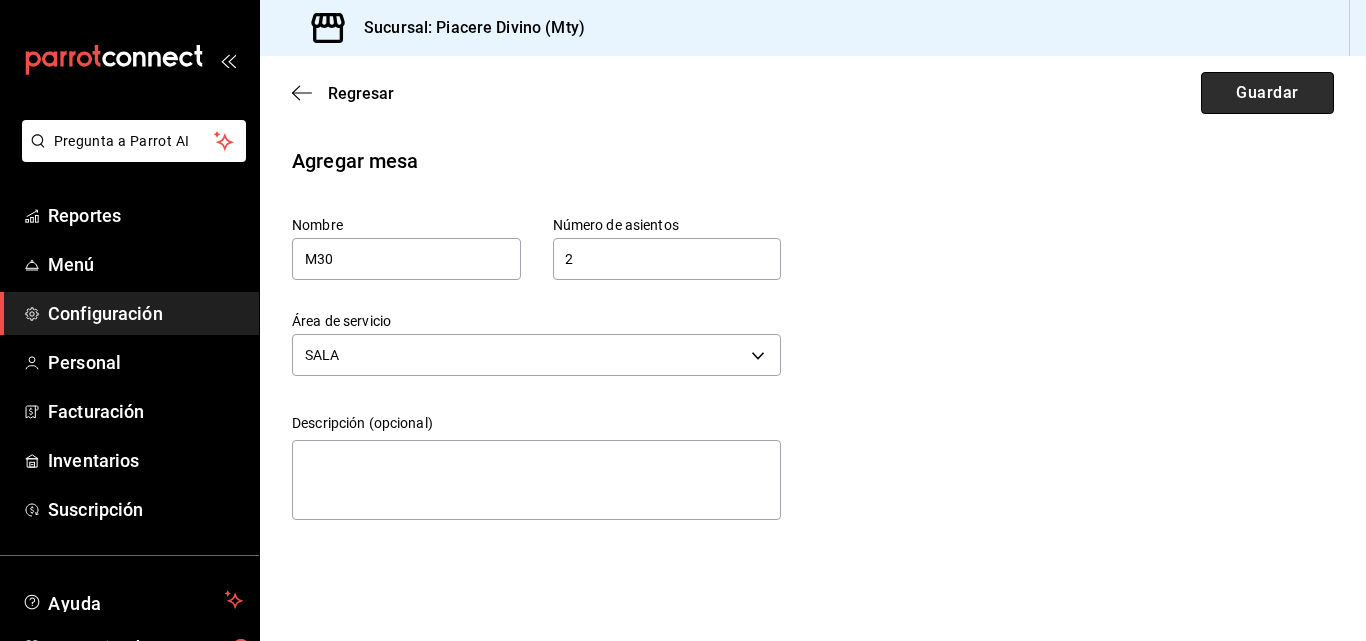 click on "Guardar" at bounding box center (1267, 93) 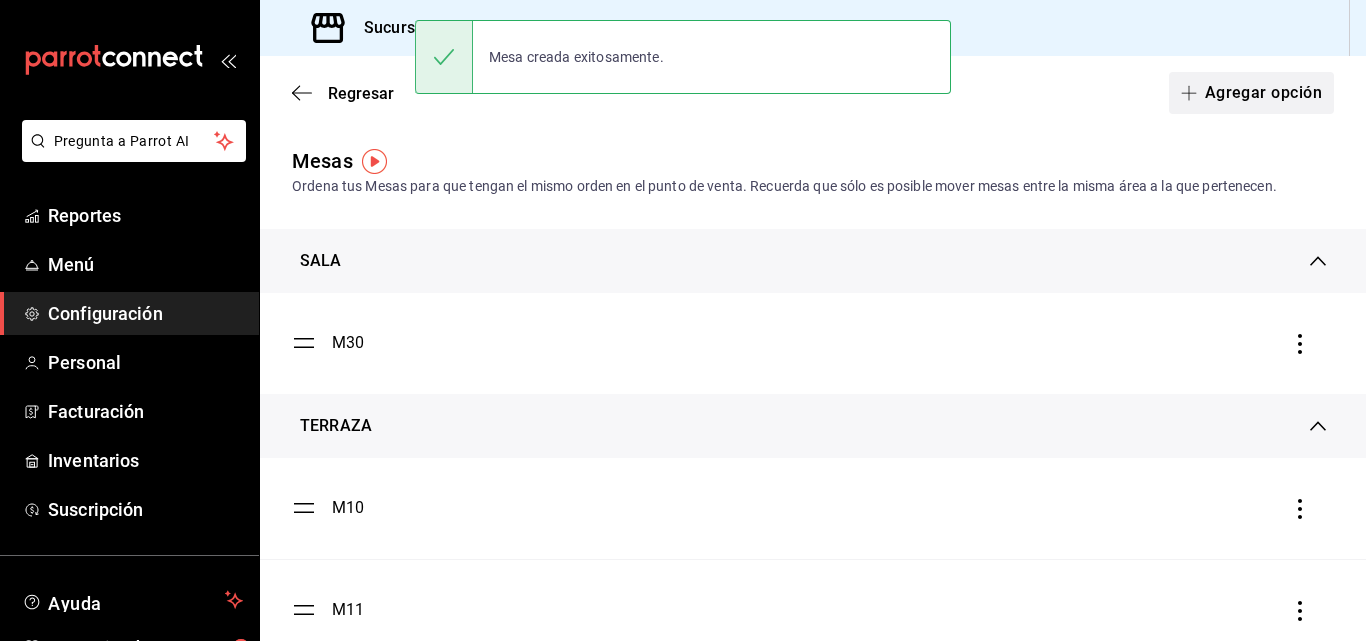 click on "Agregar opción" at bounding box center [1251, 93] 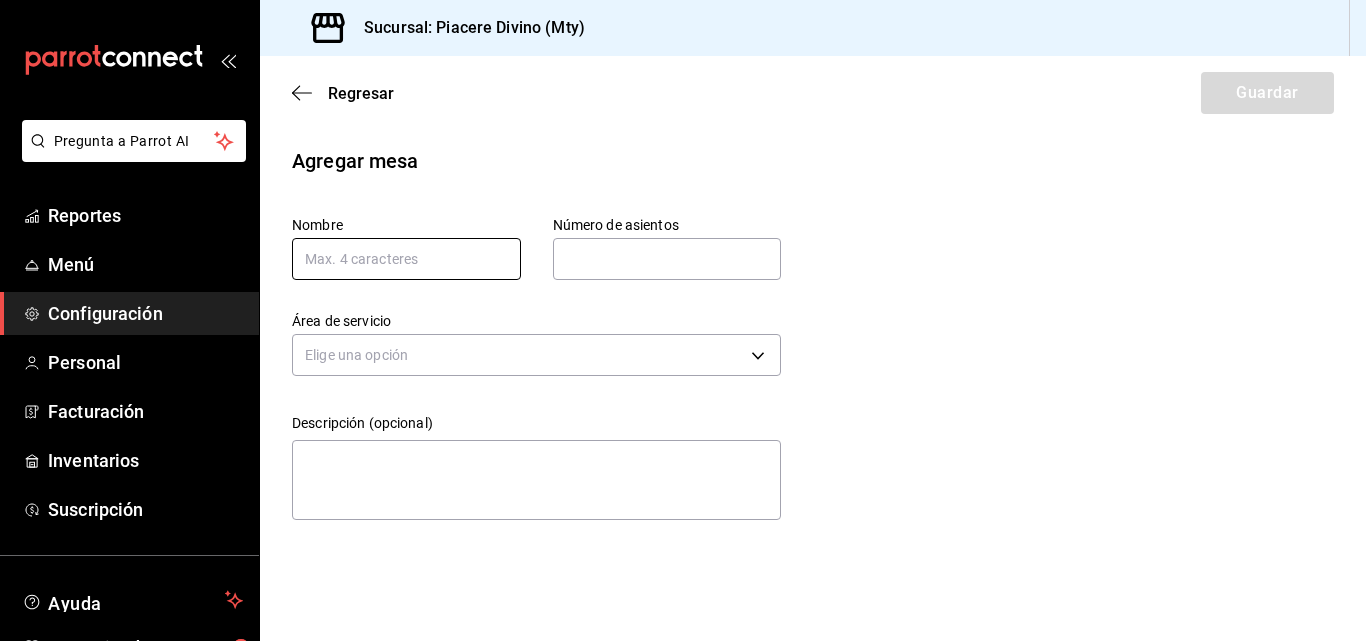 click at bounding box center [406, 259] 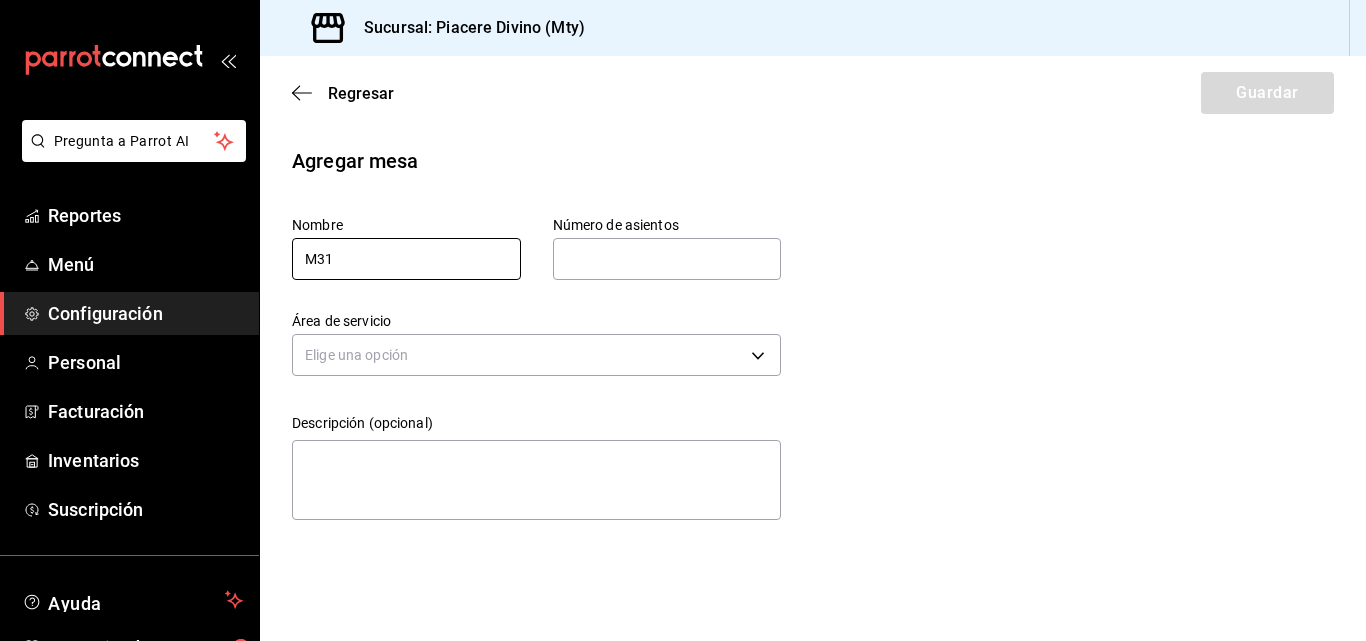 type on "M31" 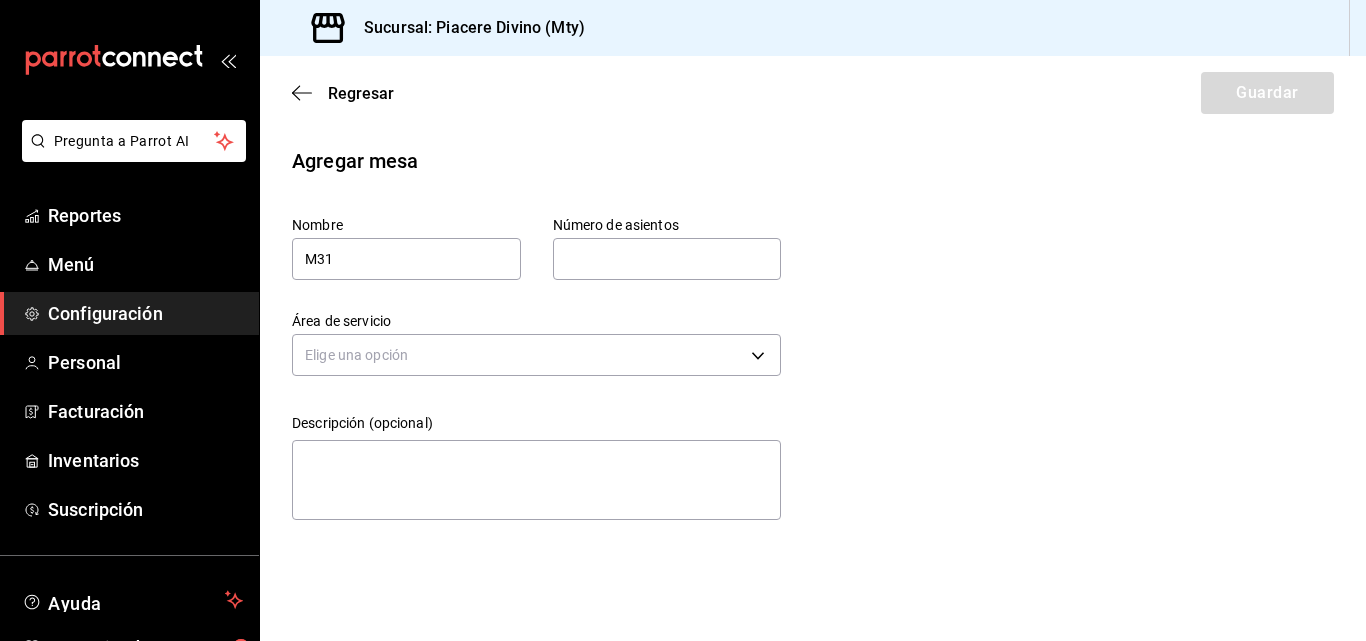 click at bounding box center [667, 259] 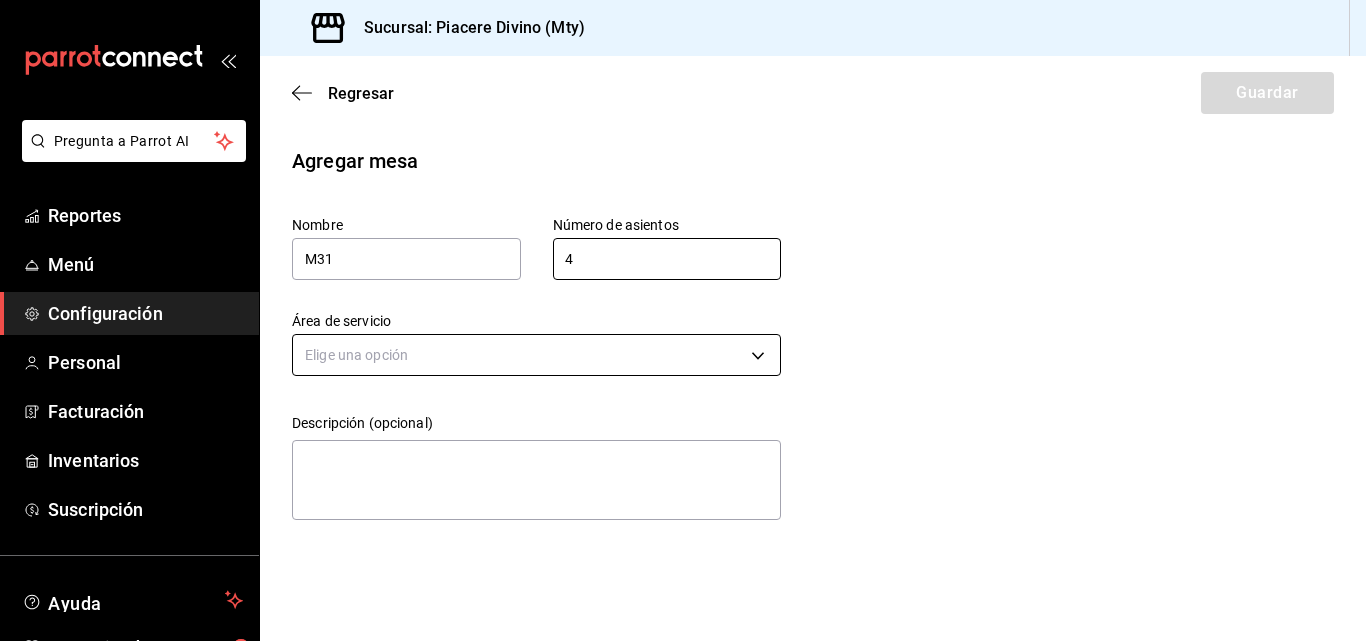 type on "4" 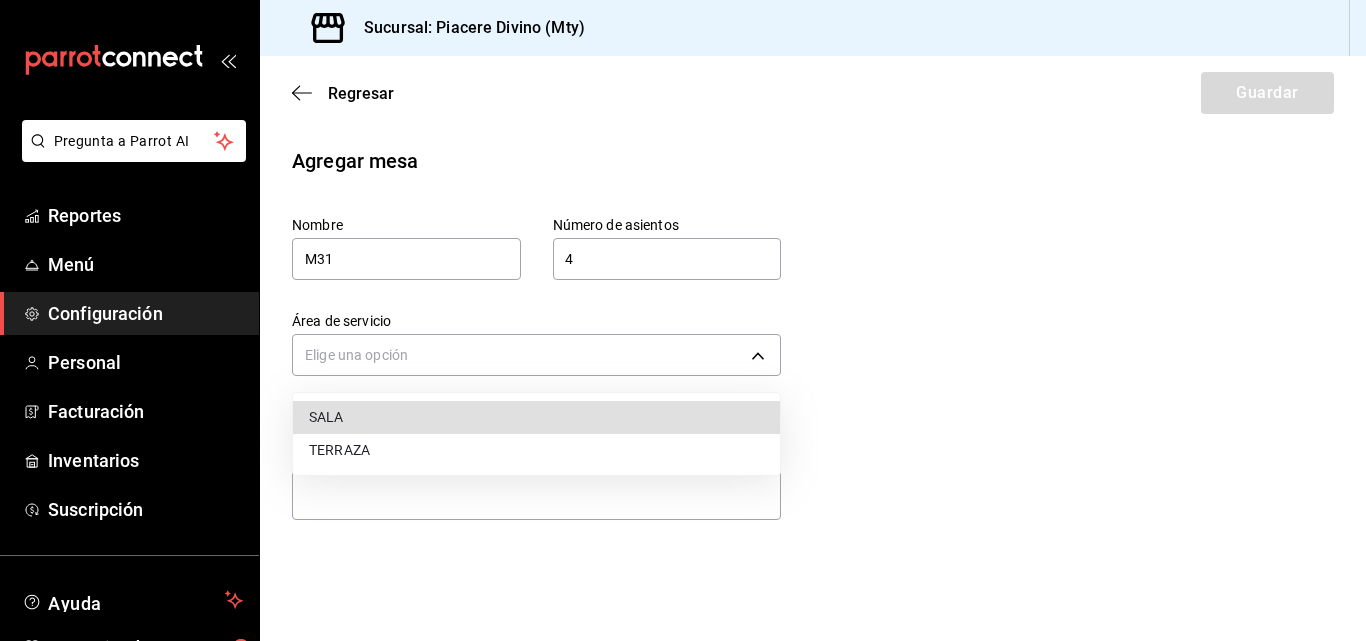 click on "SALA" at bounding box center (536, 417) 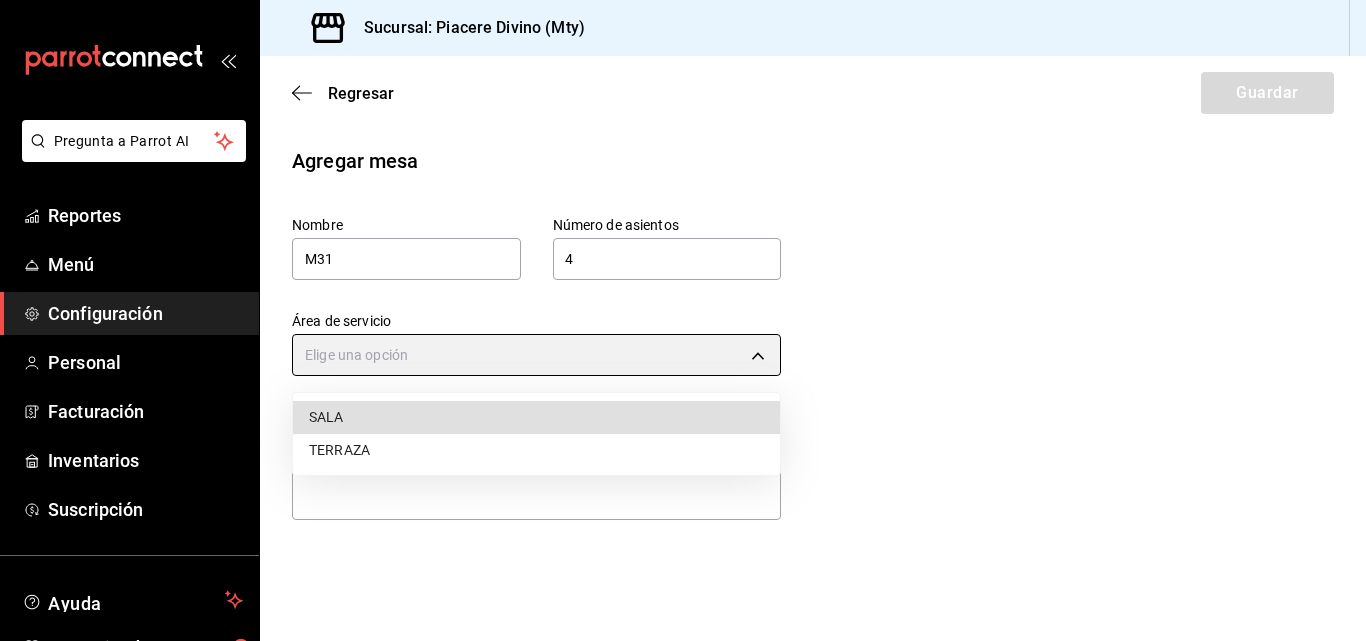 type on "45b51a75-48e7-4fef-bd56-2c23fb4a2c38" 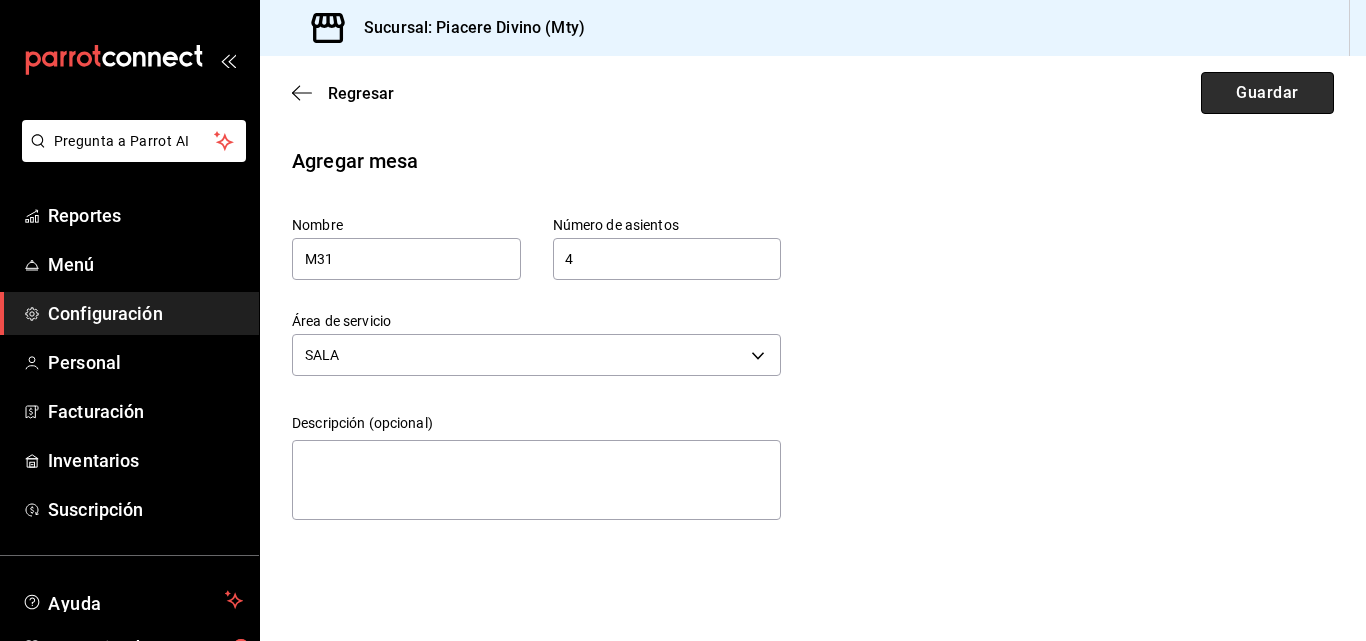 click on "Guardar" at bounding box center [1267, 93] 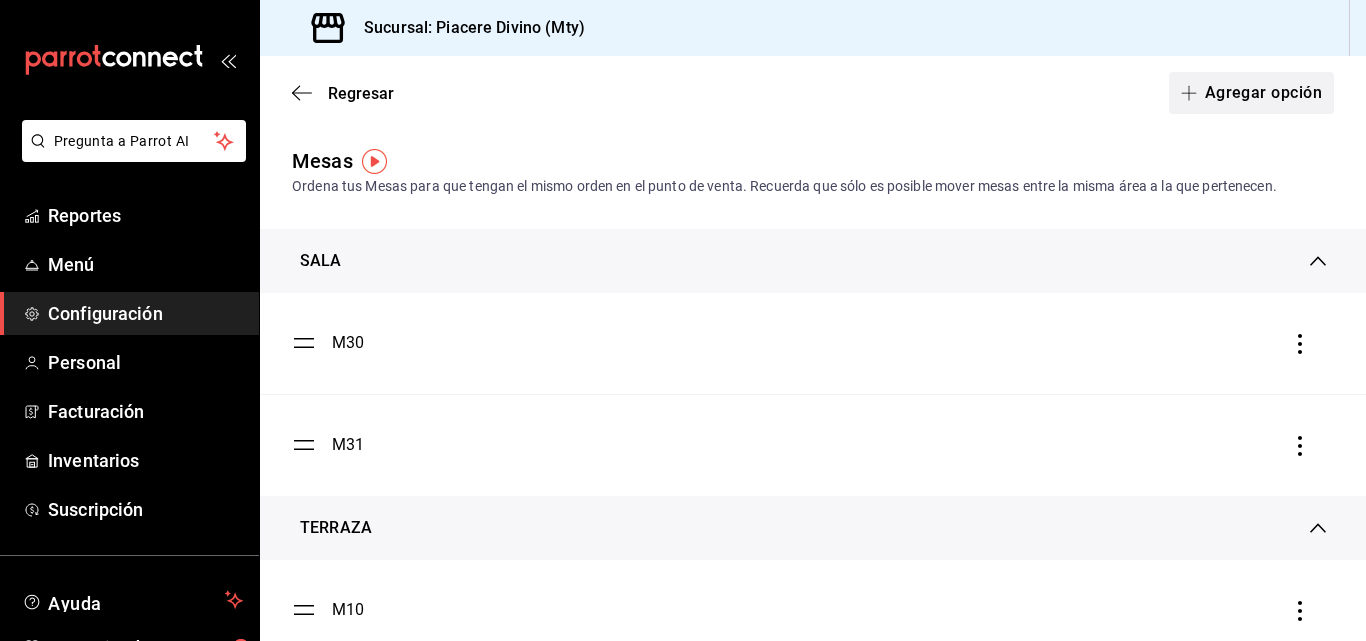 click on "Agregar opción" at bounding box center [1251, 93] 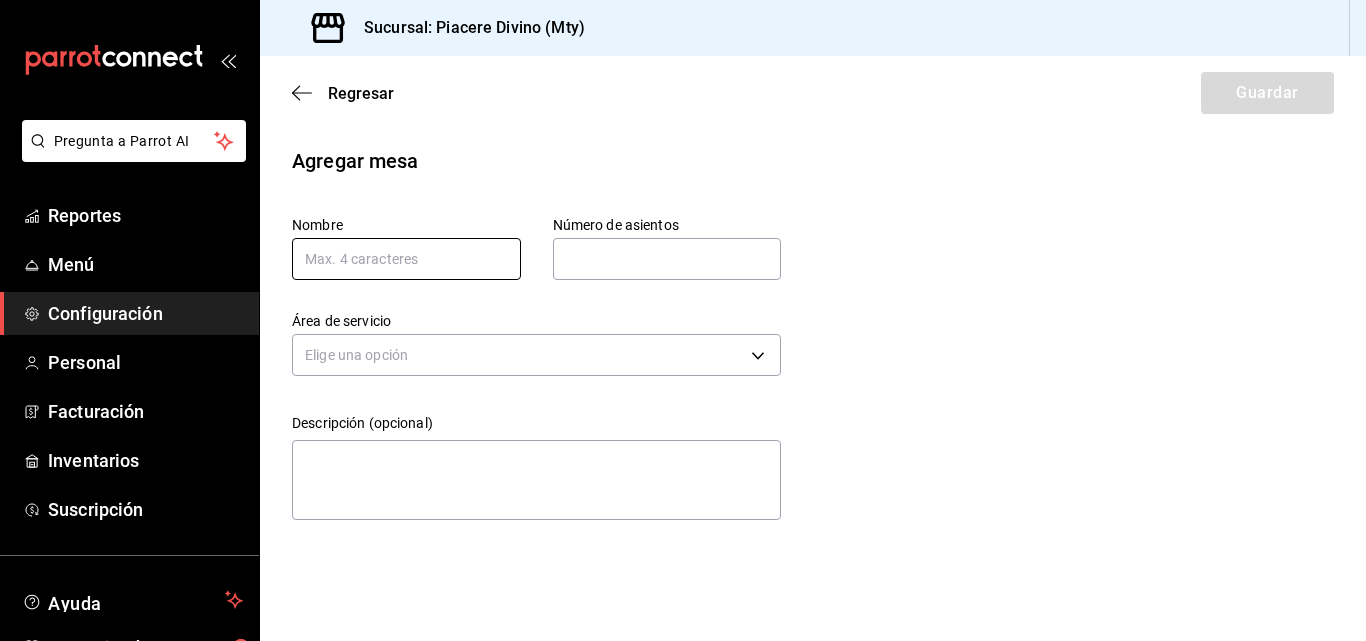 click at bounding box center (406, 259) 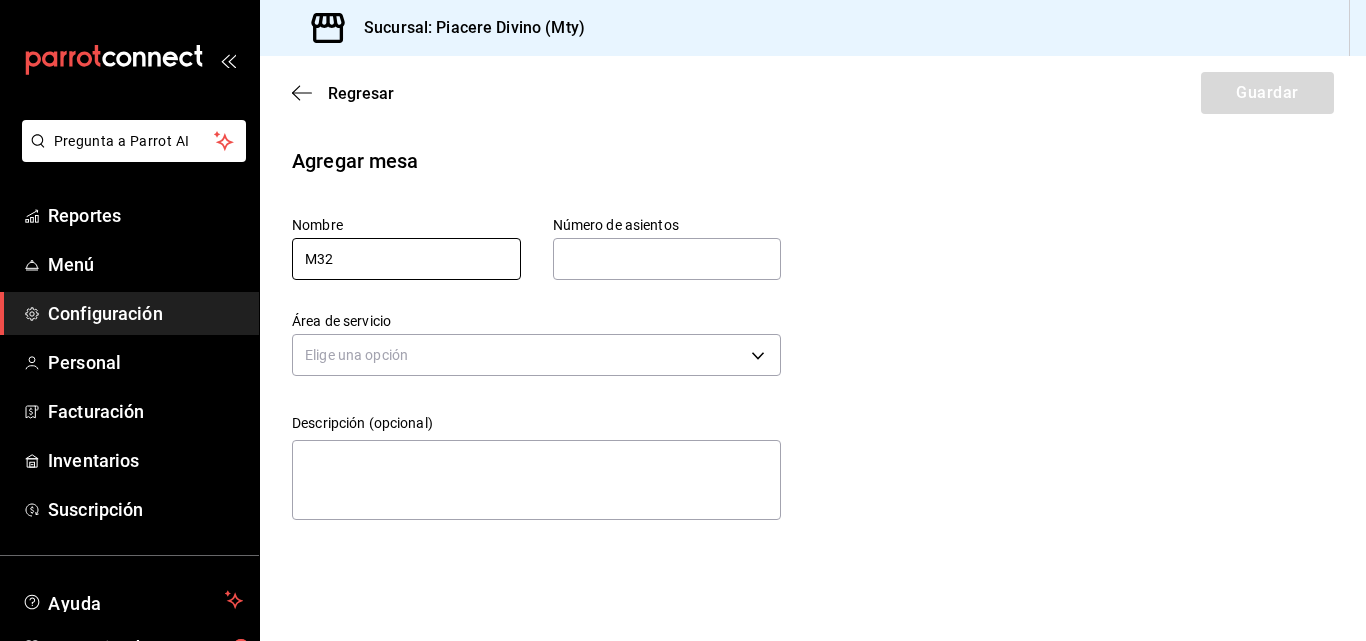 type on "M32" 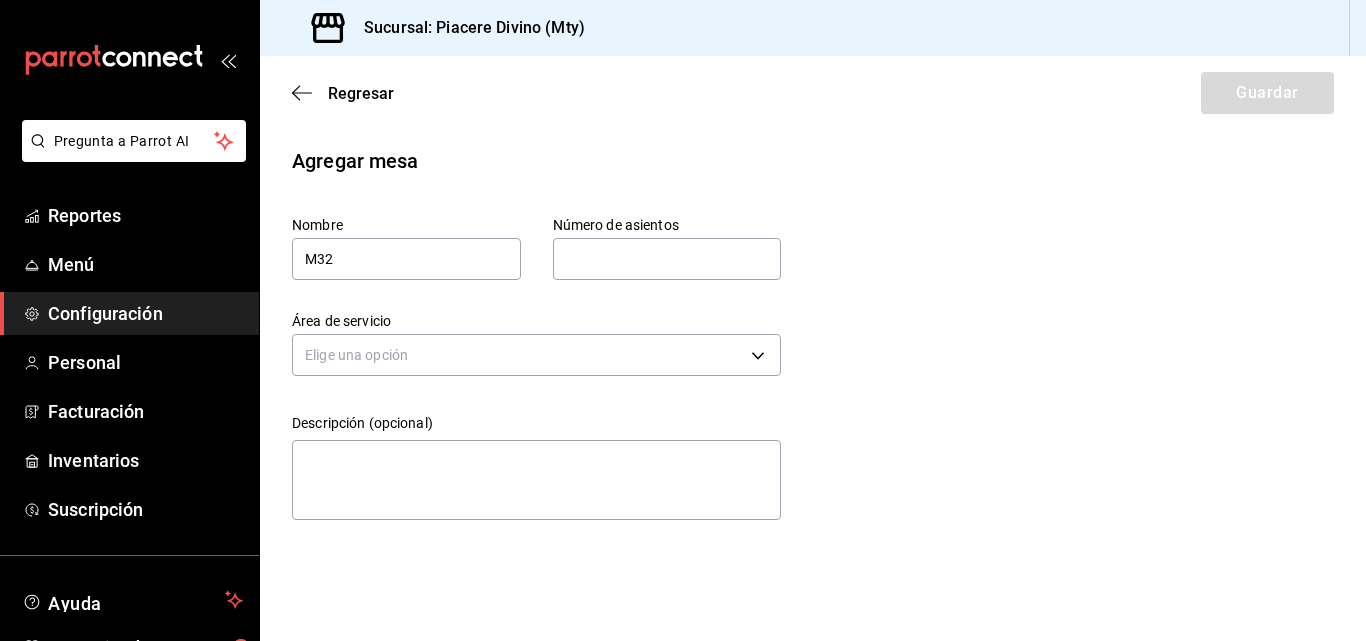 click at bounding box center (667, 259) 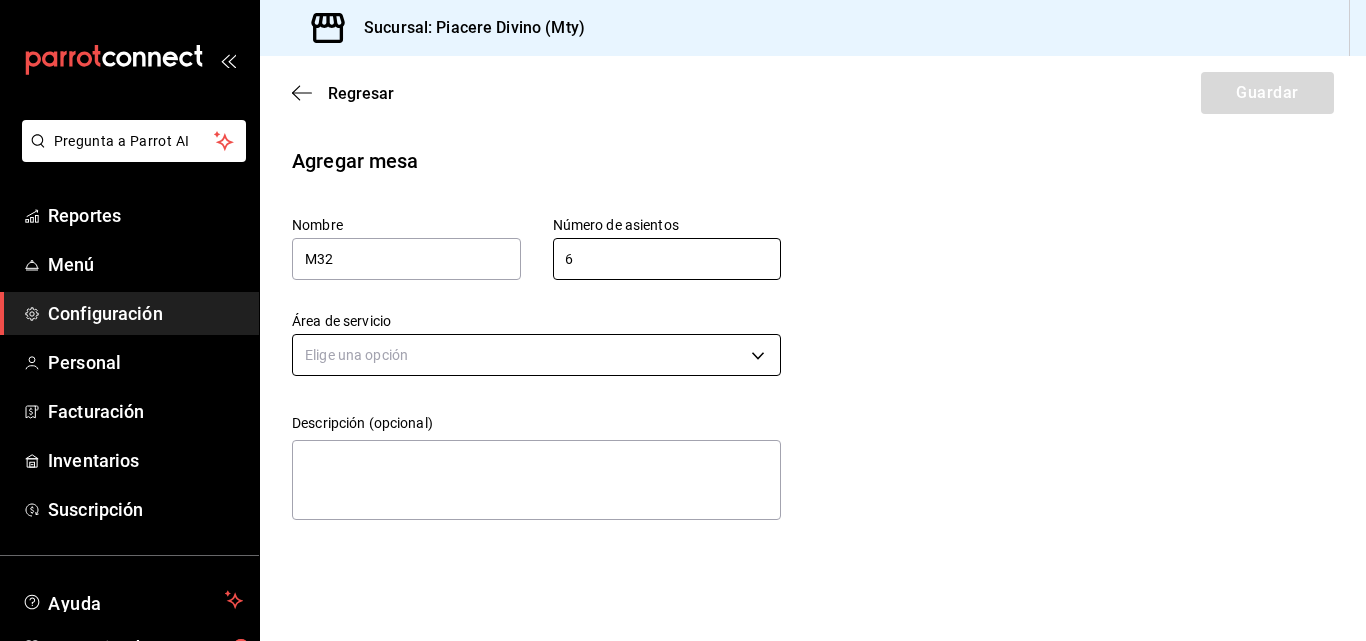 type on "6" 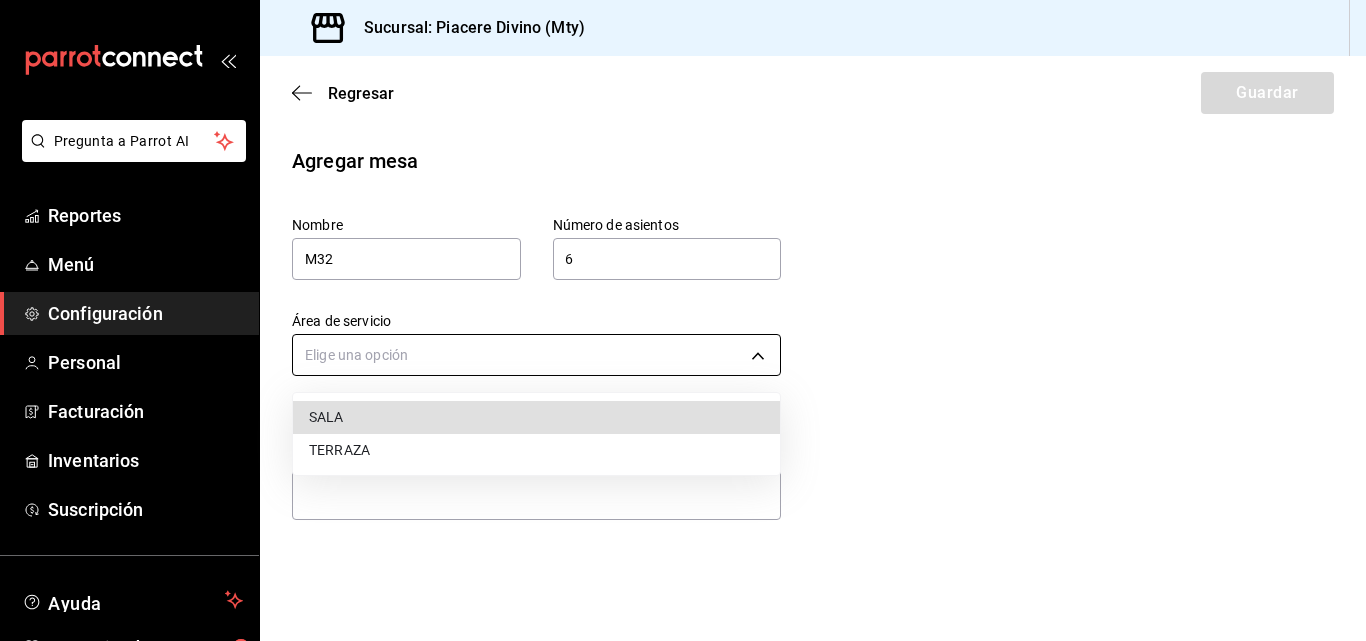 click on "Pregunta a Parrot AI Reportes   Menú   Configuración   Personal   Facturación   Inventarios   Suscripción   Ayuda Recomienda Parrot   [GEOGRAPHIC_DATA][PERSON_NAME]   Sugerir nueva función   Sucursal: Piacere Divino (Mty) Regresar Guardar Agregar mesa Nombre M32 Número de asientos 6 Número de asientos Área de servicio Elige una opción Descripción (opcional) x GANA 1 MES GRATIS EN TU SUSCRIPCIÓN AQUÍ ¿Recuerdas cómo empezó tu restaurante?
[DATE] puedes ayudar a un colega a tener el mismo cambio que tú viviste.
Recomienda Parrot directamente desde tu Portal Administrador.
Es fácil y rápido.
🎁 Por cada restaurante que se una, ganas 1 mes gratis. Ver video tutorial Ir a video Pregunta a Parrot AI Reportes   Menú   Configuración   Personal   Facturación   Inventarios   Suscripción   Ayuda Recomienda Parrot   [GEOGRAPHIC_DATA][PERSON_NAME]   Sugerir nueva función   Visitar centro de ayuda [PHONE_NUMBER] [EMAIL_ADDRESS][DOMAIN_NAME] Visitar centro de ayuda [PHONE_NUMBER] SALA TERRAZA" at bounding box center [683, 320] 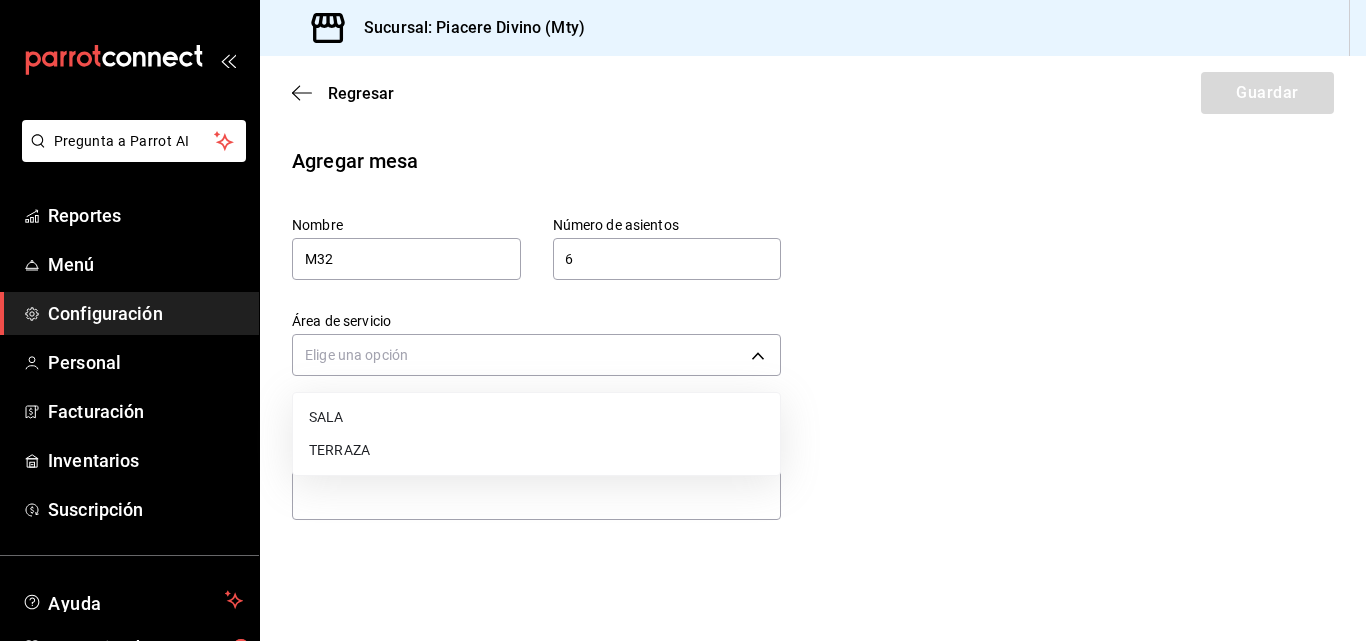 click on "TERRAZA" at bounding box center [536, 450] 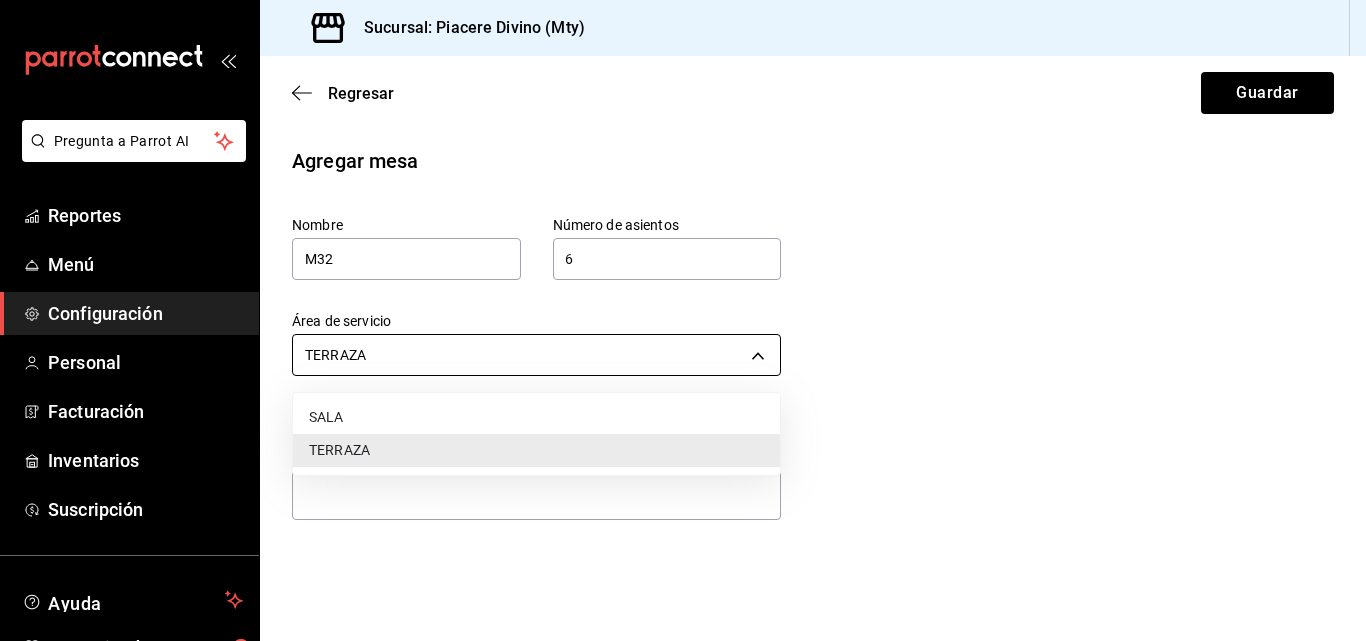 click on "Pregunta a Parrot AI Reportes   Menú   Configuración   Personal   Facturación   Inventarios   Suscripción   Ayuda Recomienda Parrot   [GEOGRAPHIC_DATA][PERSON_NAME]   Sugerir nueva función   Sucursal: Piacere Divino (Mty) Regresar Guardar Agregar mesa Nombre M32 Número de asientos 6 Número de asientos Área de servicio TERRAZA 4a095341-b134-4b03-af09-660a3cd8d5c3 Descripción (opcional) x GANA 1 MES GRATIS EN TU SUSCRIPCIÓN AQUÍ ¿Recuerdas cómo empezó tu restaurante?
[DATE] puedes ayudar a un colega a tener el mismo cambio que tú viviste.
Recomienda Parrot directamente desde tu Portal Administrador.
Es fácil y rápido.
🎁 Por cada restaurante que se una, ganas 1 mes gratis. Ver video tutorial Ir a video Pregunta a Parrot AI Reportes   Menú   Configuración   Personal   Facturación   Inventarios   Suscripción   Ayuda Recomienda Parrot   [GEOGRAPHIC_DATA][PERSON_NAME]   Sugerir nueva función   Visitar centro de ayuda [PHONE_NUMBER] [EMAIL_ADDRESS][DOMAIN_NAME] Visitar centro de ayuda SALA TERRAZA" at bounding box center (683, 320) 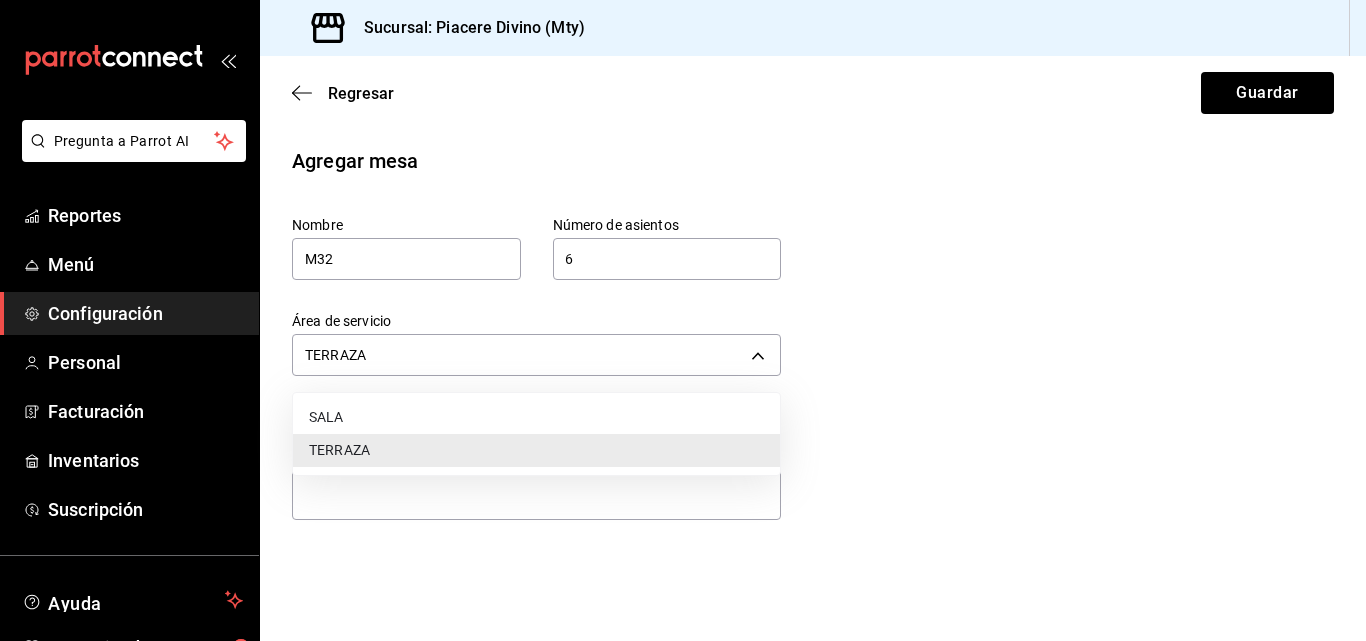 click on "SALA" at bounding box center [536, 417] 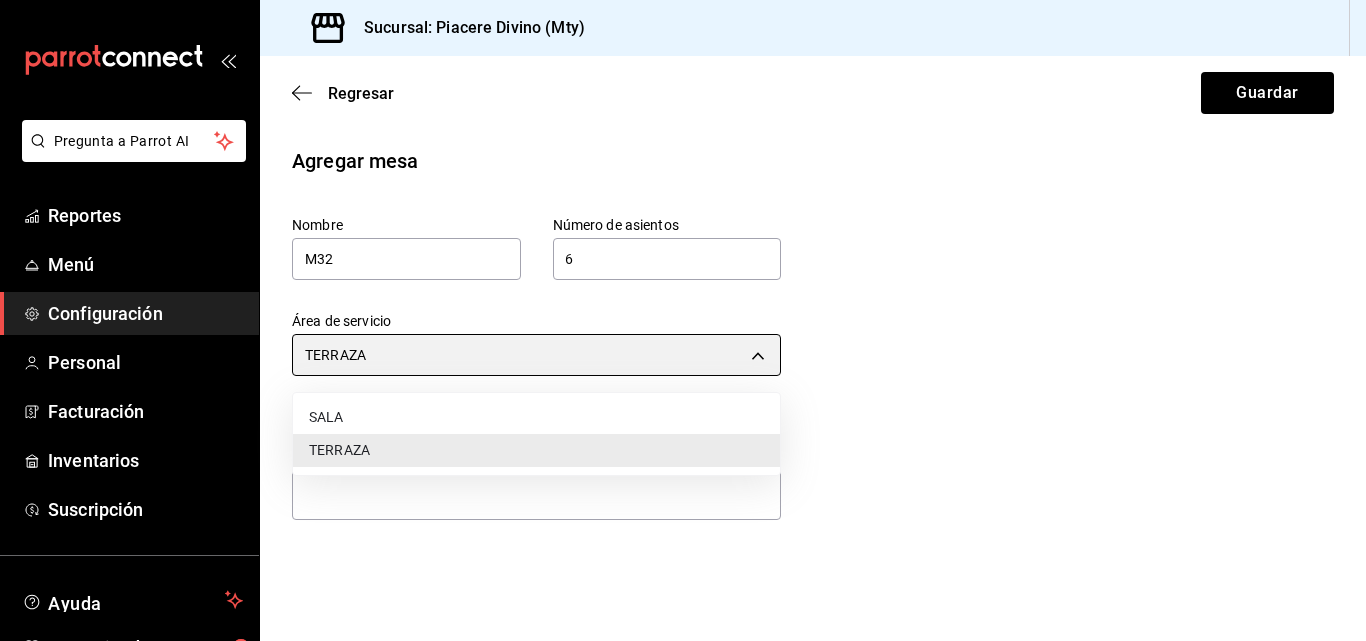 type on "45b51a75-48e7-4fef-bd56-2c23fb4a2c38" 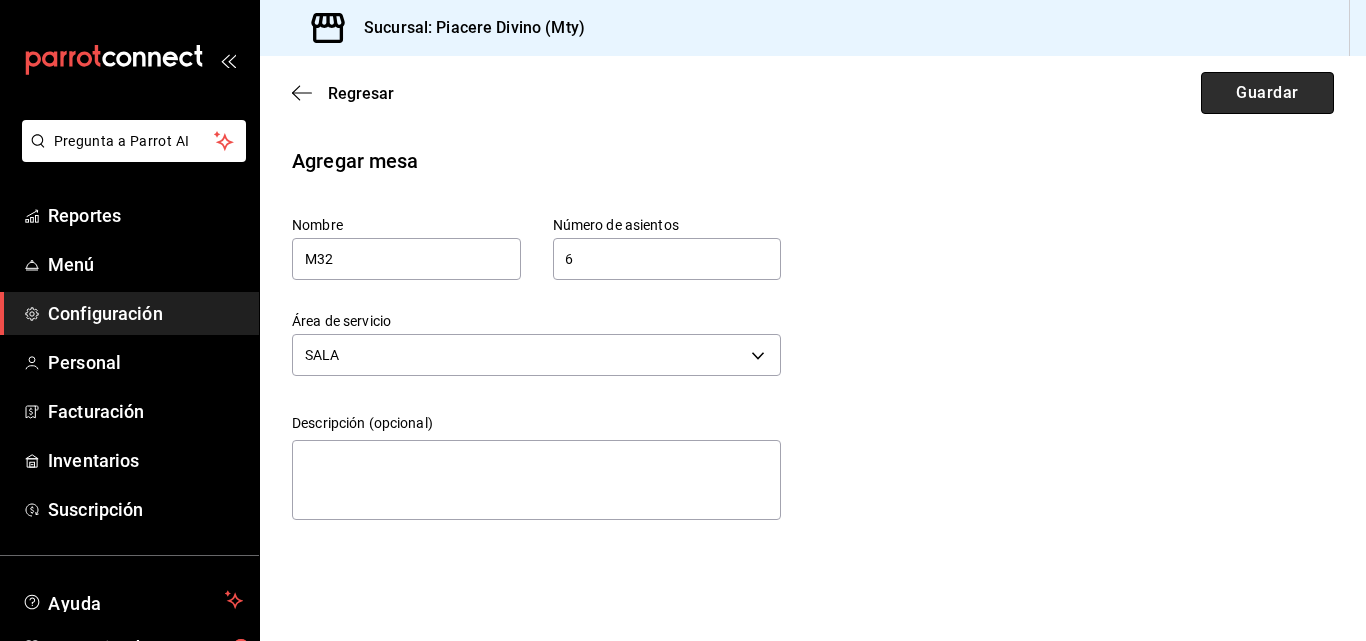 click on "Guardar" at bounding box center (1267, 93) 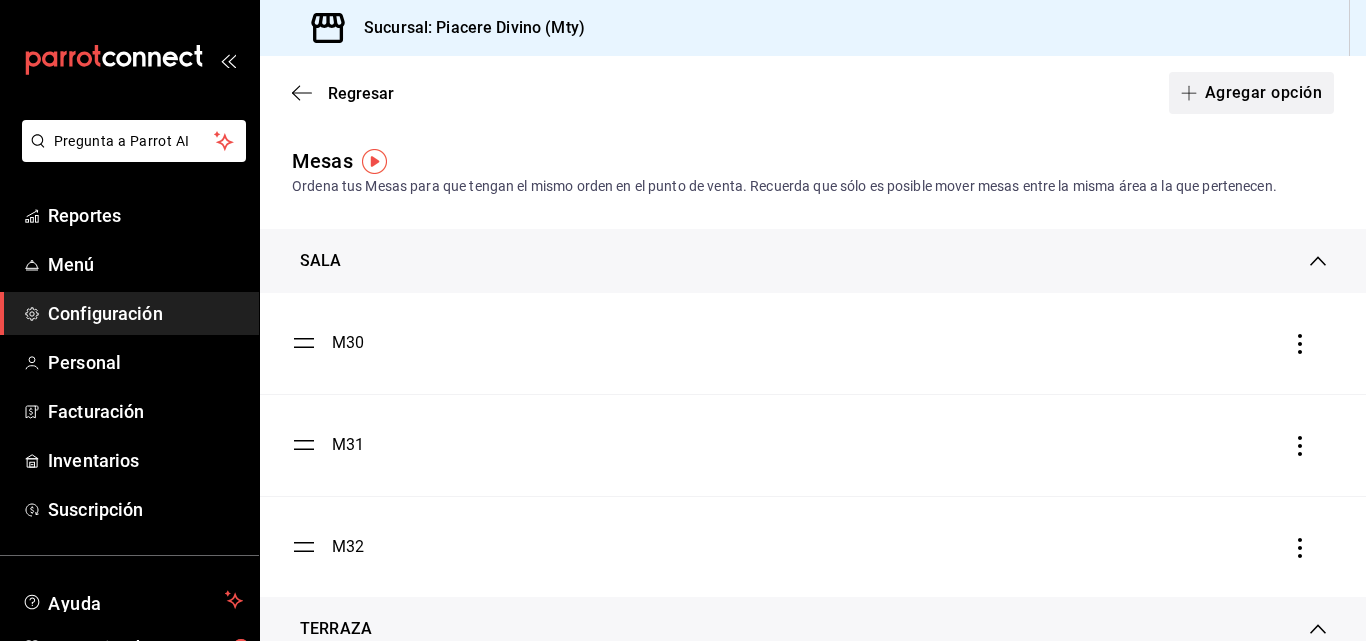 click on "Agregar opción" at bounding box center (1251, 93) 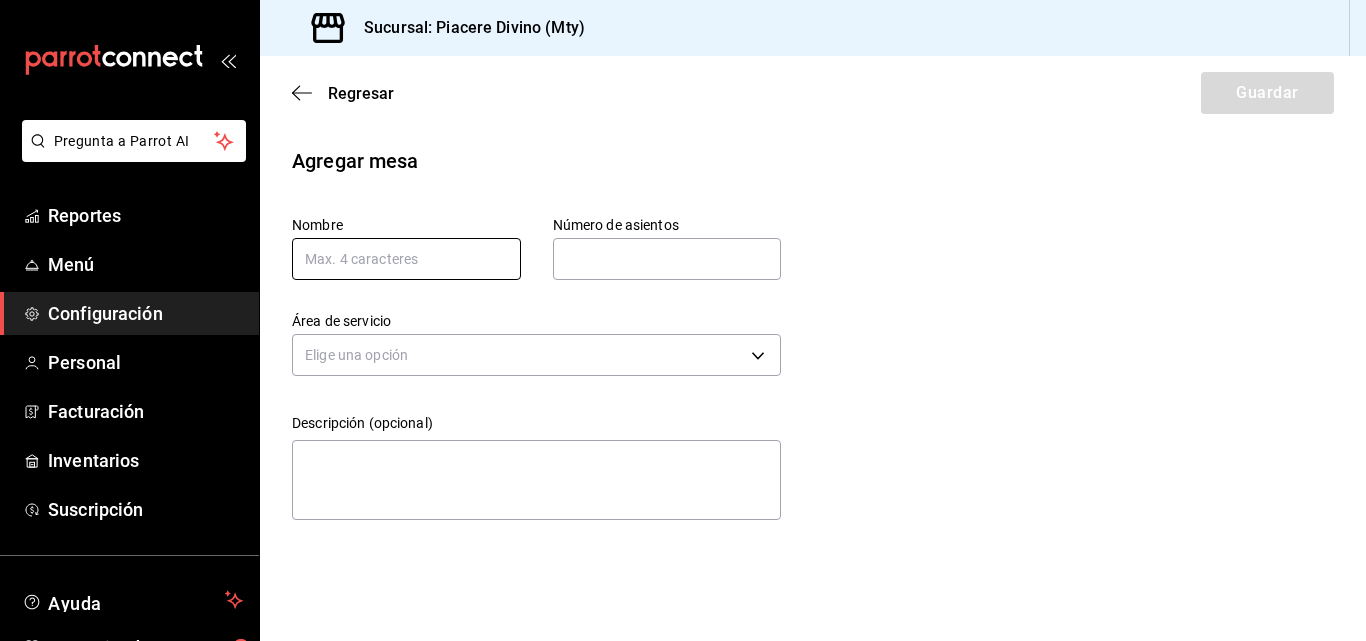 click at bounding box center (406, 259) 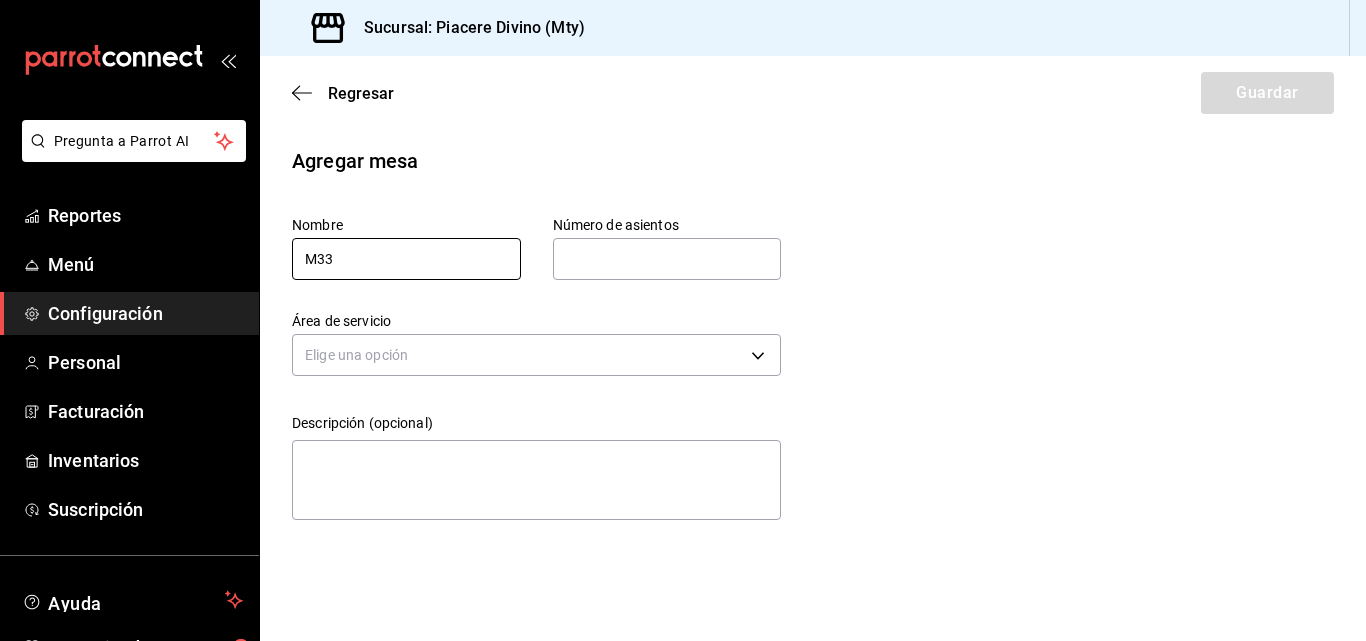 type on "M33" 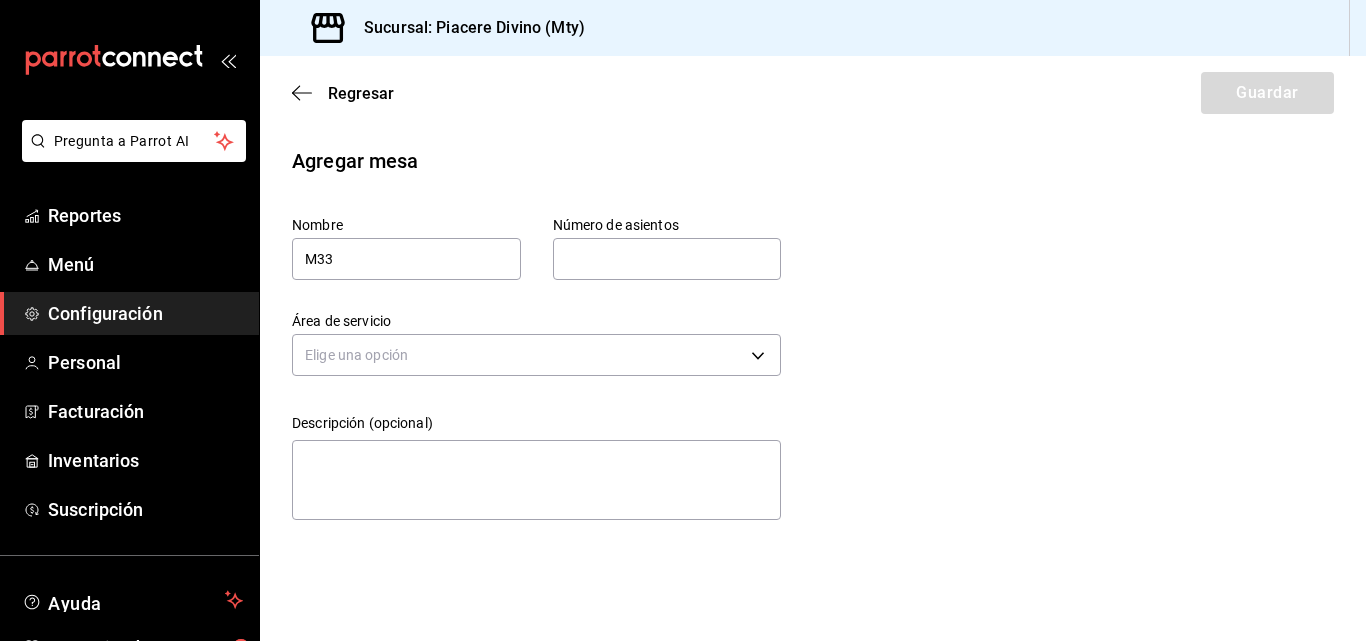 click at bounding box center [667, 259] 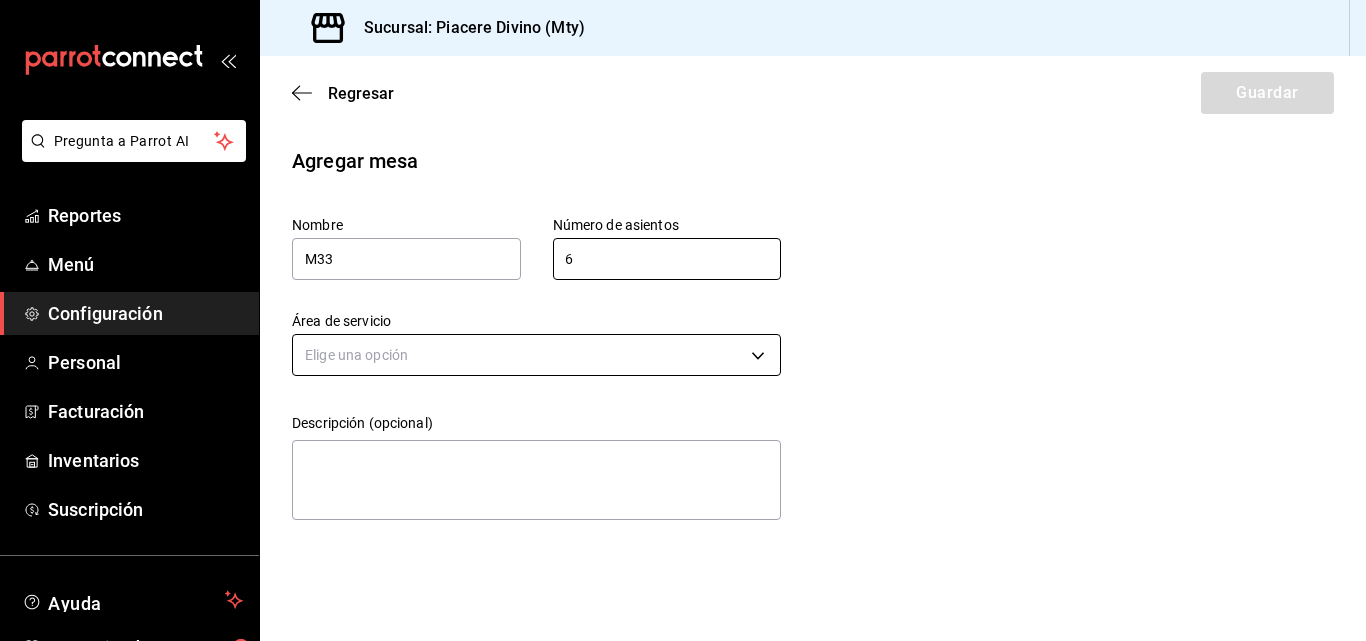 type on "6" 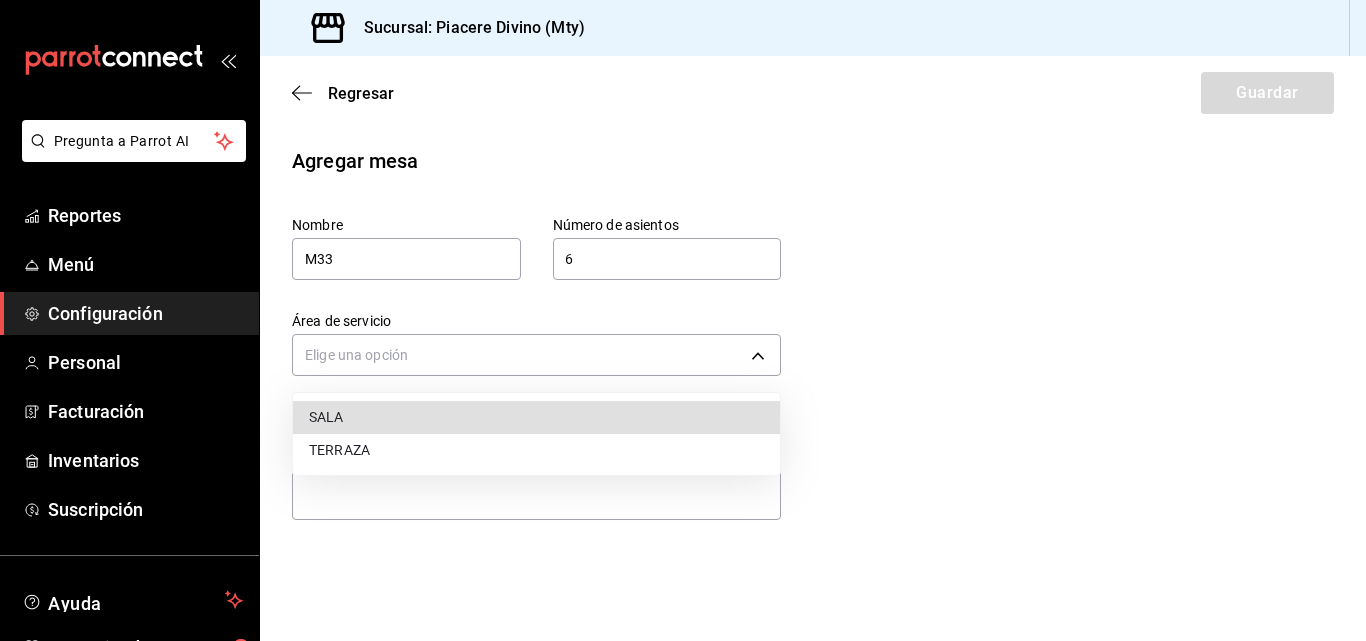 click on "SALA" at bounding box center [536, 417] 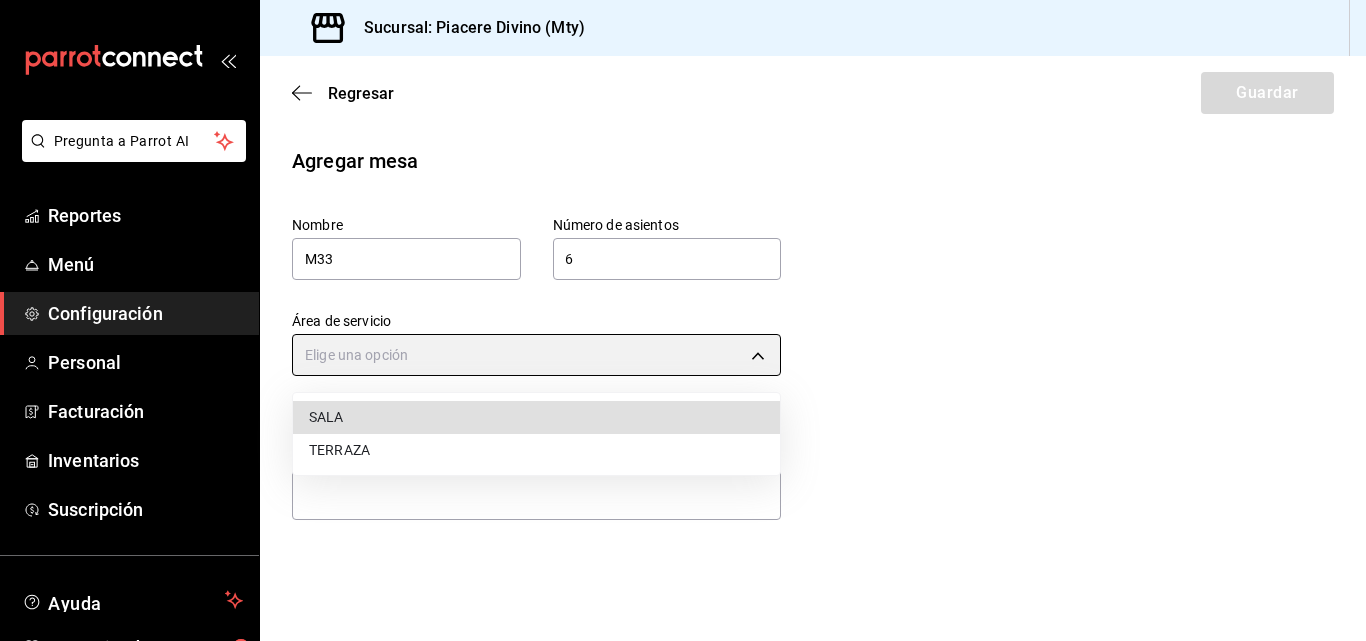 type on "45b51a75-48e7-4fef-bd56-2c23fb4a2c38" 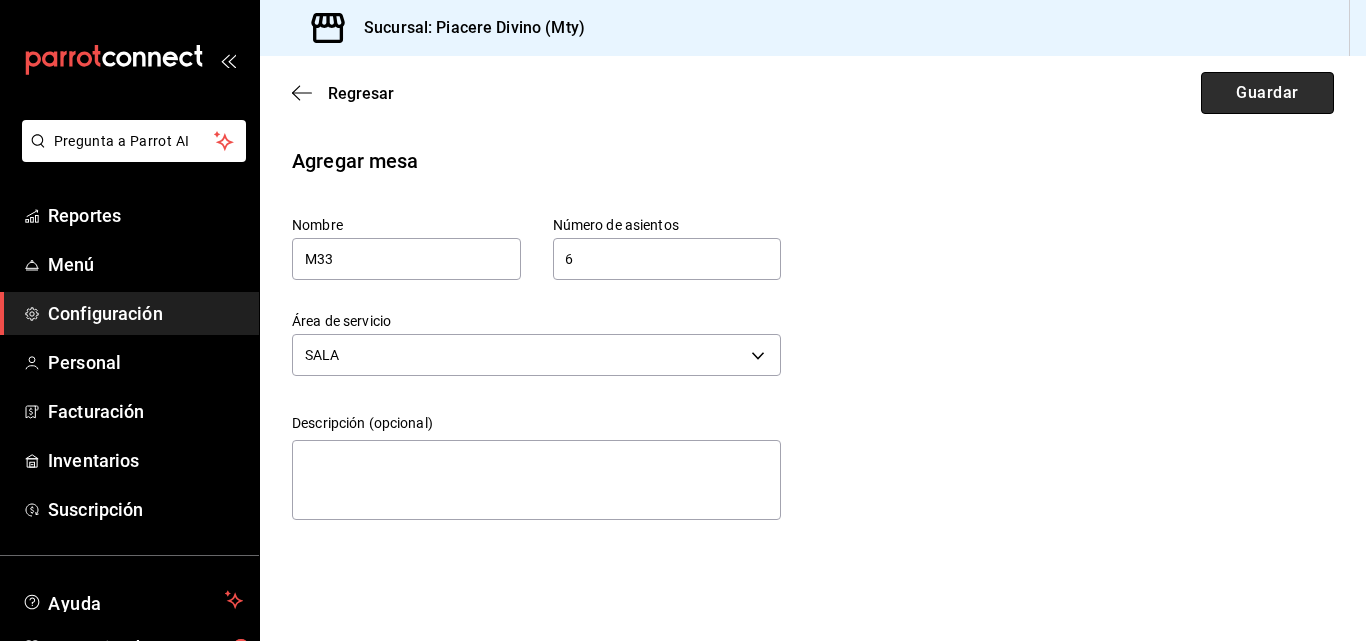 click on "Guardar" at bounding box center (1267, 93) 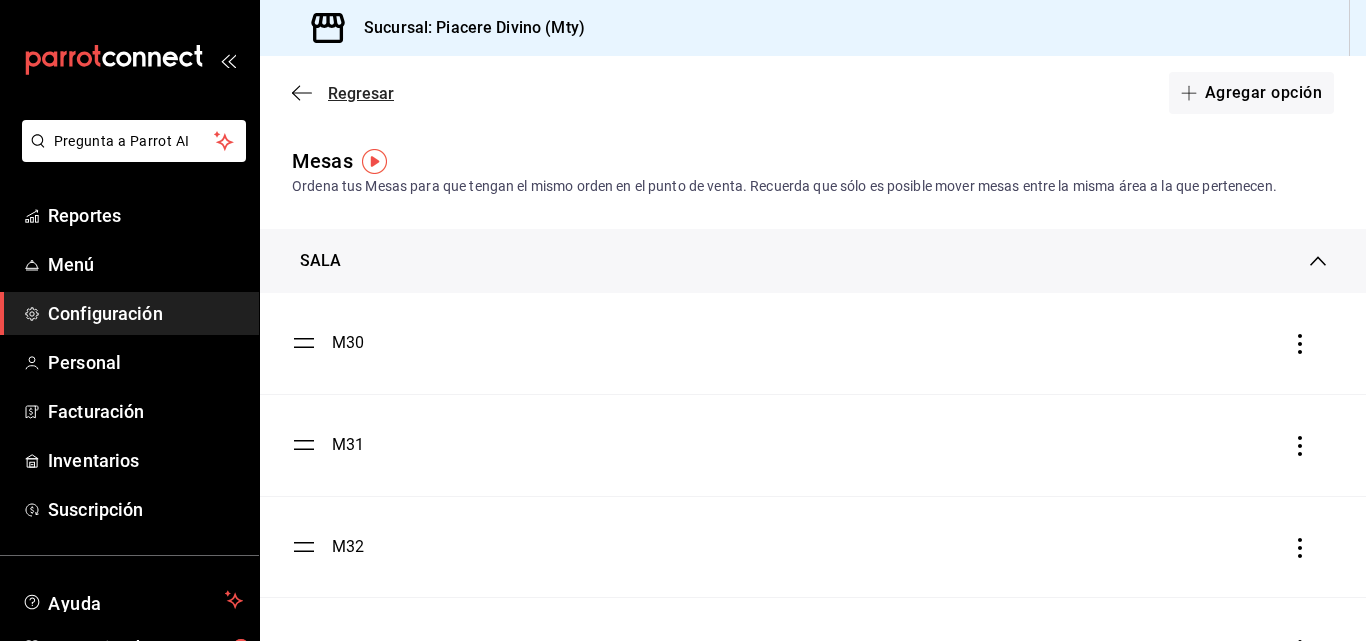 click 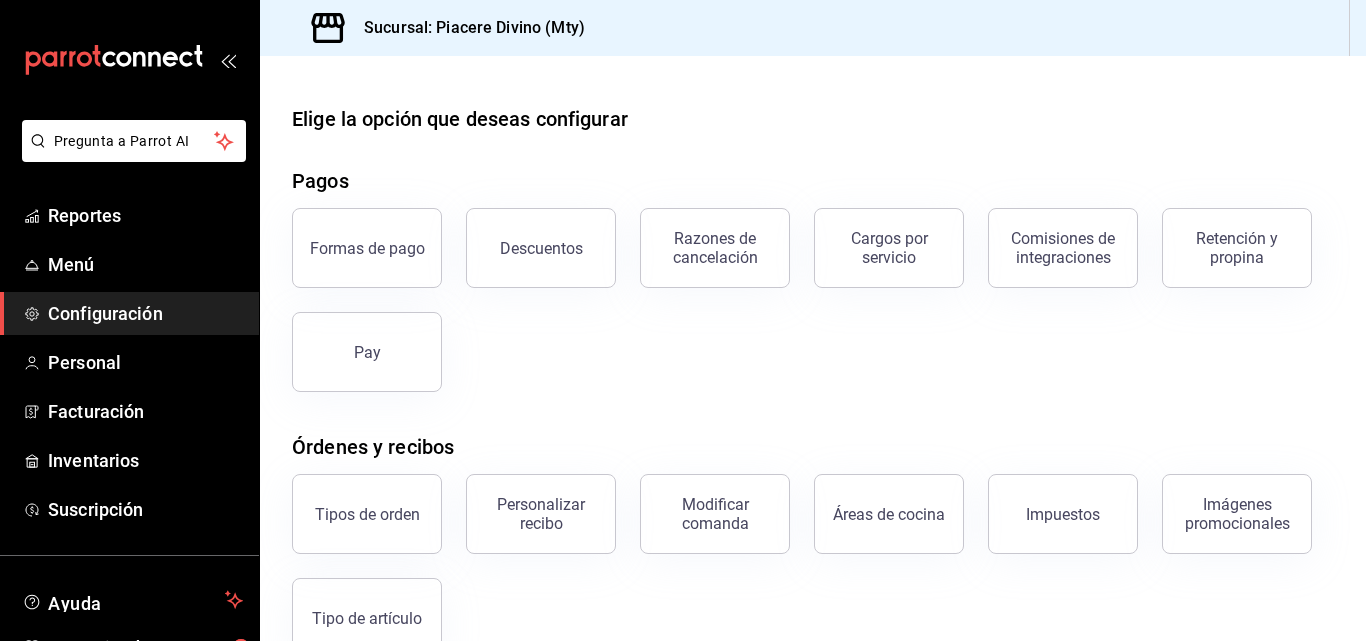 click on "Elige la opción que deseas configurar" at bounding box center (813, 119) 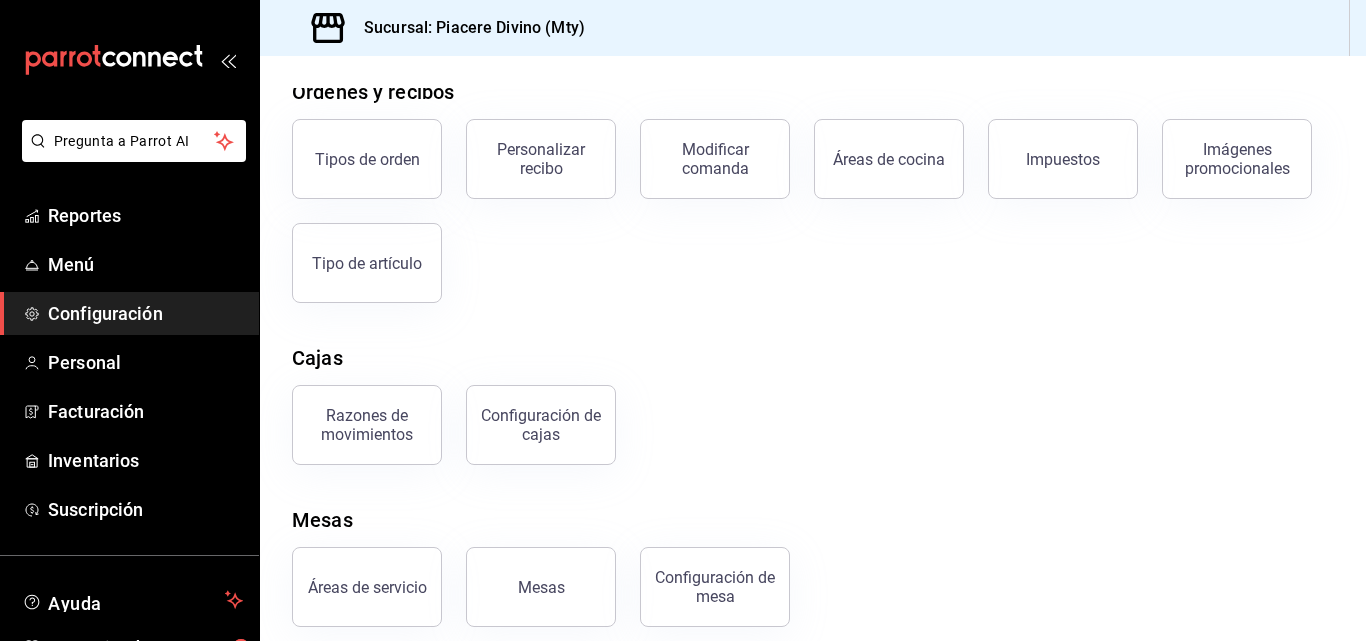 scroll, scrollTop: 373, scrollLeft: 0, axis: vertical 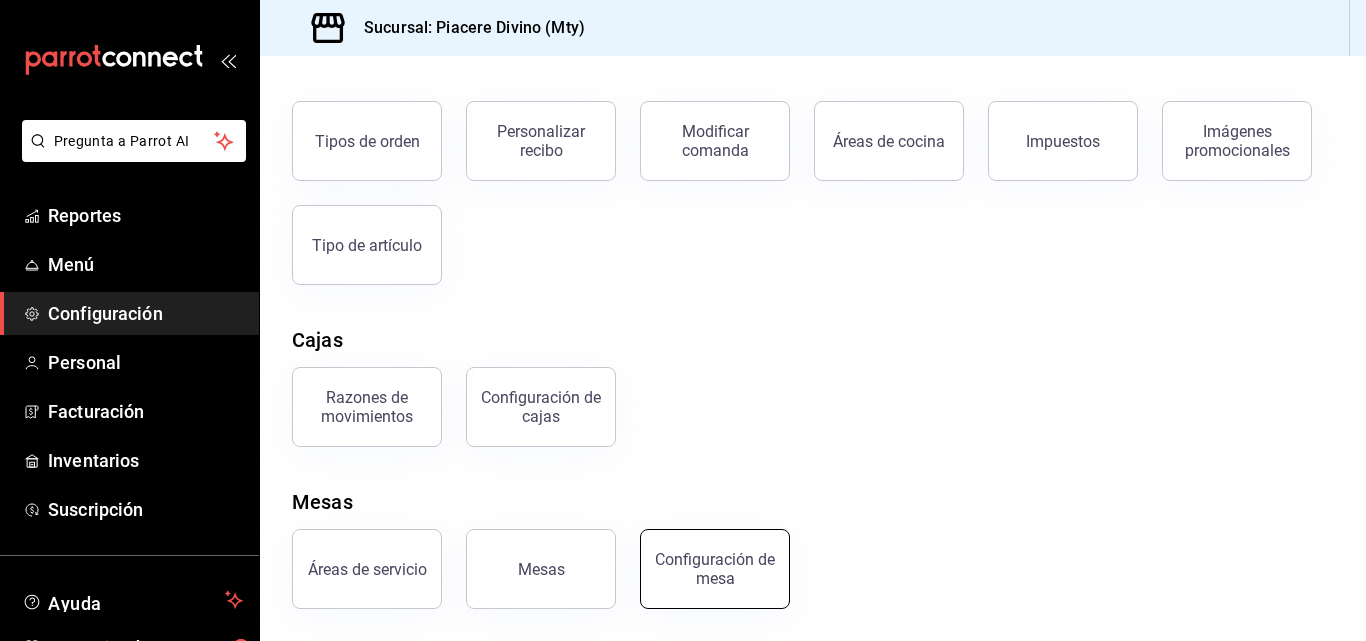 click on "Configuración de mesa" at bounding box center (715, 569) 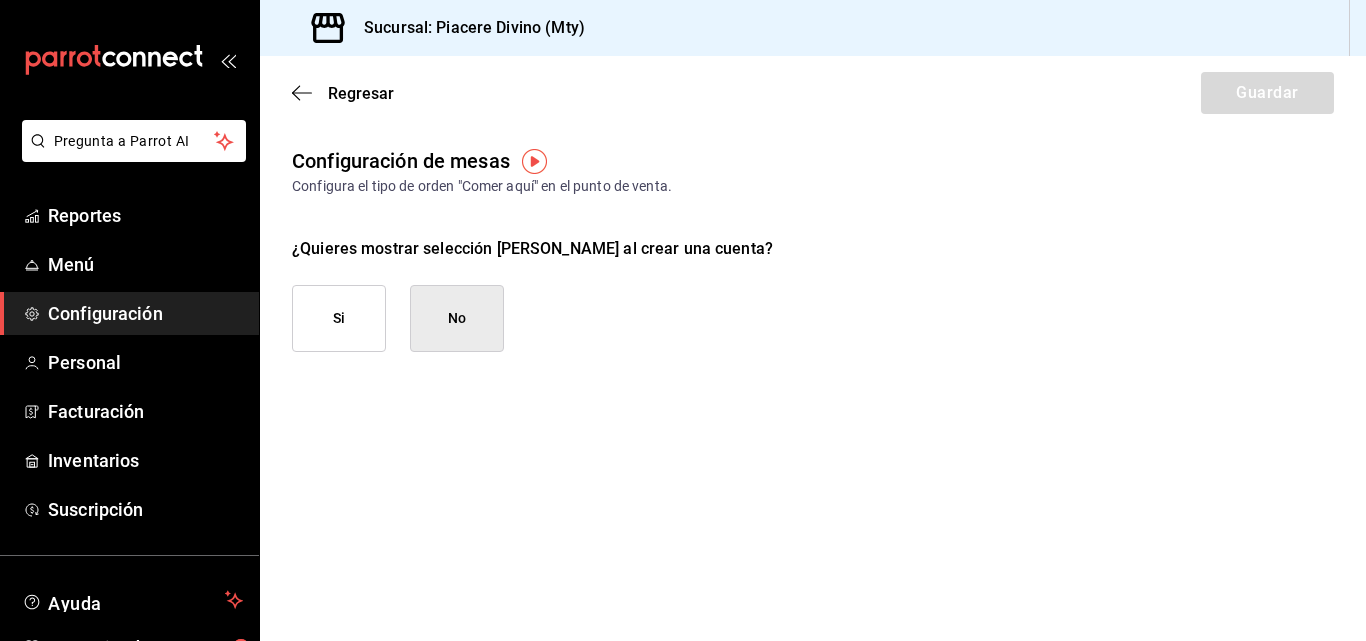 click on "Si" at bounding box center [339, 318] 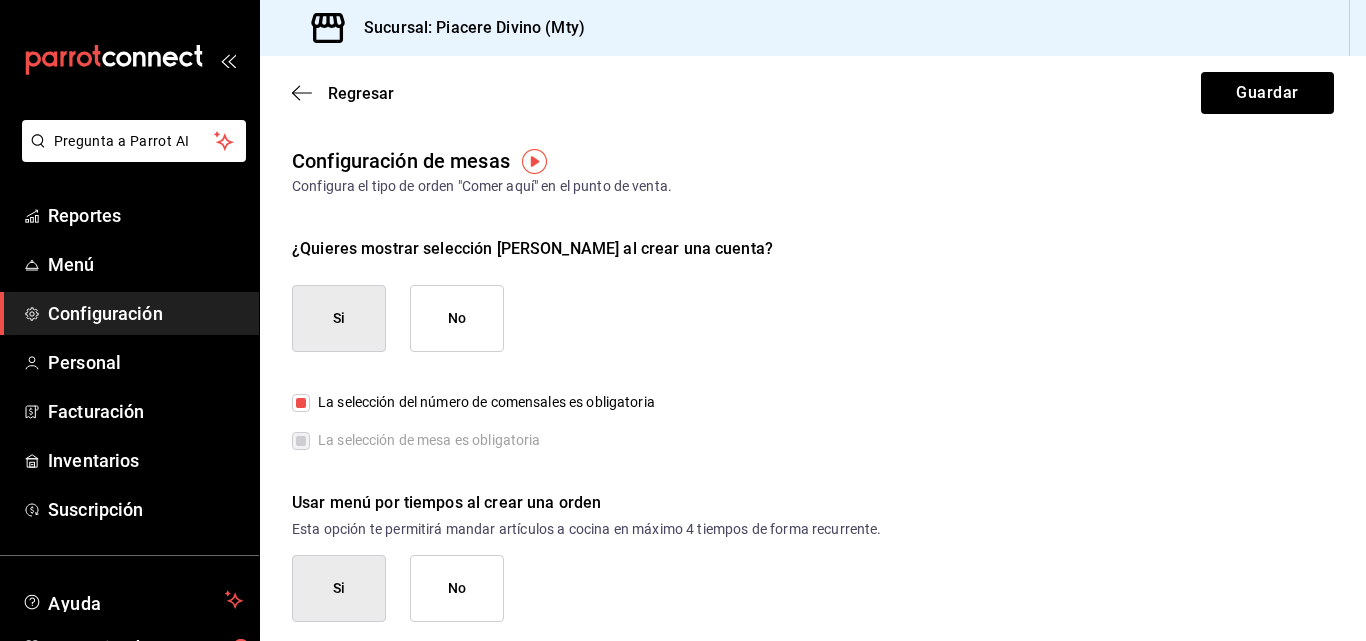 type on "TRUE" 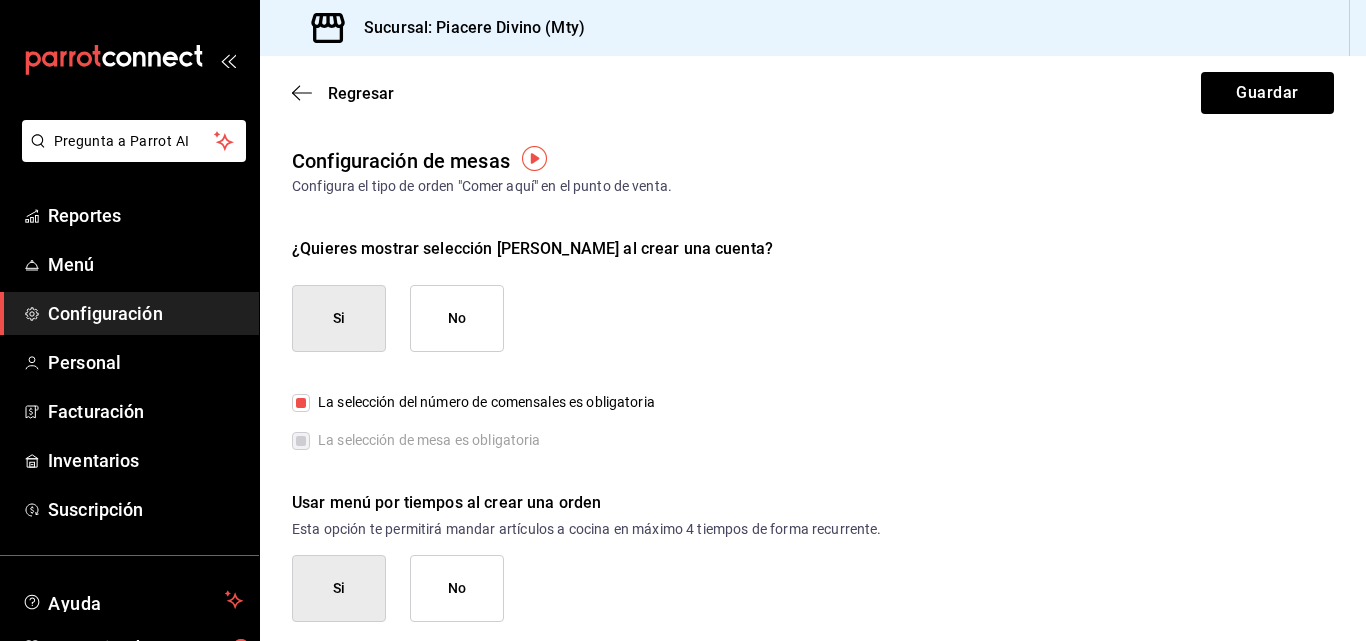 scroll, scrollTop: 13, scrollLeft: 0, axis: vertical 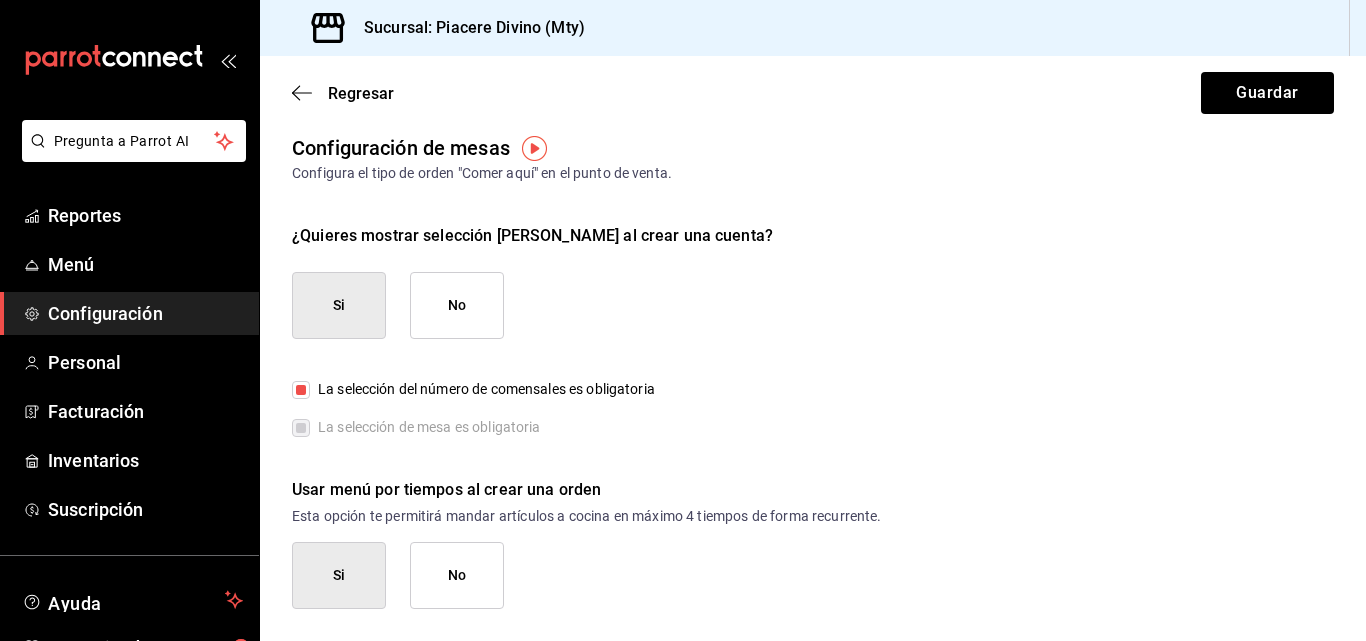 click on "La selección de mesa es obligatoria" at bounding box center [416, 427] 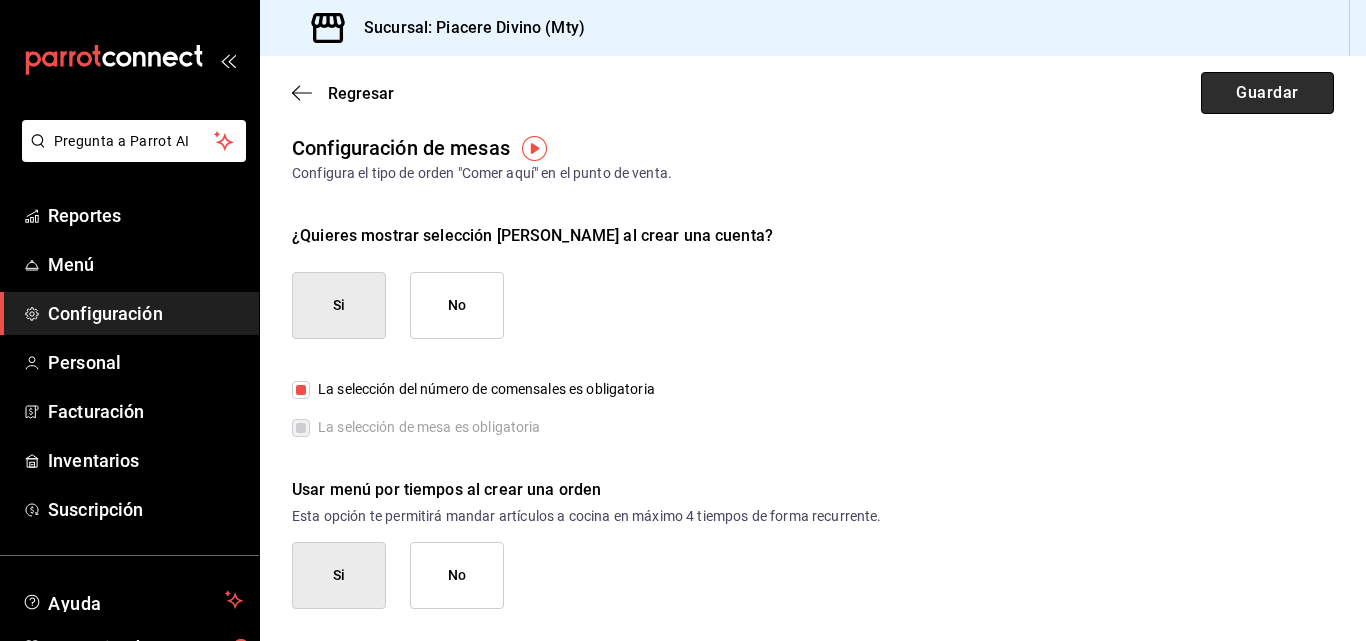 click on "Guardar" at bounding box center [1267, 93] 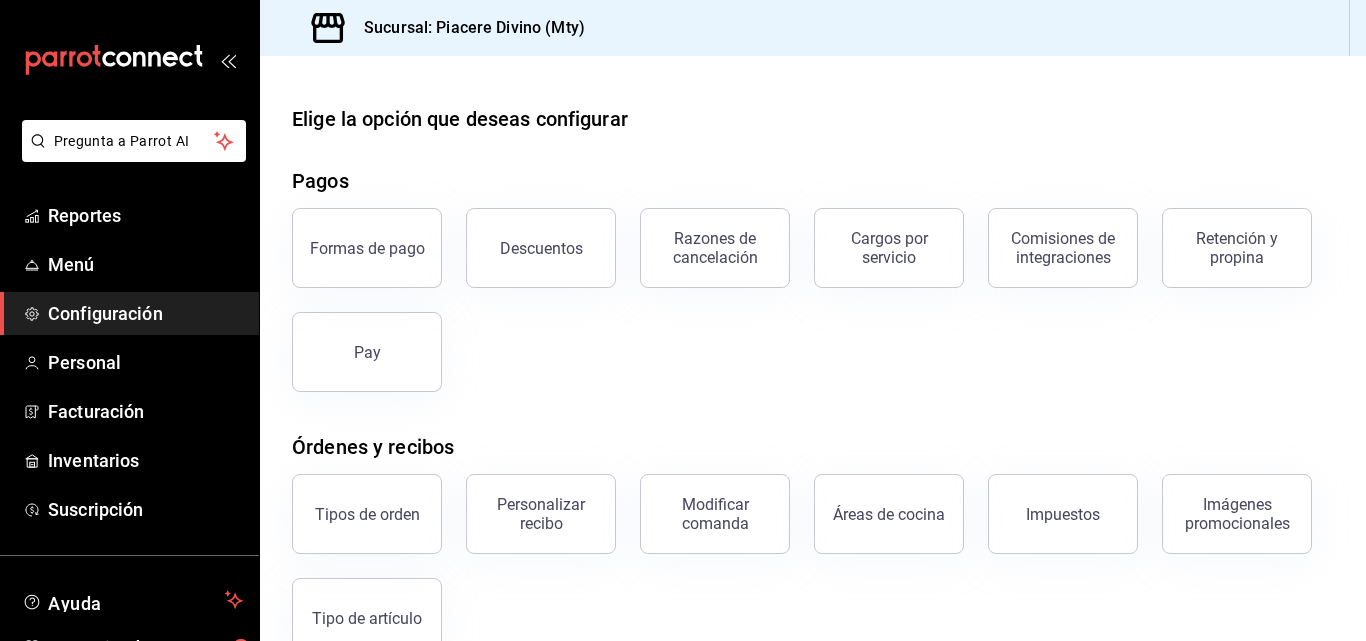 click on "Formas de pago Descuentos Razones de cancelación Cargos por servicio Comisiones de integraciones Retención y propina Pay" at bounding box center [801, 288] 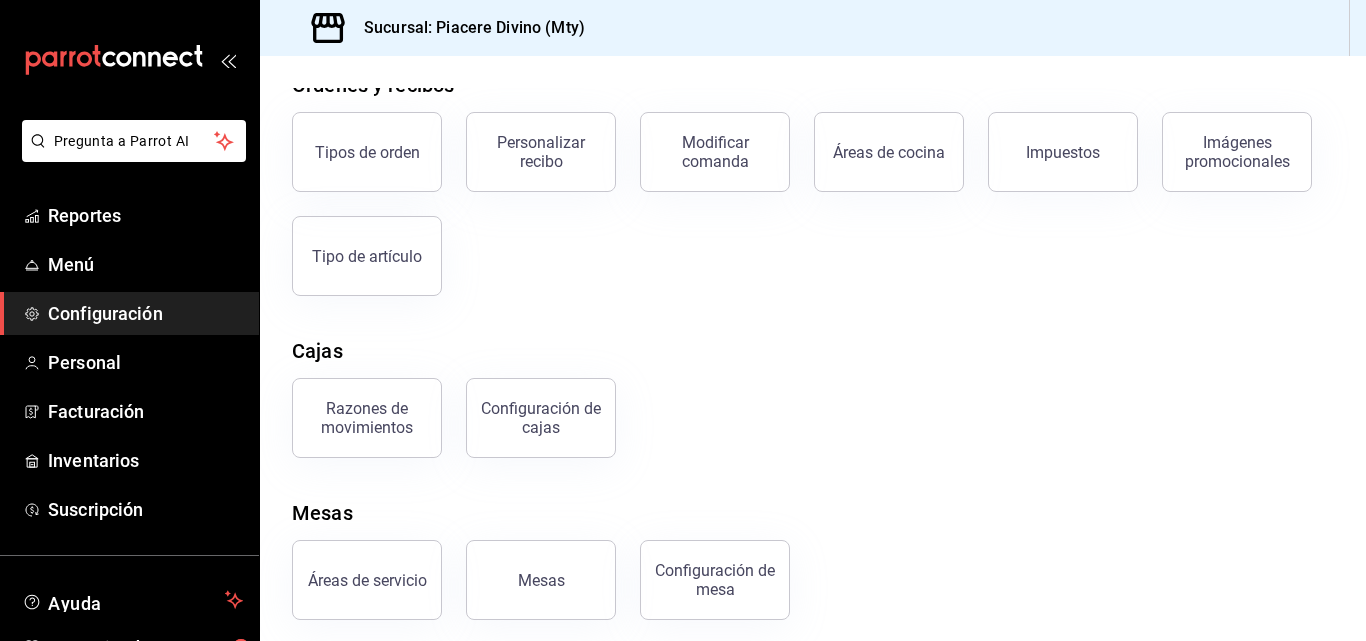scroll, scrollTop: 373, scrollLeft: 0, axis: vertical 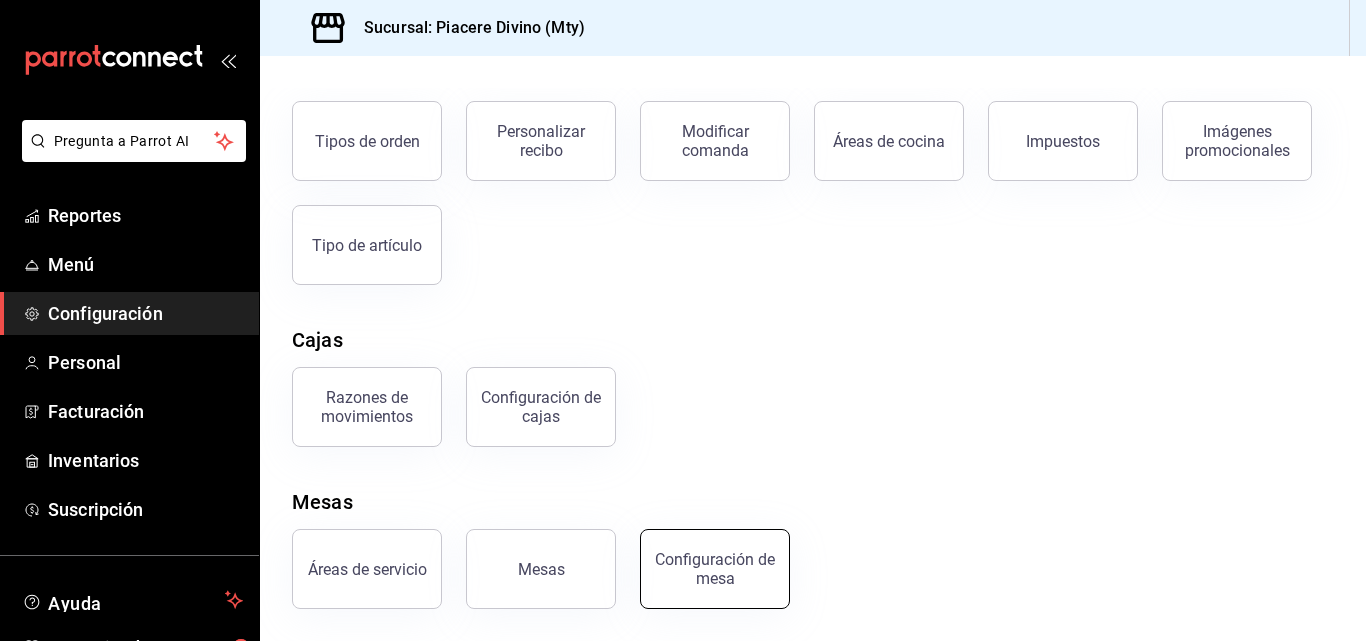 click on "Configuración de mesa" at bounding box center (703, 557) 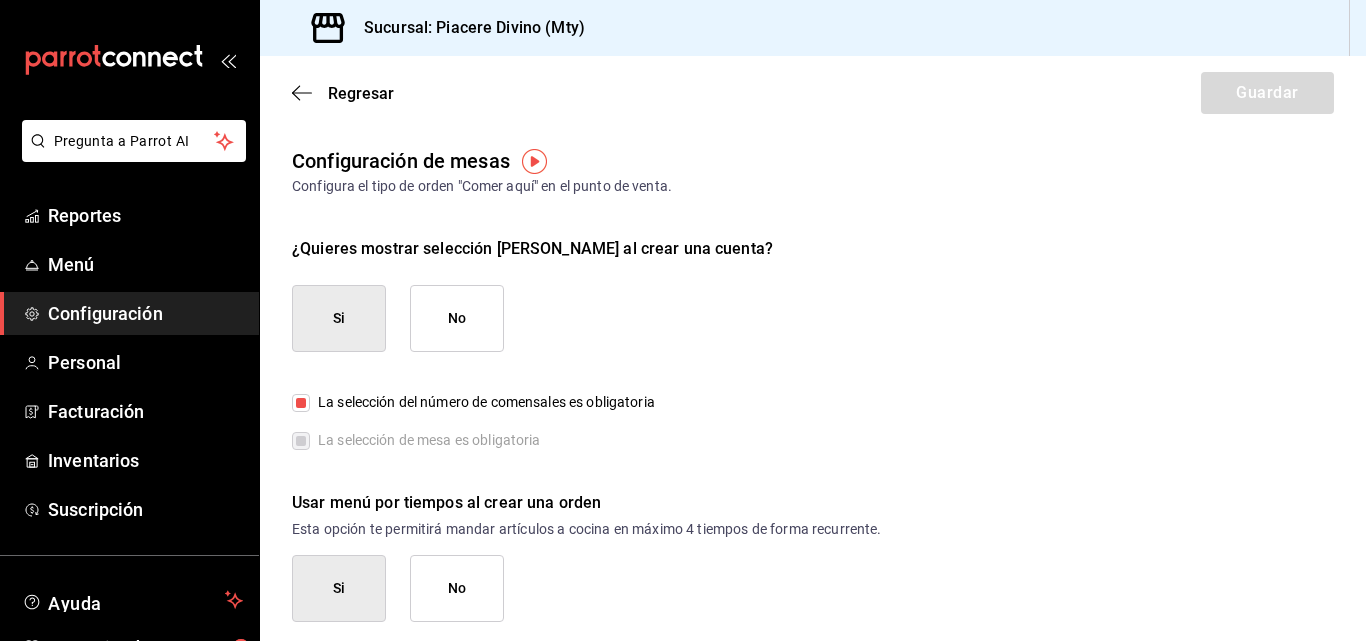 click on "Configuración de mesas Configura el tipo de orden "Comer aquí" en el punto de venta. ¿Quieres mostrar selección [PERSON_NAME] al crear una cuenta? Si No La selección del número de comensales es obligatoria La selección [PERSON_NAME] es obligatoria Usar menú por tiempos al crear una orden Esta opción te permitirá mandar artículos a cocina en máximo 4 tiempos de forma recurrente. Si No" at bounding box center (813, 384) 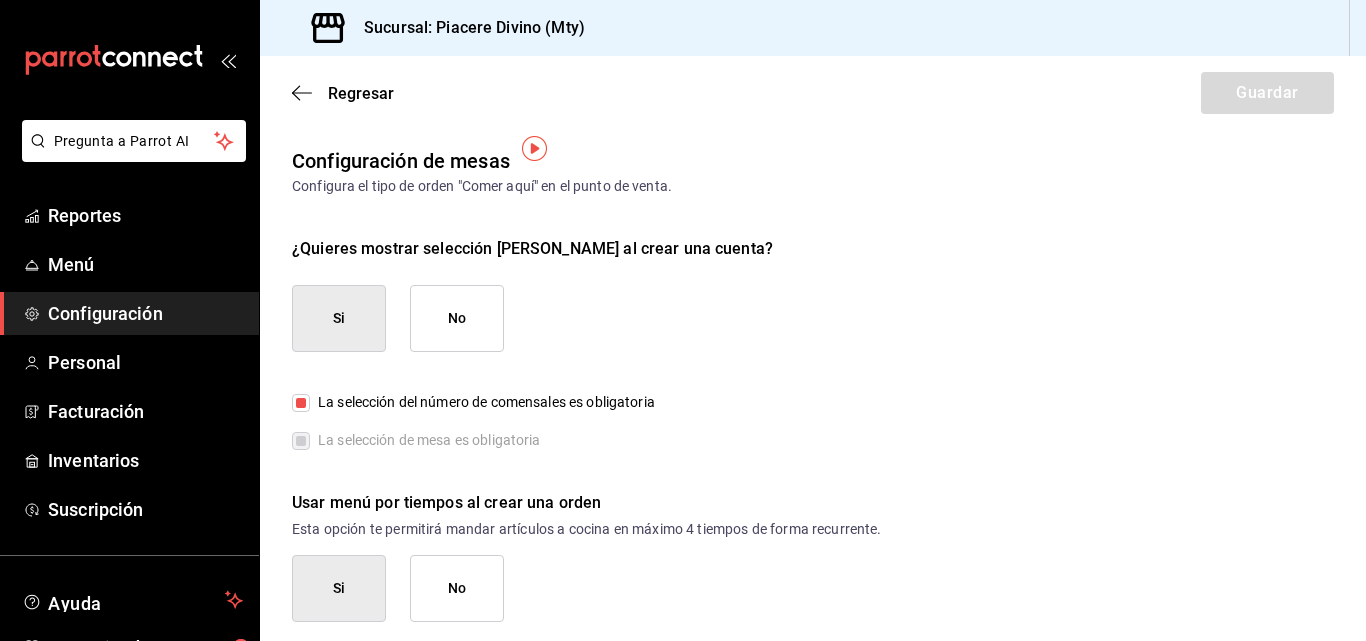scroll, scrollTop: 13, scrollLeft: 0, axis: vertical 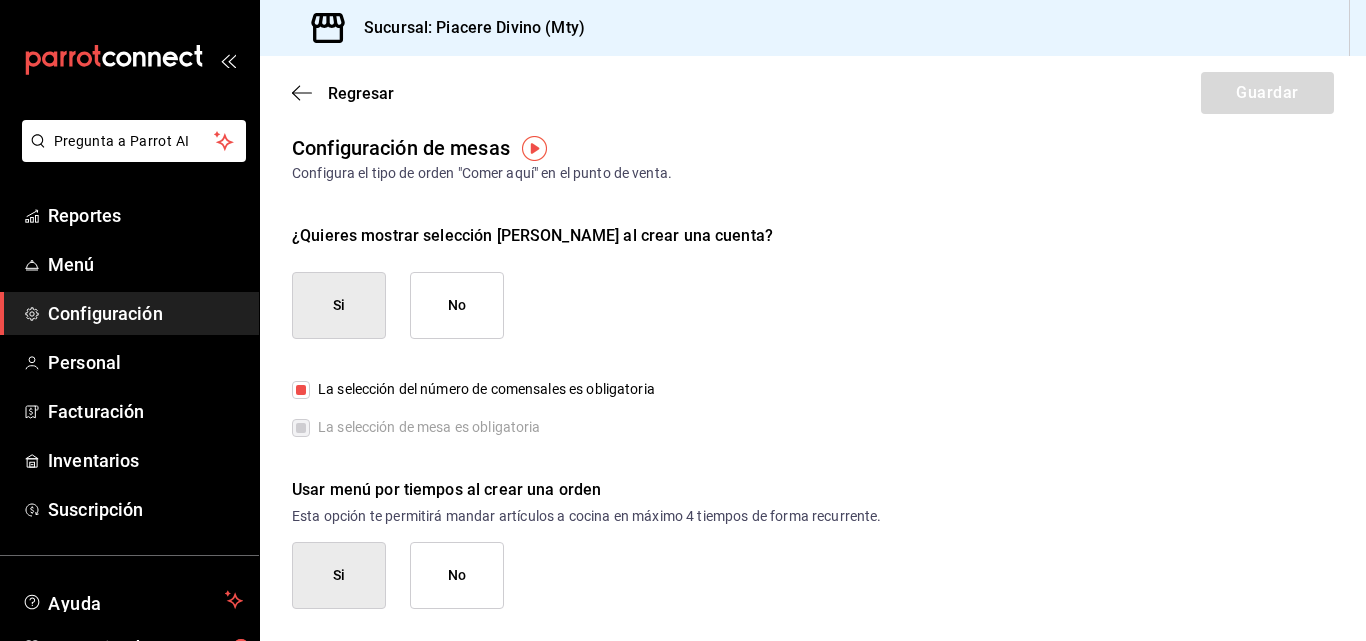click on "Regresar Guardar" at bounding box center [813, 93] 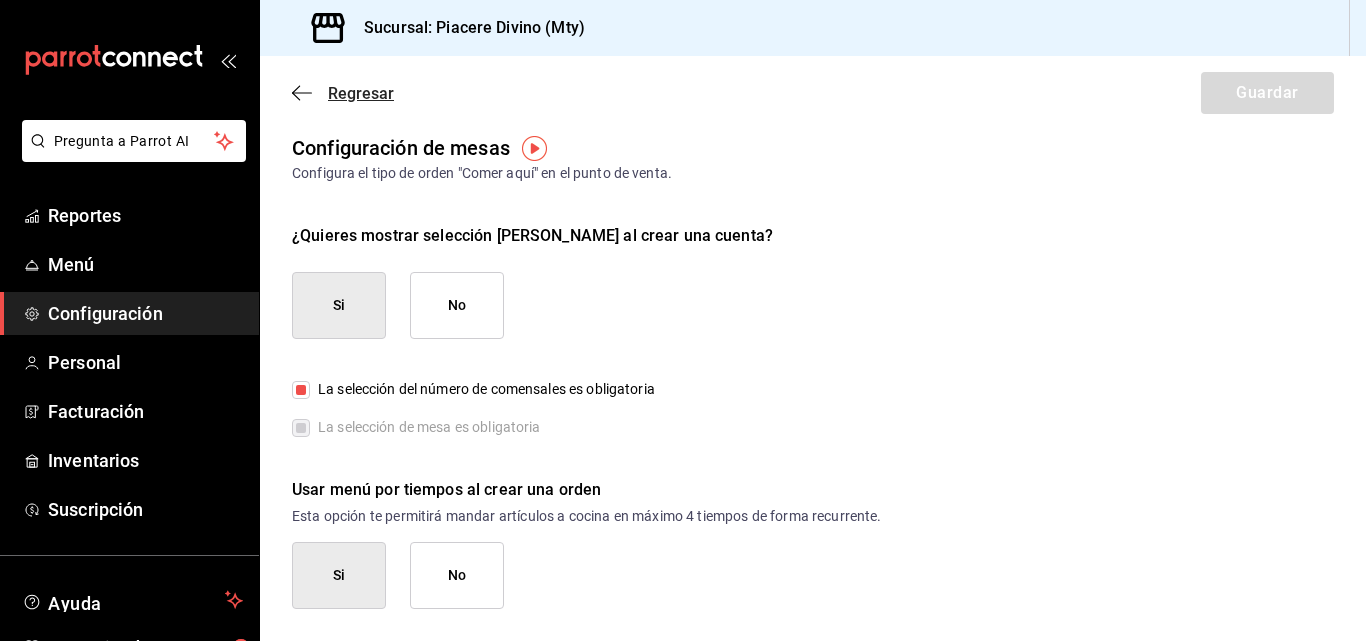 click 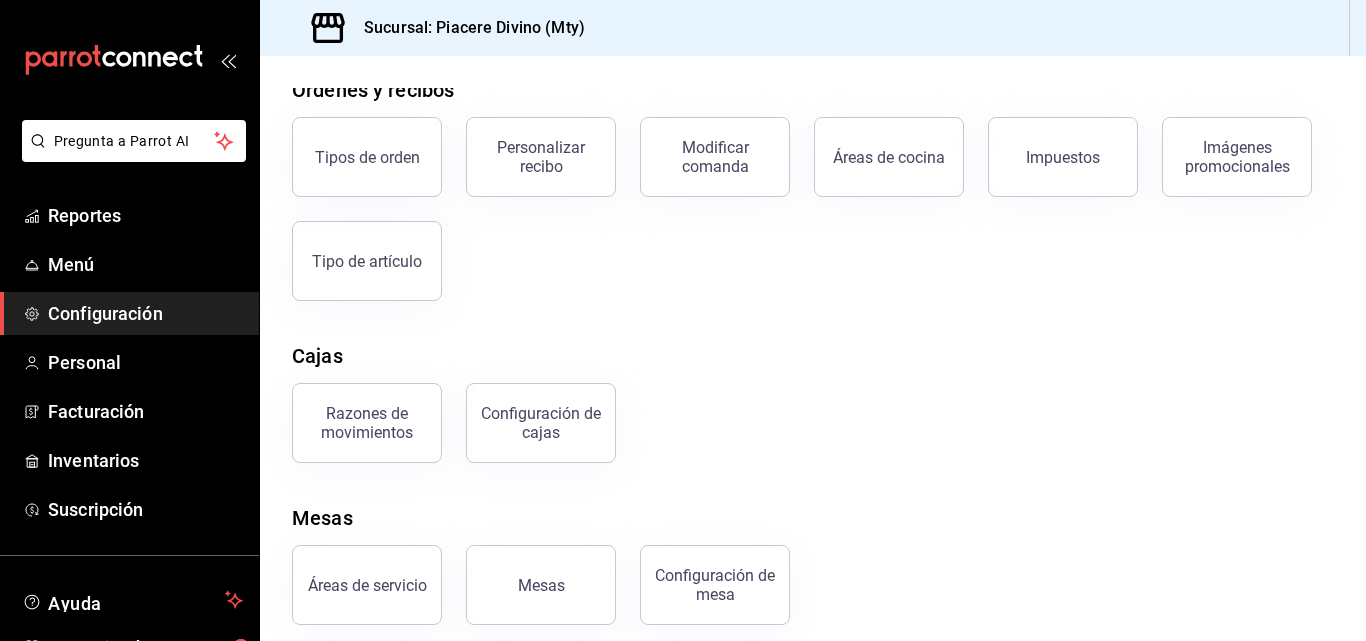 scroll, scrollTop: 373, scrollLeft: 0, axis: vertical 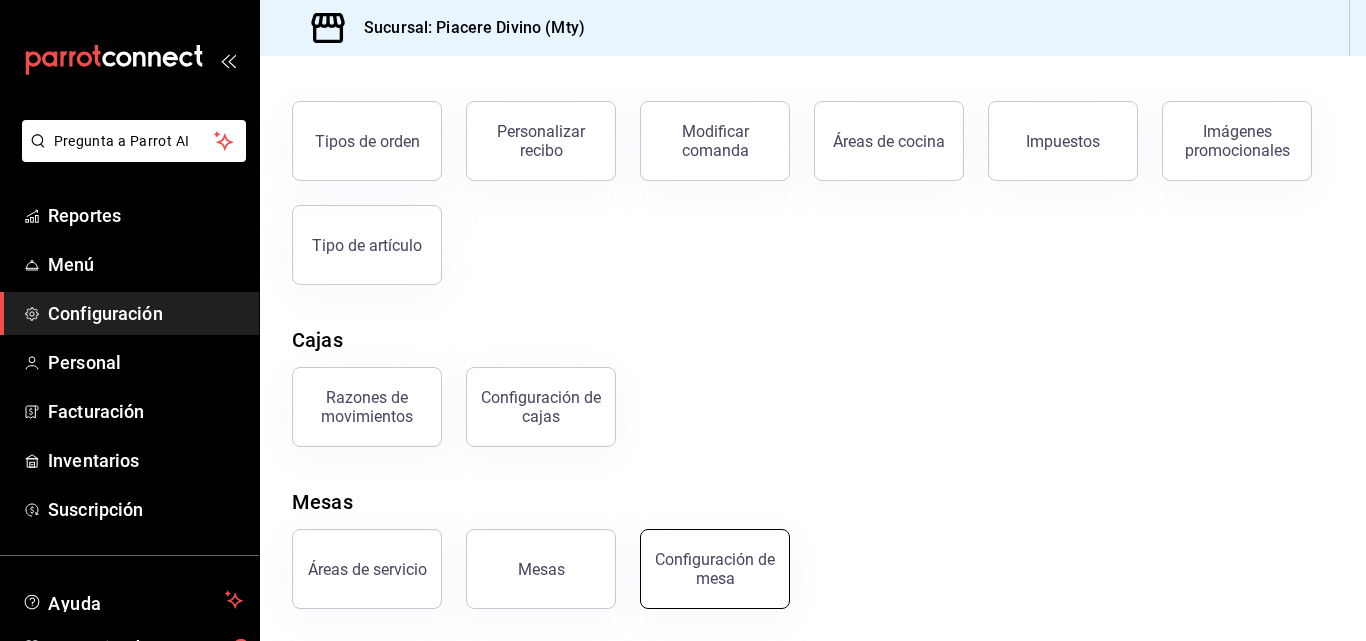 click on "Configuración de mesa" at bounding box center [715, 569] 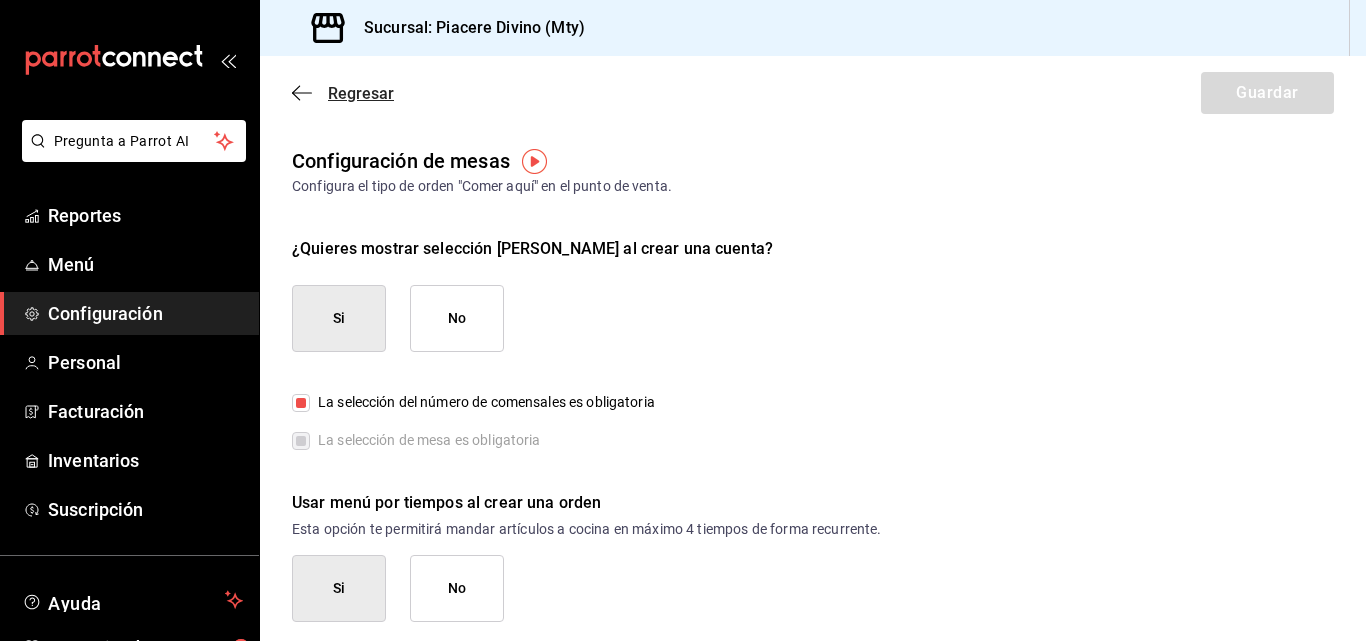 click 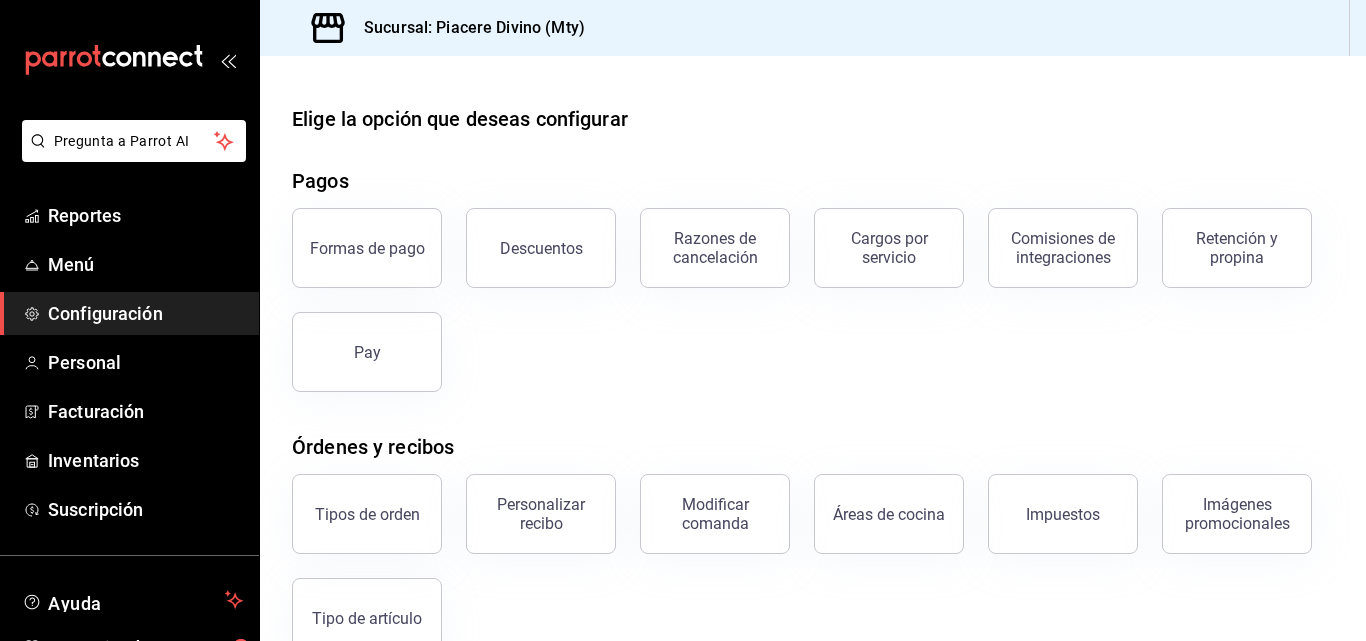 click on "Elige la opción que deseas configurar Pagos Formas de pago Descuentos Razones de cancelación Cargos por servicio Comisiones de integraciones Retención y propina Pay Órdenes y recibos Tipos de orden Personalizar recibo Modificar comanda Áreas de cocina Impuestos Imágenes promocionales Tipo de artículo Cajas Razones de movimientos Configuración [PERSON_NAME] Mesas Áreas de servicio Mesas Configuración [PERSON_NAME]" at bounding box center [813, 543] 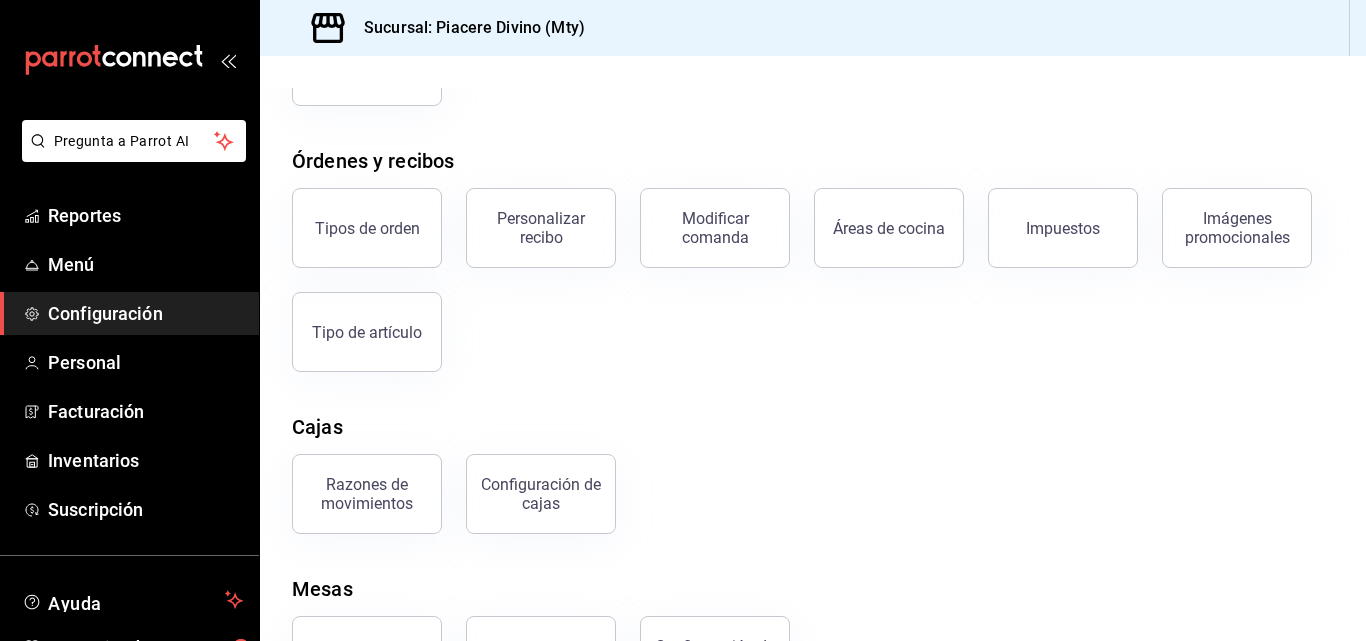 scroll, scrollTop: 373, scrollLeft: 0, axis: vertical 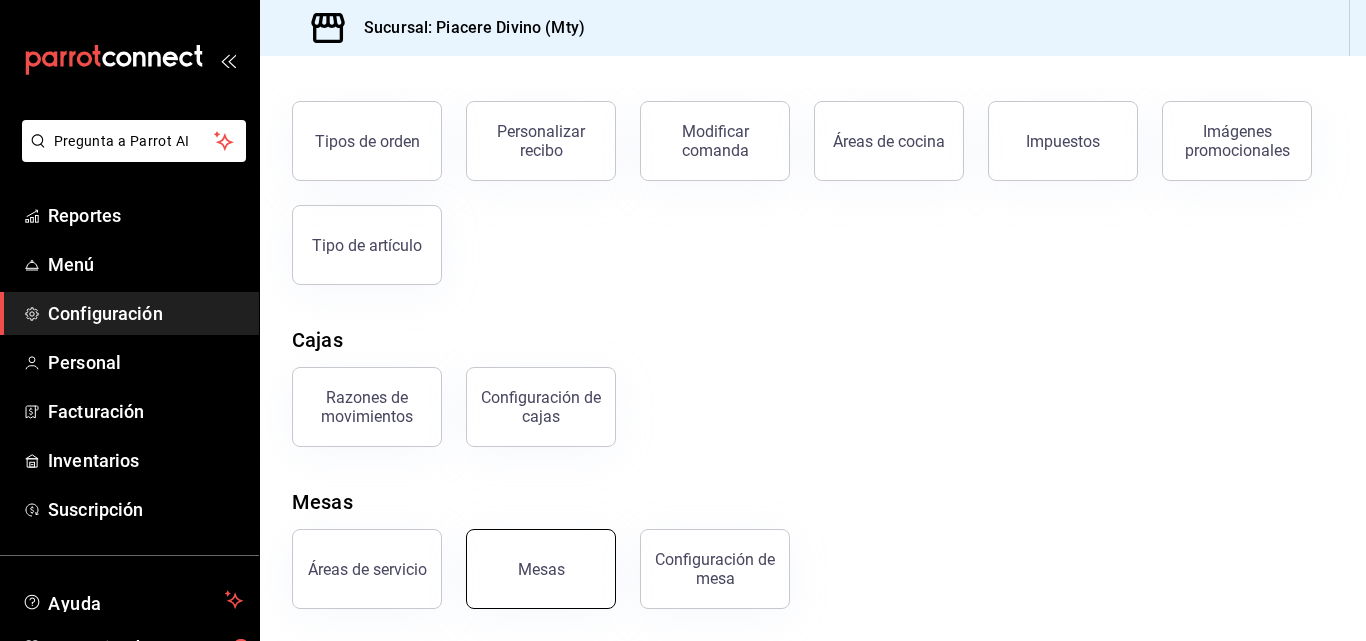 click on "Mesas" at bounding box center [541, 569] 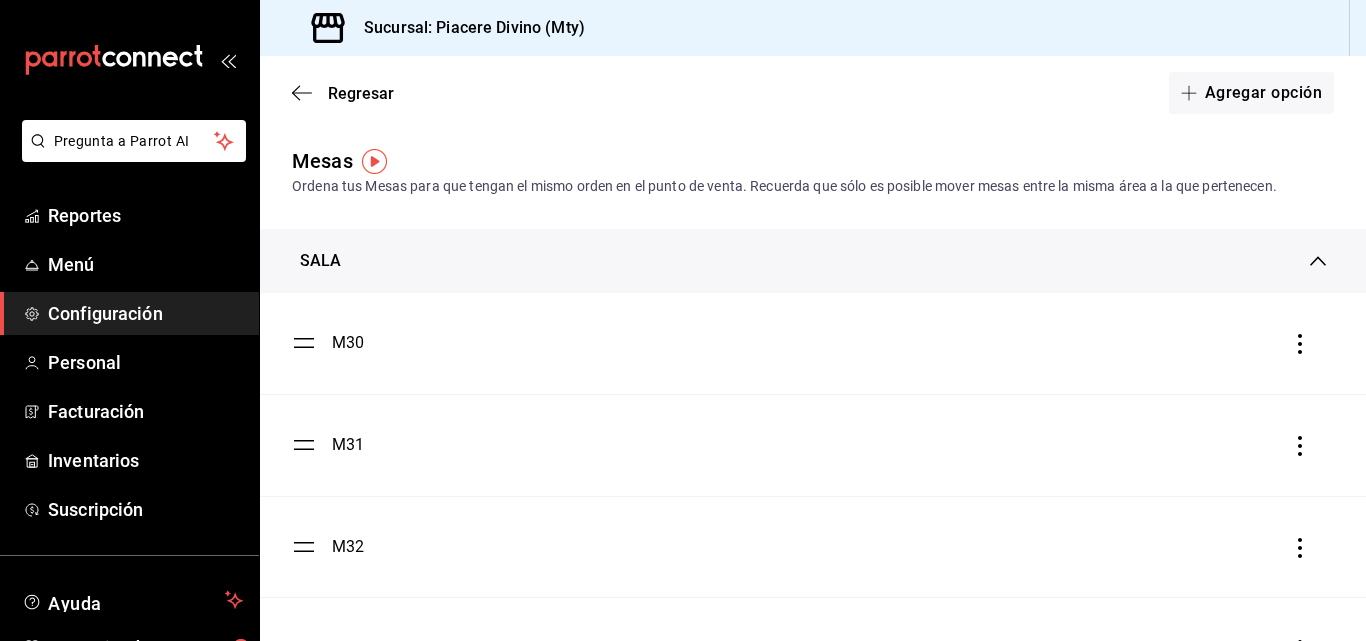 click 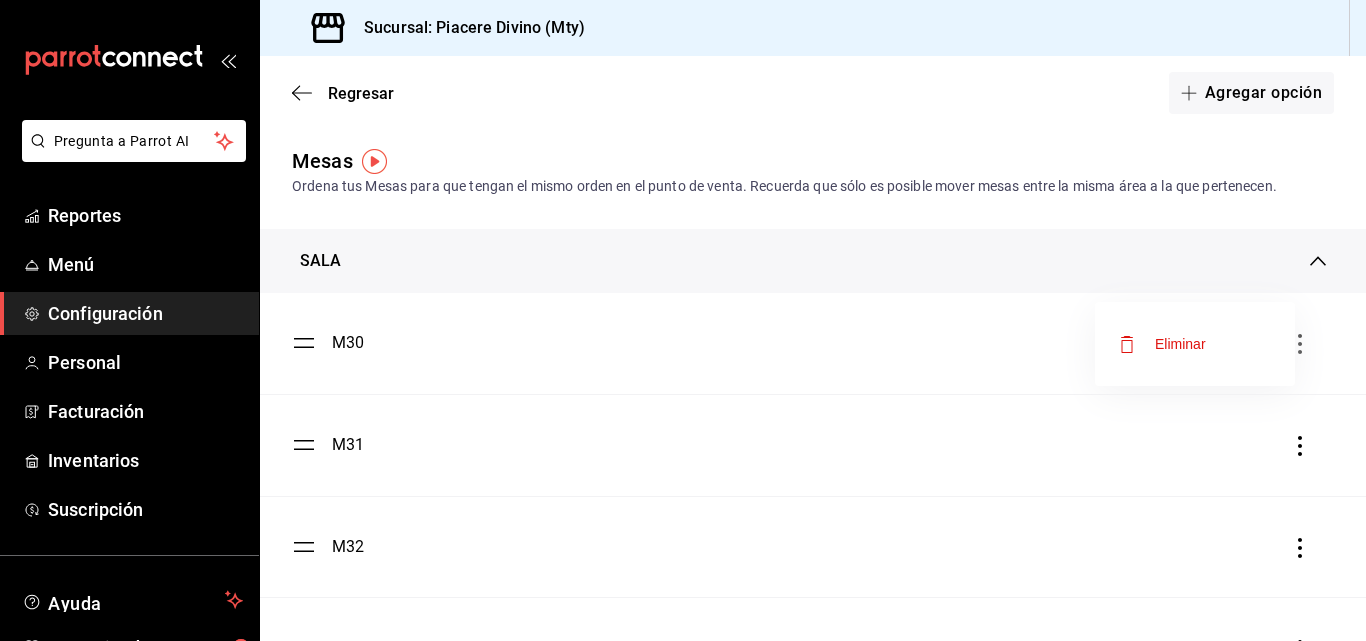 click at bounding box center (683, 320) 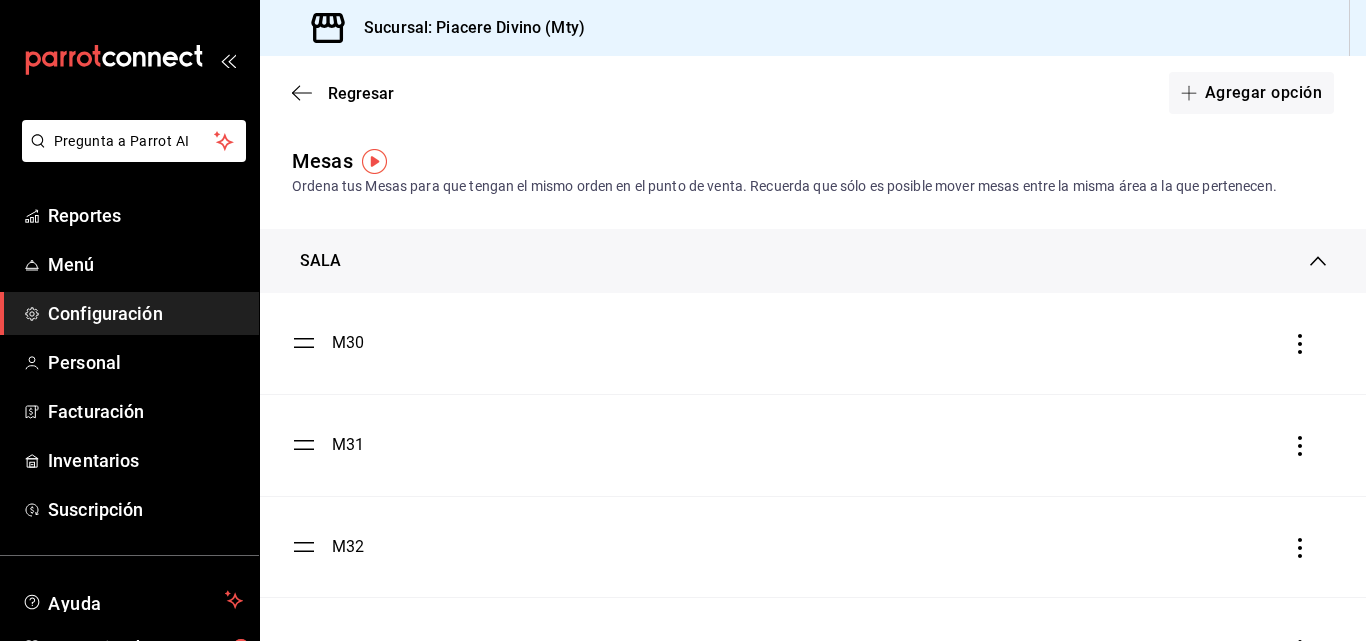 click on "Regresar Agregar opción" at bounding box center (813, 93) 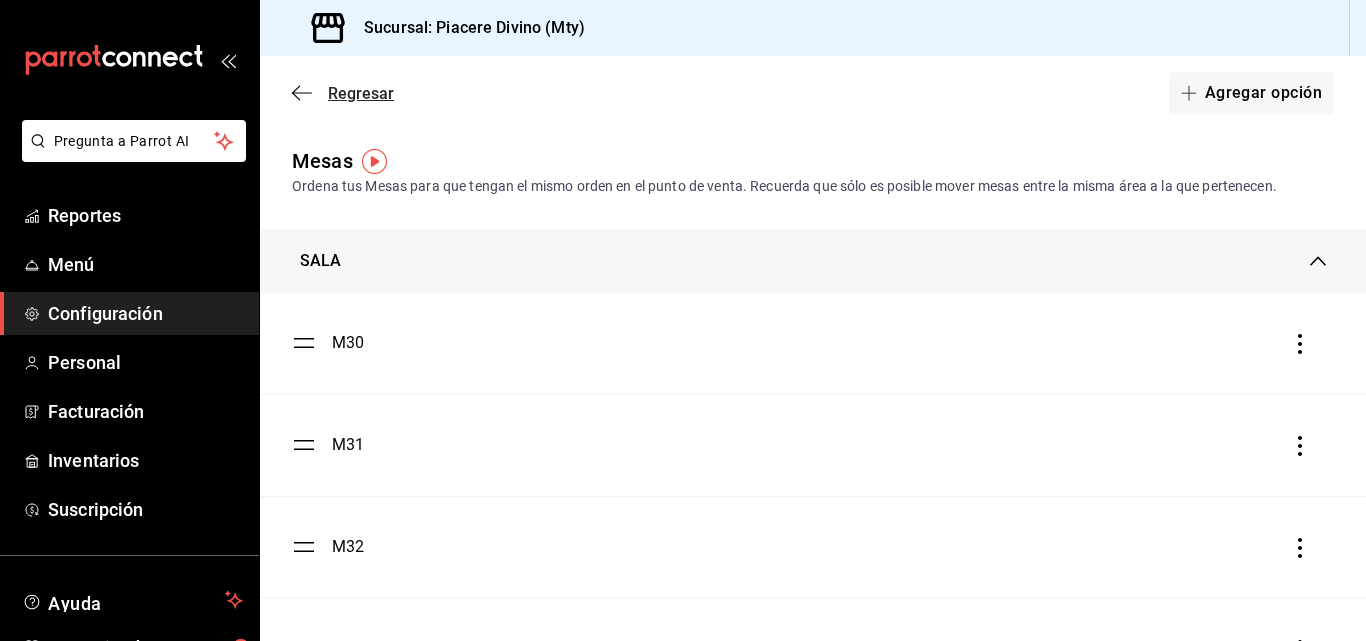 click 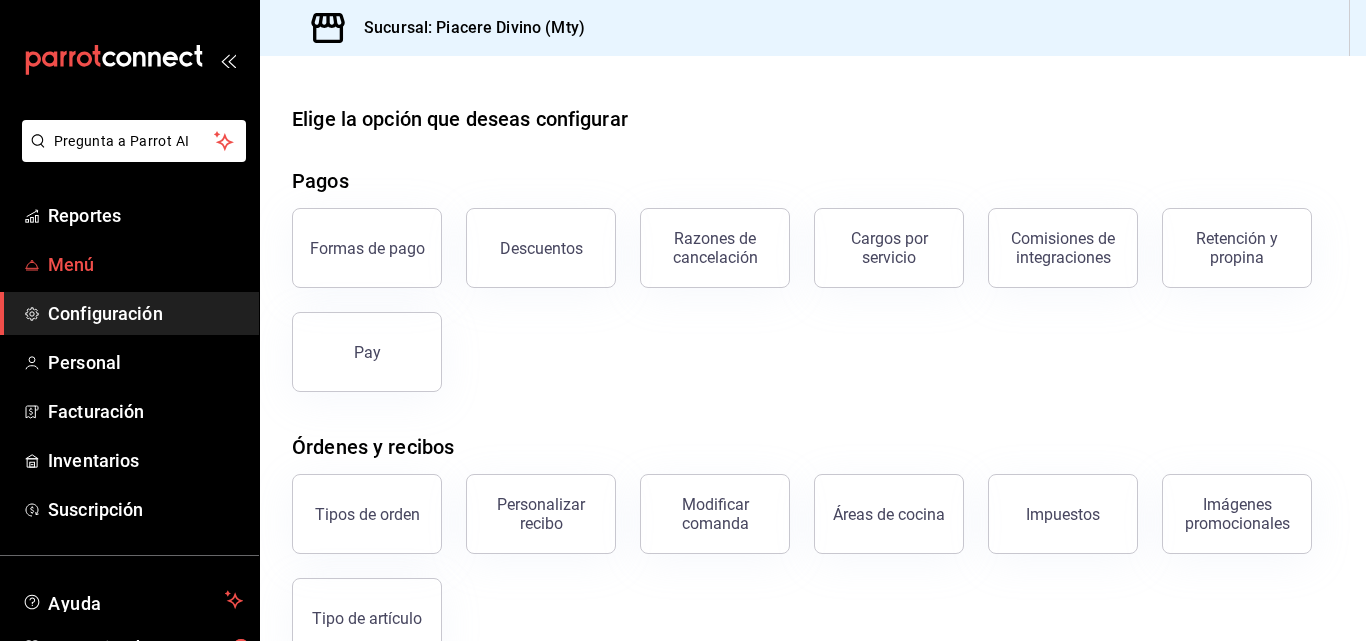 click on "Menú" at bounding box center [145, 264] 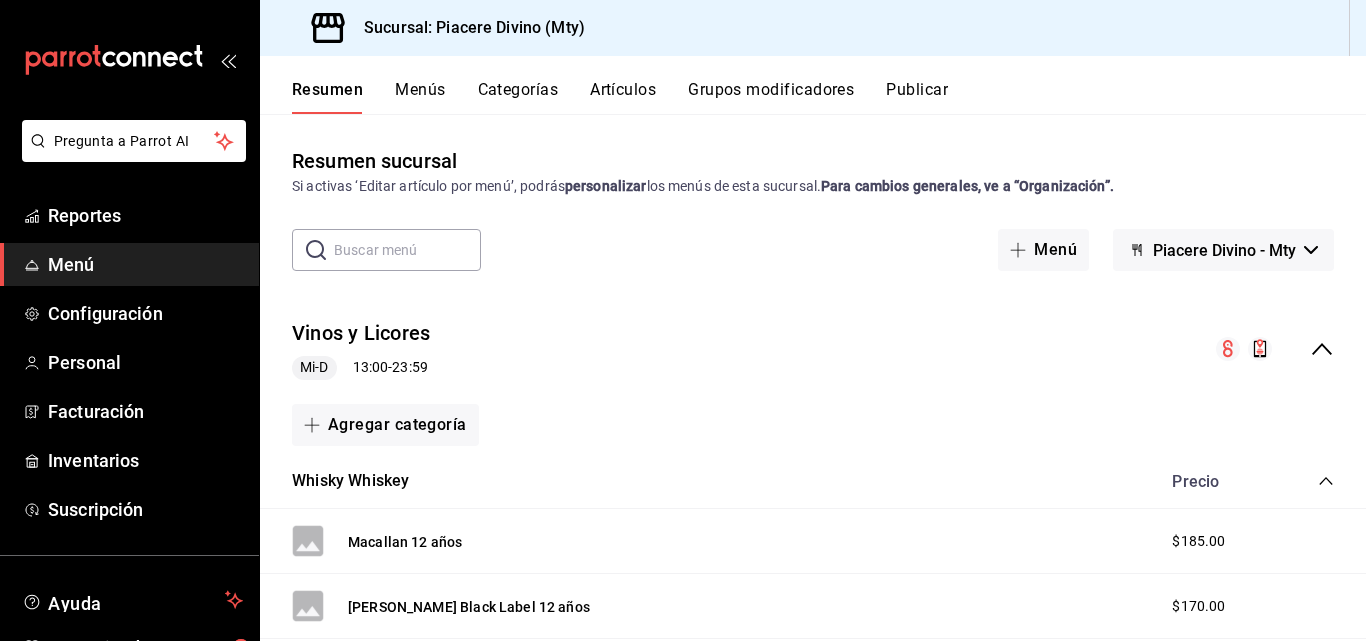 click on "Menús" at bounding box center [420, 97] 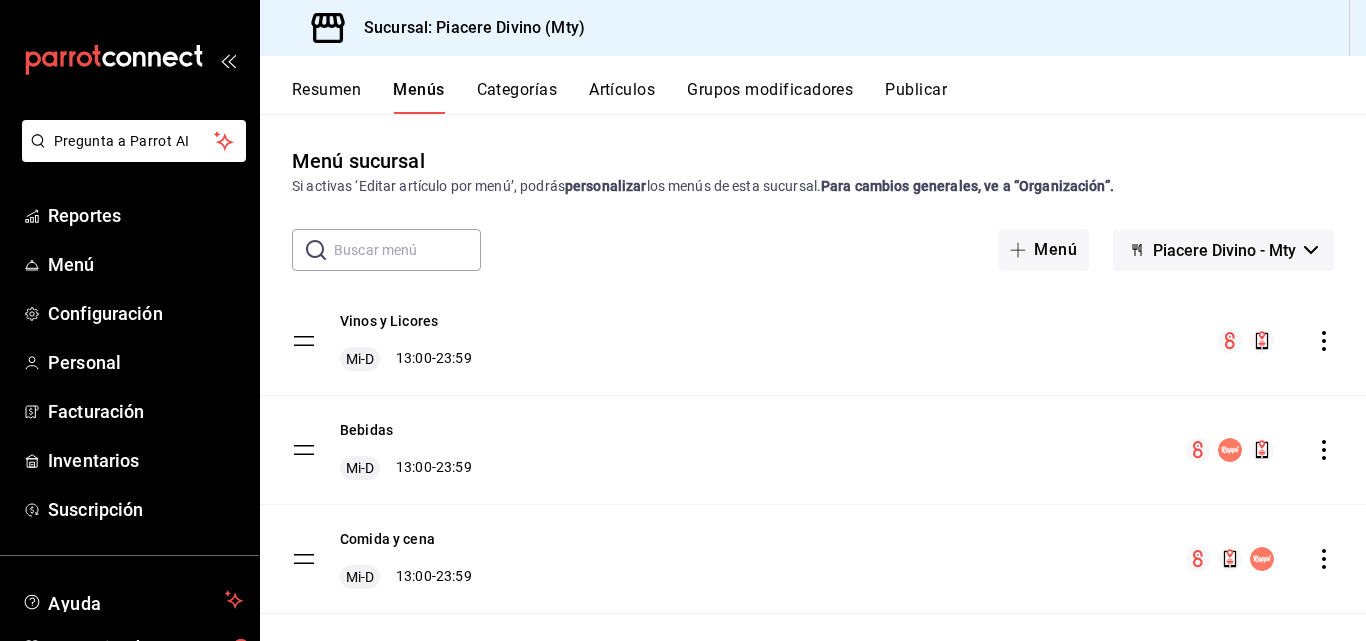 type 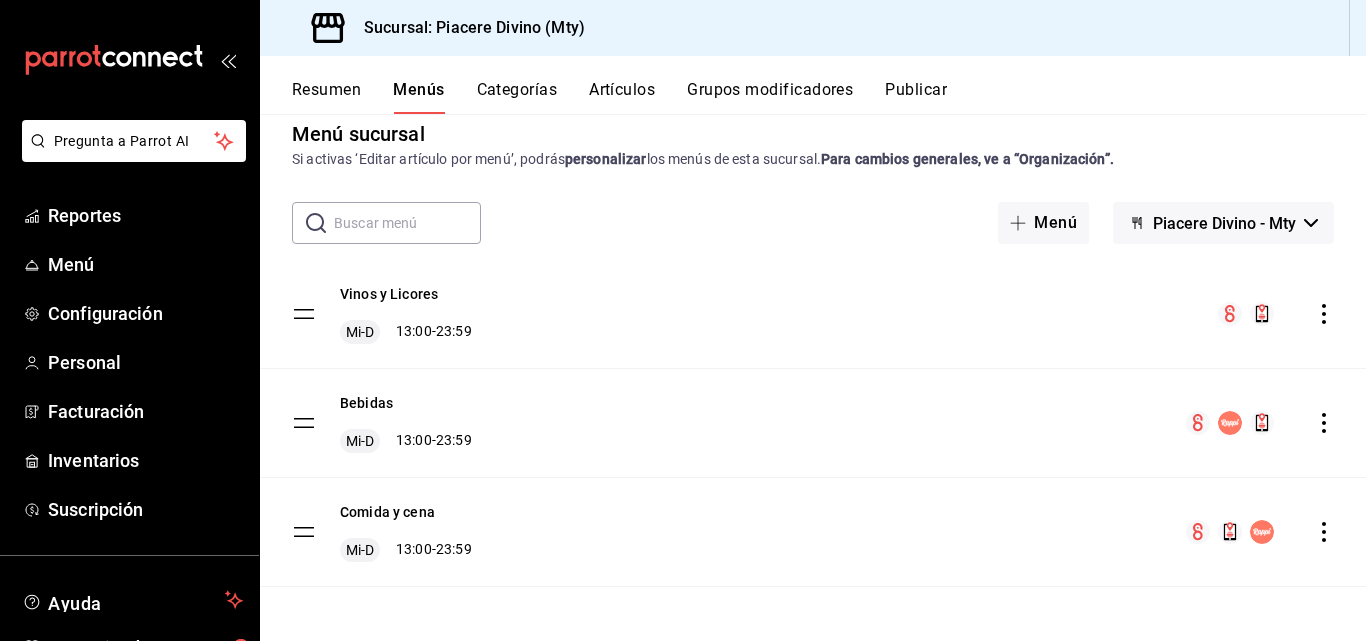 scroll, scrollTop: 30, scrollLeft: 0, axis: vertical 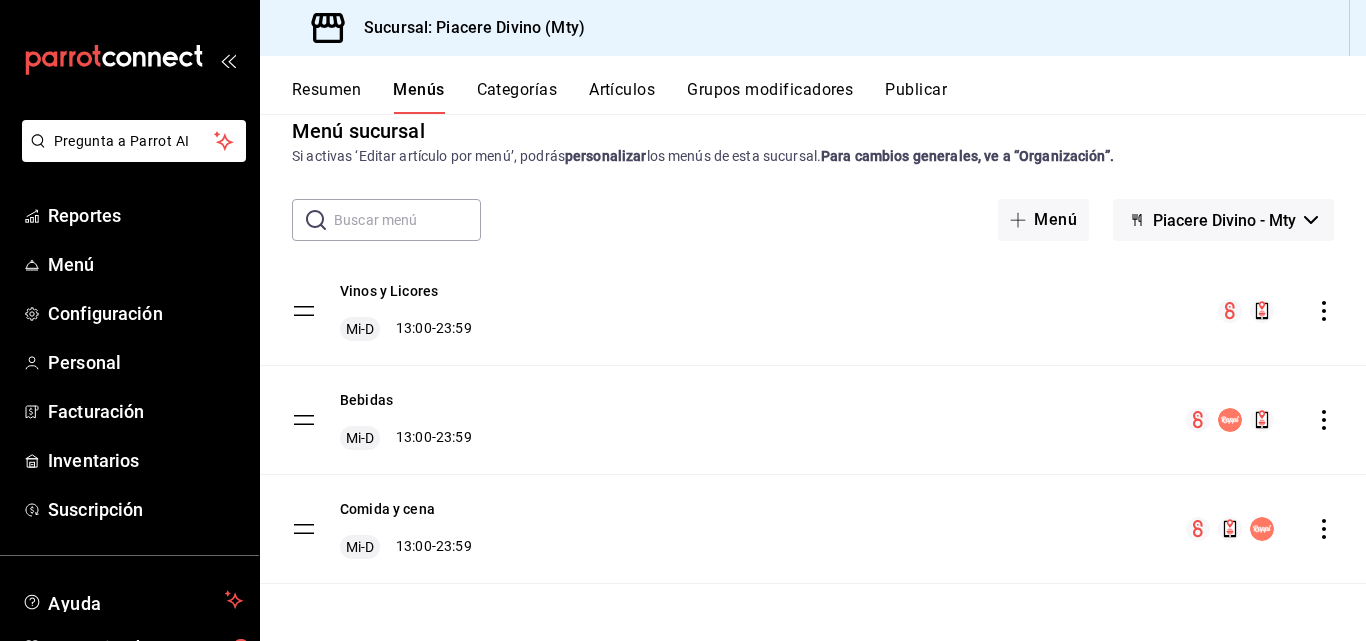 click 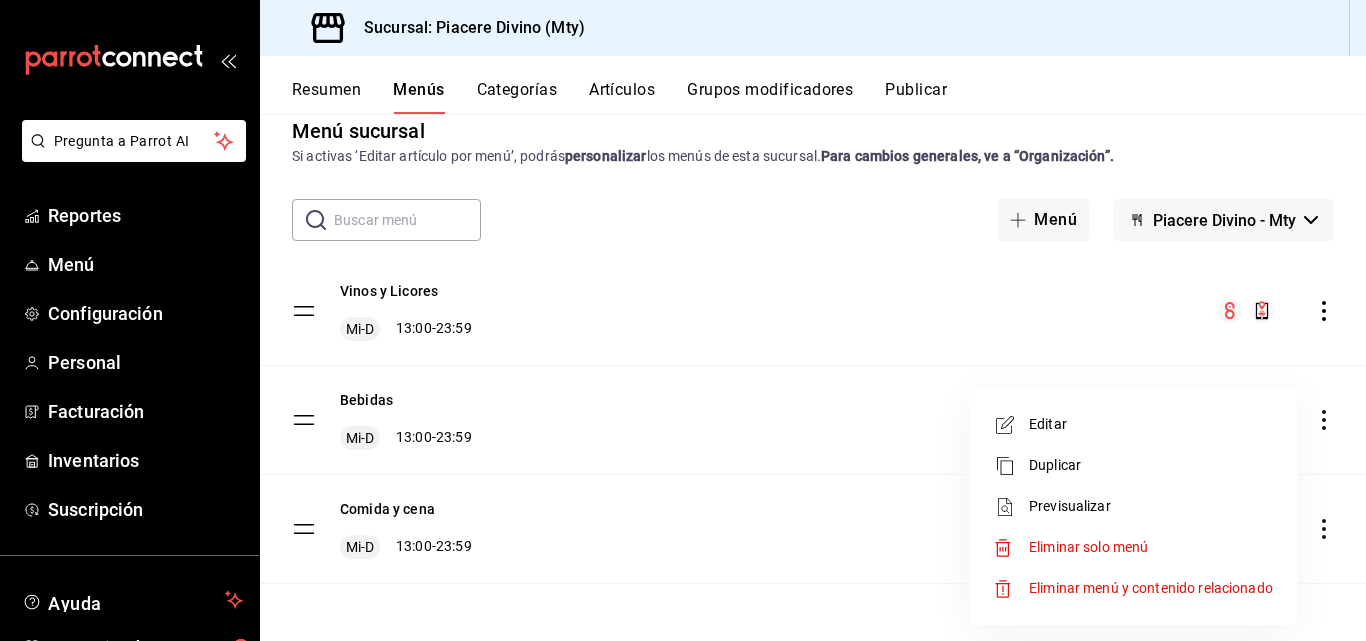 click on "Editar" at bounding box center [1151, 424] 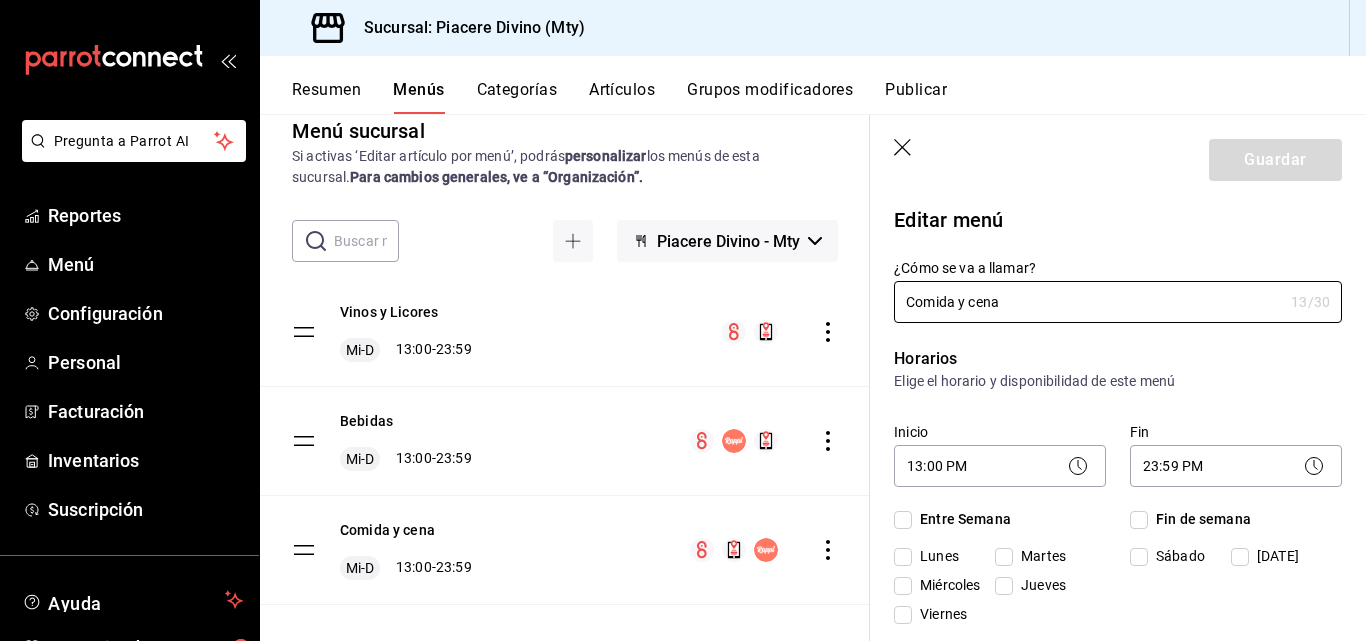 checkbox on "true" 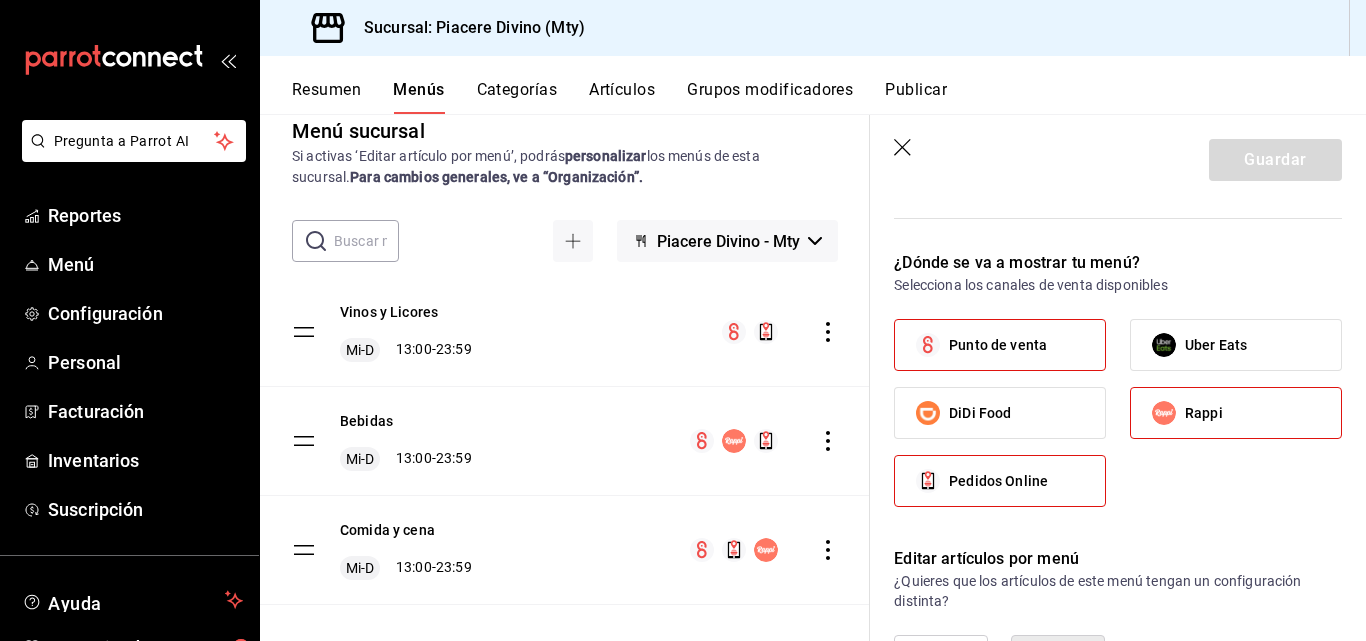 scroll, scrollTop: 1244, scrollLeft: 0, axis: vertical 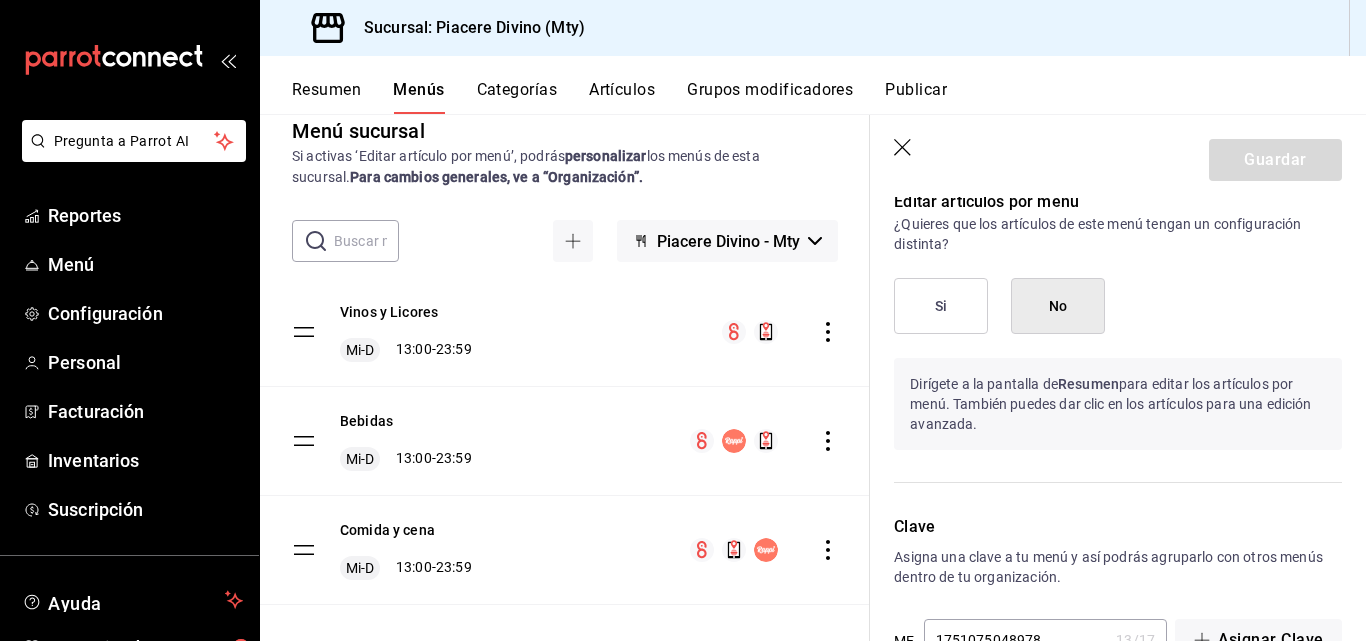 click 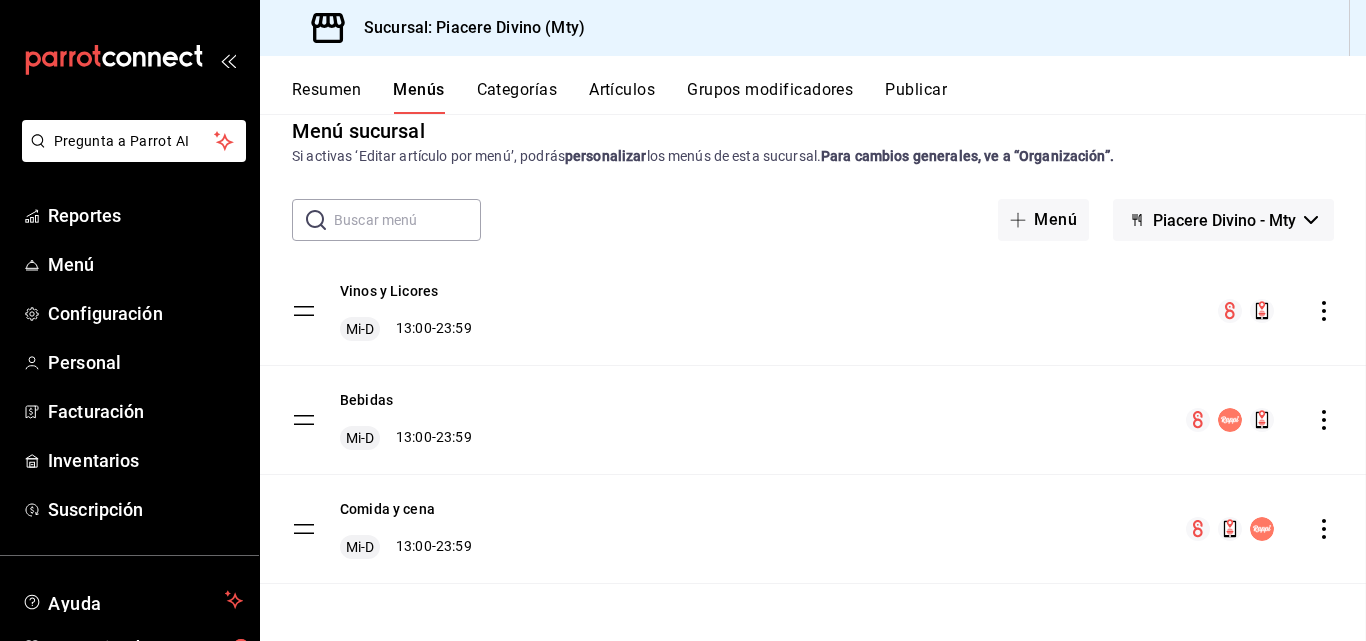 checkbox on "false" 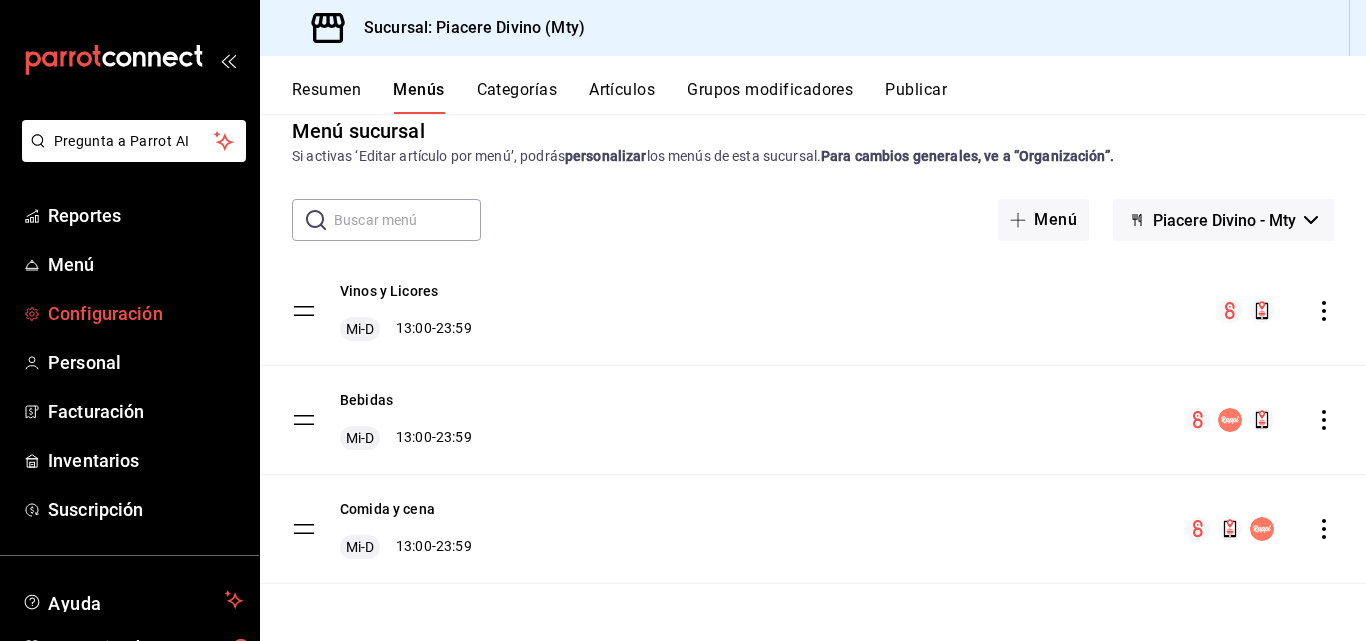 click on "Configuración" at bounding box center [129, 313] 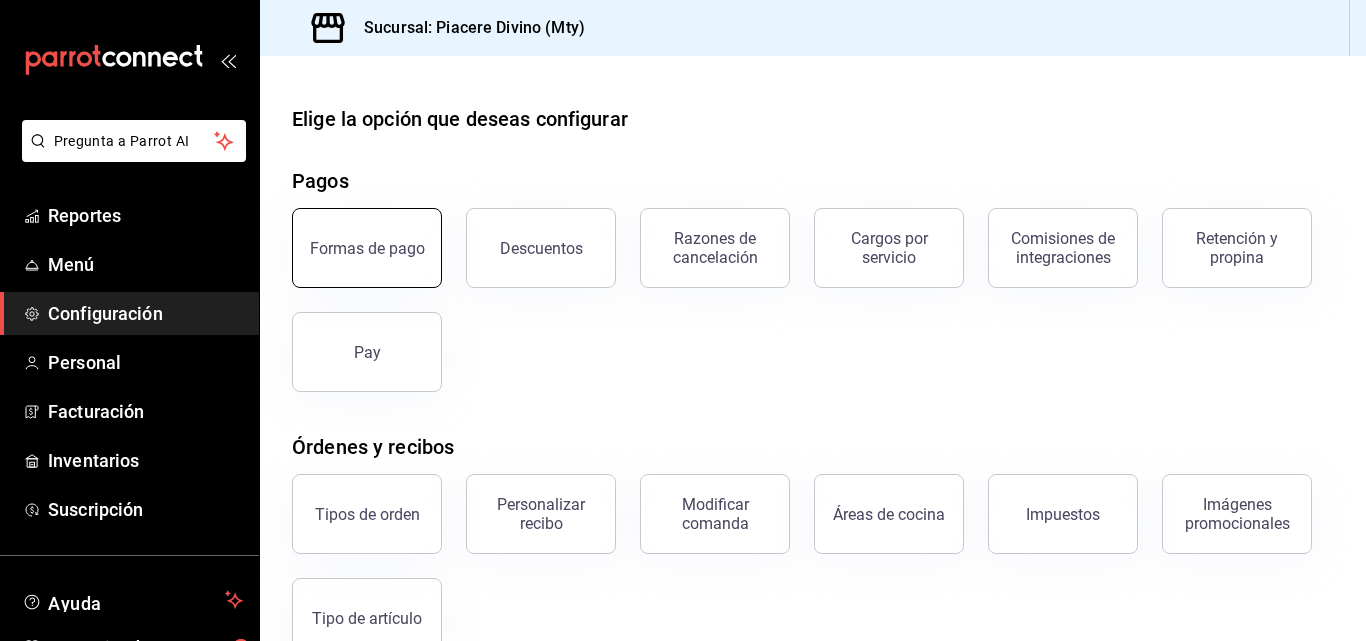 click on "Formas de pago" at bounding box center [367, 248] 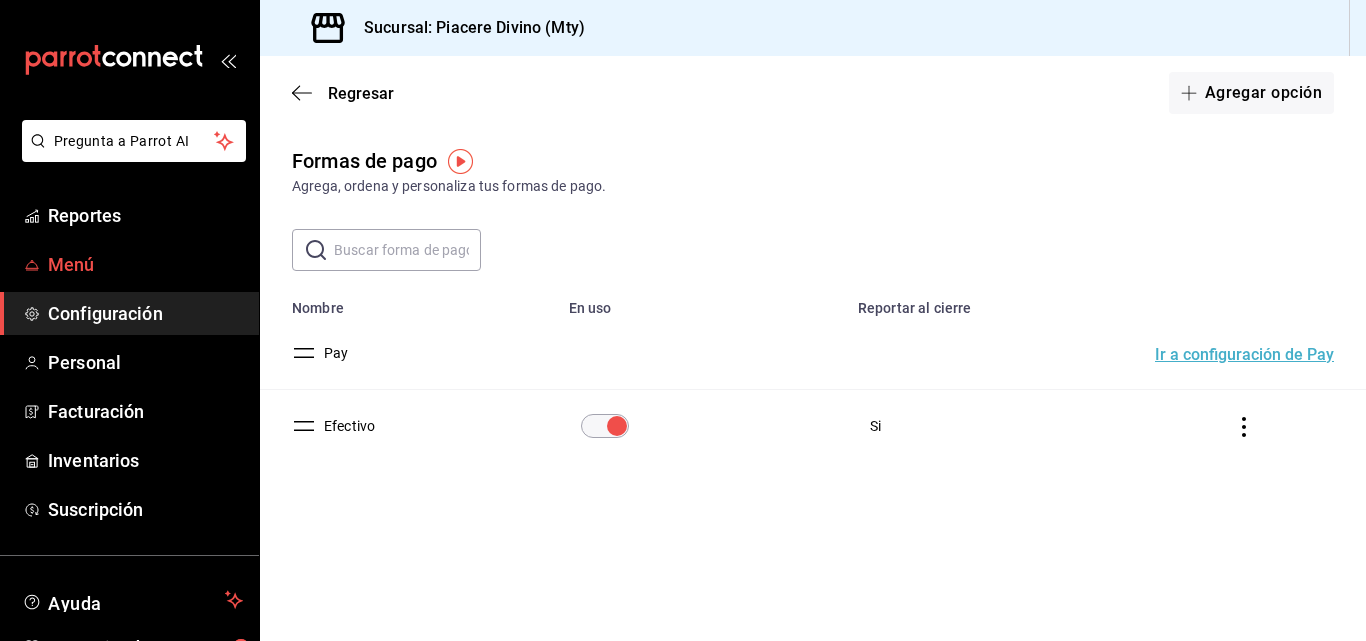 click on "Menú" at bounding box center [145, 264] 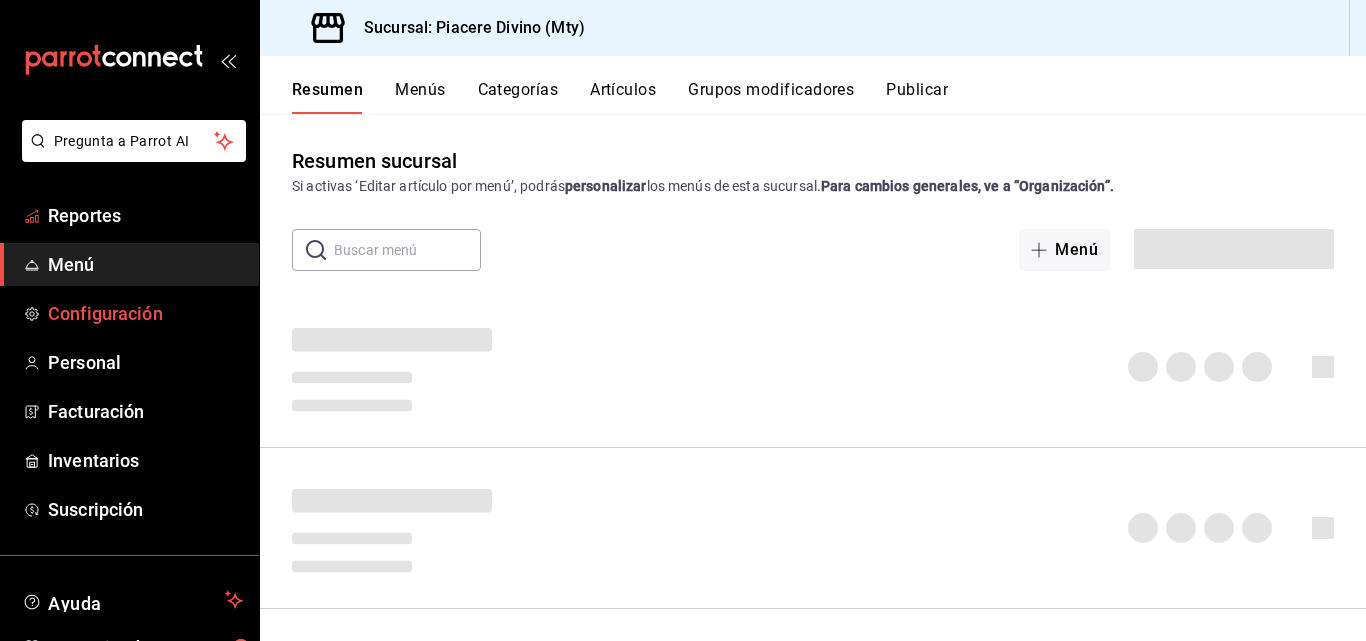 click on "Configuración" at bounding box center (145, 313) 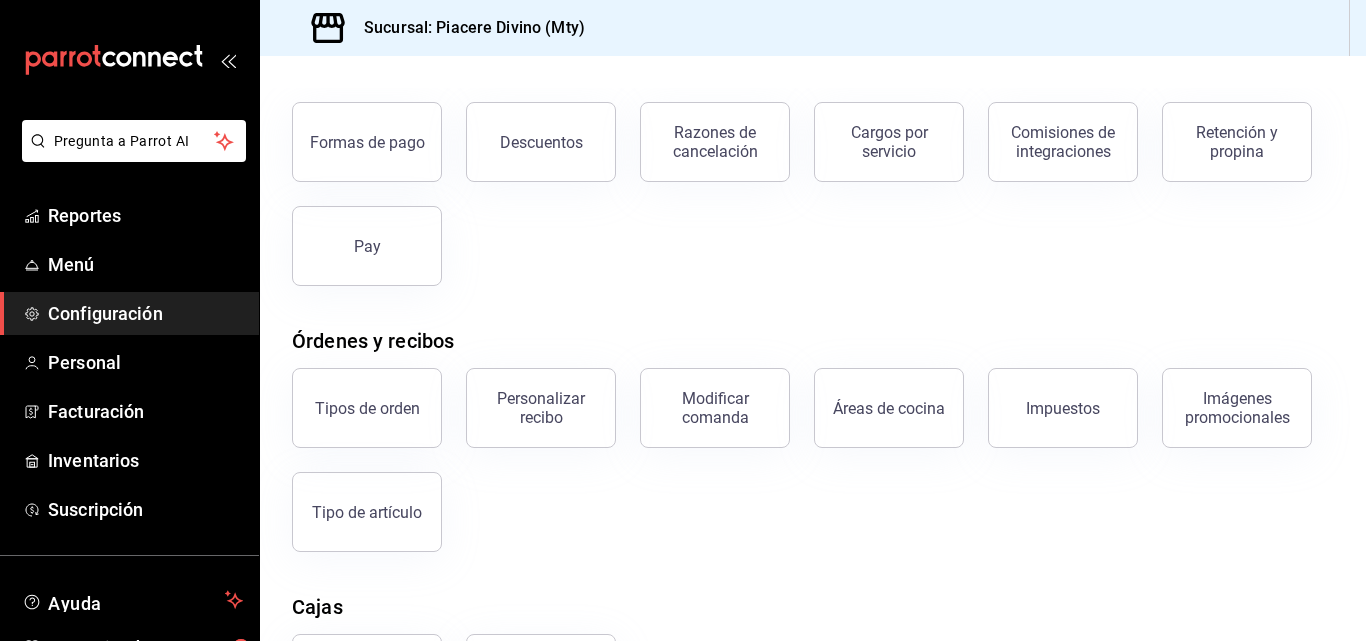 scroll, scrollTop: 0, scrollLeft: 0, axis: both 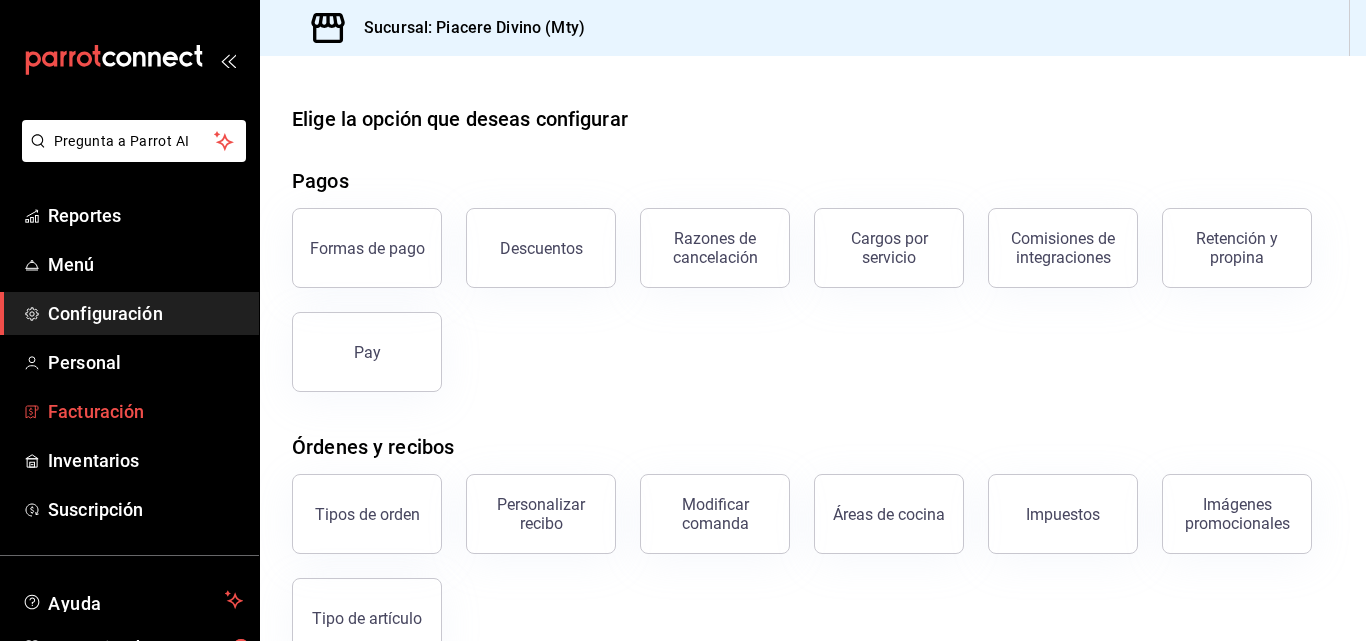 click on "Facturación" at bounding box center [145, 411] 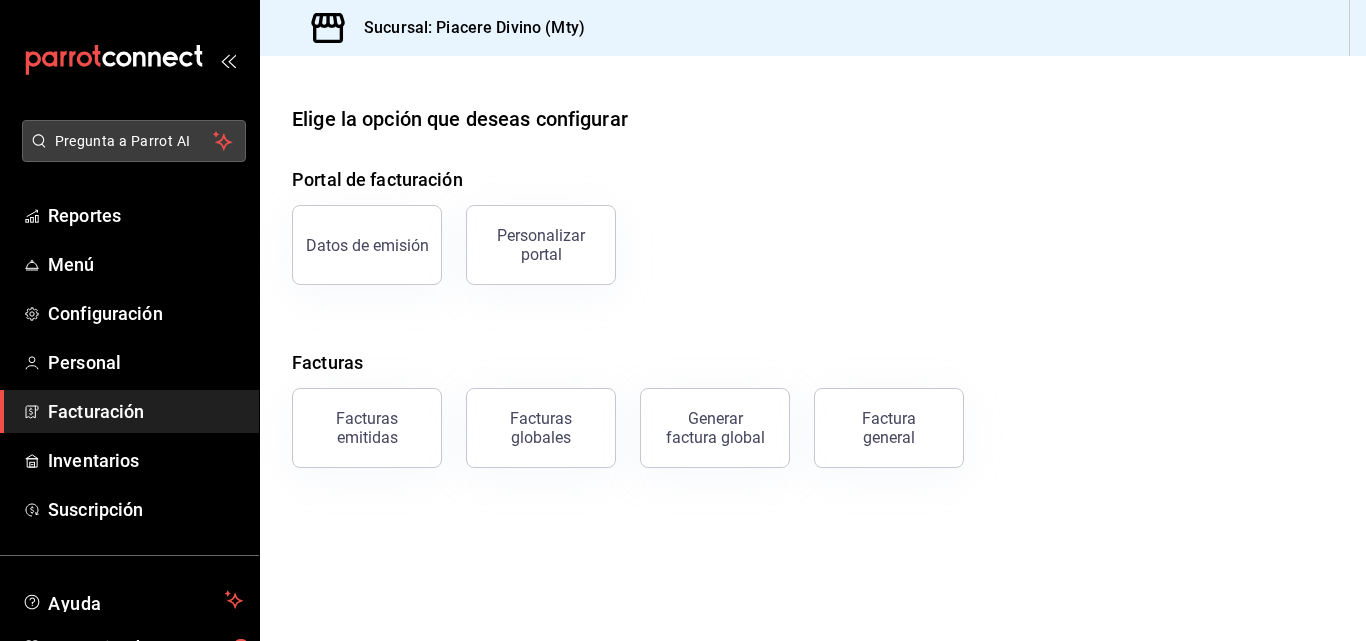 click on "Pregunta a Parrot AI" at bounding box center (134, 141) 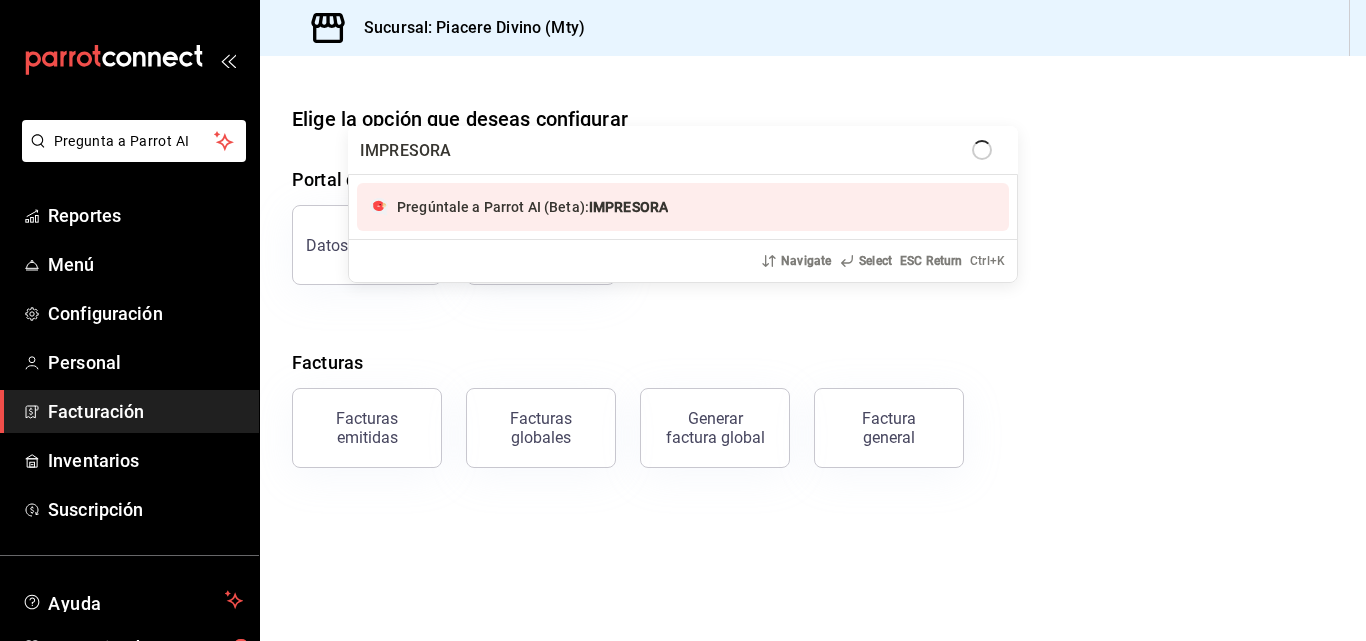type on "IMPRESORAS" 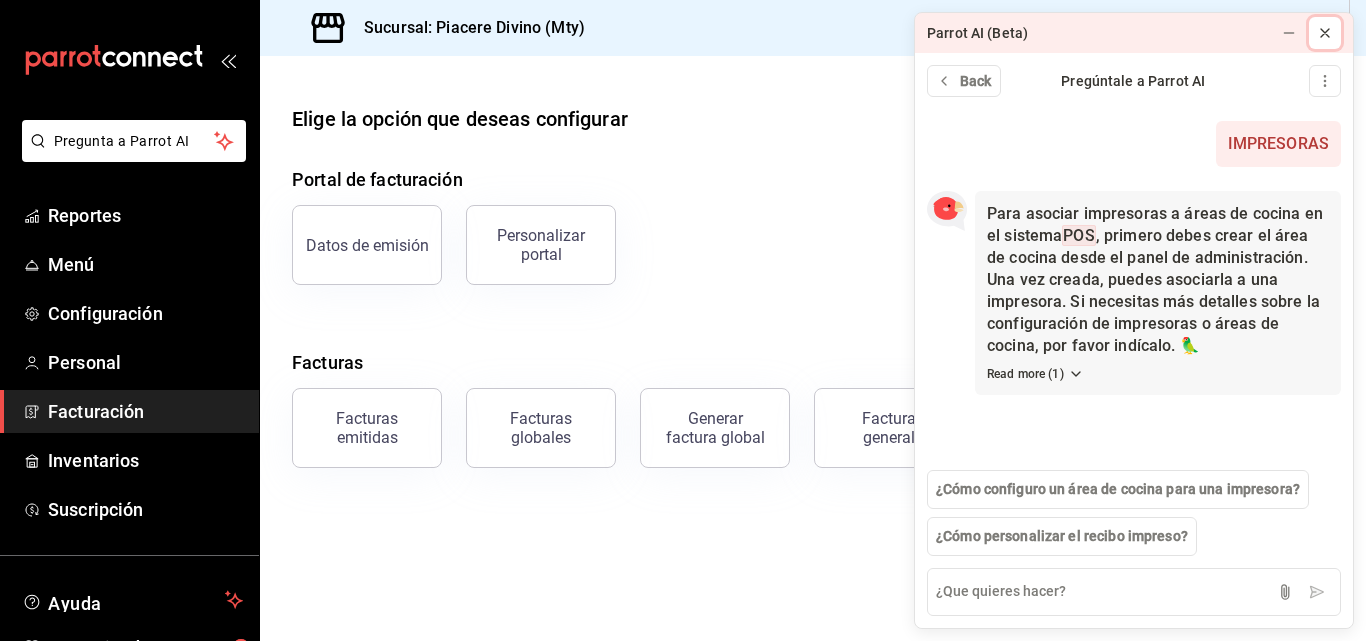 click 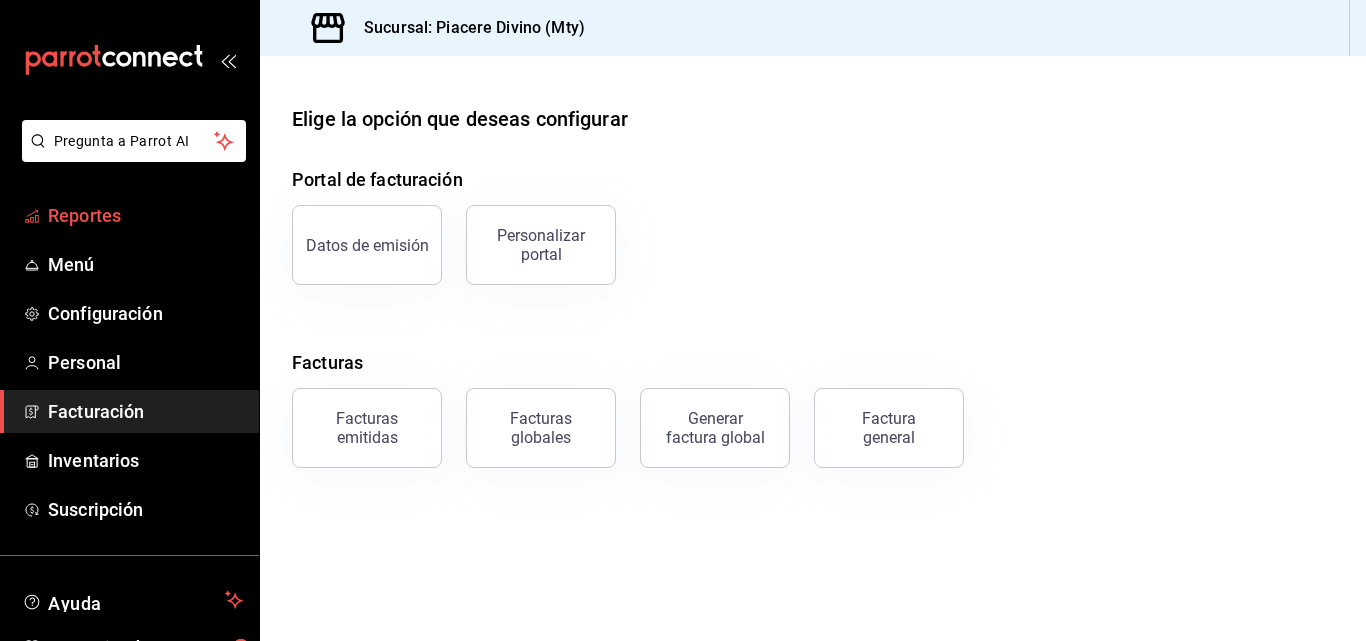 click 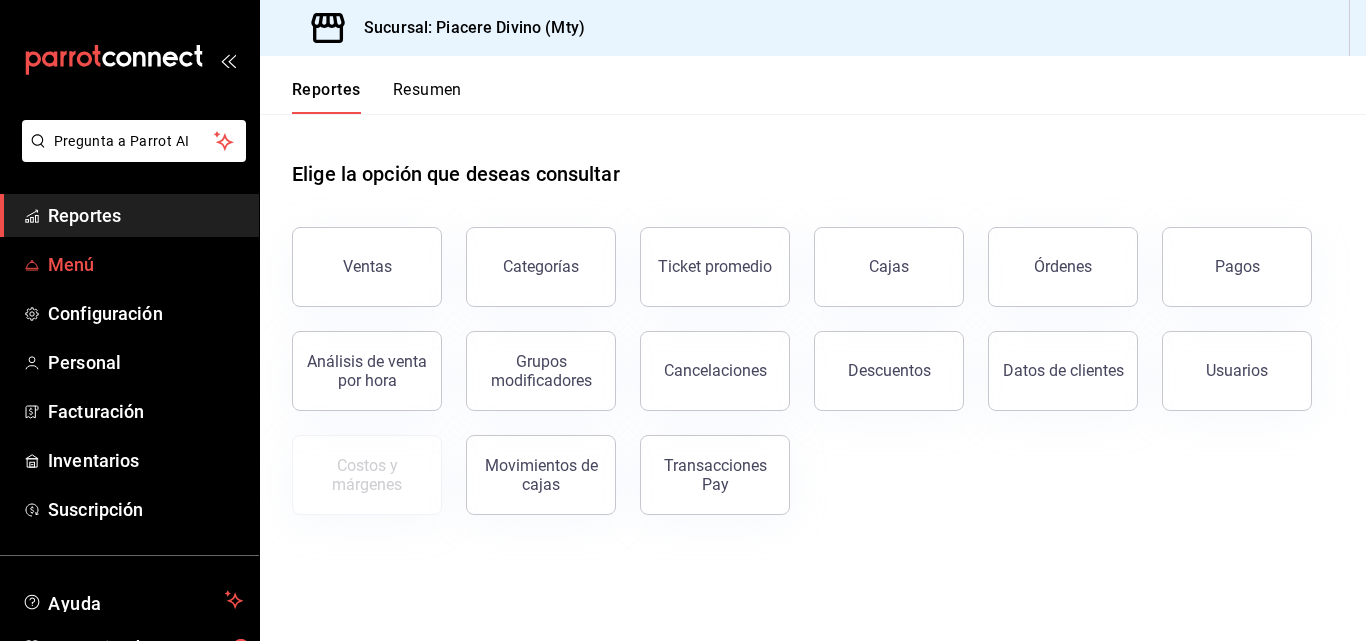 click on "Menú" at bounding box center [145, 264] 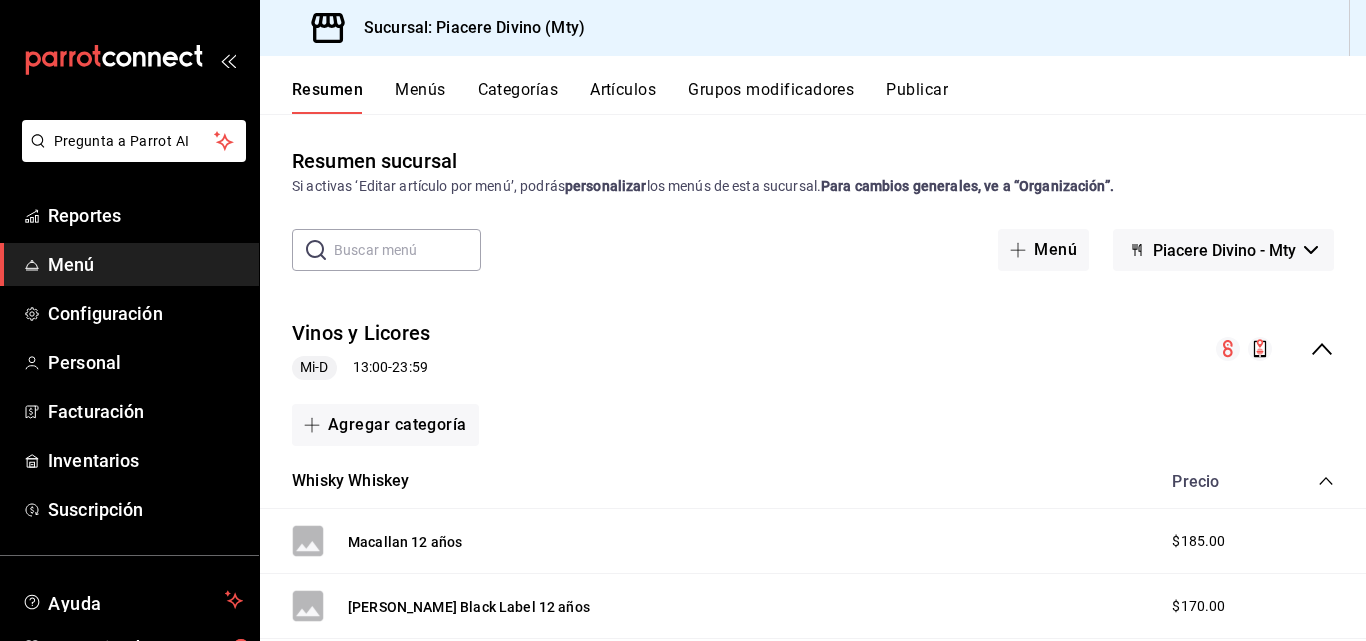 click on "Categorías" at bounding box center [518, 97] 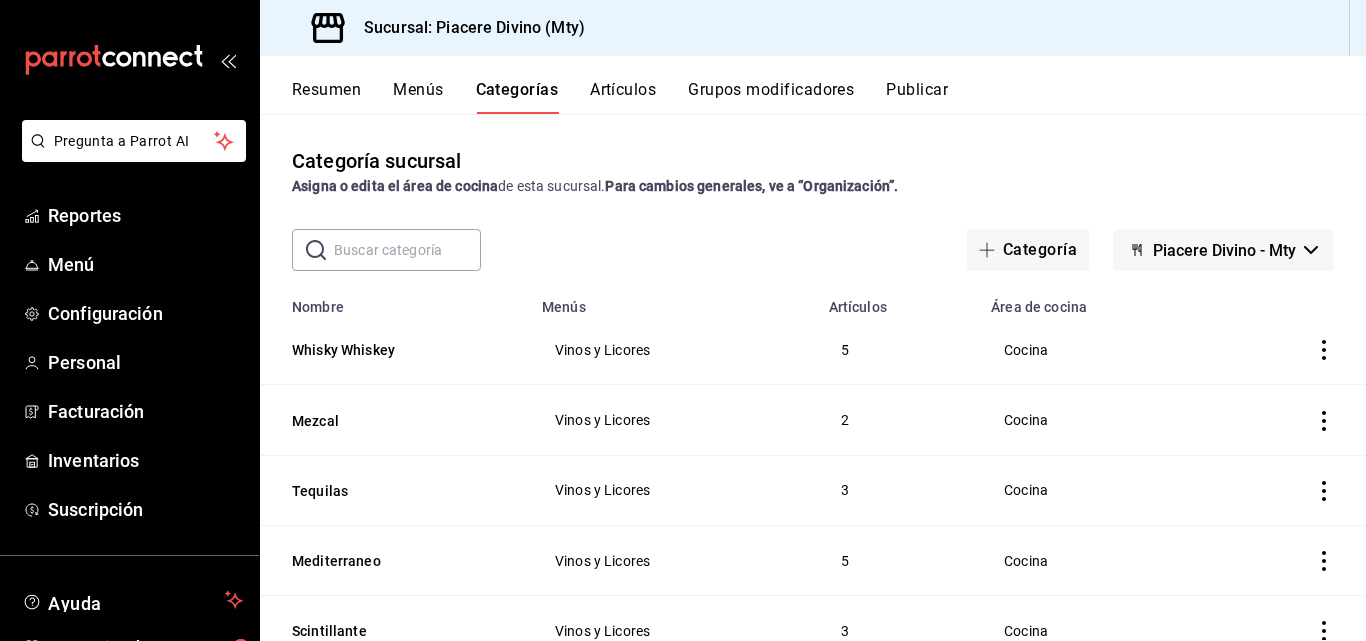 click on "Menús" at bounding box center [418, 97] 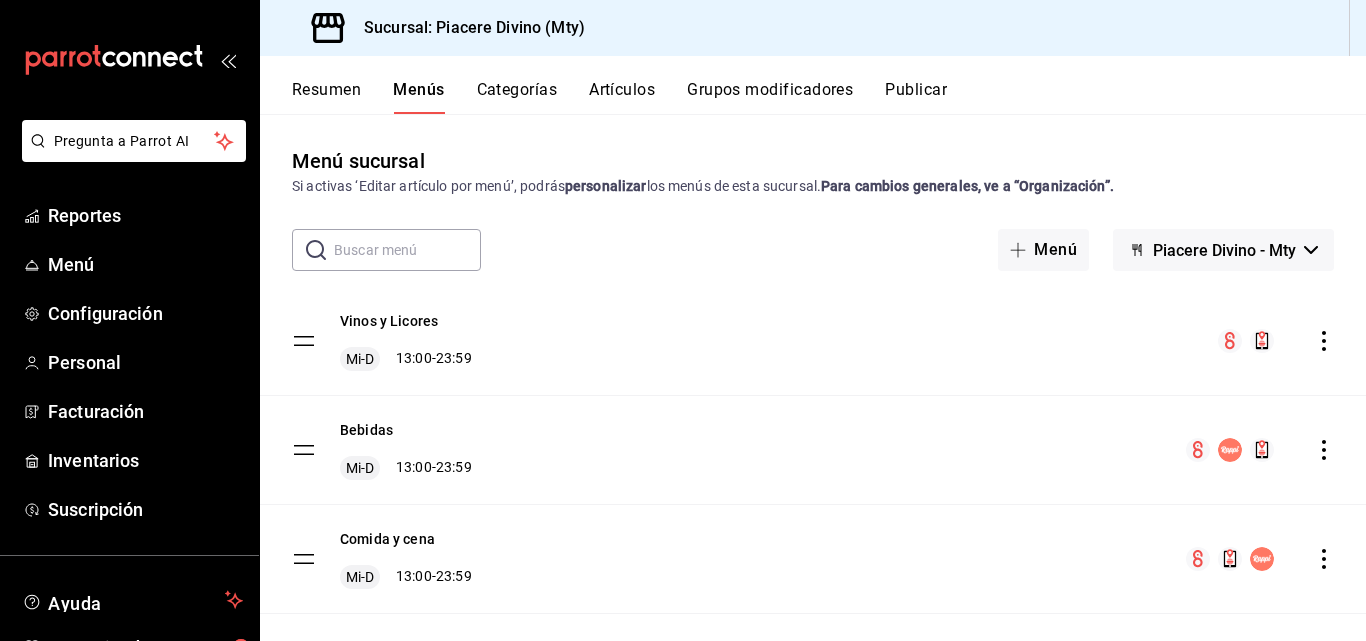 click 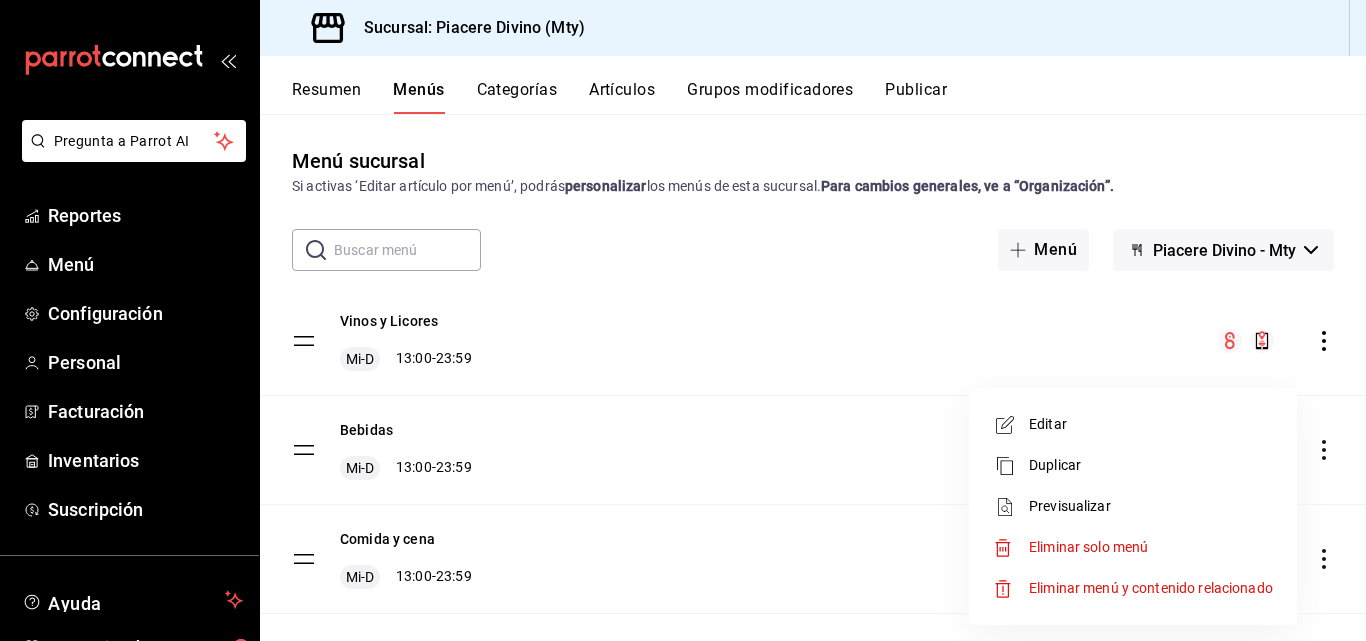 click on "Editar" at bounding box center [1151, 424] 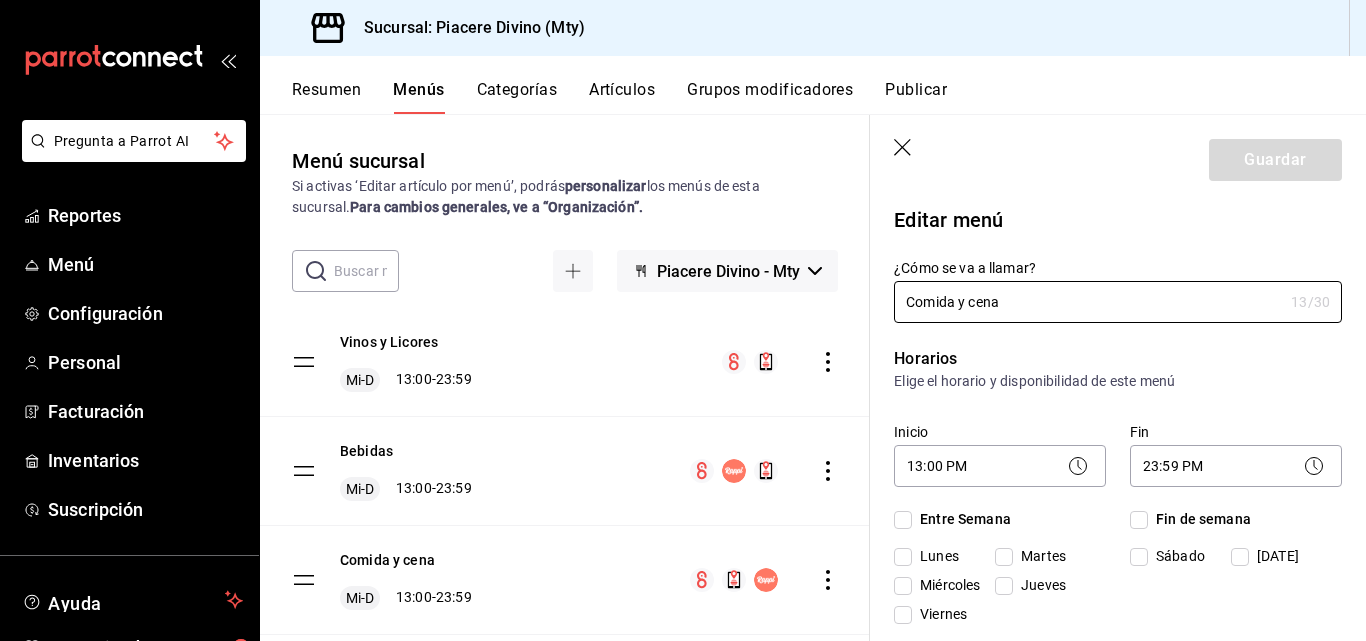 checkbox on "true" 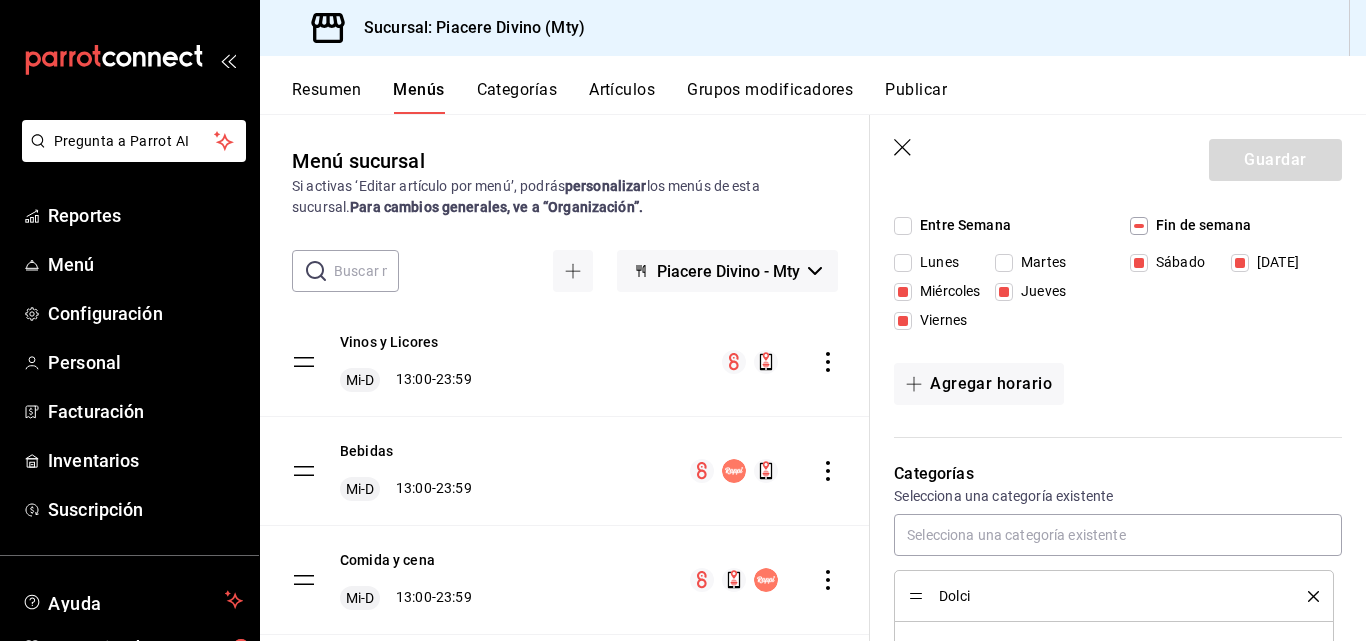 scroll, scrollTop: 330, scrollLeft: 0, axis: vertical 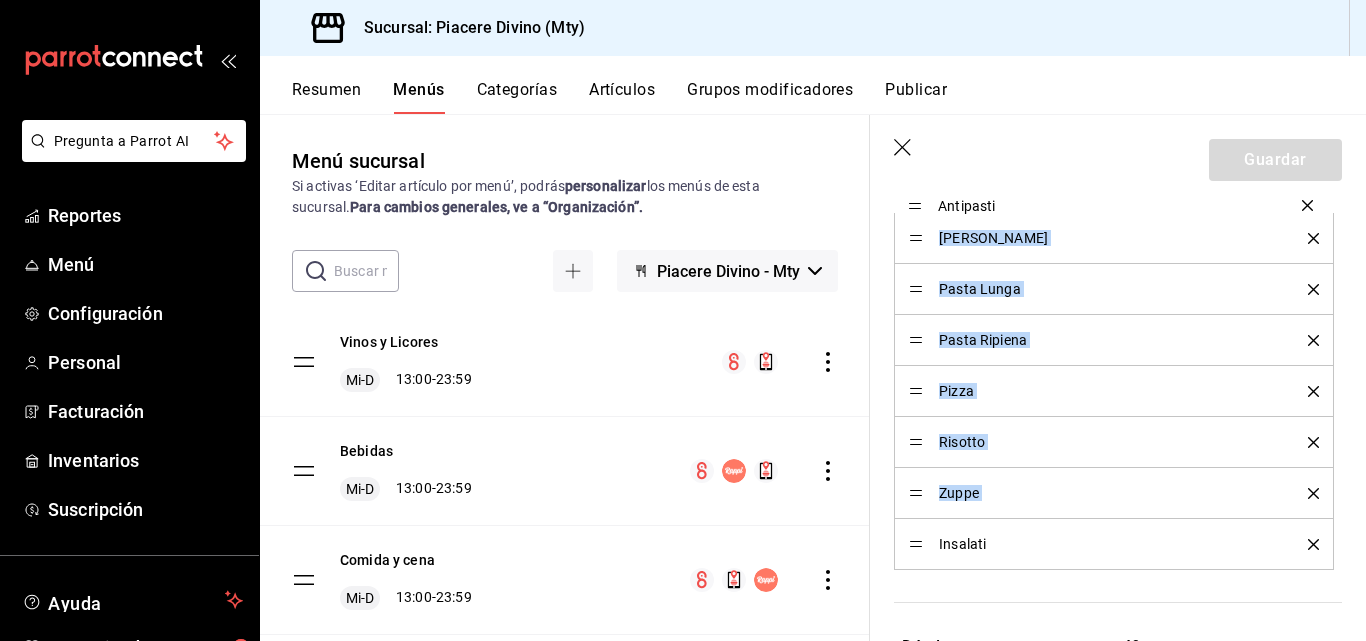 drag, startPoint x: 916, startPoint y: 546, endPoint x: 906, endPoint y: 201, distance: 345.1449 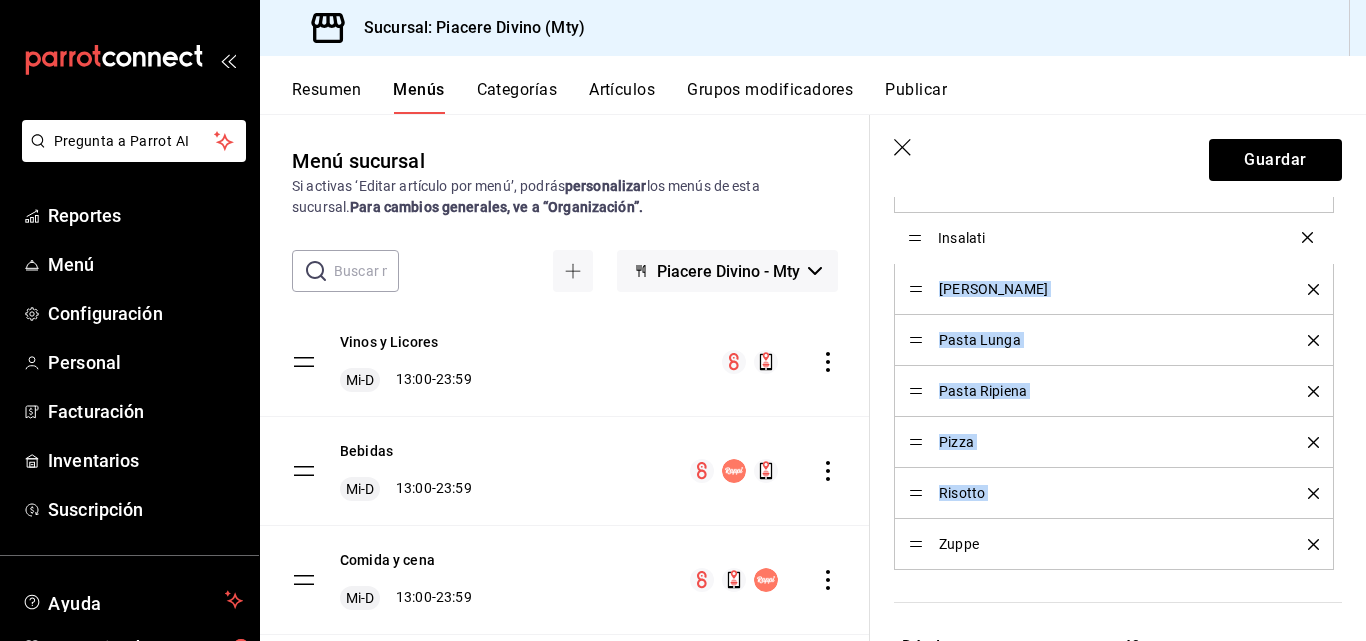 drag, startPoint x: 918, startPoint y: 547, endPoint x: 903, endPoint y: 239, distance: 308.36505 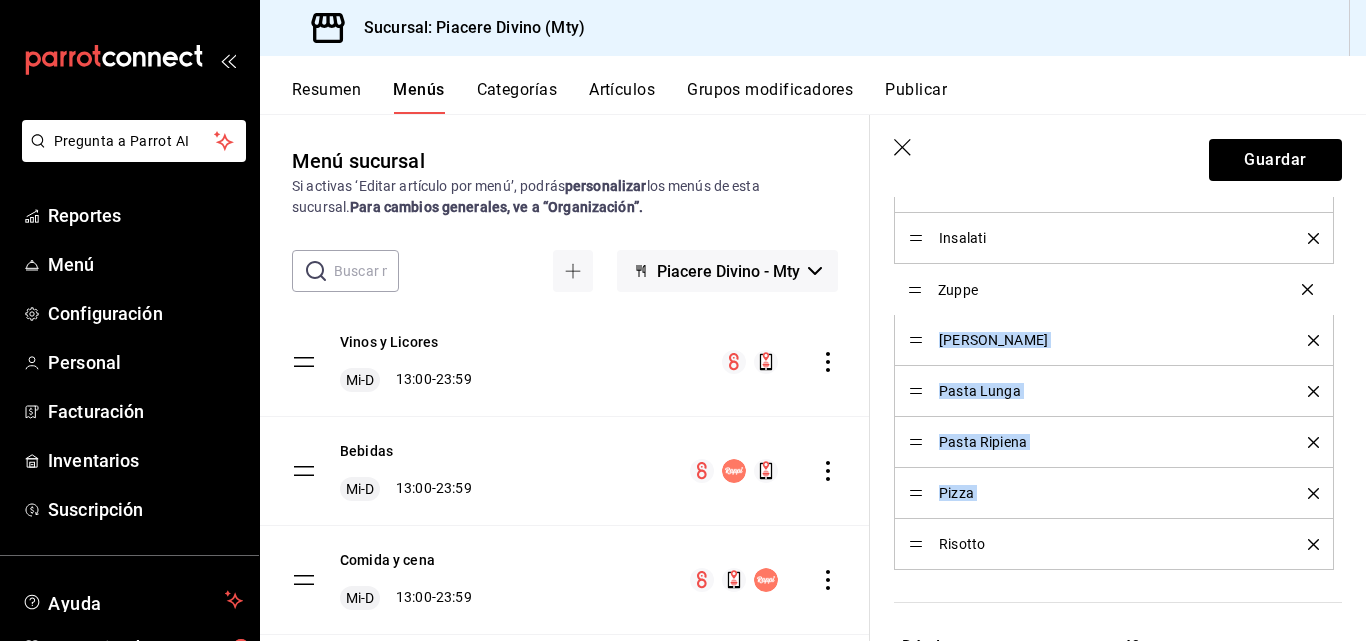 drag, startPoint x: 912, startPoint y: 548, endPoint x: 919, endPoint y: 289, distance: 259.09457 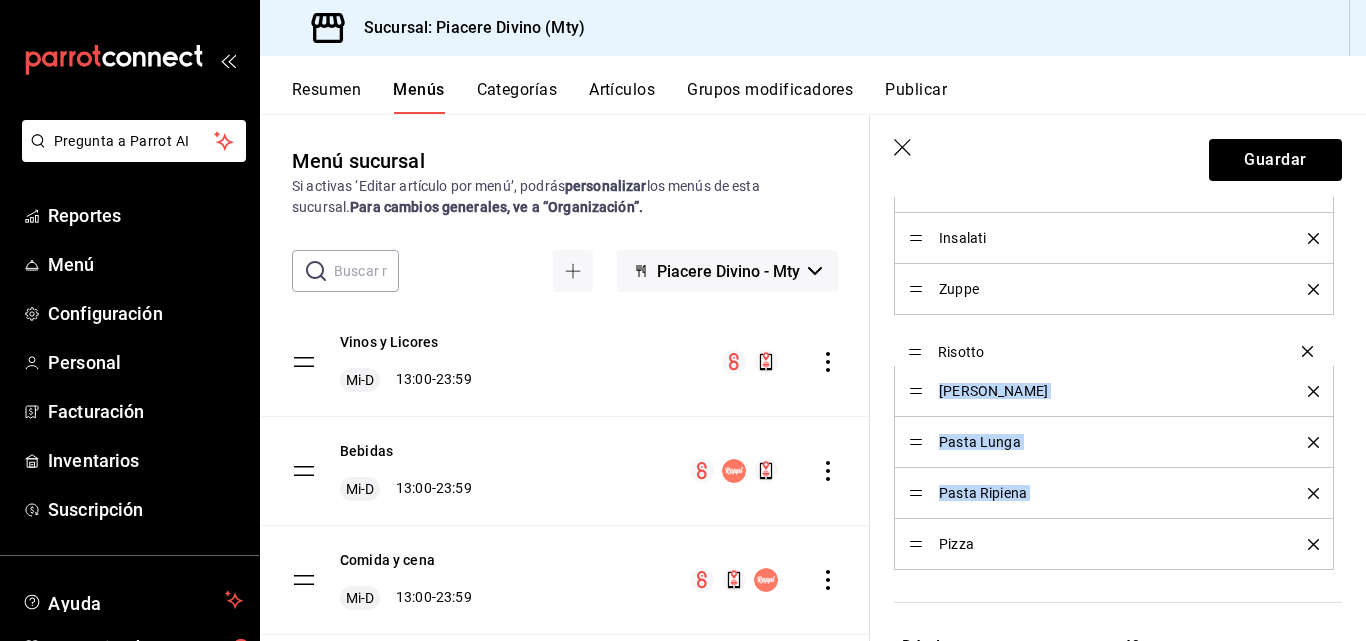 drag, startPoint x: 913, startPoint y: 546, endPoint x: 906, endPoint y: 347, distance: 199.12308 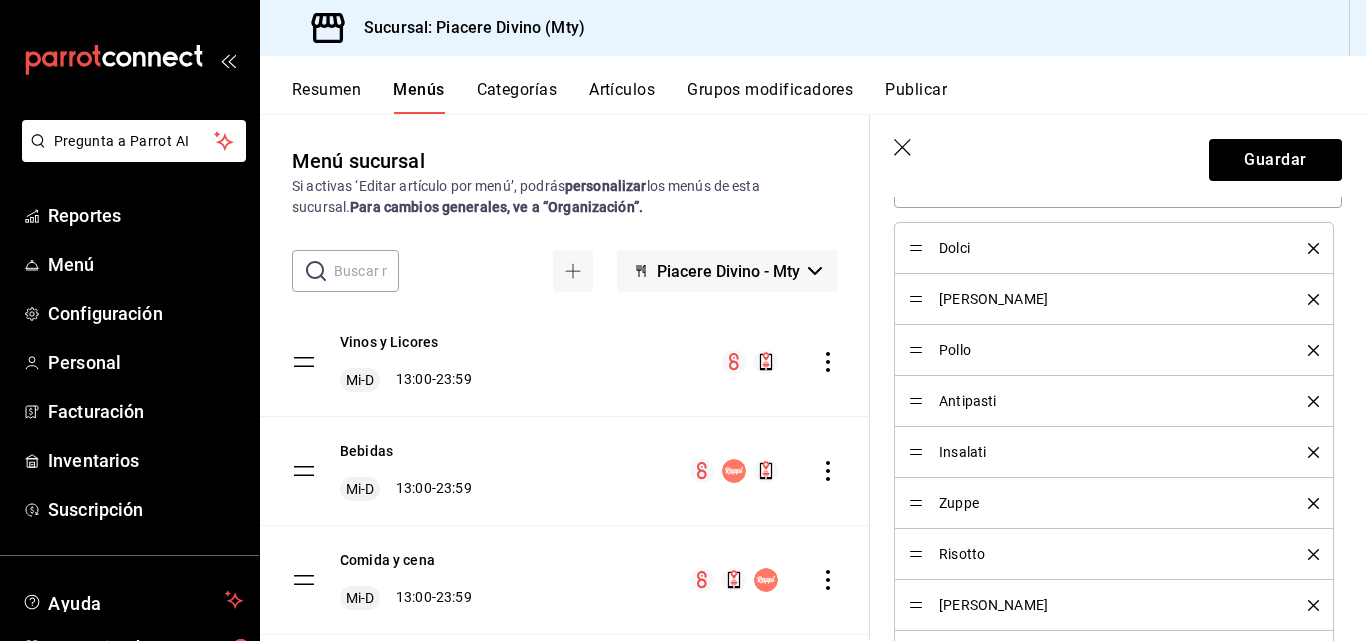 scroll, scrollTop: 638, scrollLeft: 0, axis: vertical 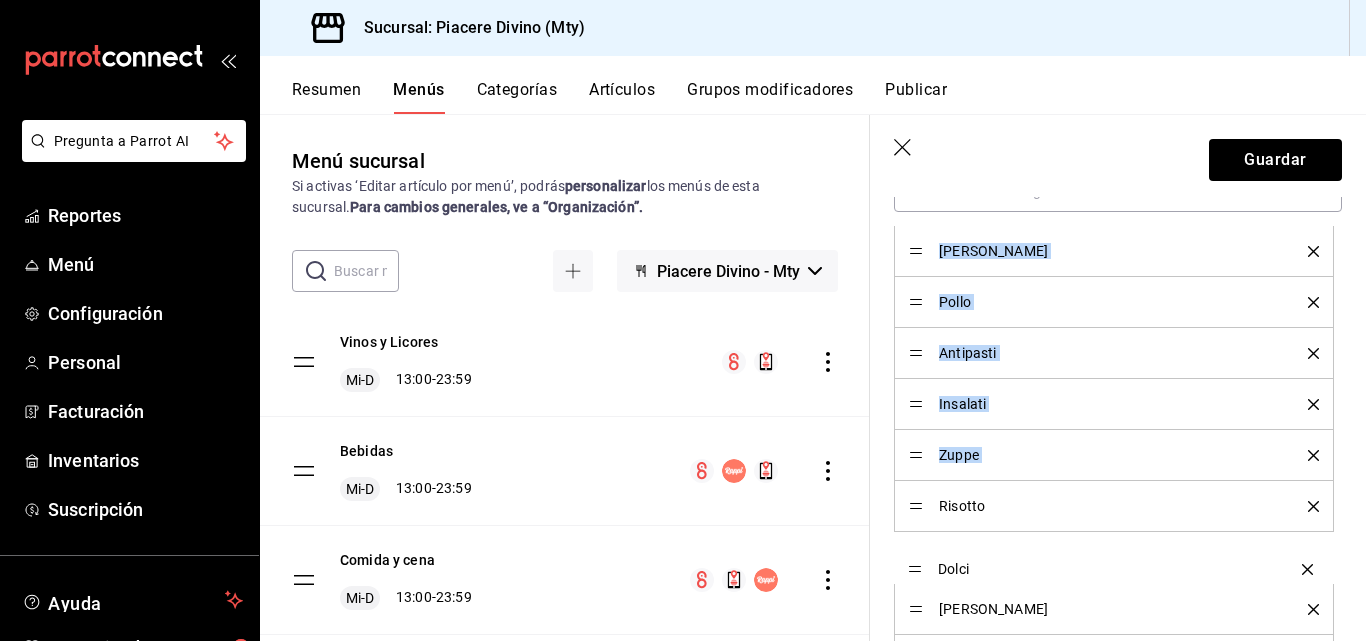 drag, startPoint x: 917, startPoint y: 254, endPoint x: 907, endPoint y: 571, distance: 317.15768 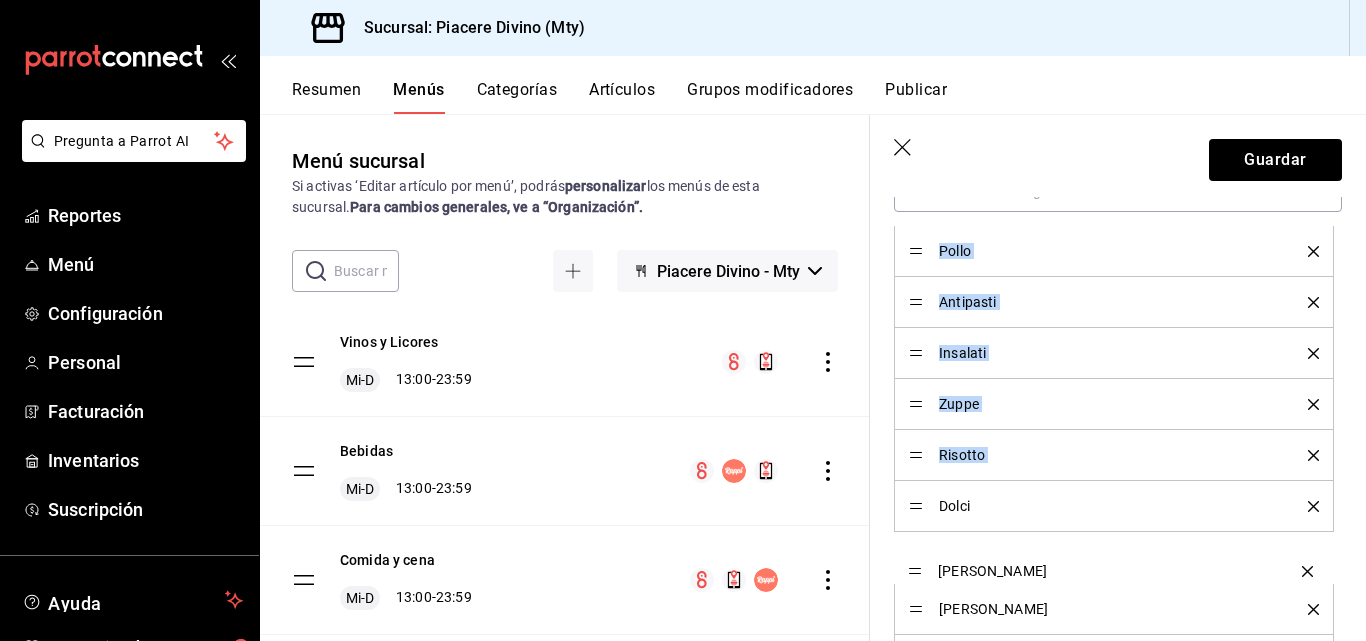 drag, startPoint x: 915, startPoint y: 253, endPoint x: 920, endPoint y: 568, distance: 315.03967 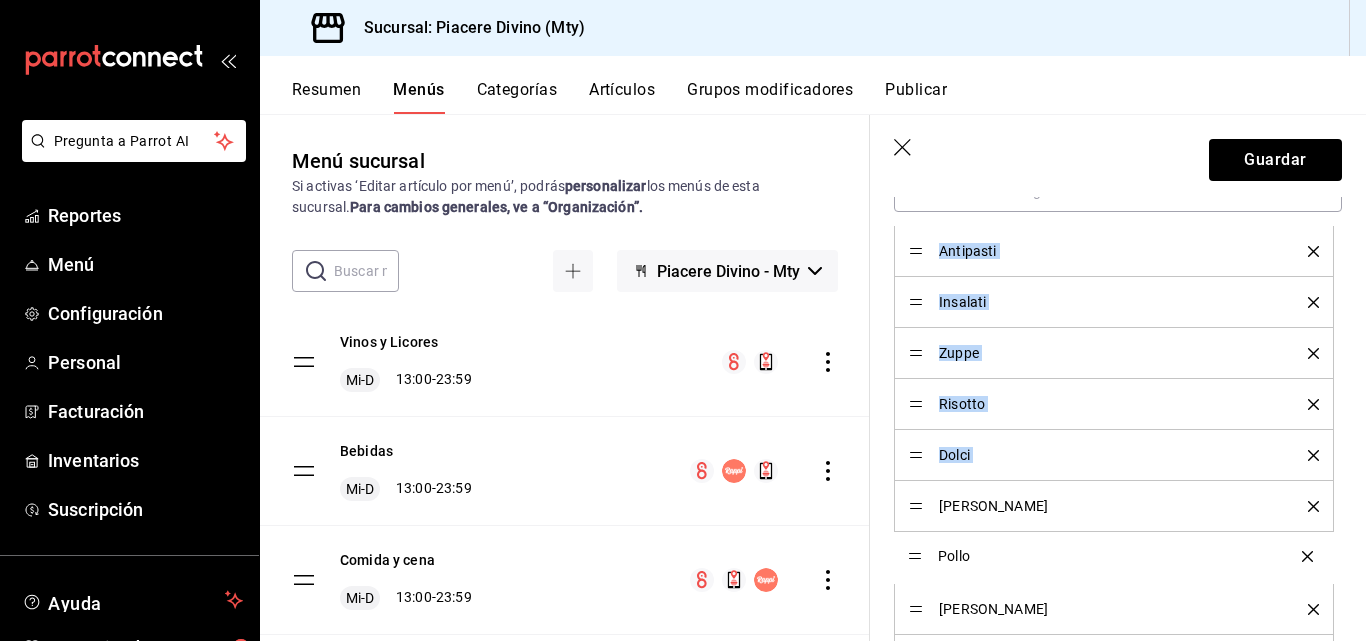 drag, startPoint x: 917, startPoint y: 248, endPoint x: 921, endPoint y: 552, distance: 304.0263 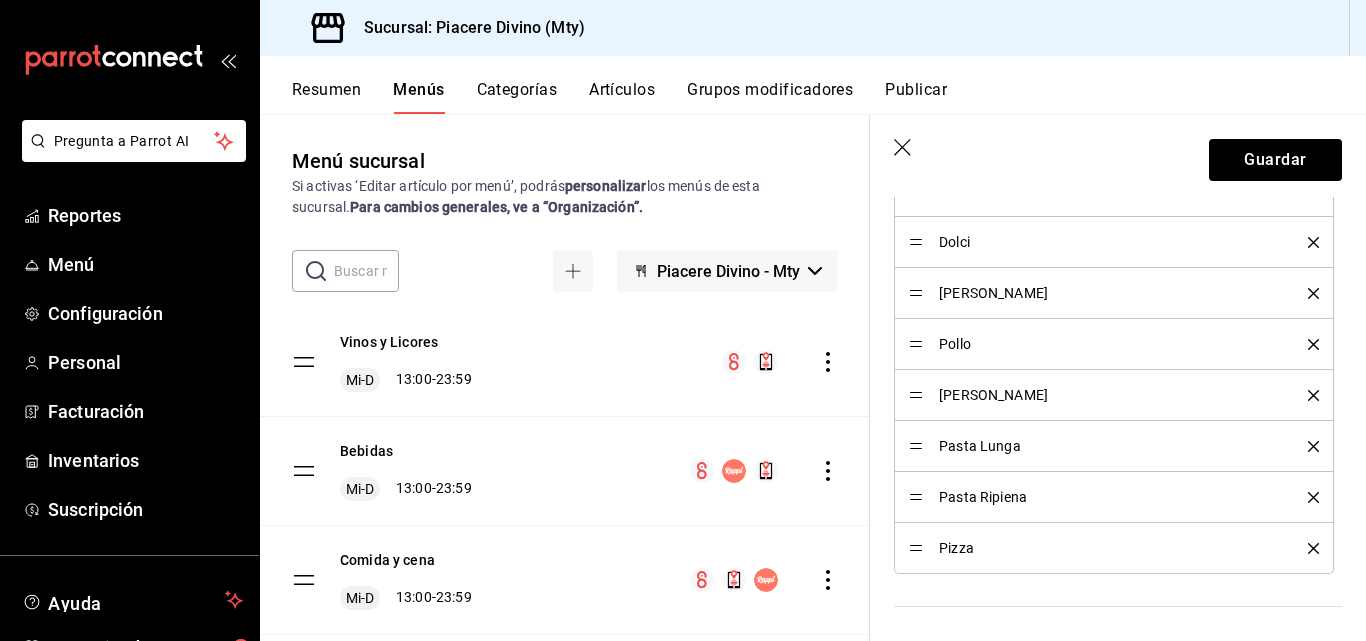 scroll, scrollTop: 870, scrollLeft: 0, axis: vertical 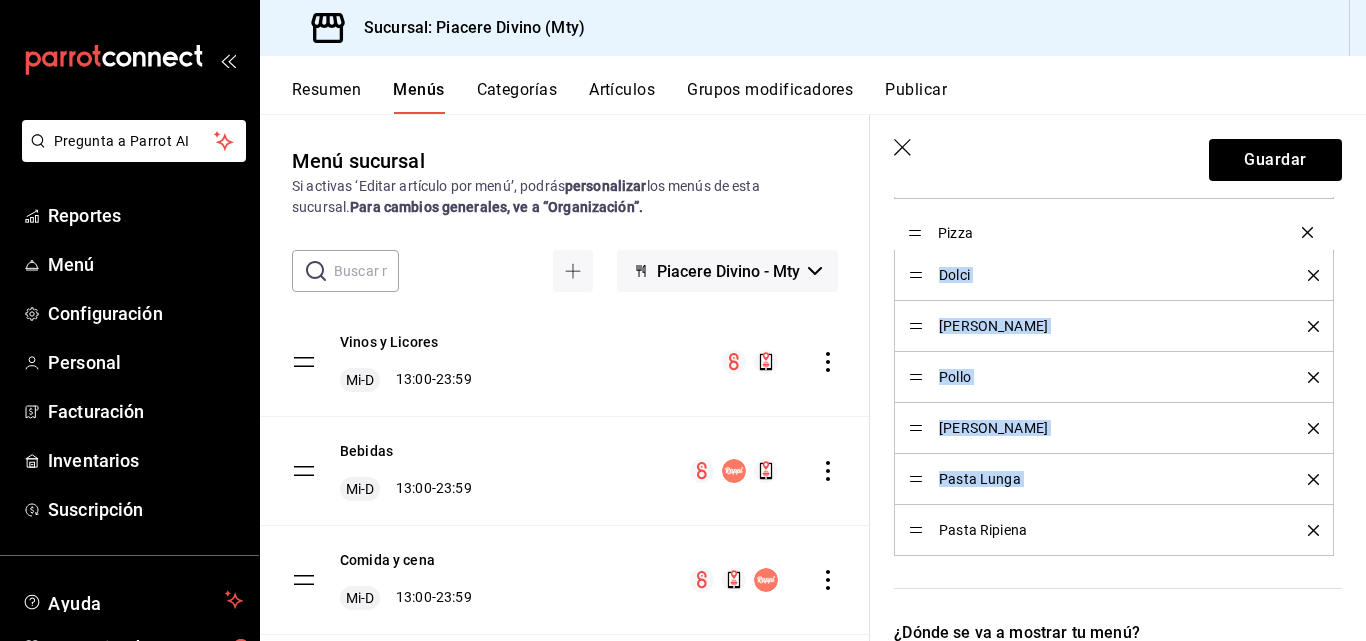 drag, startPoint x: 912, startPoint y: 530, endPoint x: 938, endPoint y: 232, distance: 299.13208 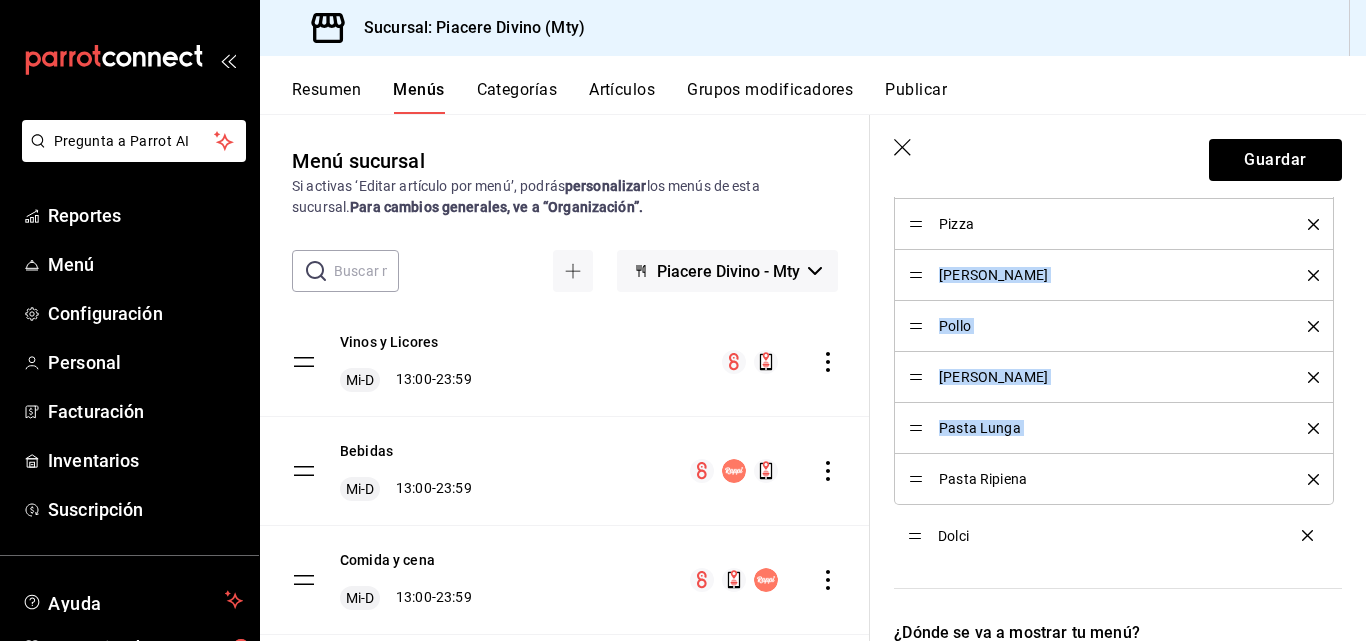 drag, startPoint x: 915, startPoint y: 274, endPoint x: 906, endPoint y: 533, distance: 259.1563 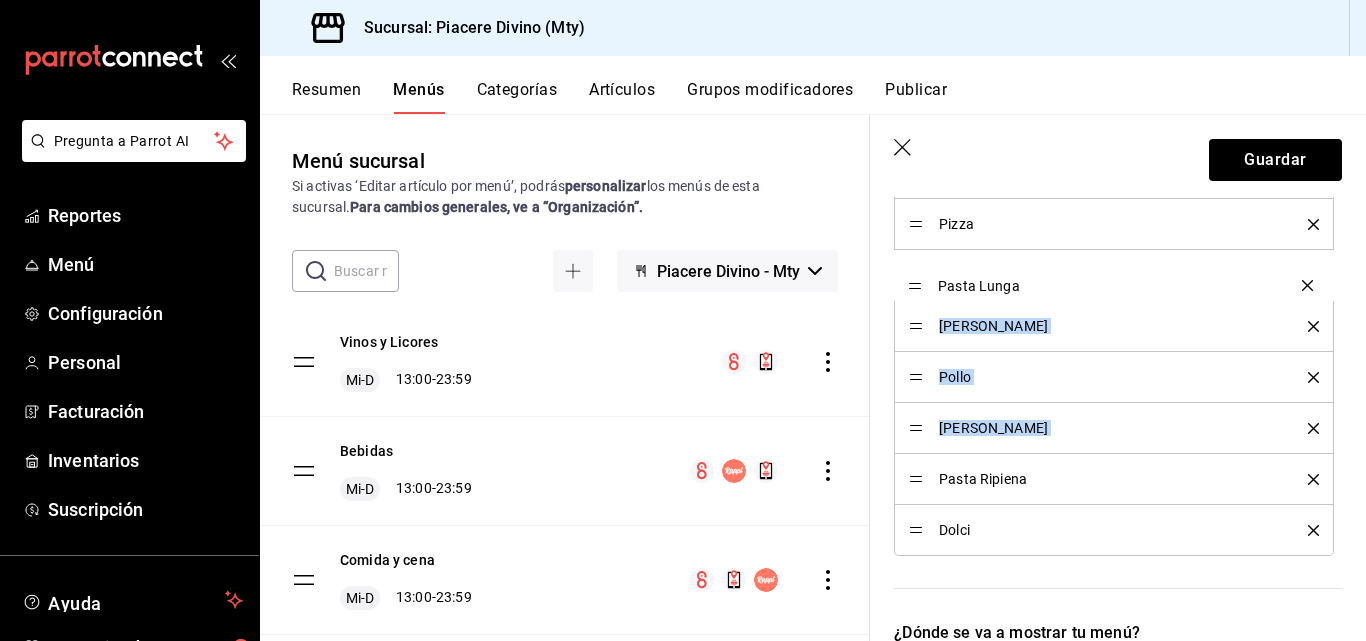 drag, startPoint x: 912, startPoint y: 429, endPoint x: 914, endPoint y: 280, distance: 149.01343 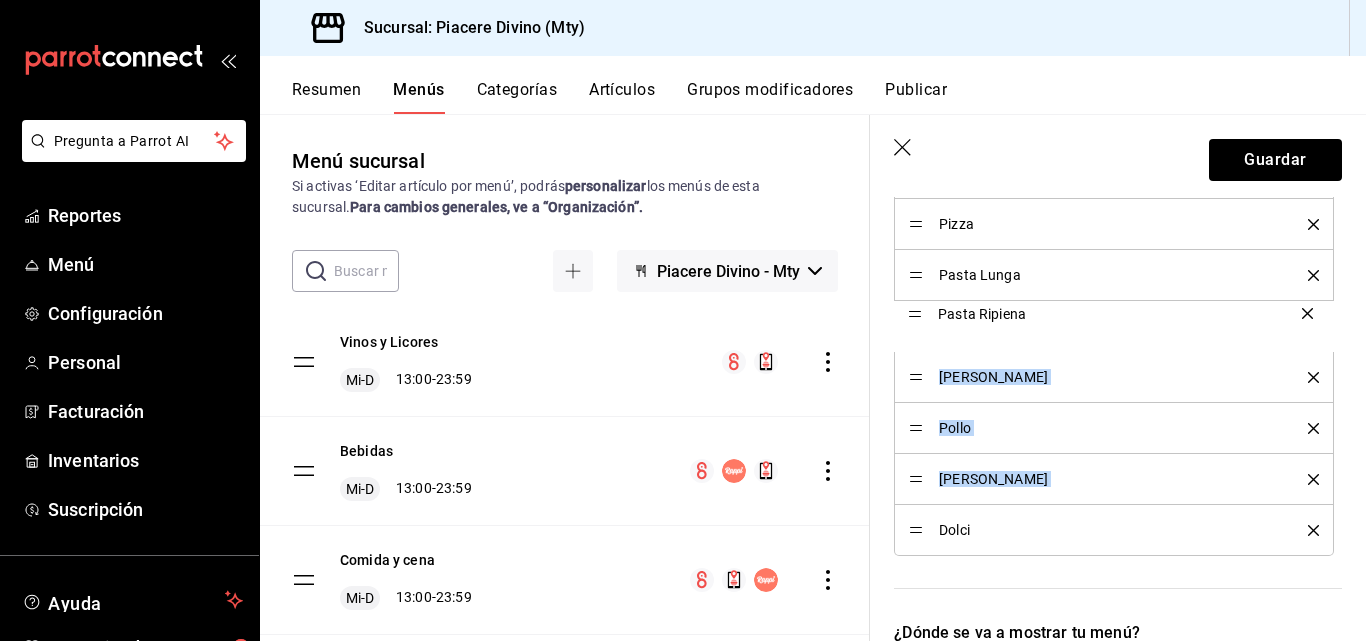 drag, startPoint x: 918, startPoint y: 485, endPoint x: 923, endPoint y: 315, distance: 170.07352 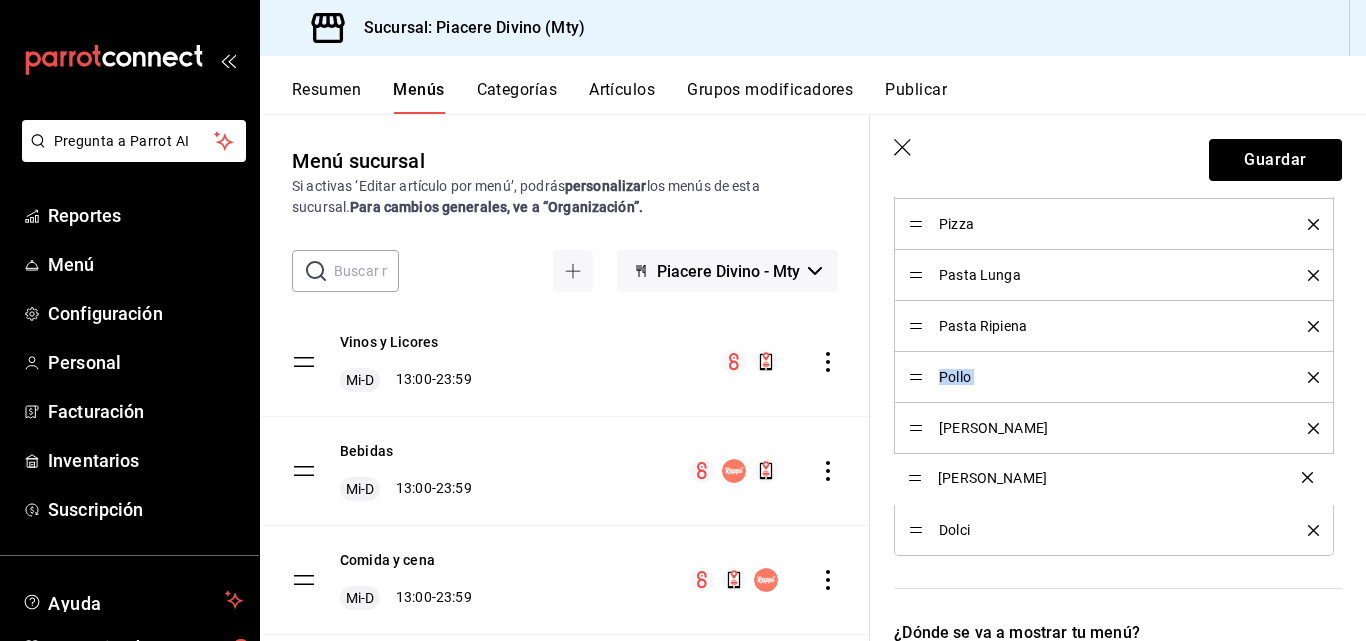 drag, startPoint x: 914, startPoint y: 373, endPoint x: 909, endPoint y: 475, distance: 102.122475 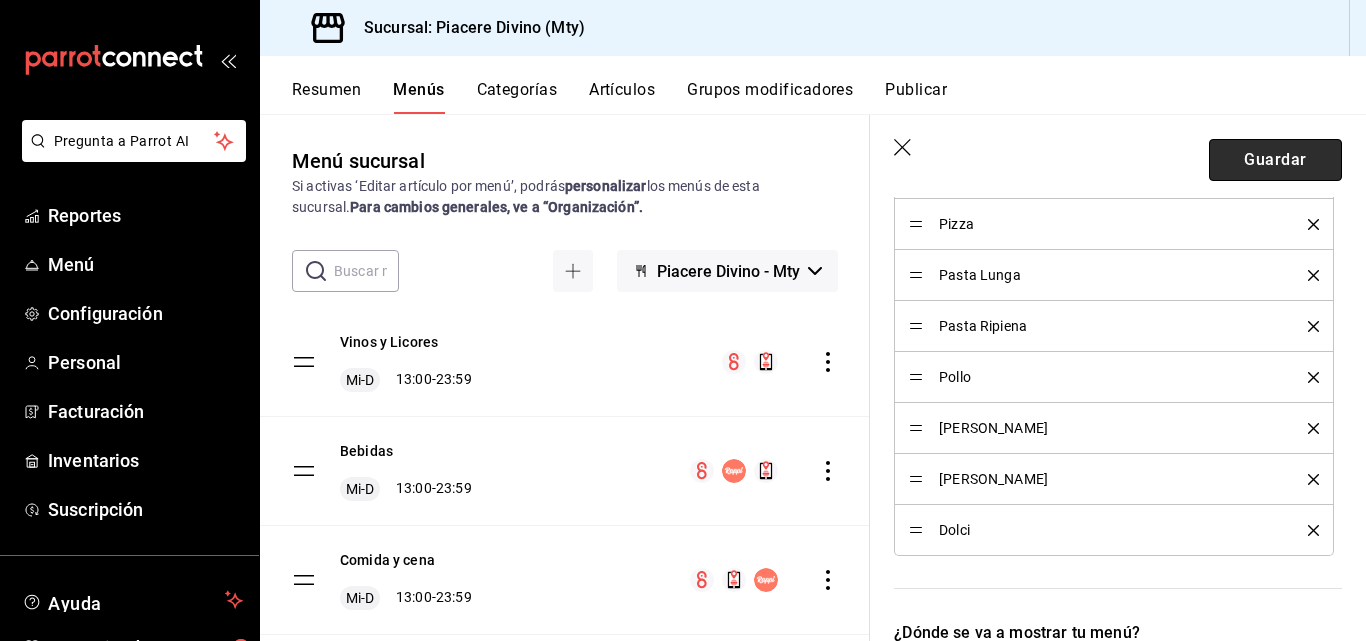 click on "Guardar" at bounding box center (1275, 160) 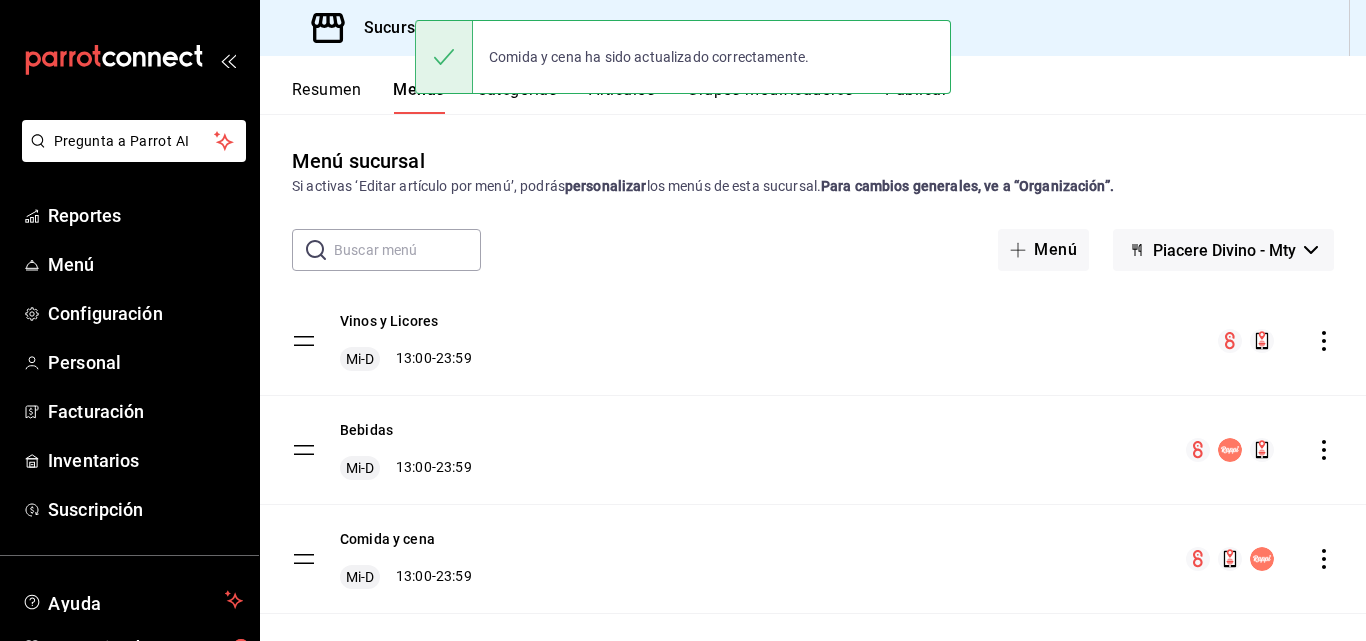 scroll, scrollTop: 0, scrollLeft: 0, axis: both 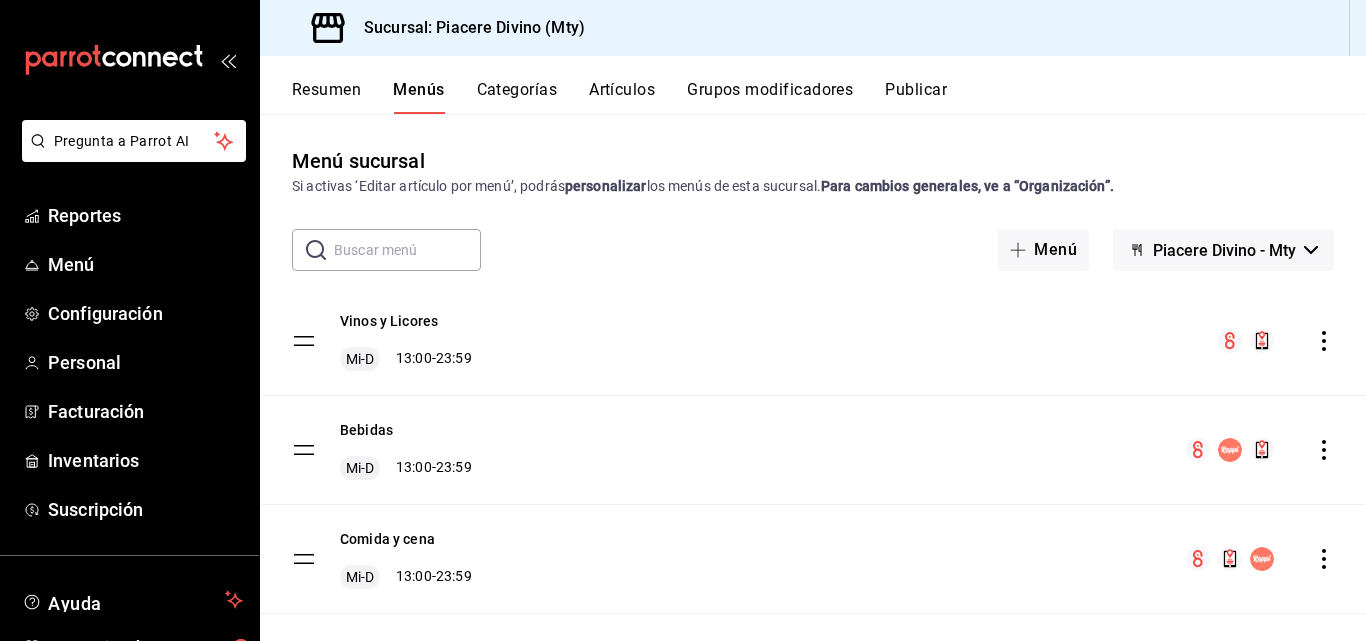 click 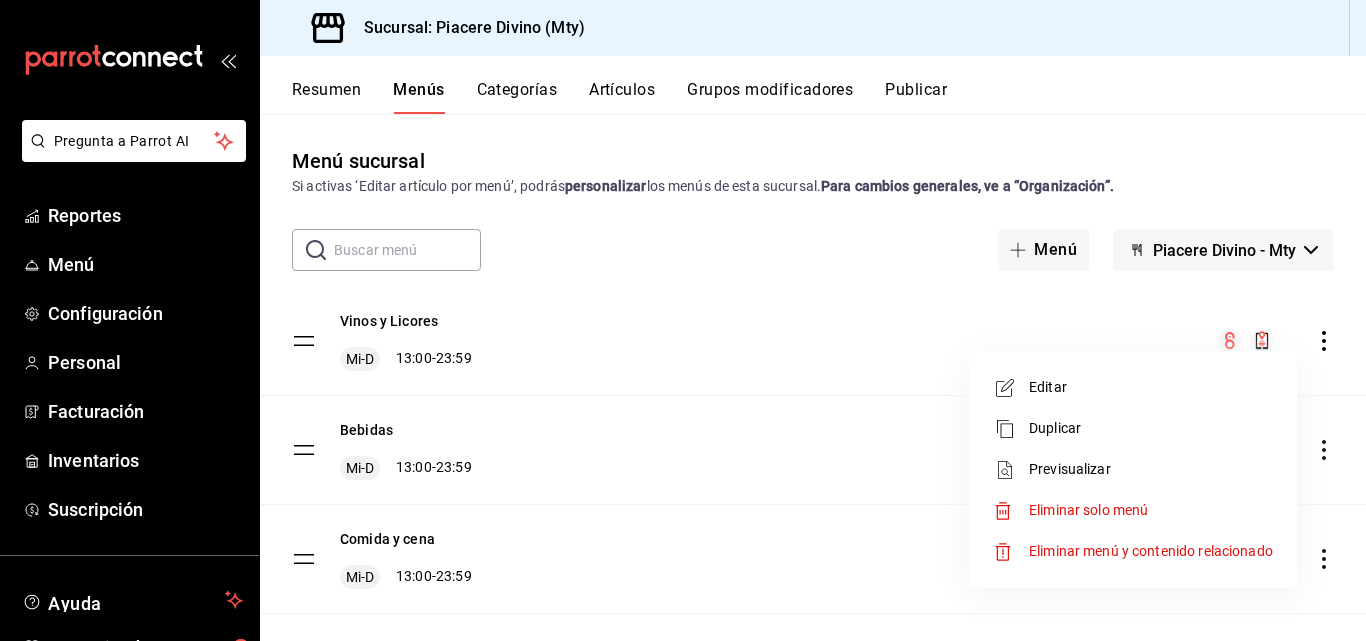 click on "Editar" at bounding box center (1151, 387) 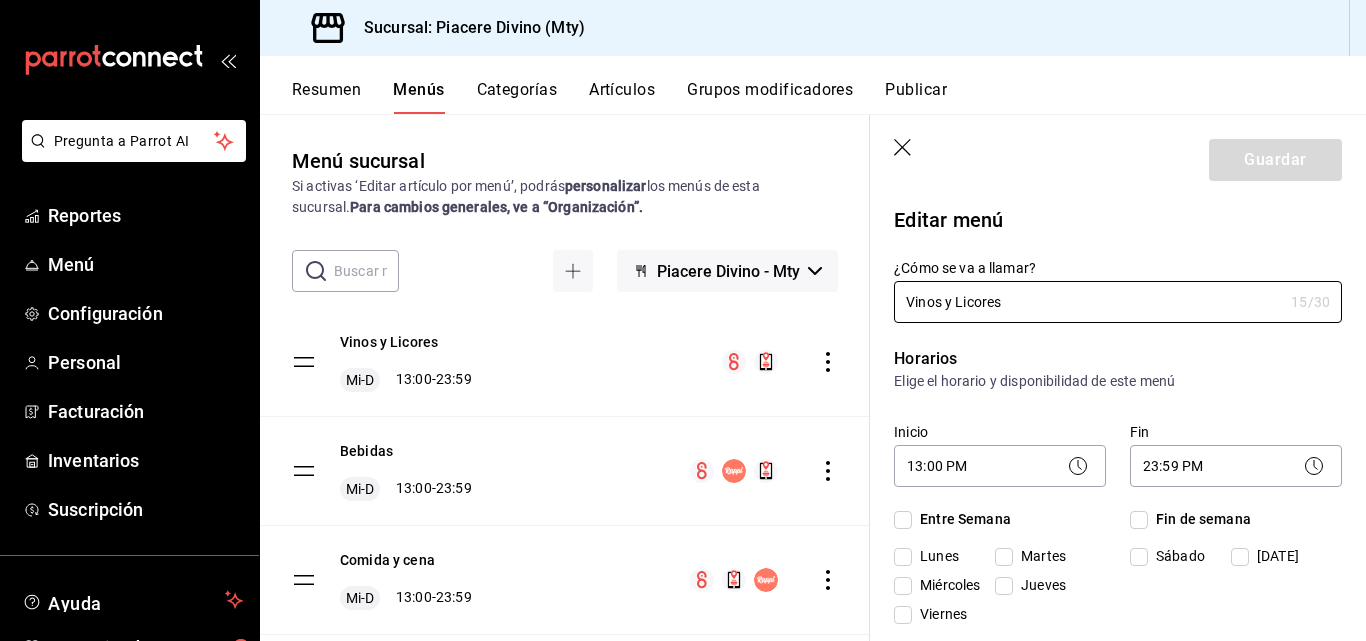 checkbox on "true" 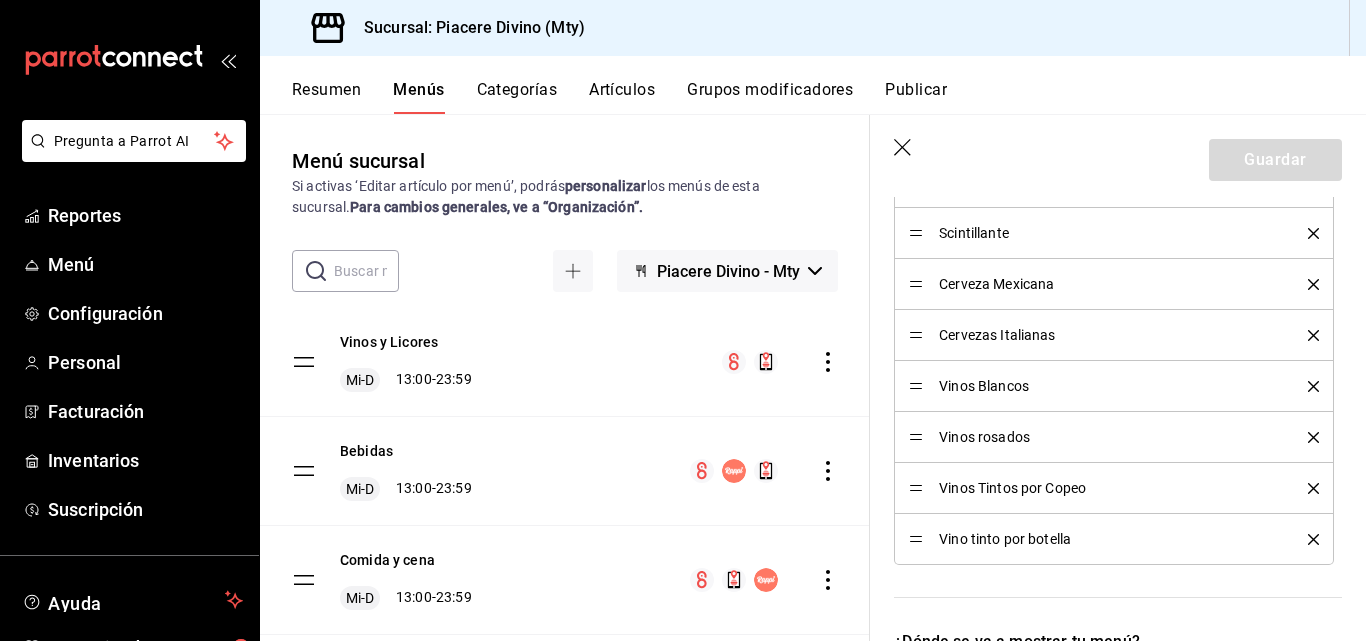 scroll, scrollTop: 847, scrollLeft: 0, axis: vertical 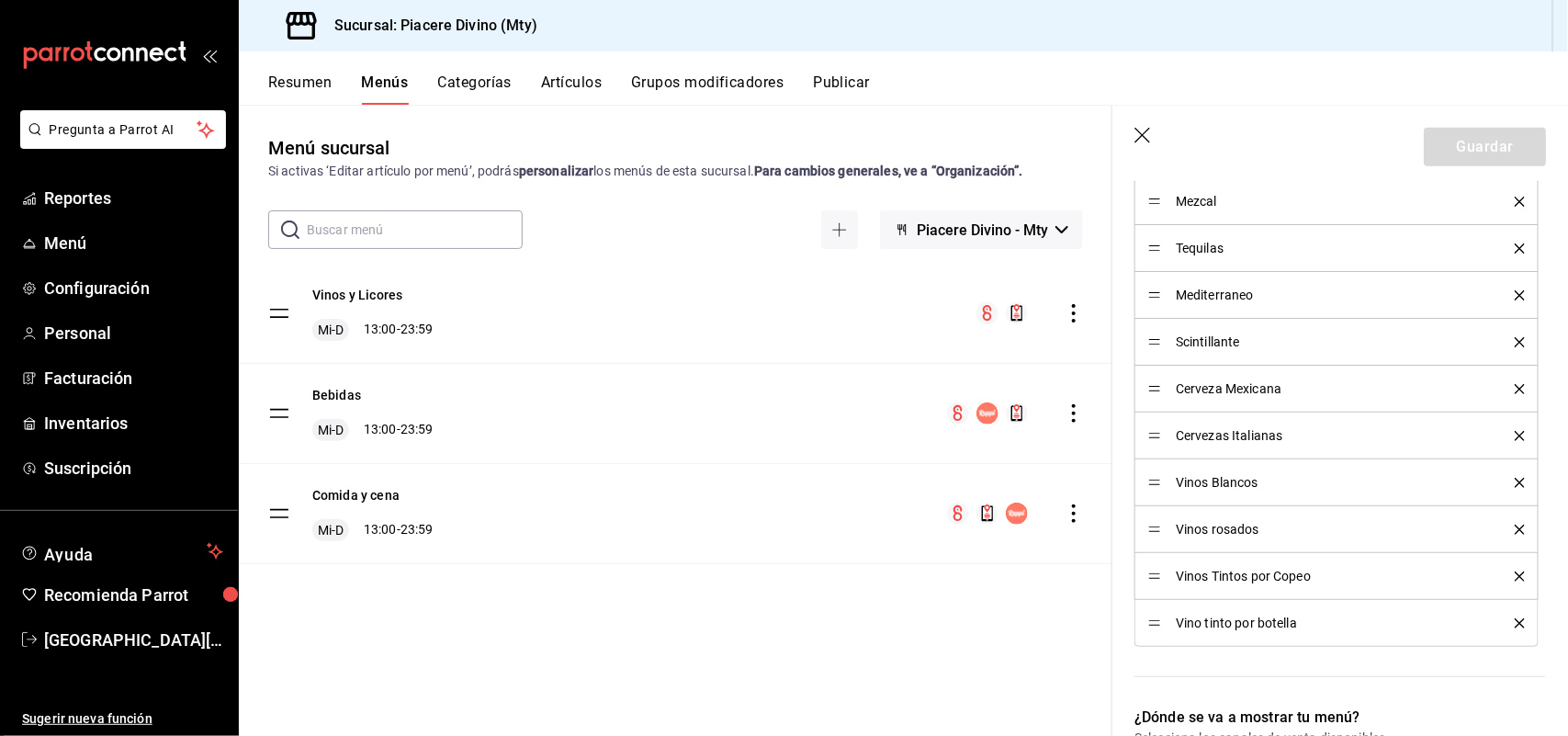 drag, startPoint x: 1254, startPoint y: 31, endPoint x: 694, endPoint y: 297, distance: 619.96452 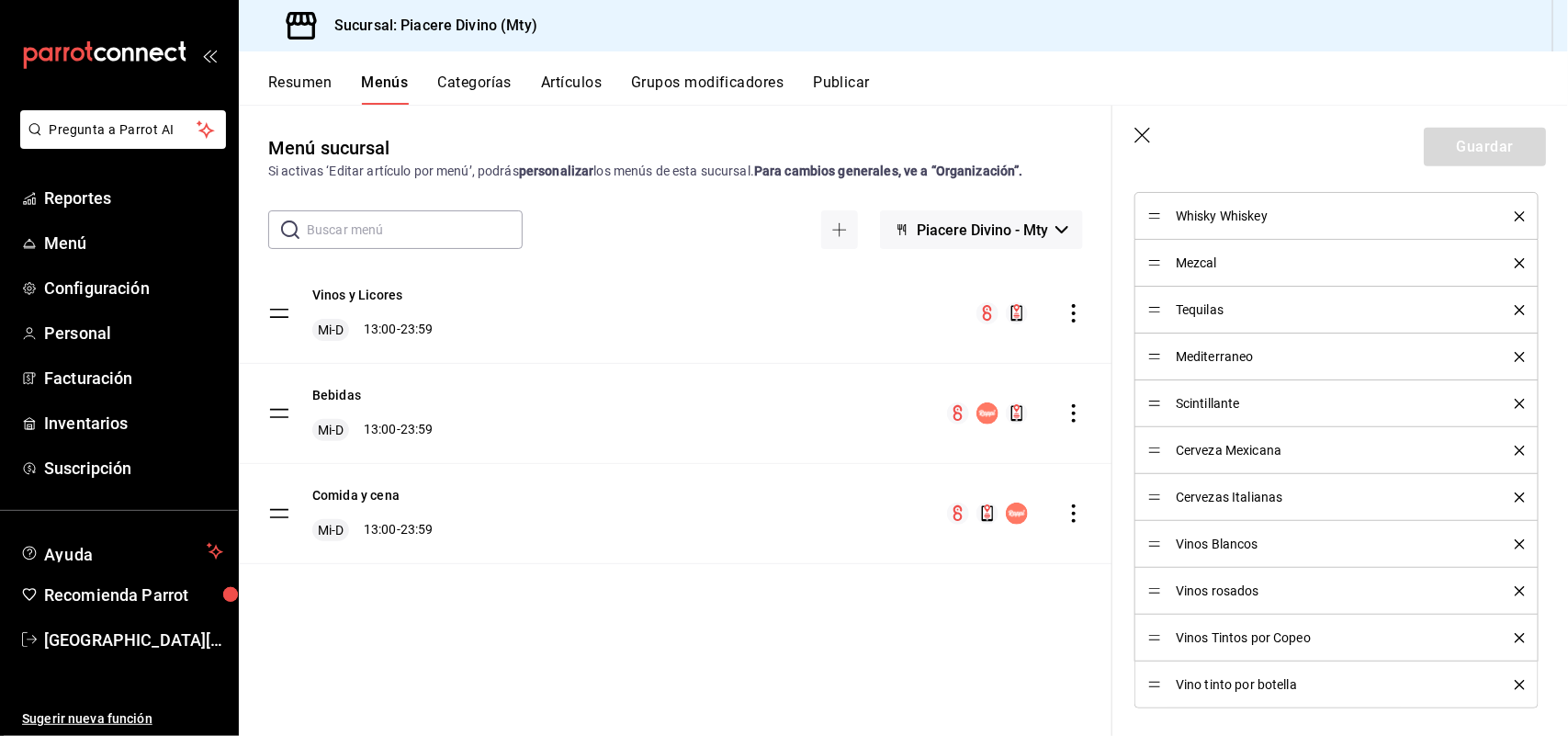 scroll, scrollTop: 605, scrollLeft: 0, axis: vertical 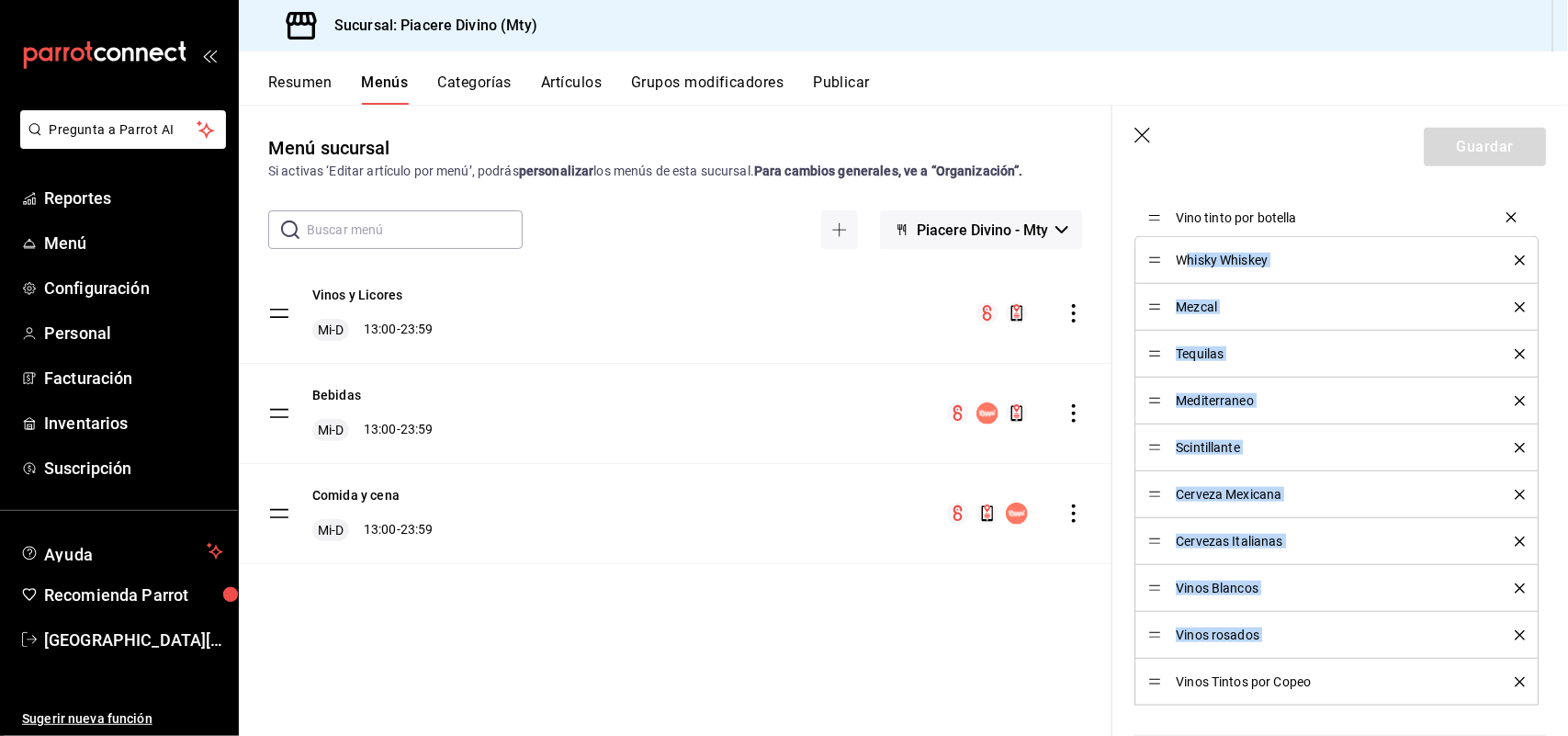 drag, startPoint x: 1151, startPoint y: 680, endPoint x: 1183, endPoint y: 214, distance: 467.09742 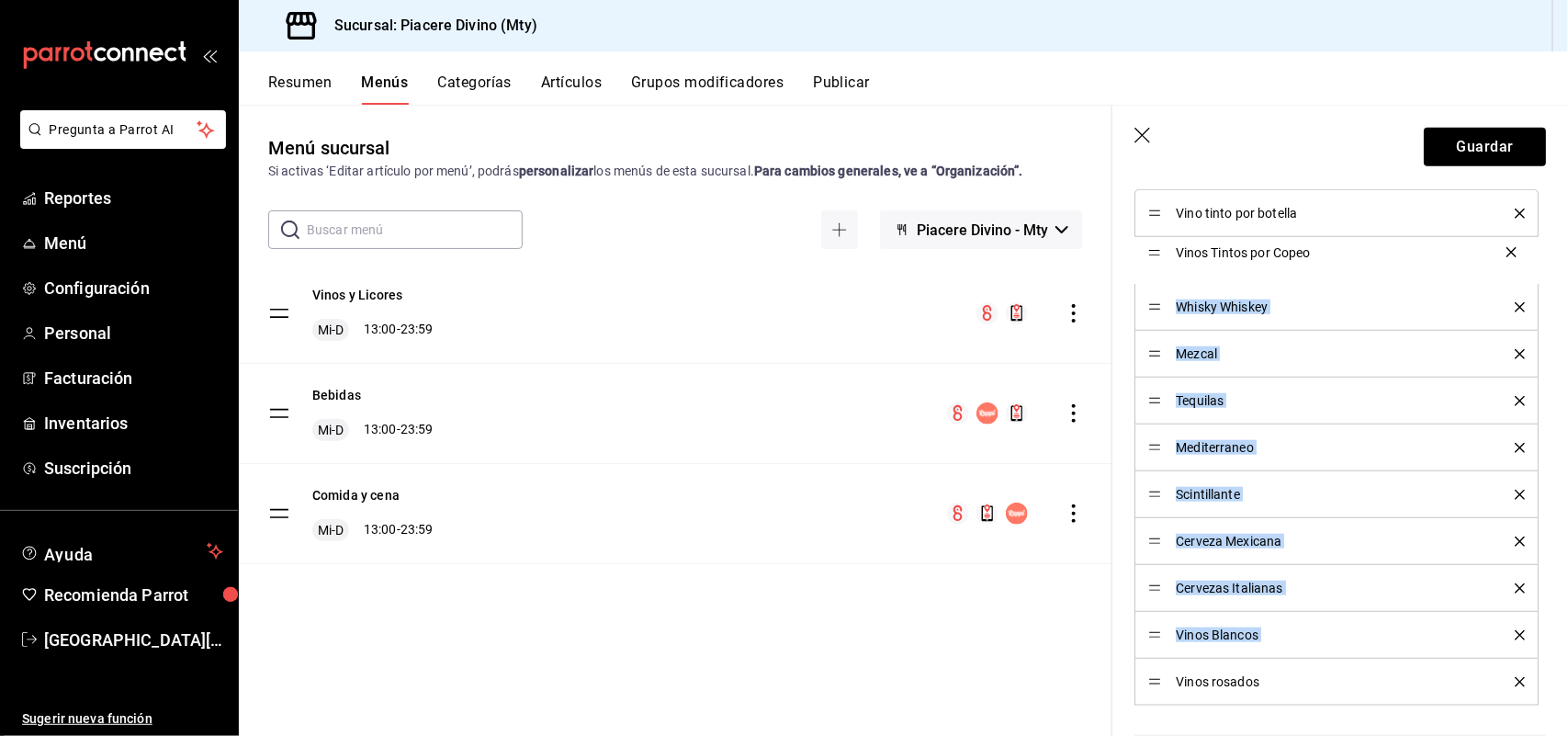 drag, startPoint x: 1154, startPoint y: 689, endPoint x: 1150, endPoint y: 260, distance: 429.01865 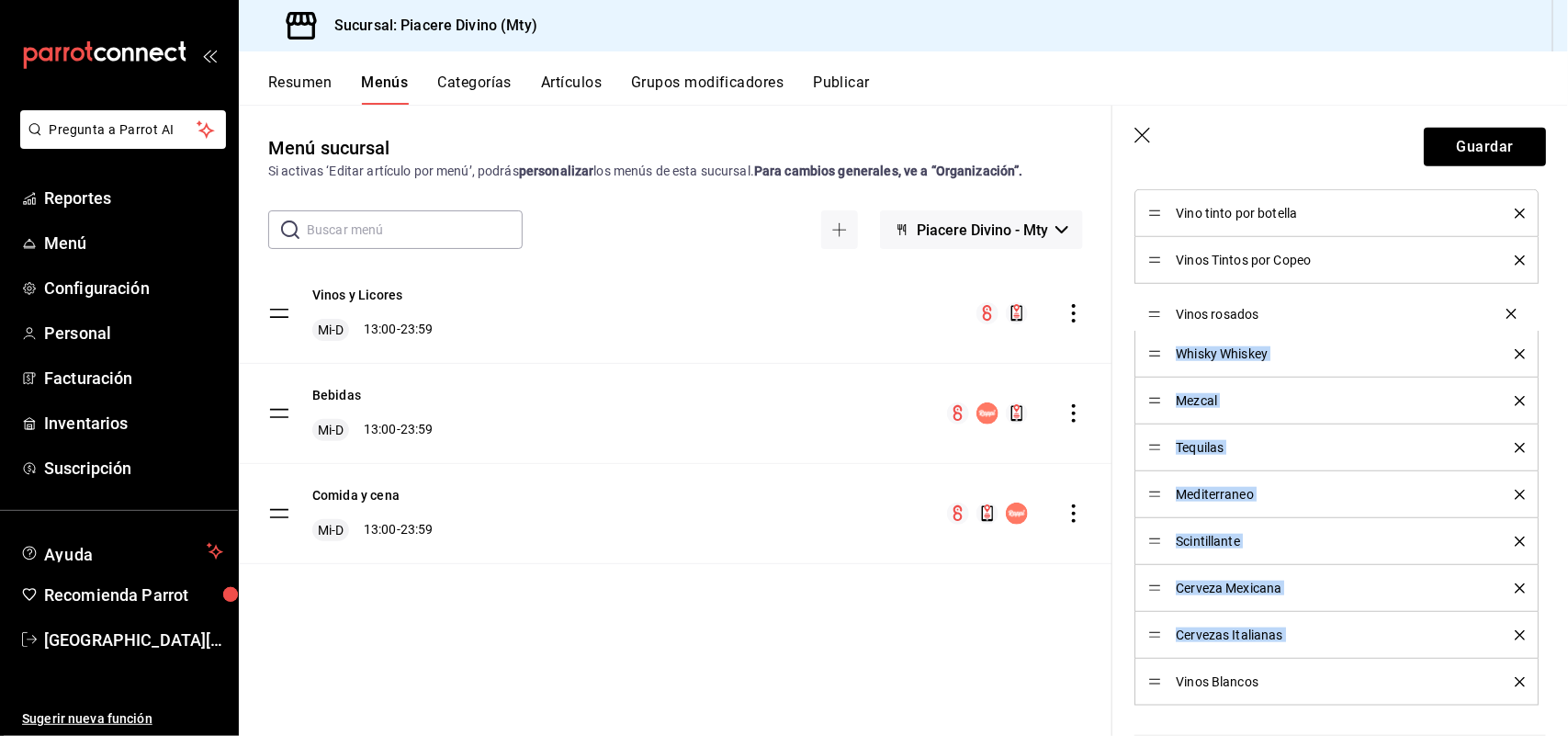drag, startPoint x: 1158, startPoint y: 678, endPoint x: 1171, endPoint y: 309, distance: 369.2289 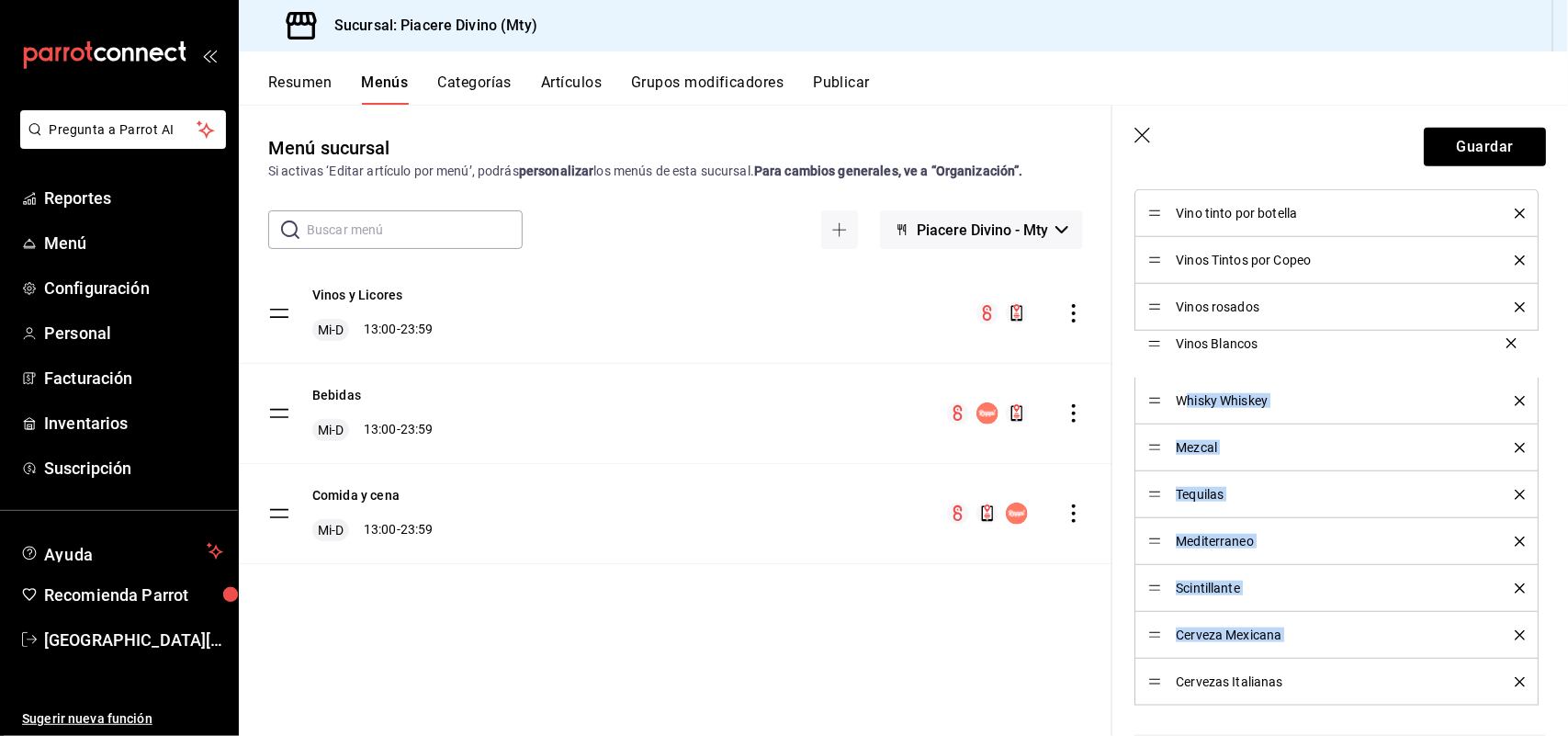 drag, startPoint x: 1156, startPoint y: 689, endPoint x: 1190, endPoint y: 350, distance: 340.70075 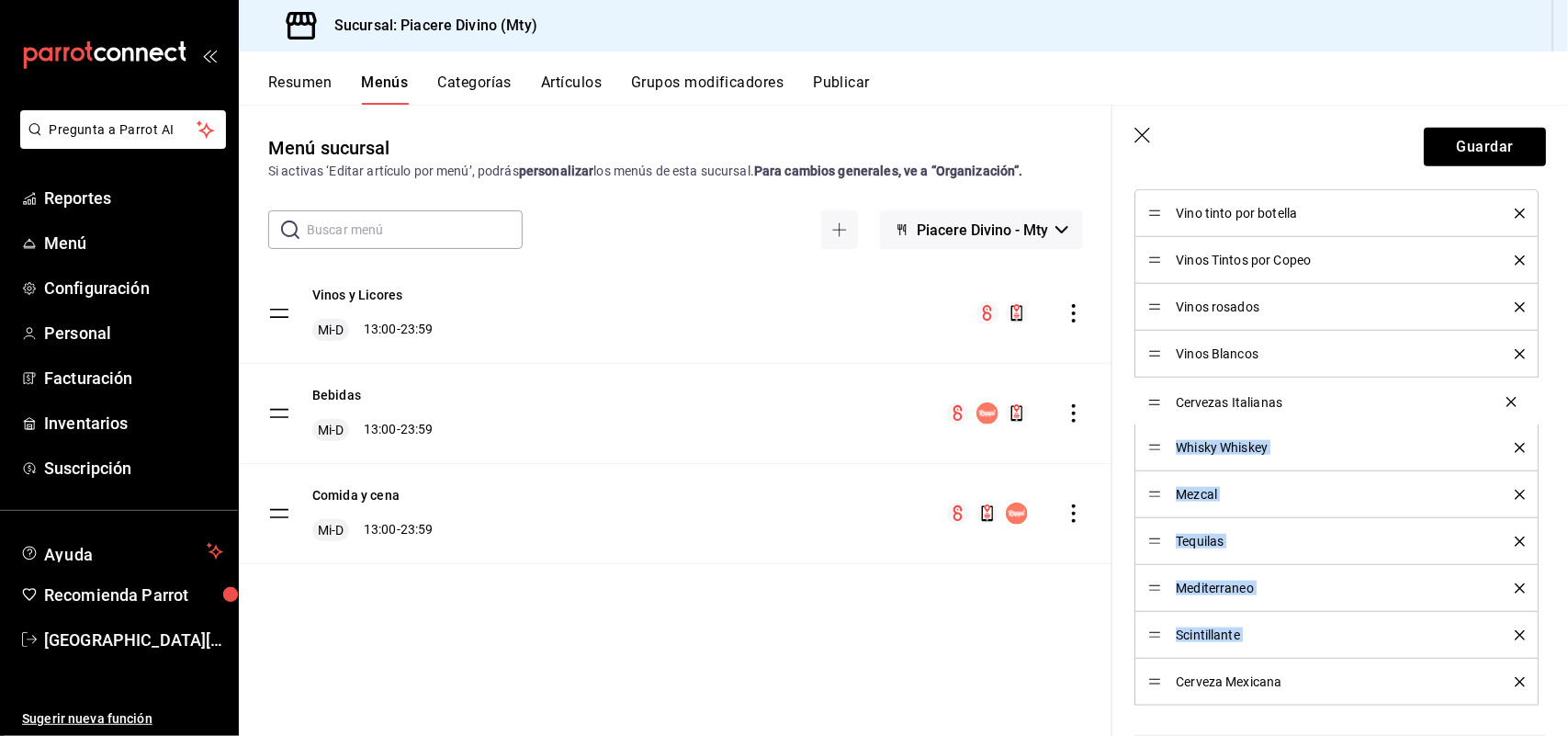 drag, startPoint x: 1153, startPoint y: 678, endPoint x: 1150, endPoint y: 397, distance: 281.016 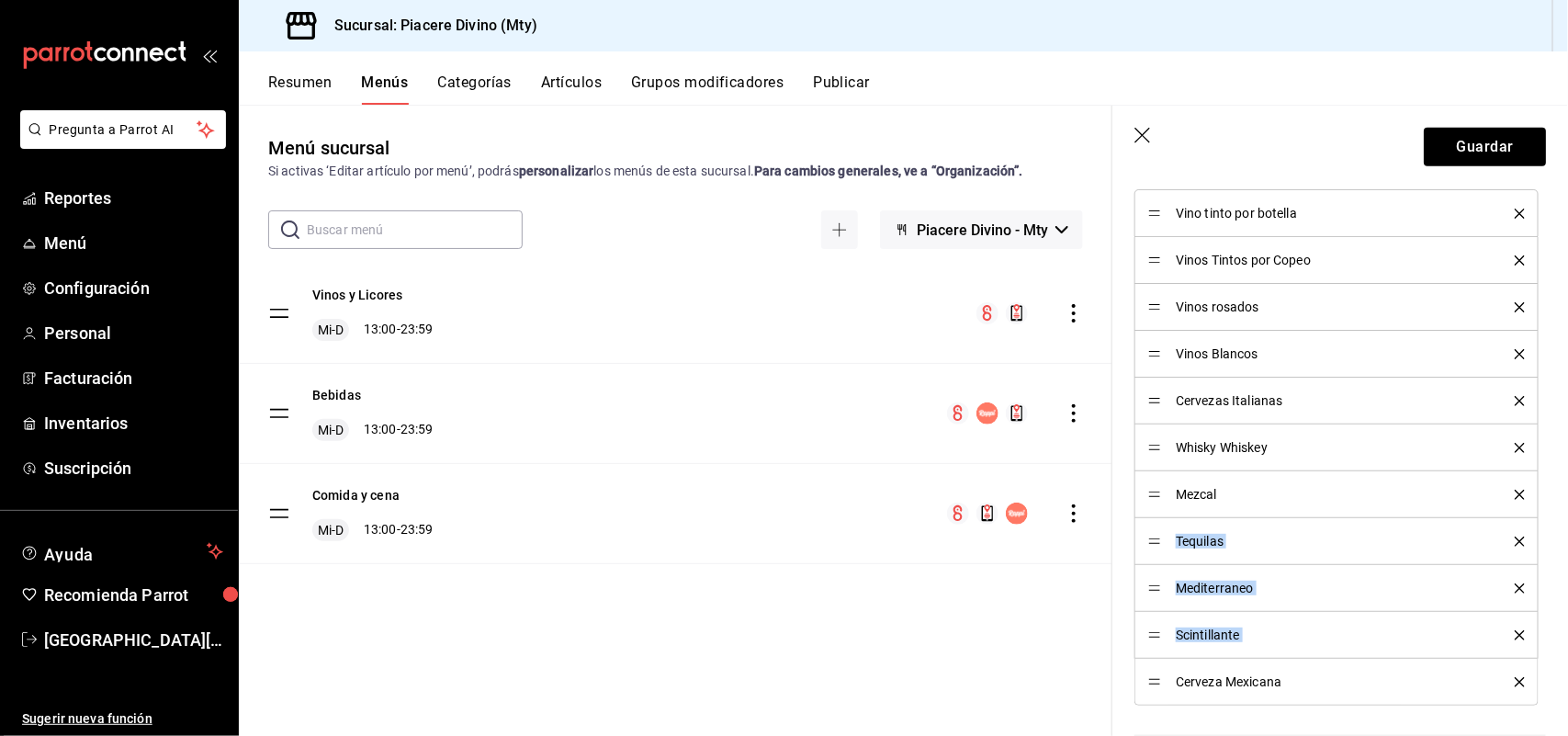 drag, startPoint x: 1154, startPoint y: 692, endPoint x: 1163, endPoint y: 525, distance: 167.24234 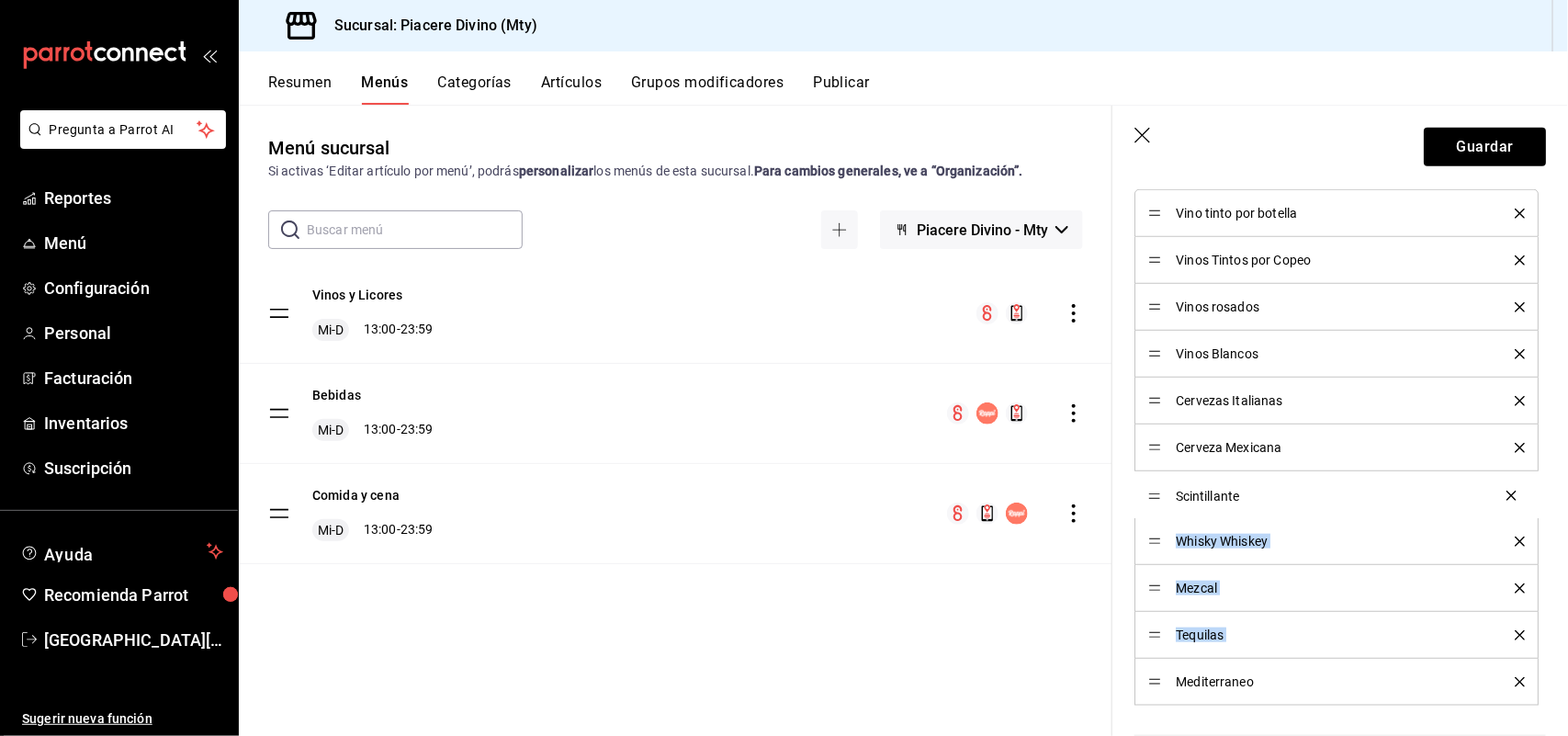 drag, startPoint x: 1151, startPoint y: 686, endPoint x: 1157, endPoint y: 499, distance: 187.09623 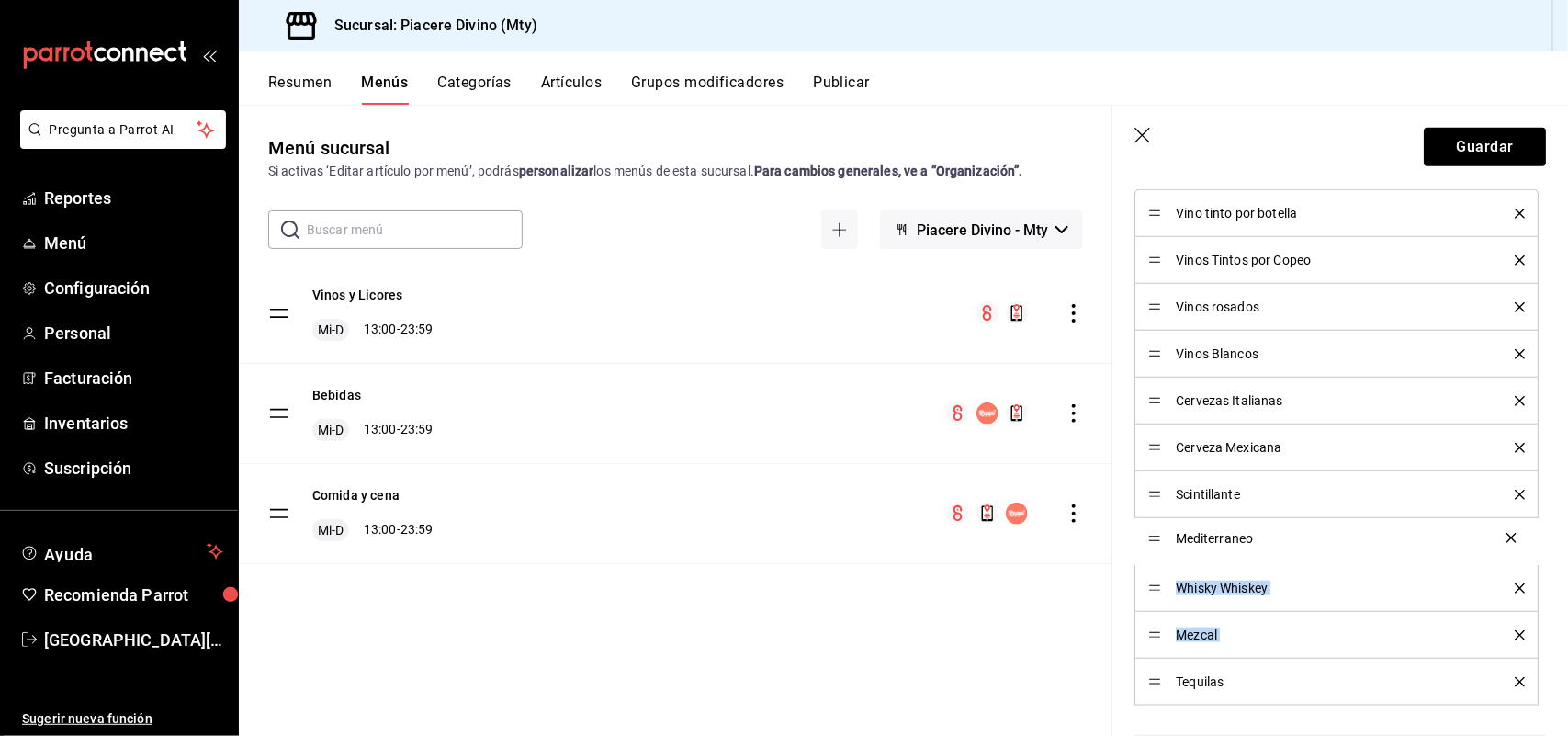drag, startPoint x: 1160, startPoint y: 687, endPoint x: 1154, endPoint y: 542, distance: 145.12408 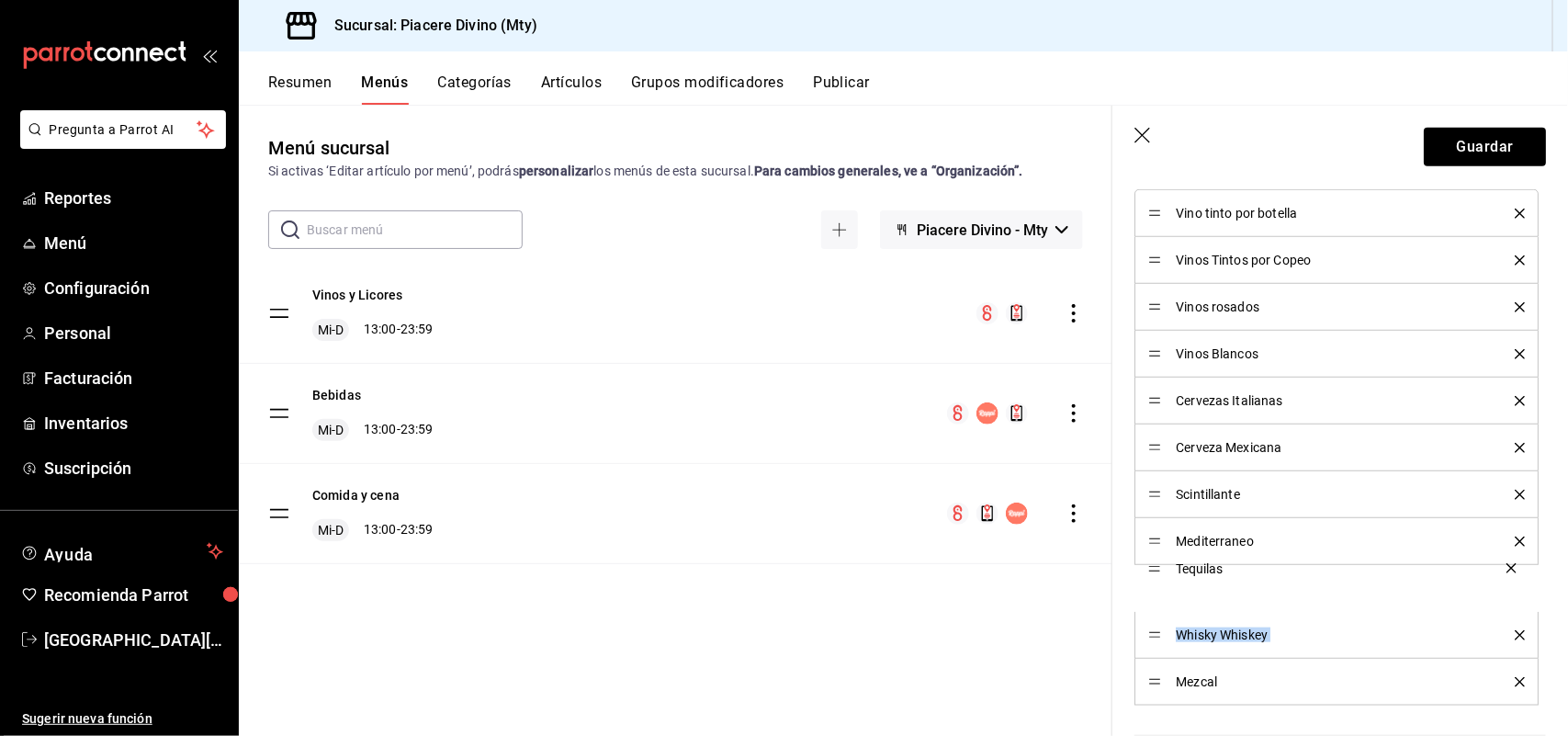 drag, startPoint x: 1153, startPoint y: 686, endPoint x: 1168, endPoint y: 576, distance: 111.018017 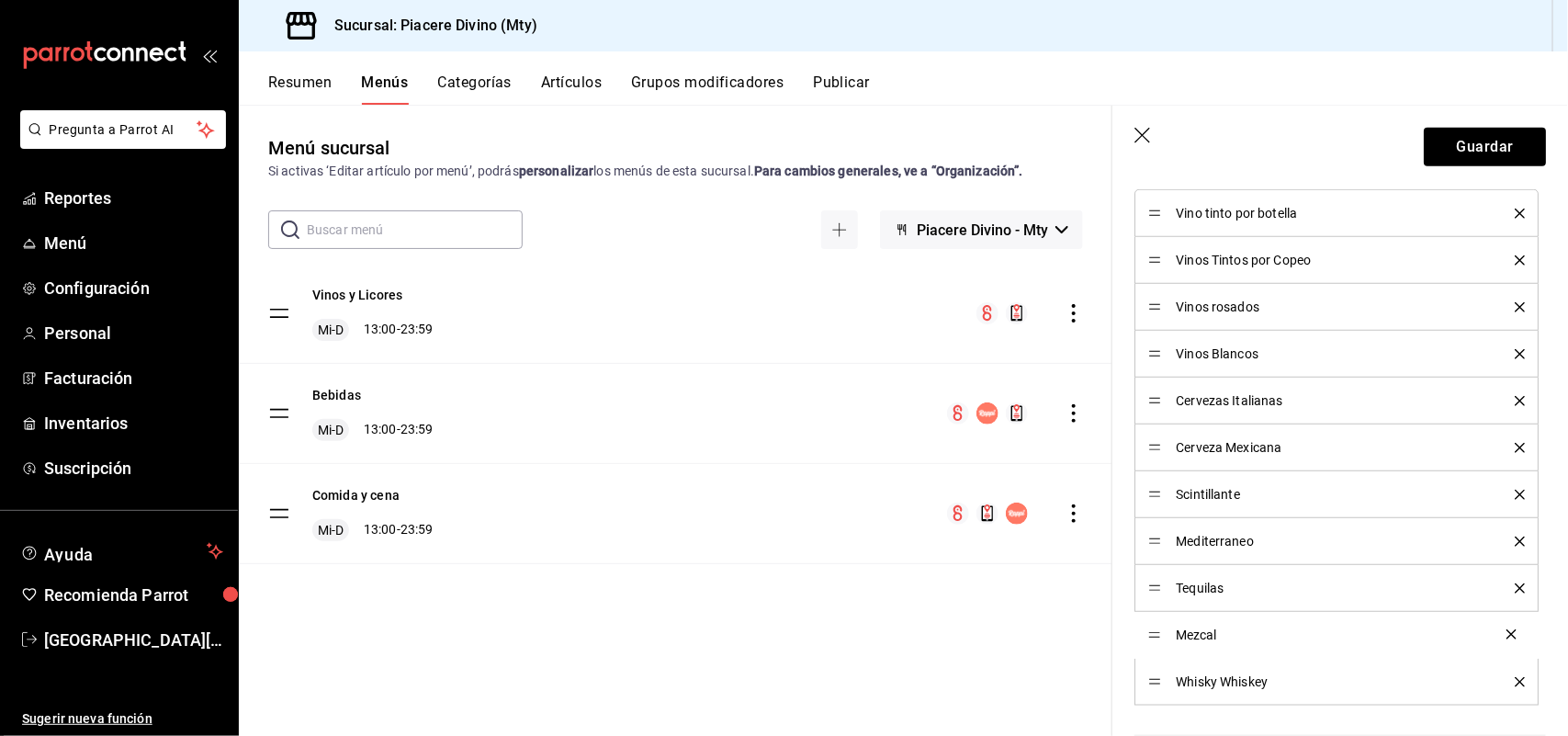 drag, startPoint x: 1158, startPoint y: 685, endPoint x: 1157, endPoint y: 632, distance: 53.00943 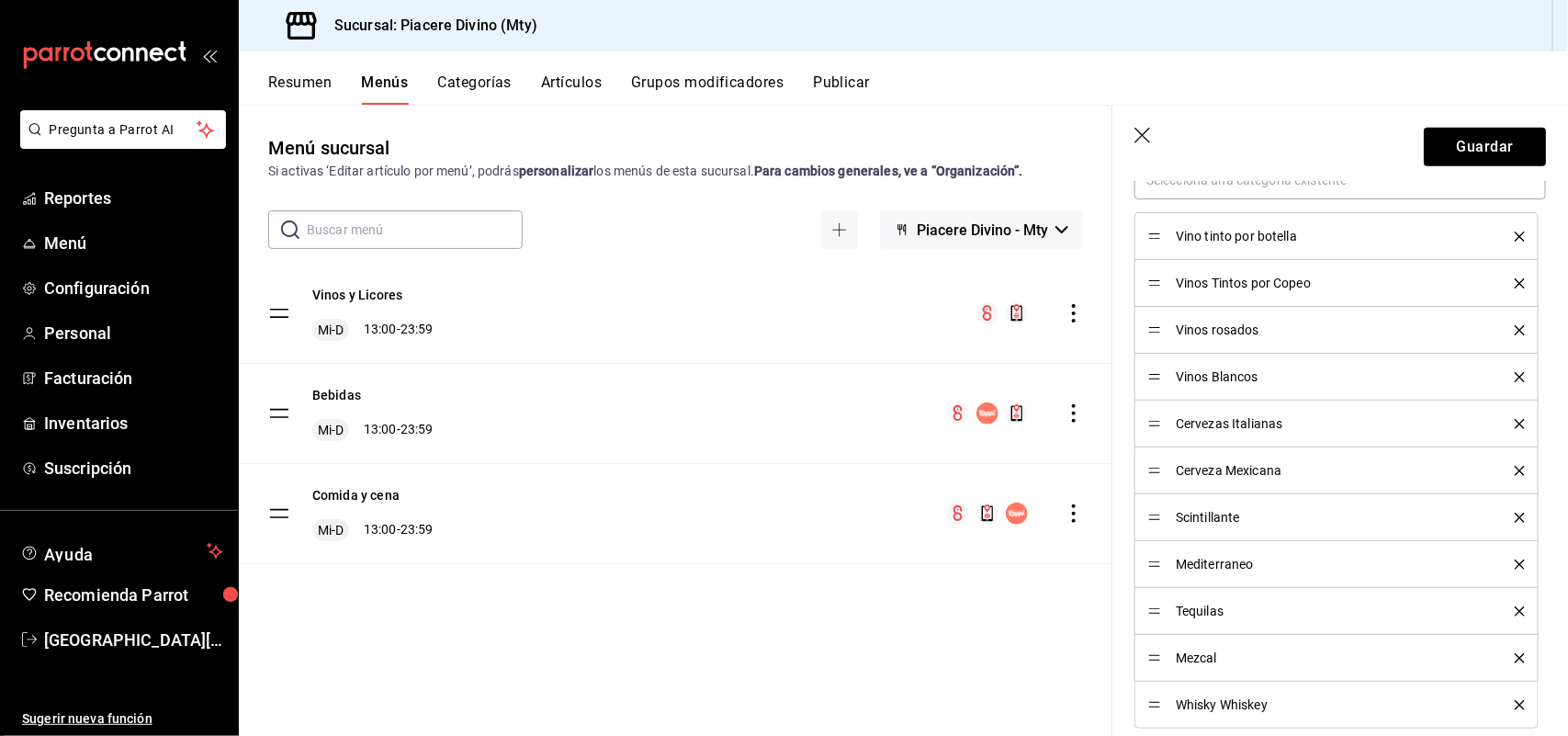 scroll, scrollTop: 585, scrollLeft: 0, axis: vertical 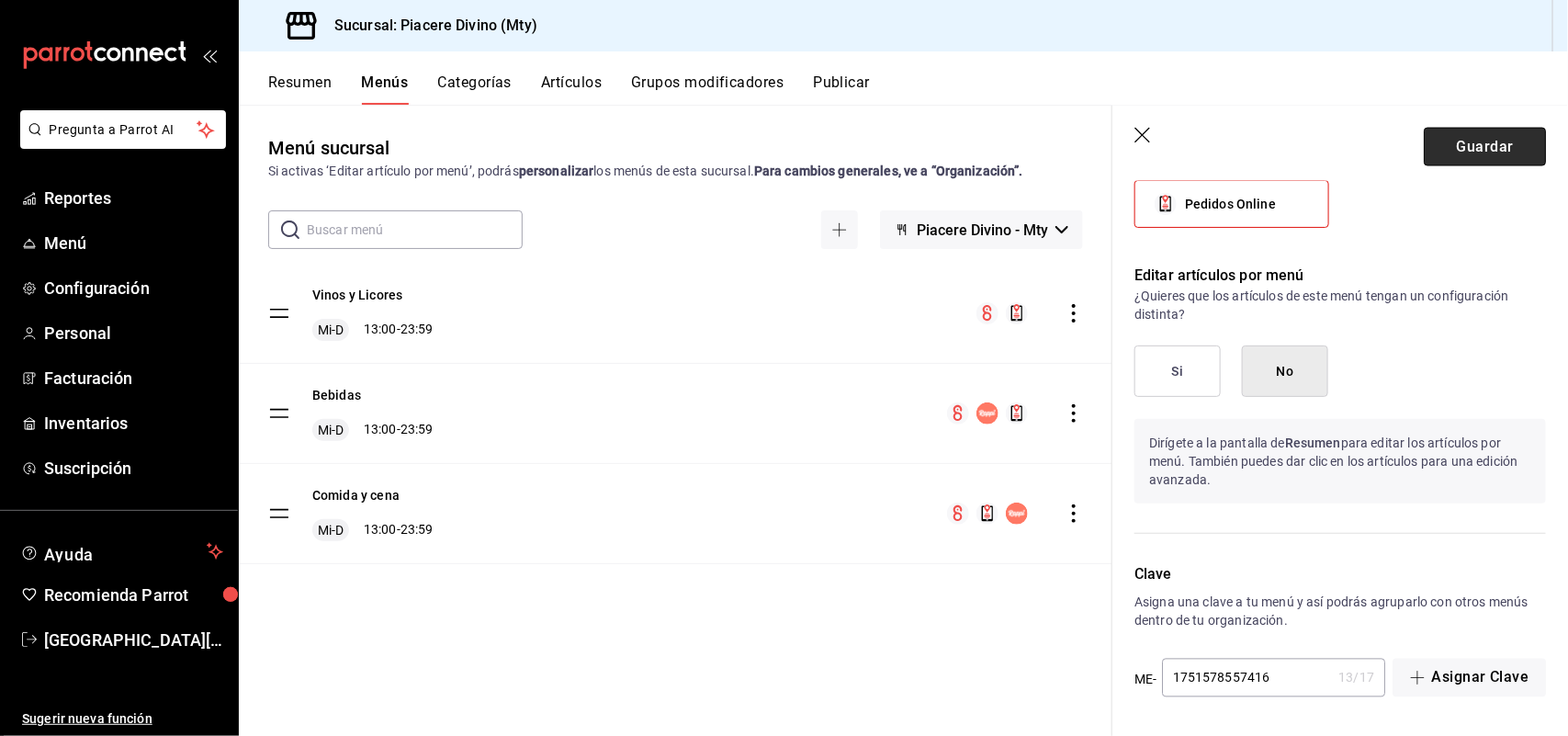 click on "Guardar" at bounding box center (1484, 147) 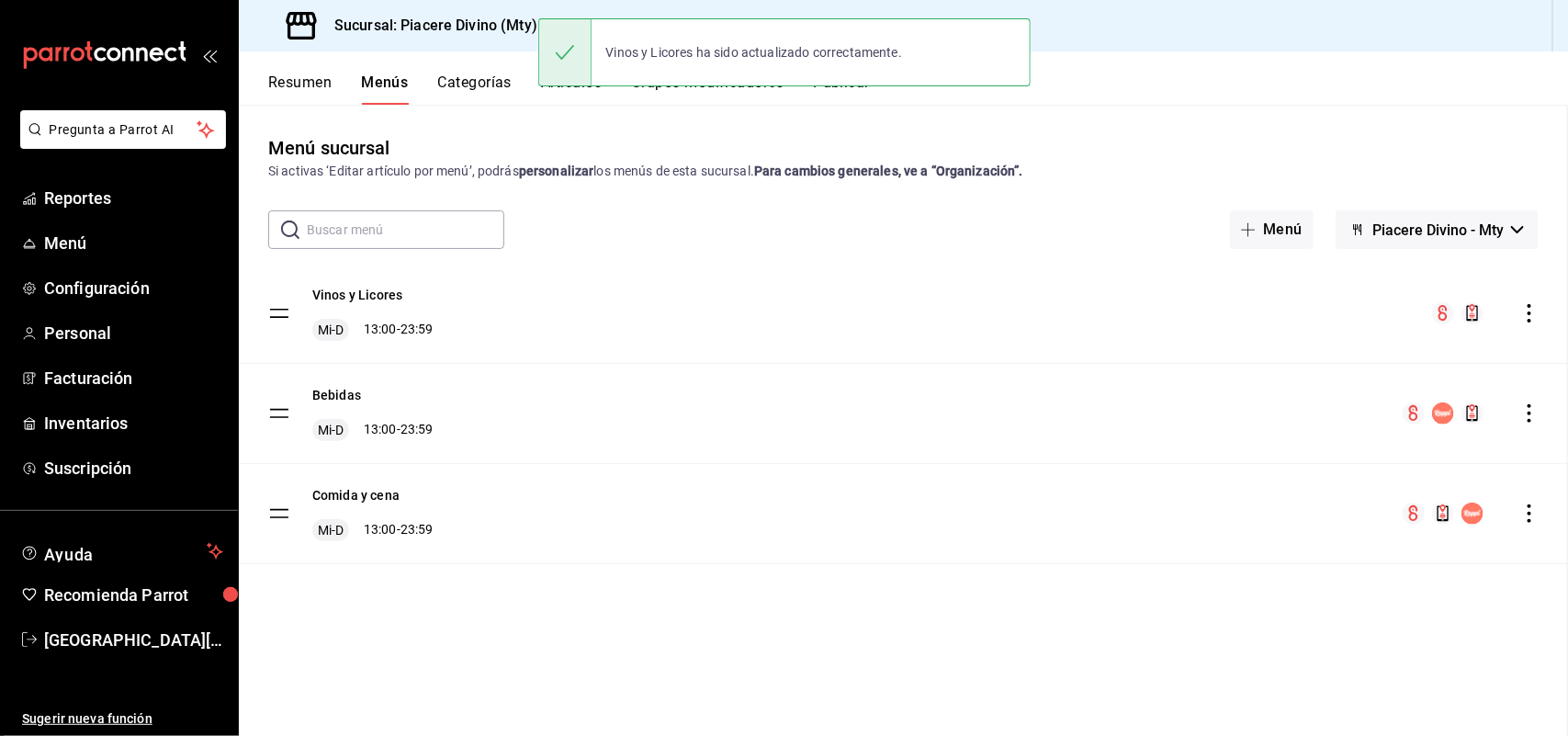 scroll, scrollTop: 0, scrollLeft: 0, axis: both 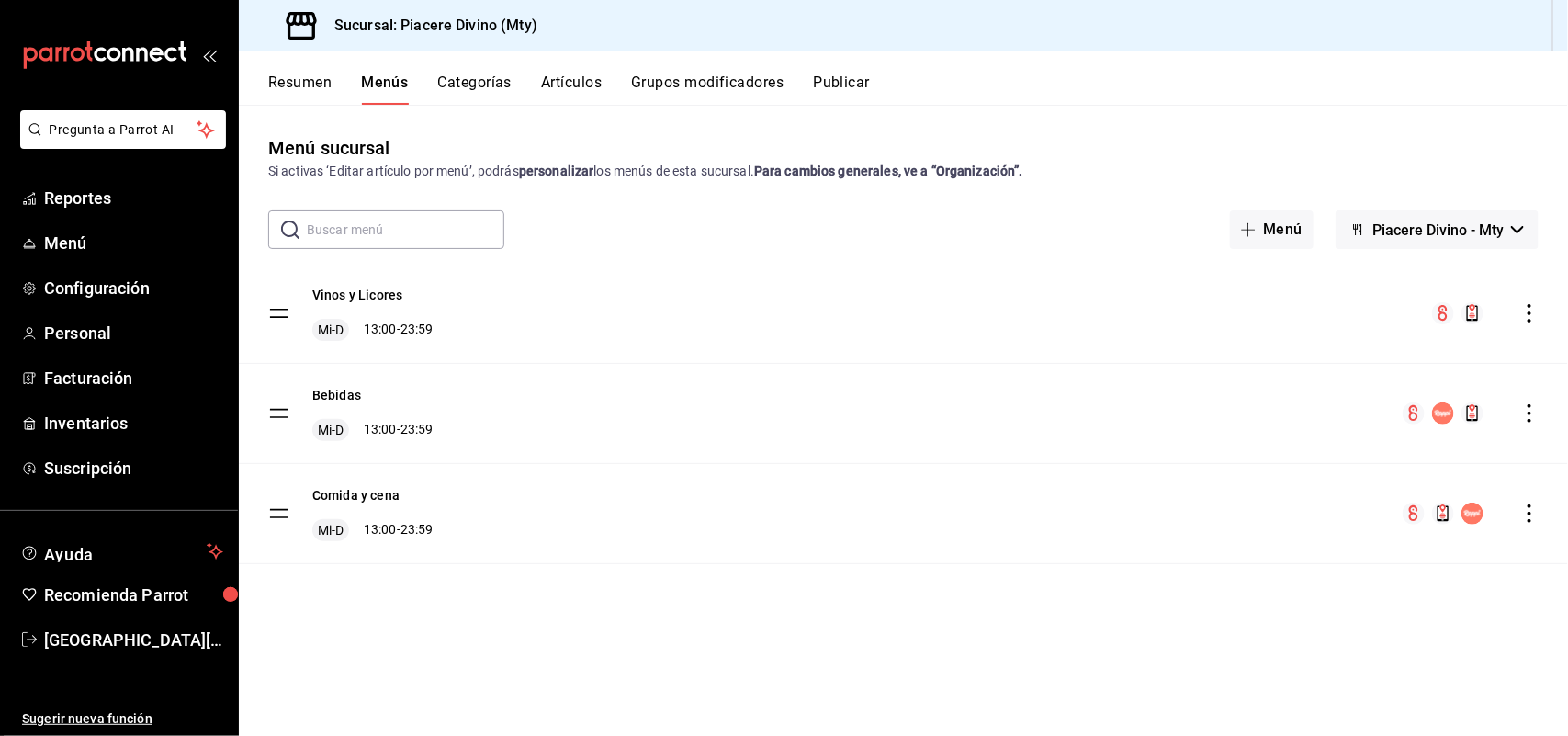 click on "Categorías" at bounding box center (475, 89) 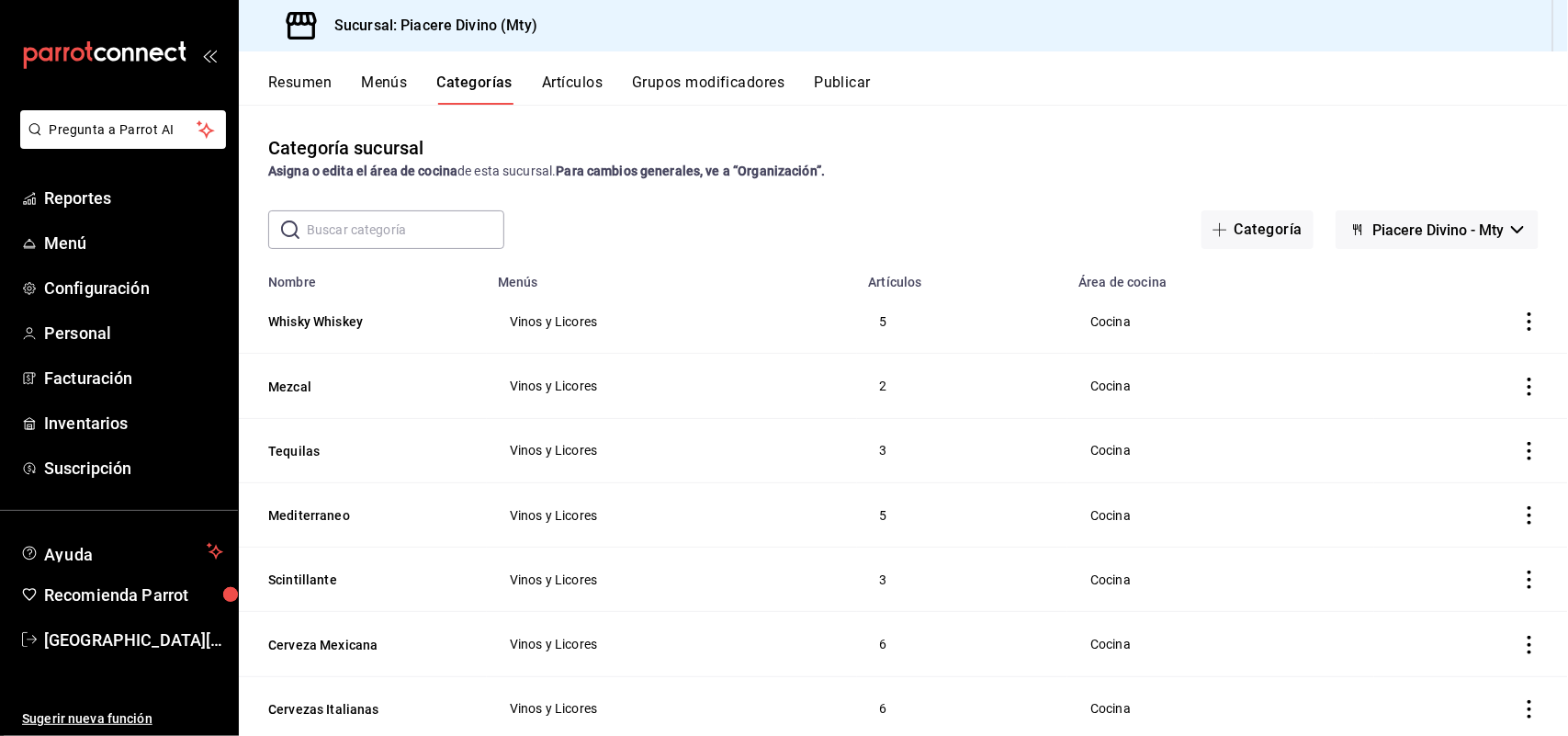 click 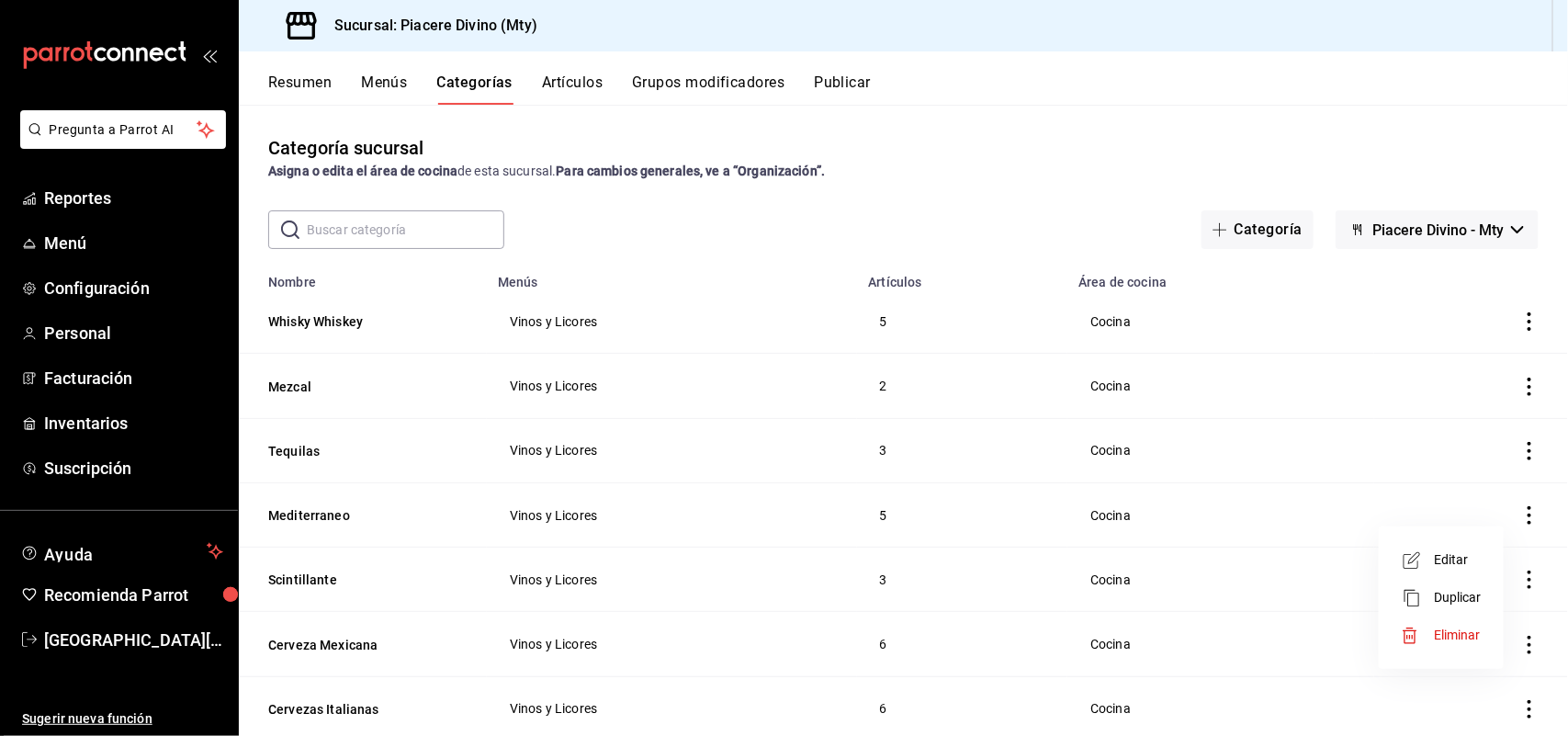 click on "Editar" at bounding box center [1458, 560] 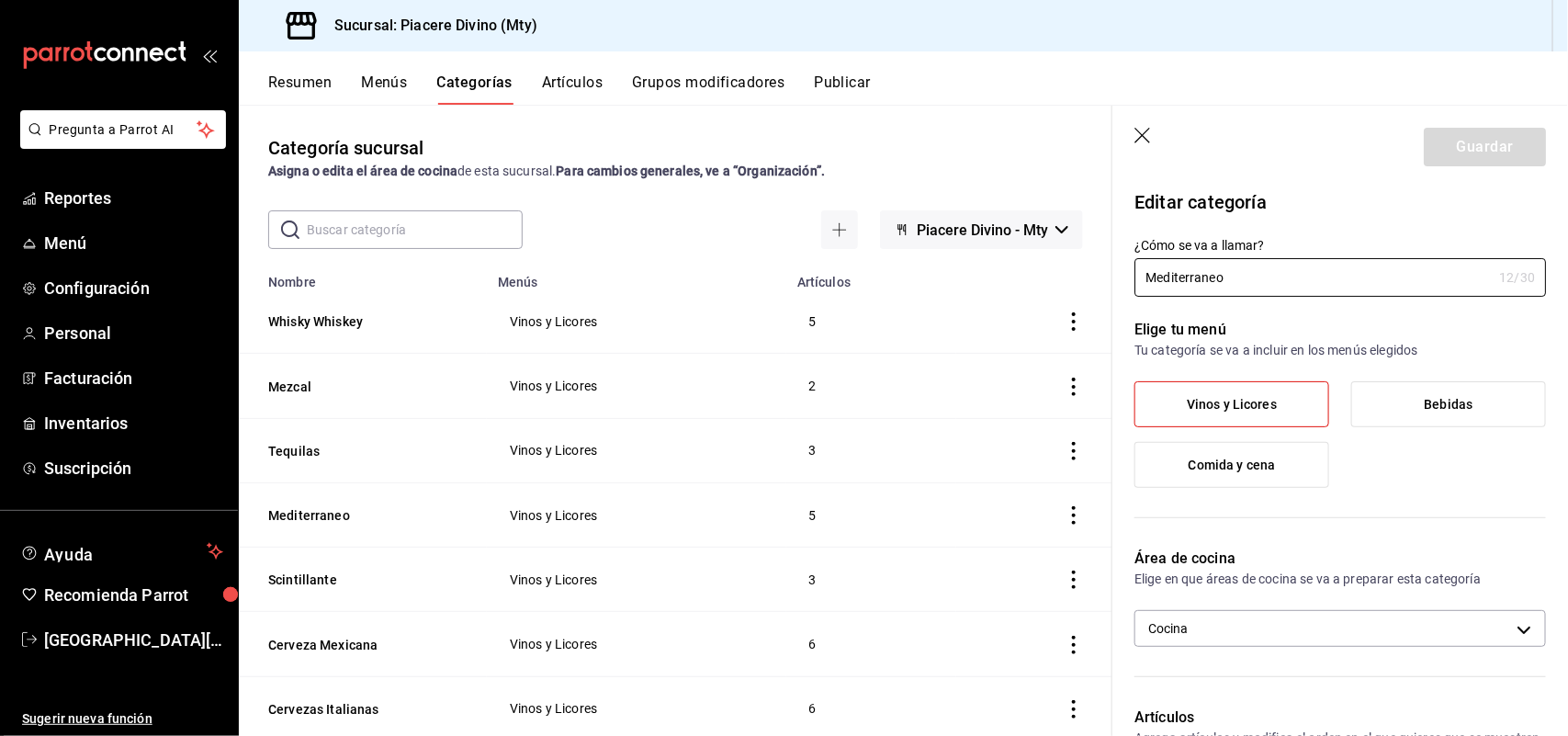 click on "Editar categoría" at bounding box center (1329, 191) 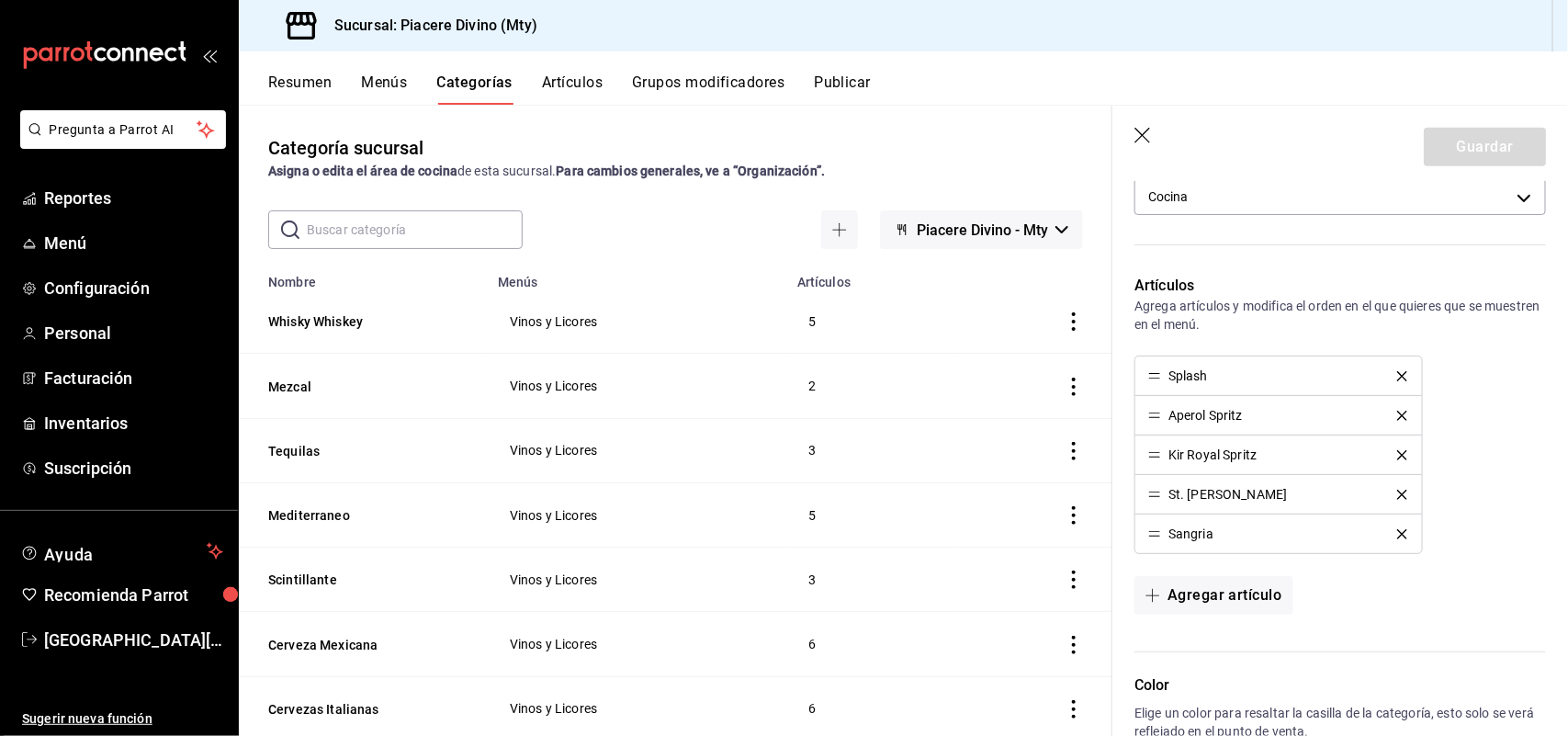 scroll, scrollTop: 478, scrollLeft: 0, axis: vertical 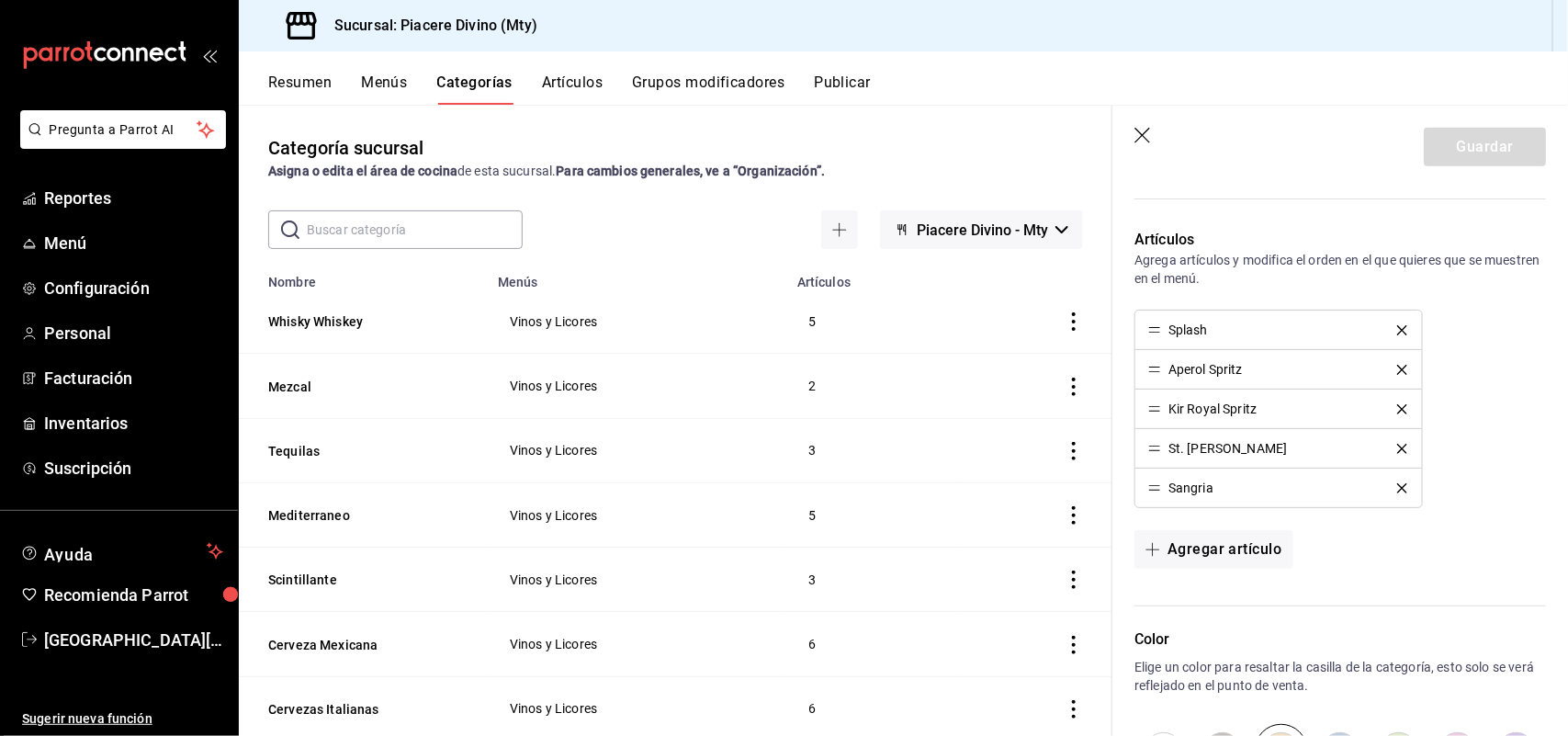 click 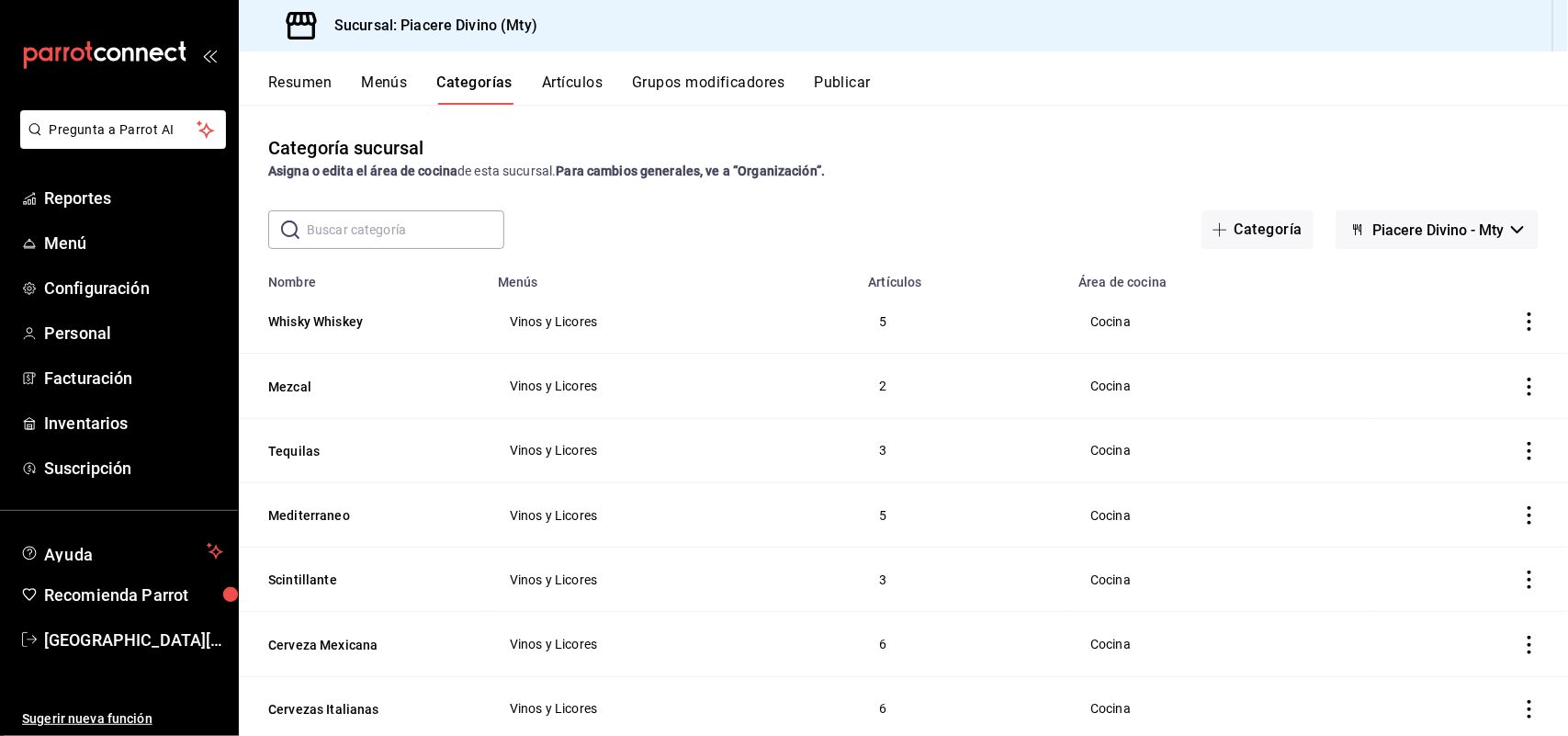 scroll, scrollTop: 0, scrollLeft: 0, axis: both 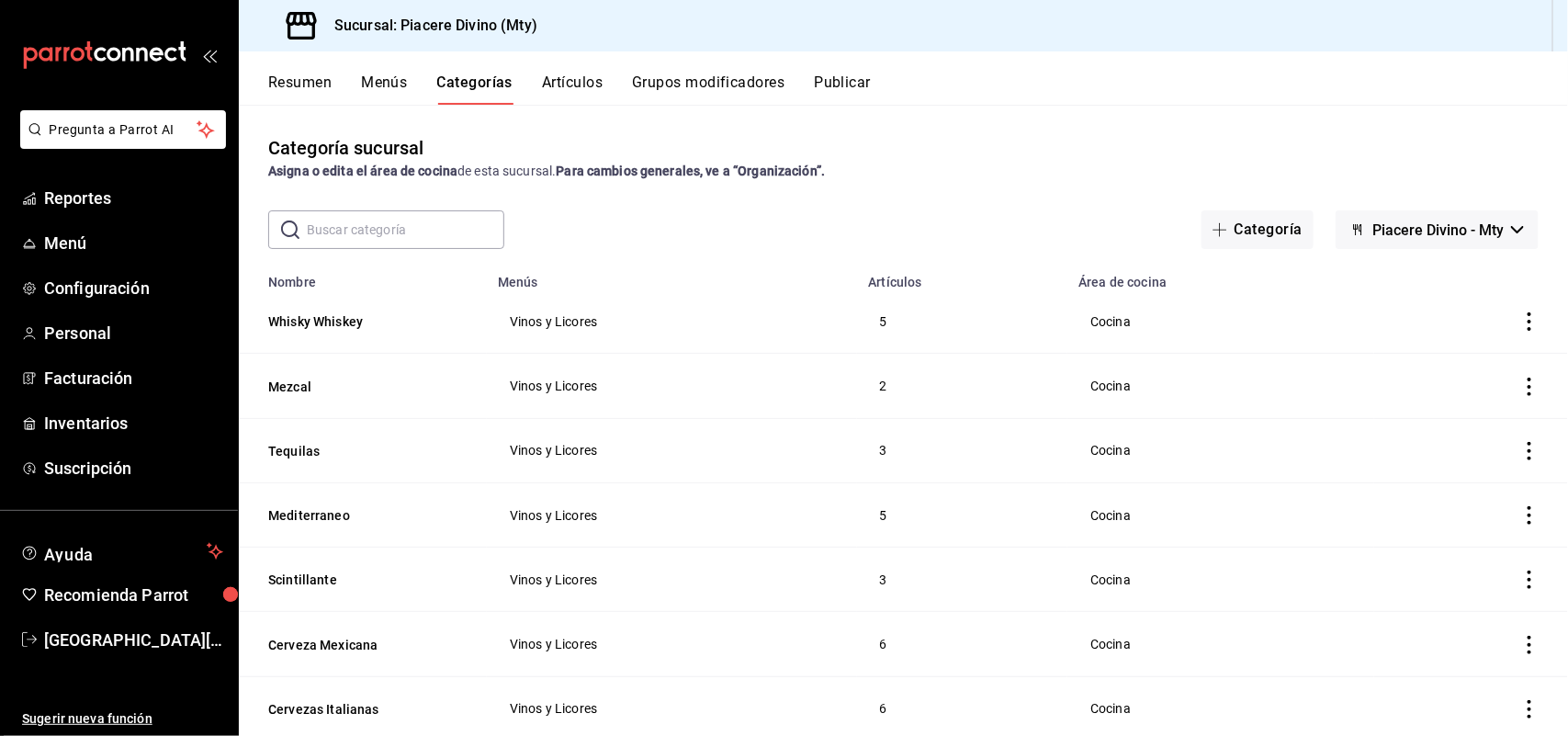 click on "Artículos" at bounding box center (572, 89) 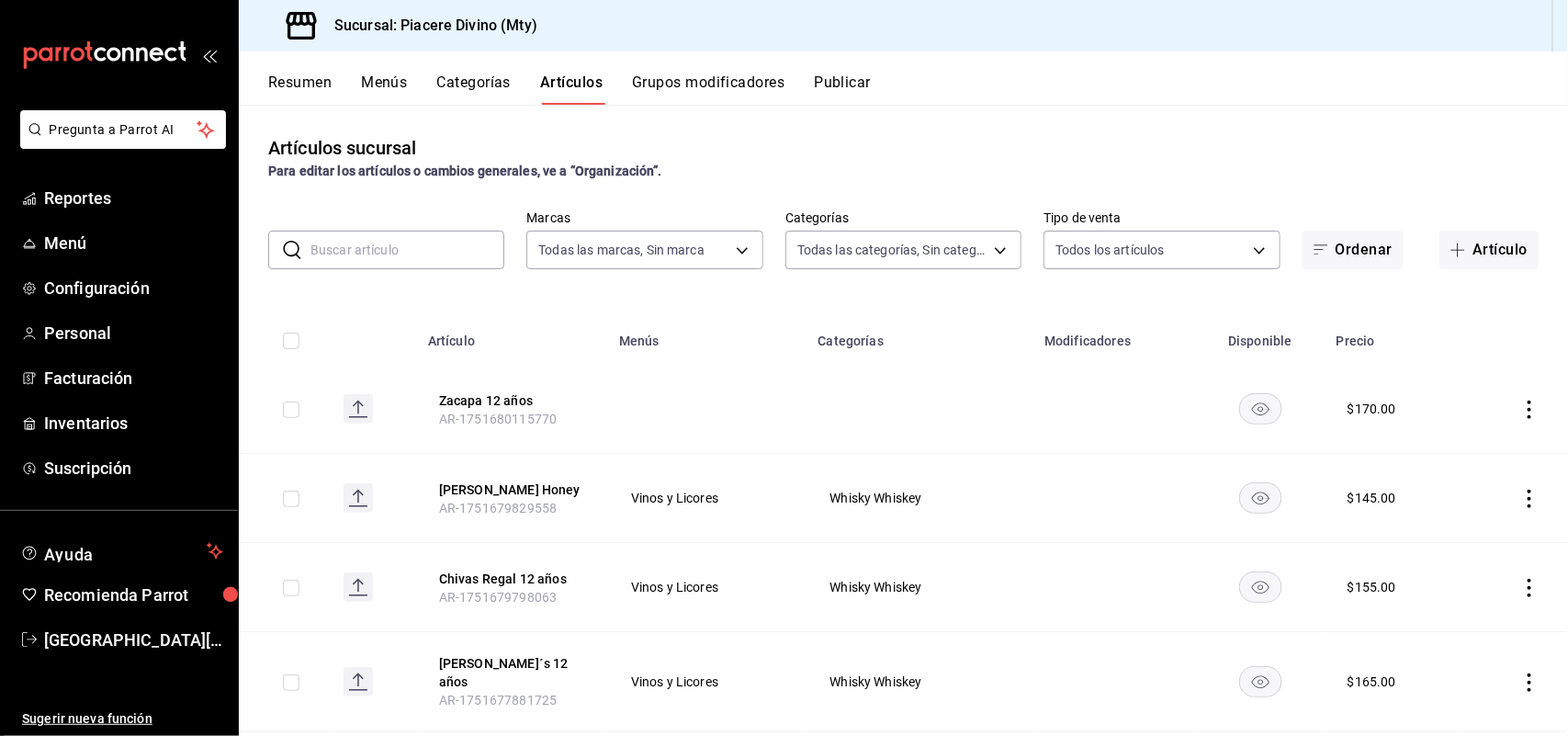 type on "390bcffb-23a8-4e23-815c-deded9844668" 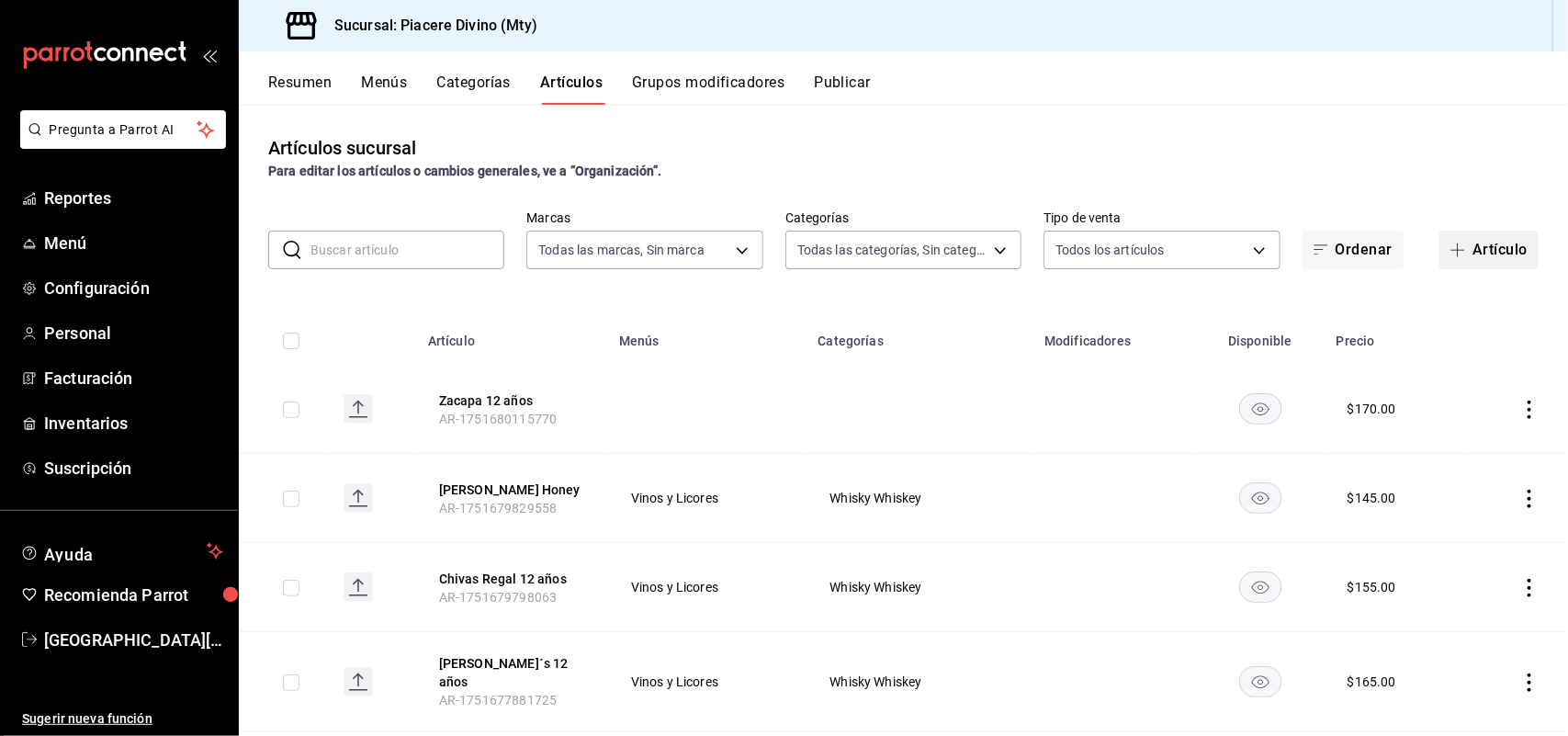 click on "Artículo" at bounding box center (1489, 250) 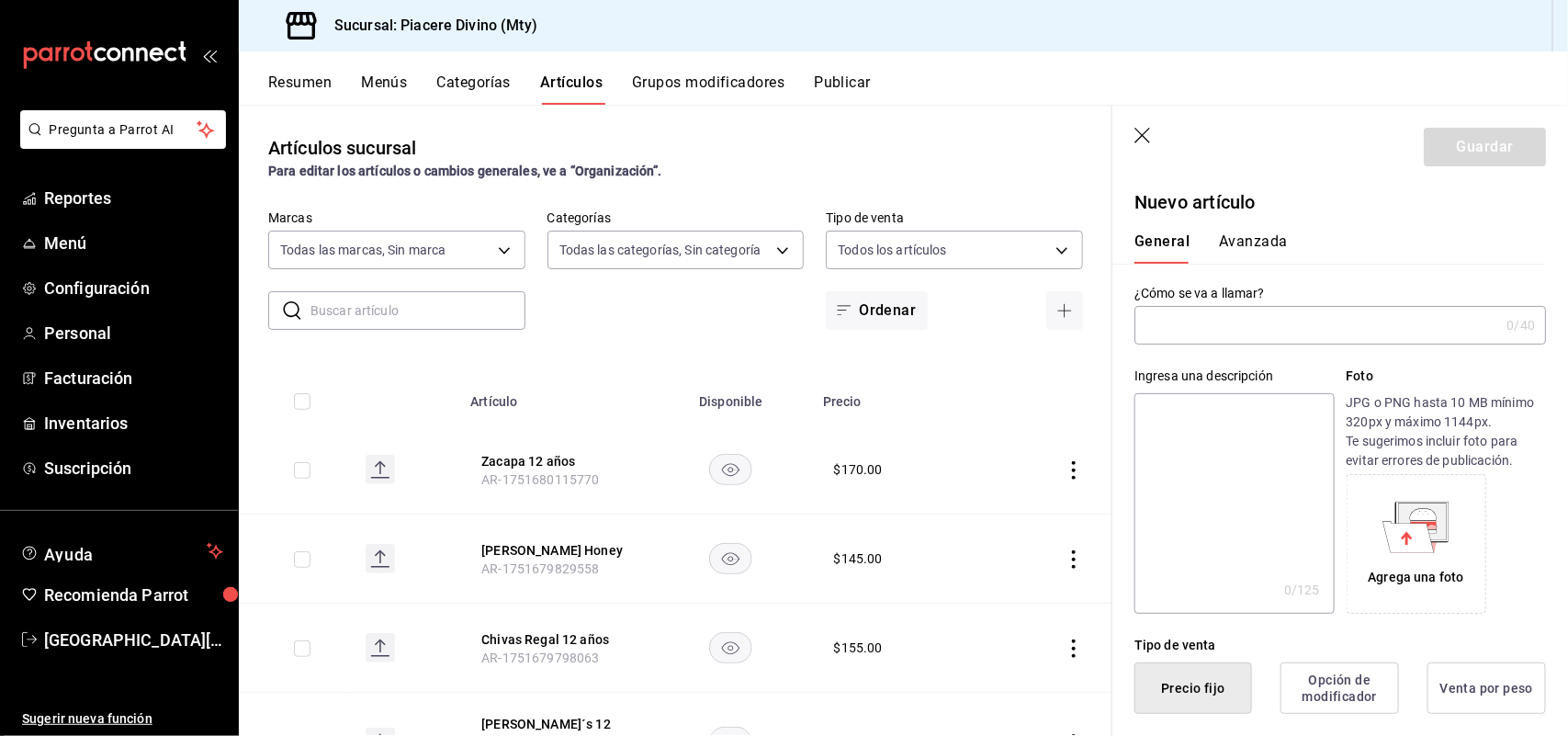 click 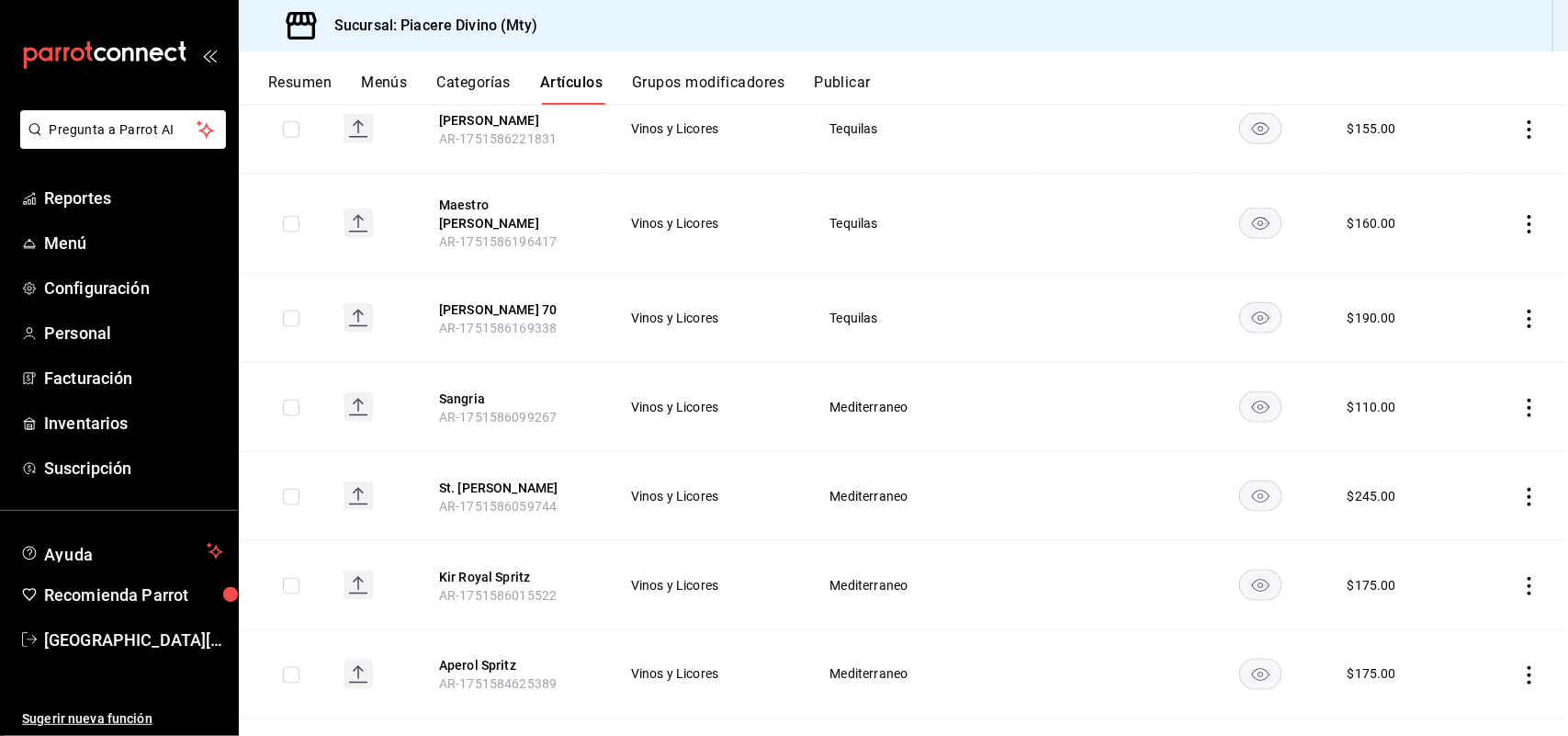 scroll, scrollTop: 1020, scrollLeft: 0, axis: vertical 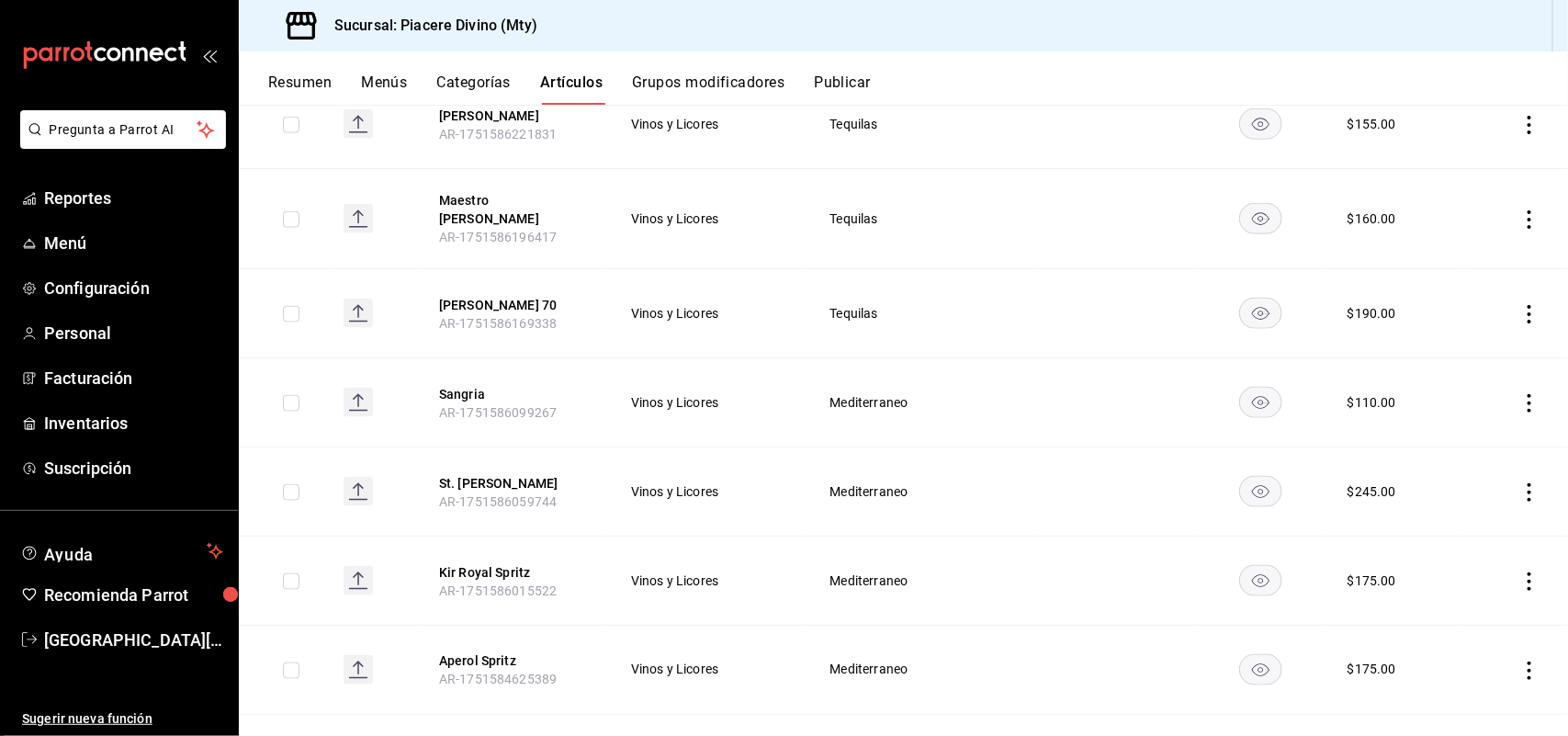 click 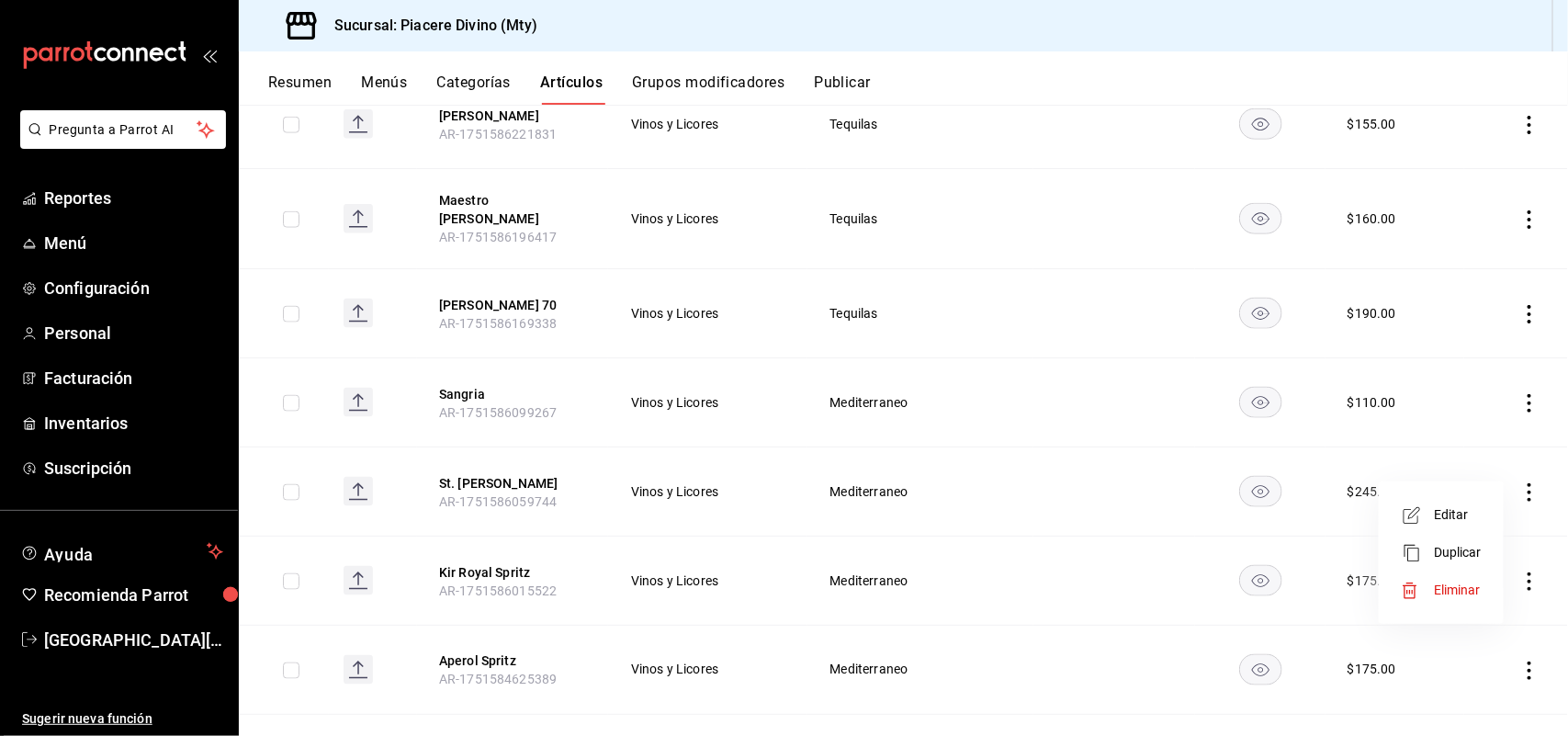 click on "Editar" at bounding box center (1458, 515) 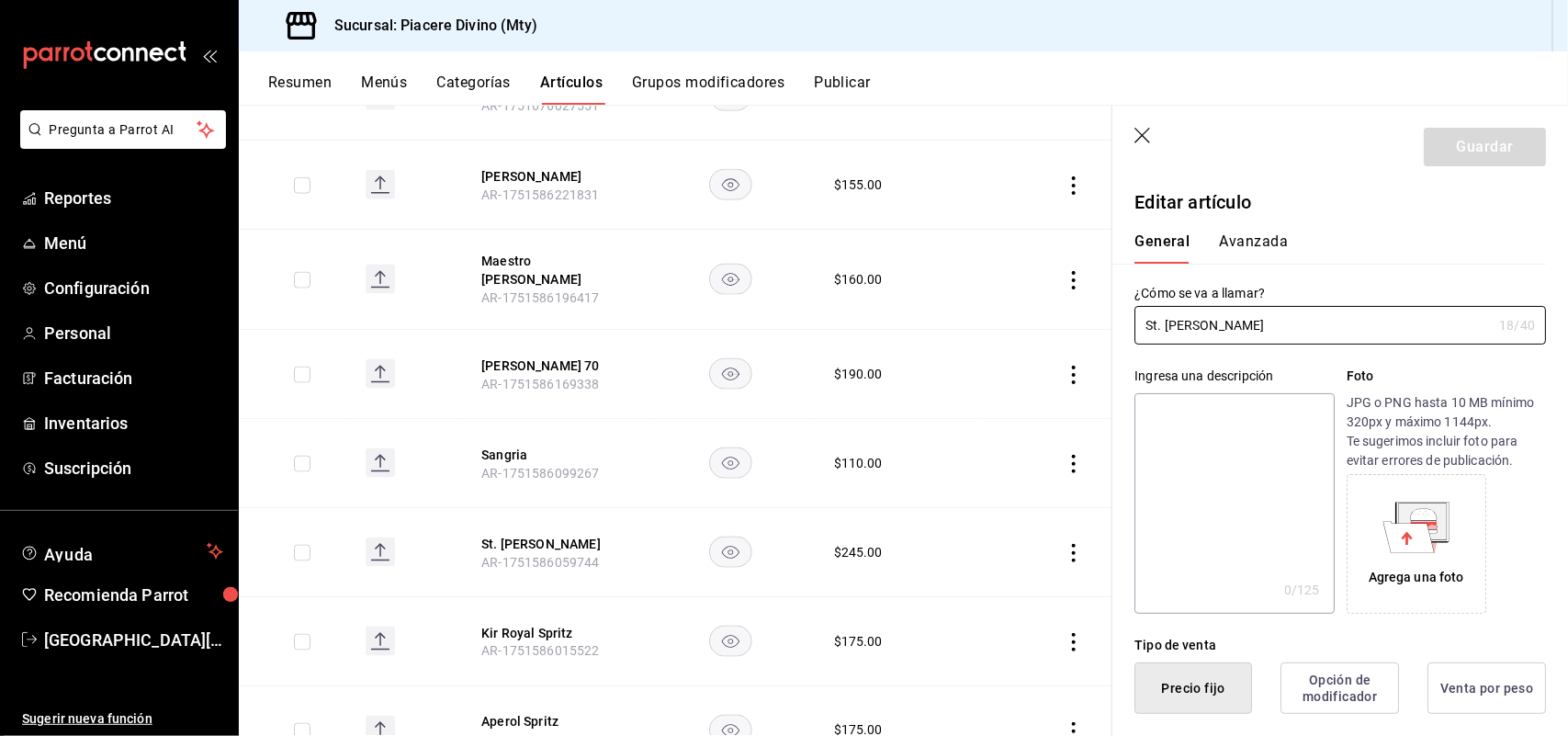 type on "$245.00" 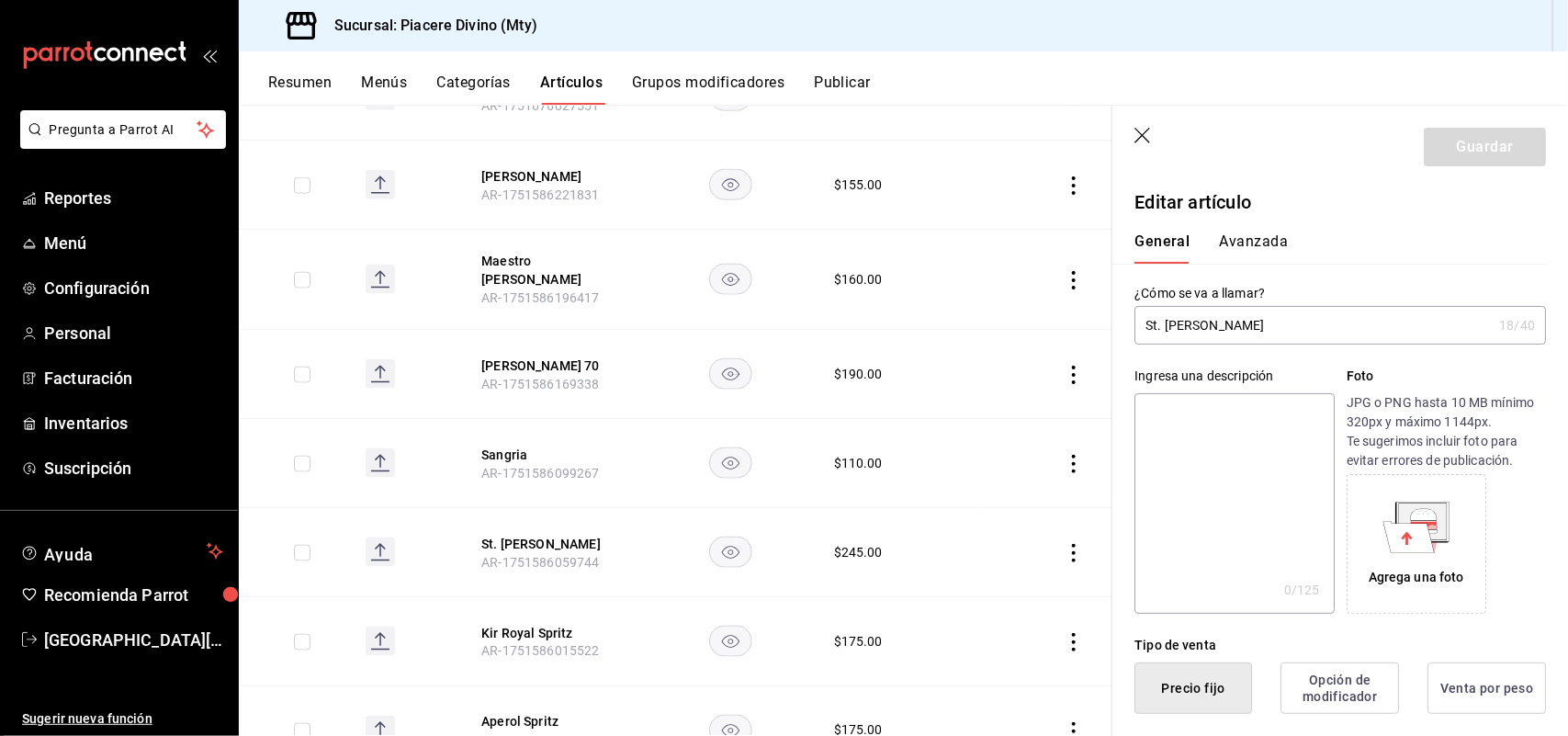 click on "St. [PERSON_NAME]" at bounding box center [1313, 325] 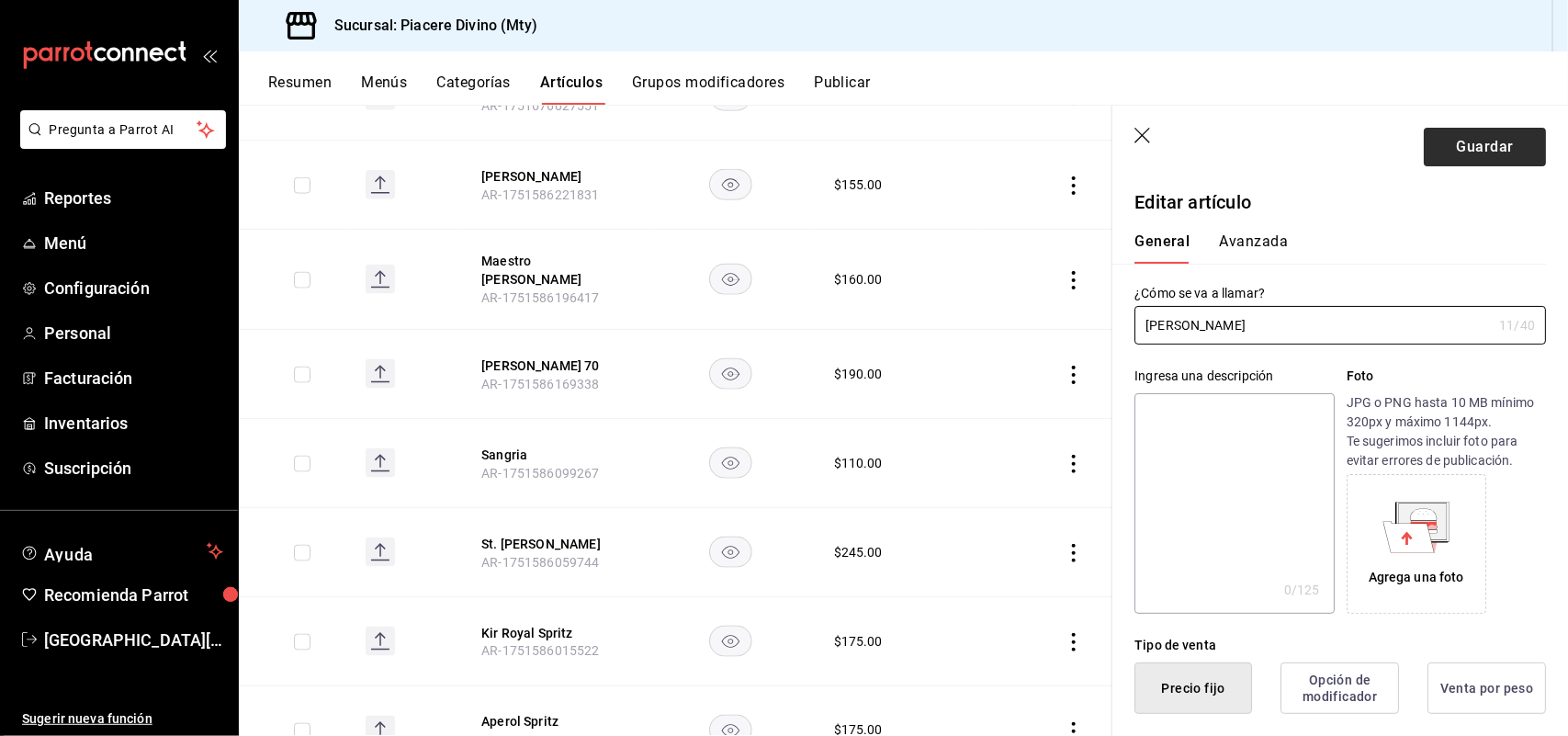type on "[PERSON_NAME]" 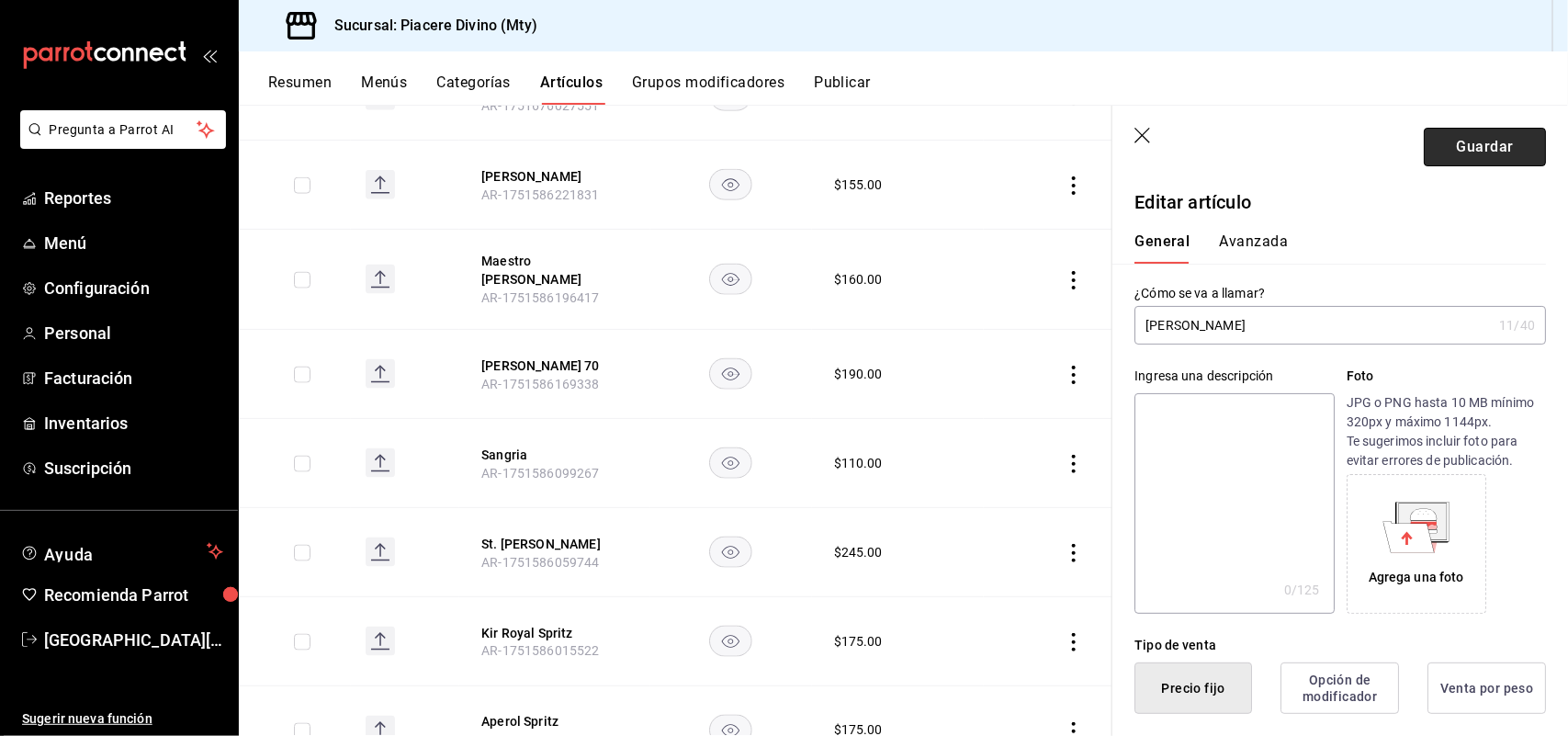 click on "Guardar" at bounding box center (1484, 147) 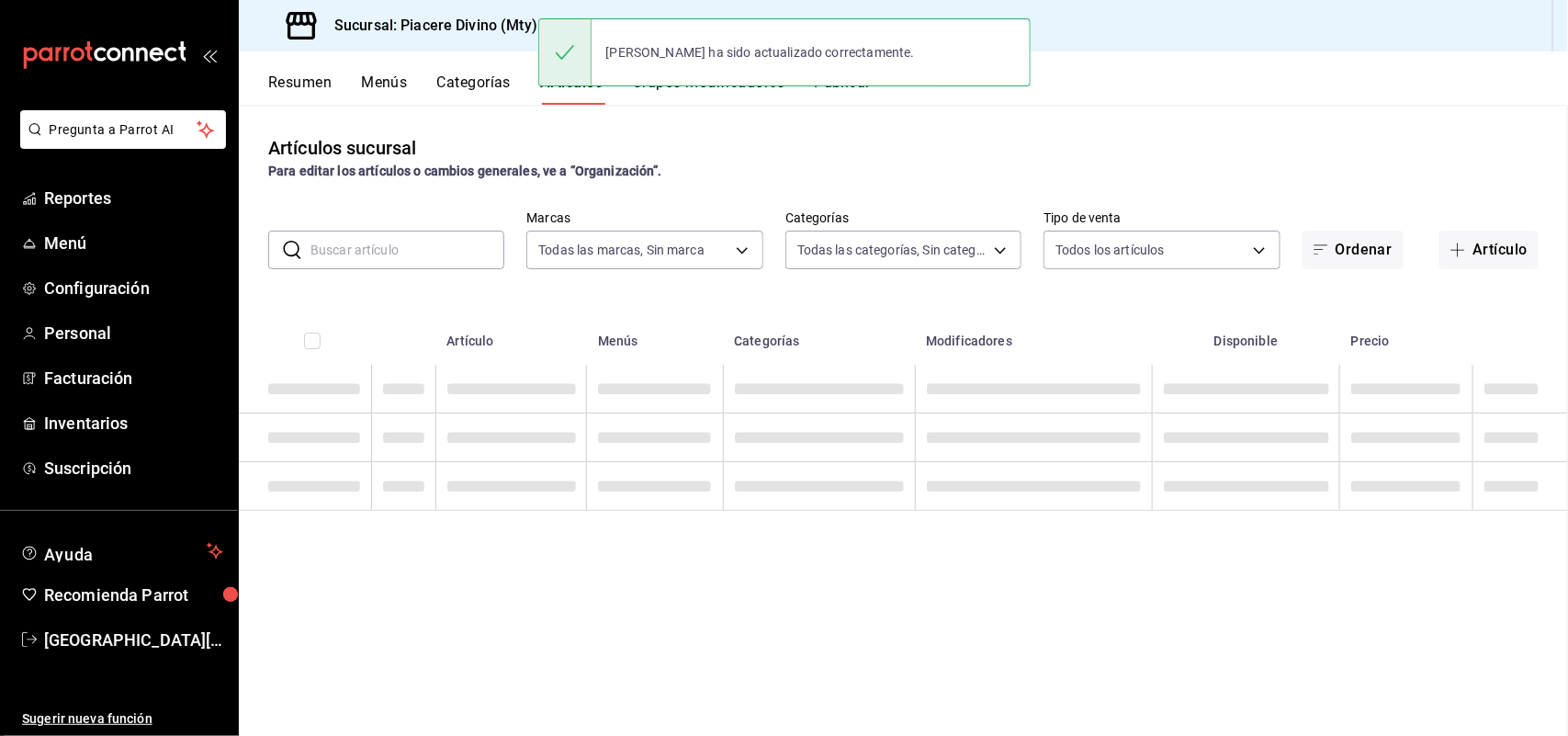 scroll, scrollTop: 0, scrollLeft: 0, axis: both 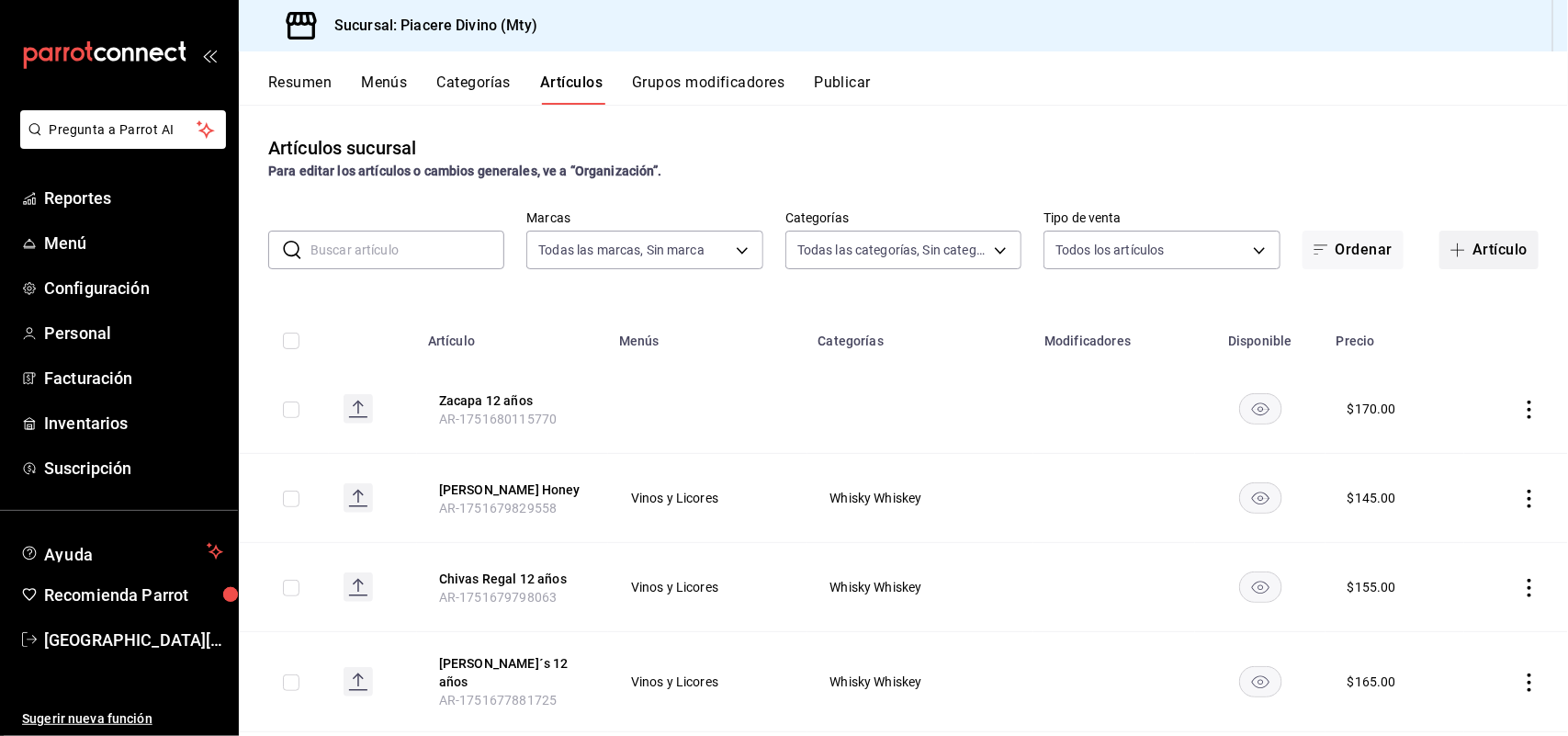 click on "Artículo" at bounding box center [1489, 250] 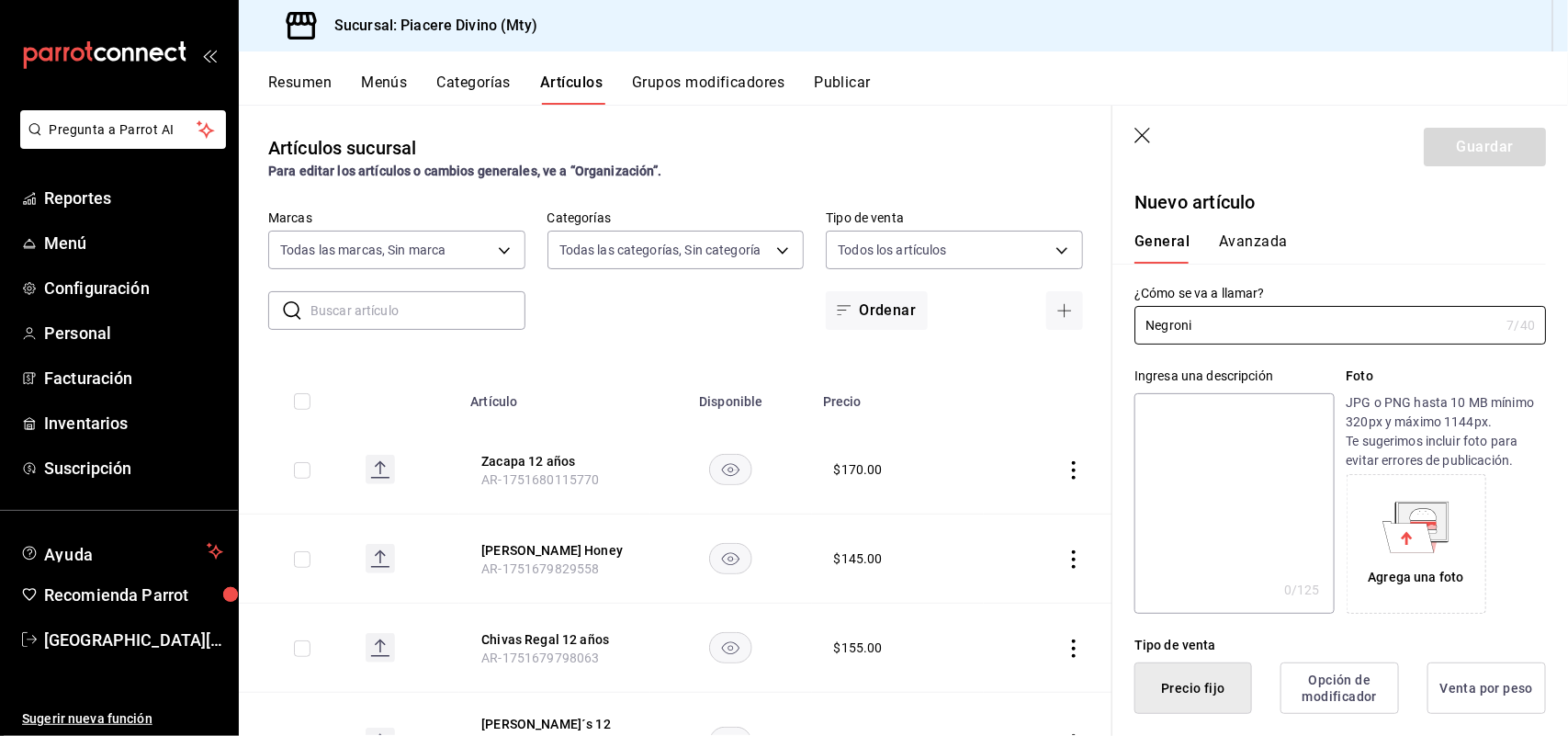 type on "Negroni" 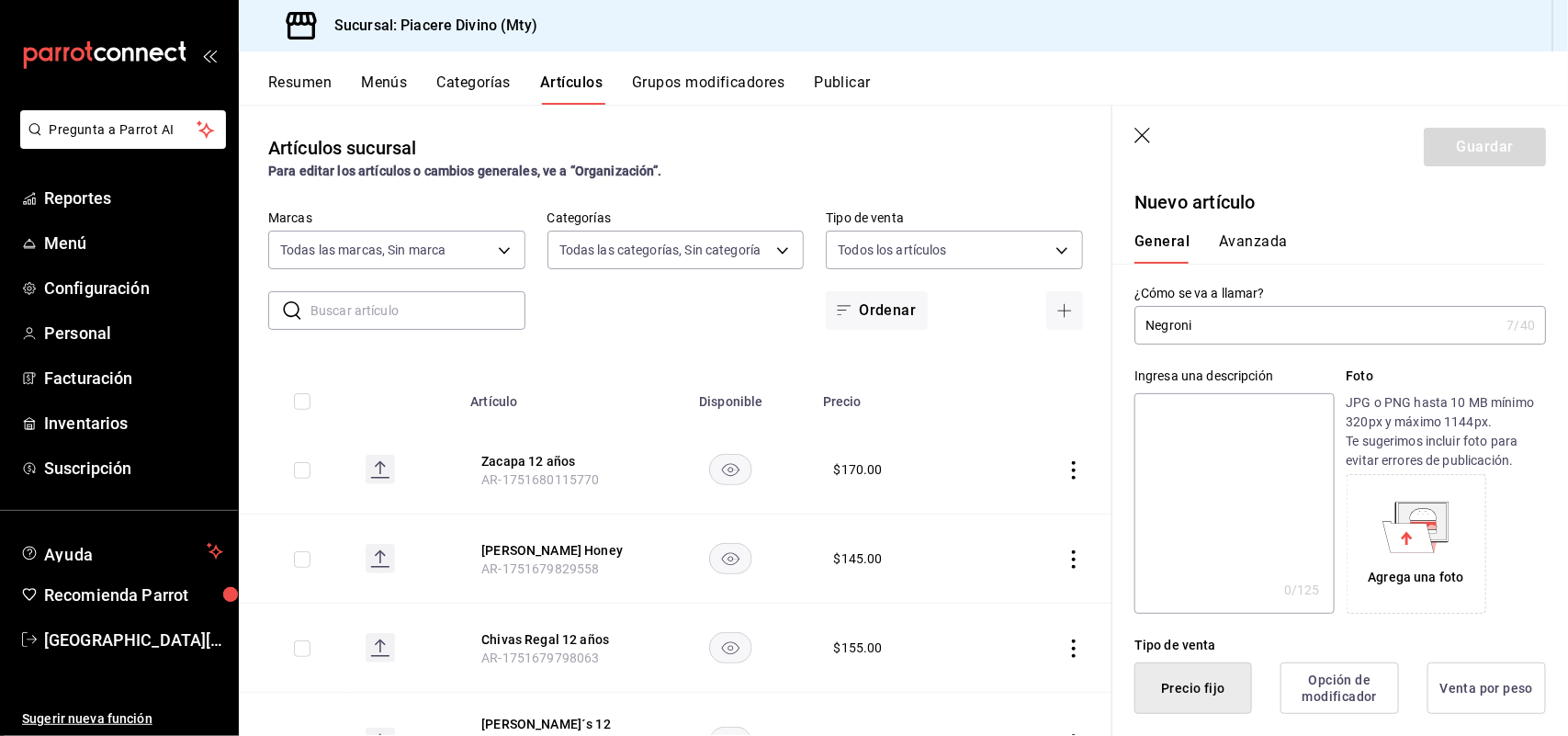 click on "General [PERSON_NAME]" at bounding box center (1329, 248) 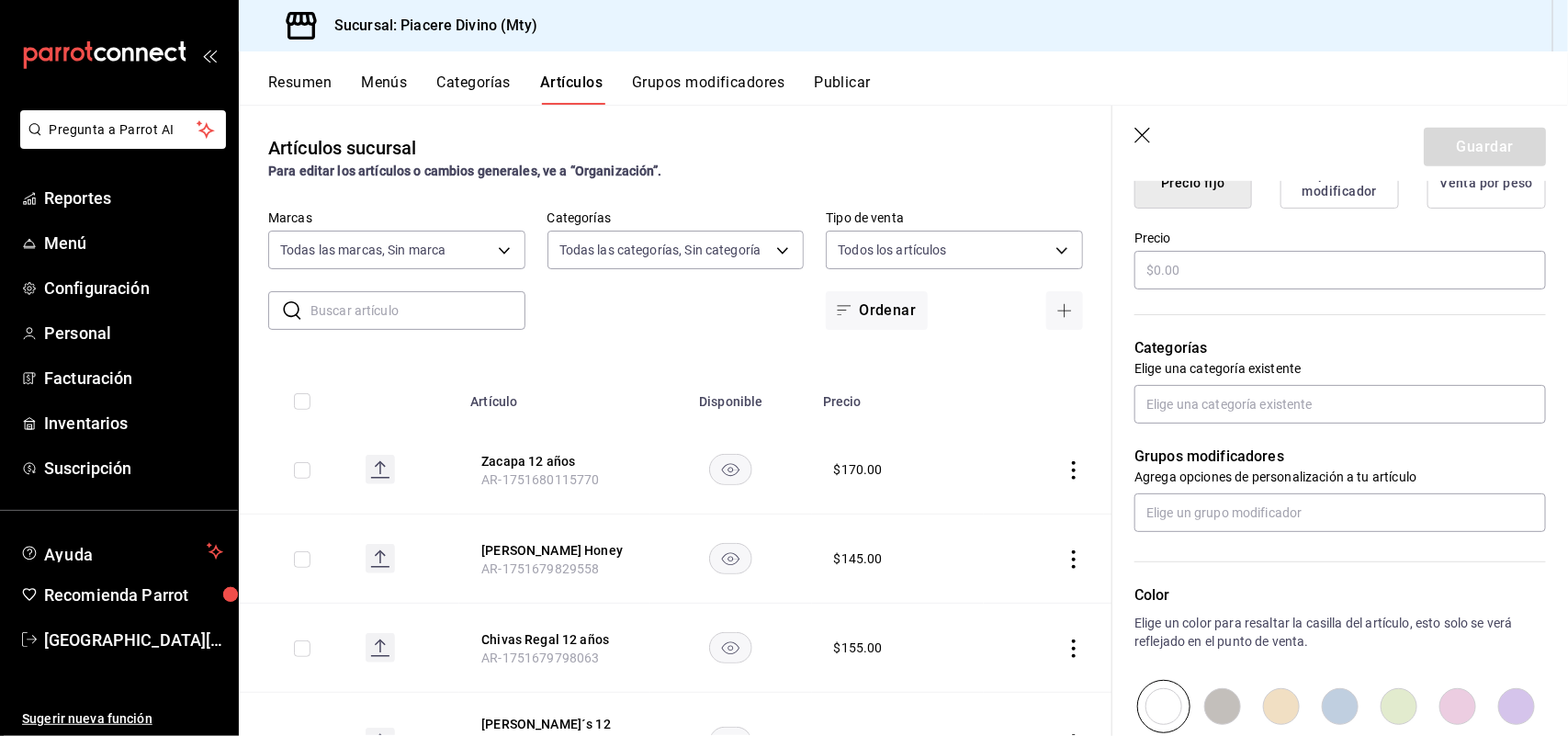 scroll, scrollTop: 551, scrollLeft: 0, axis: vertical 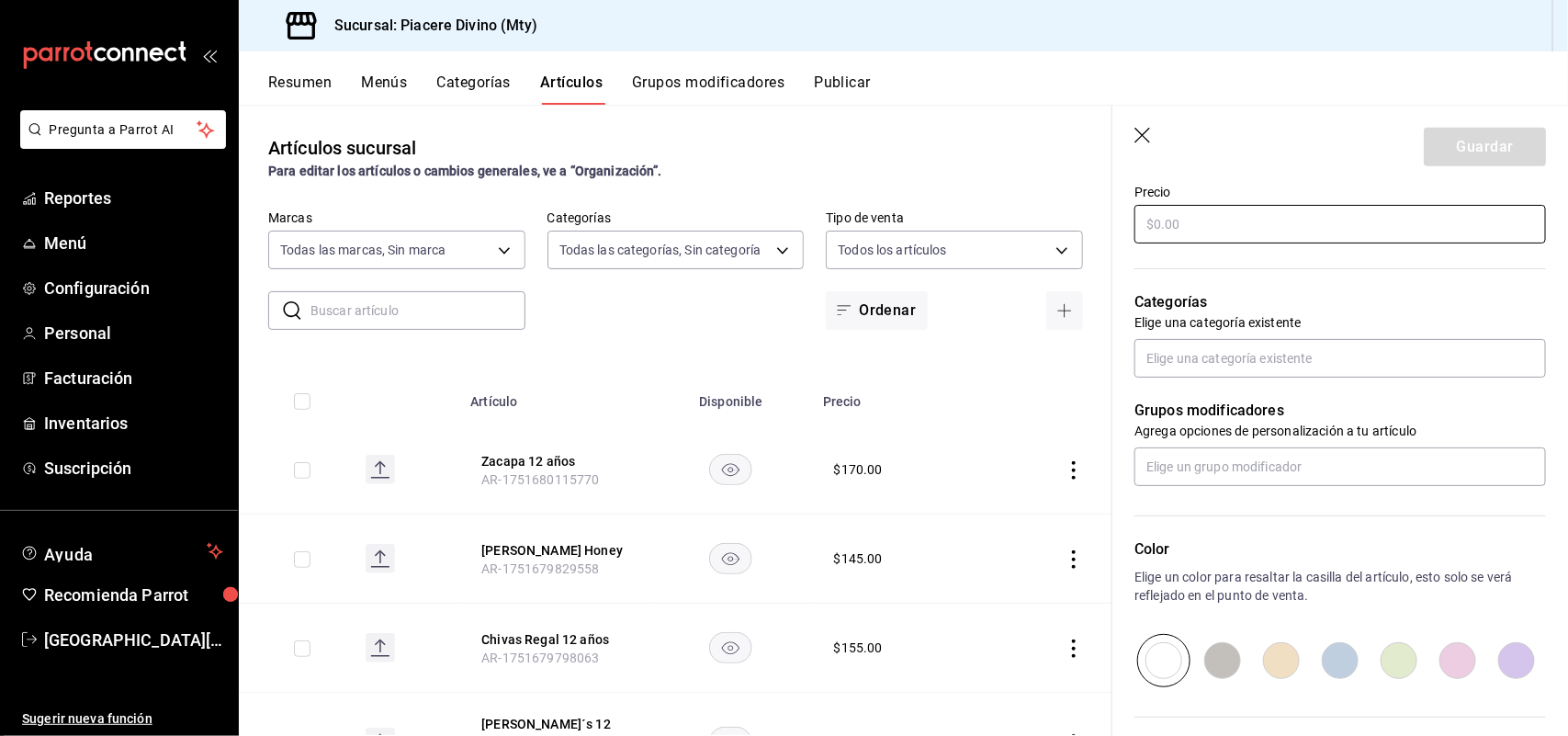 click at bounding box center [1340, 224] 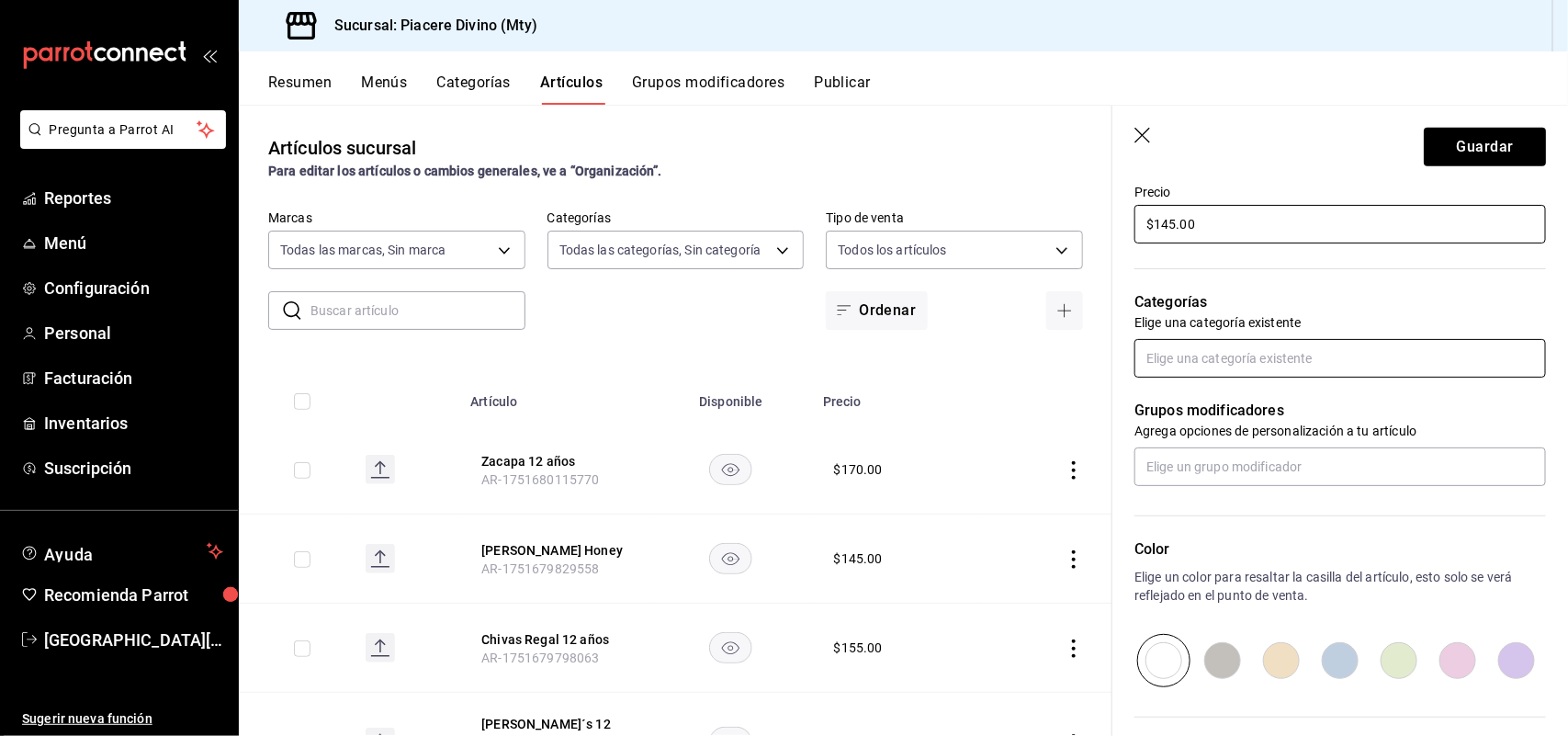 type on "$145.00" 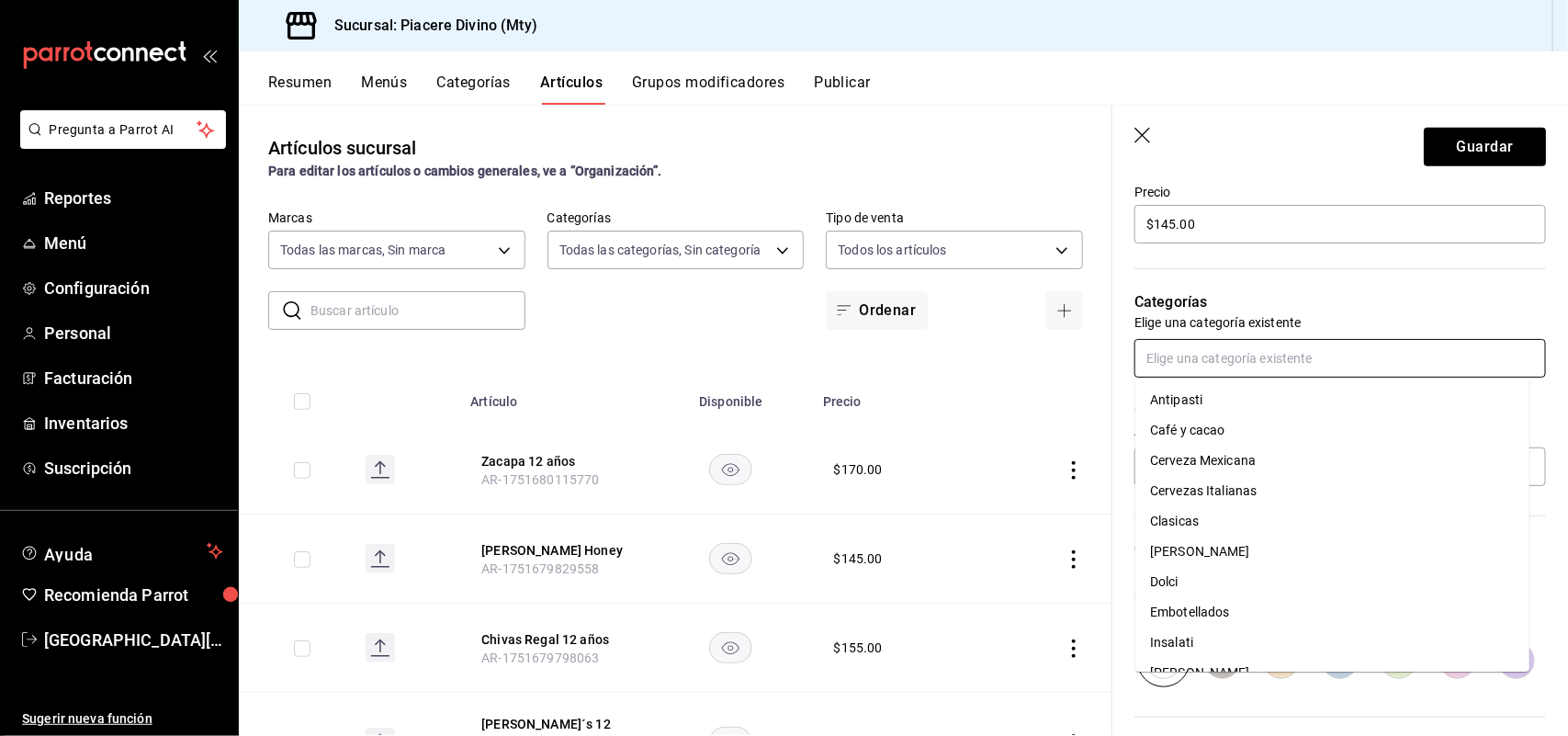click at bounding box center (1340, 358) 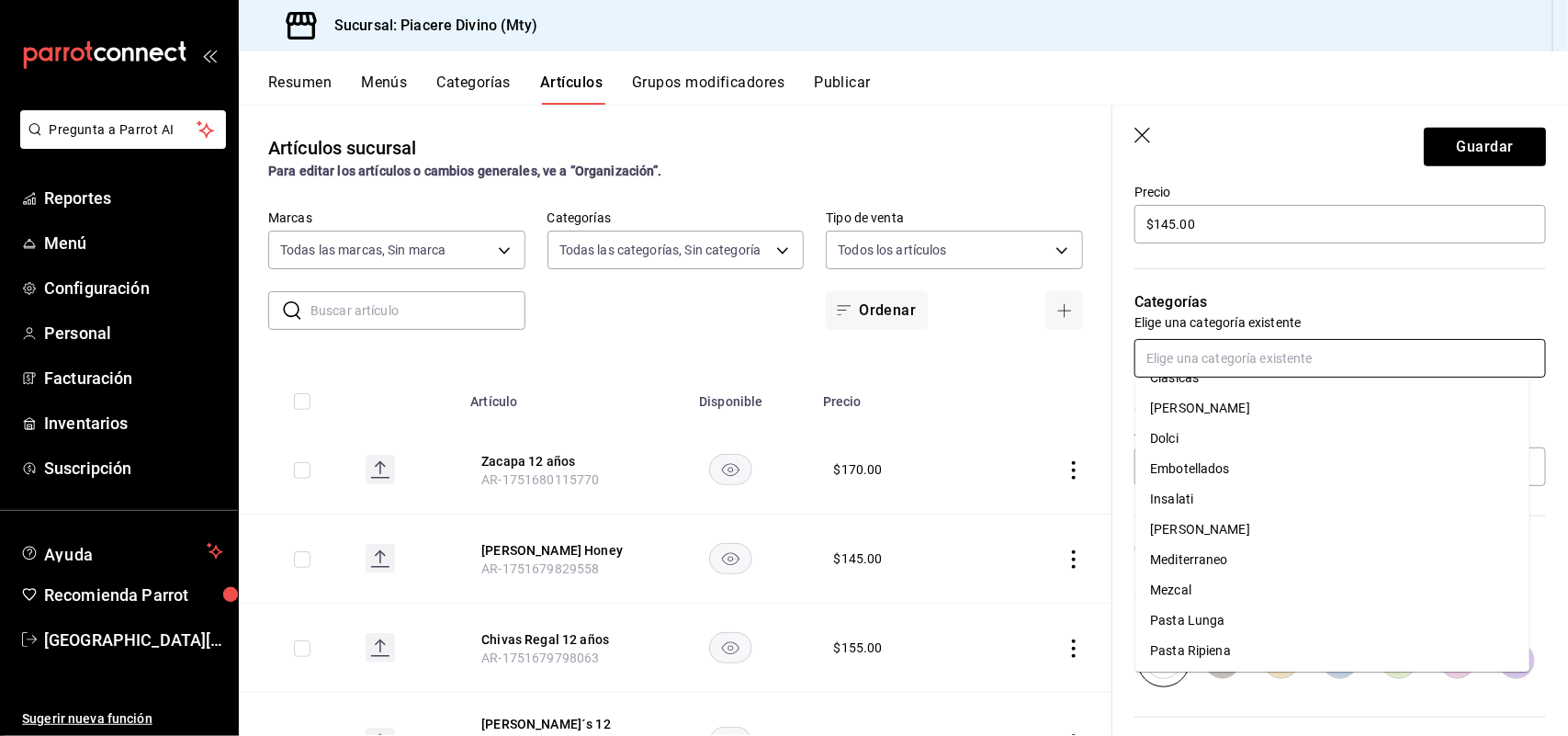 scroll, scrollTop: 148, scrollLeft: 0, axis: vertical 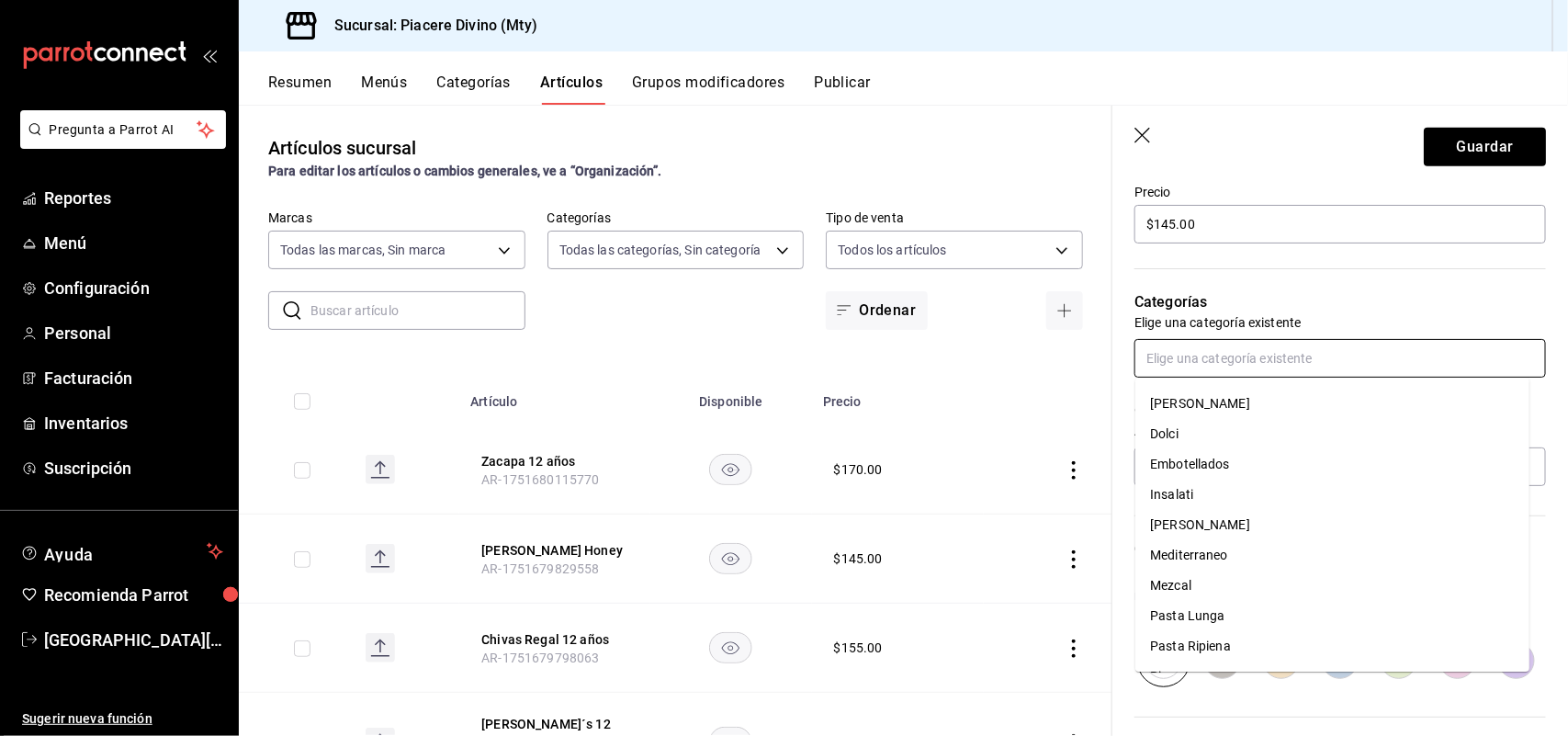 click on "Mediterraneo" at bounding box center [1332, 555] 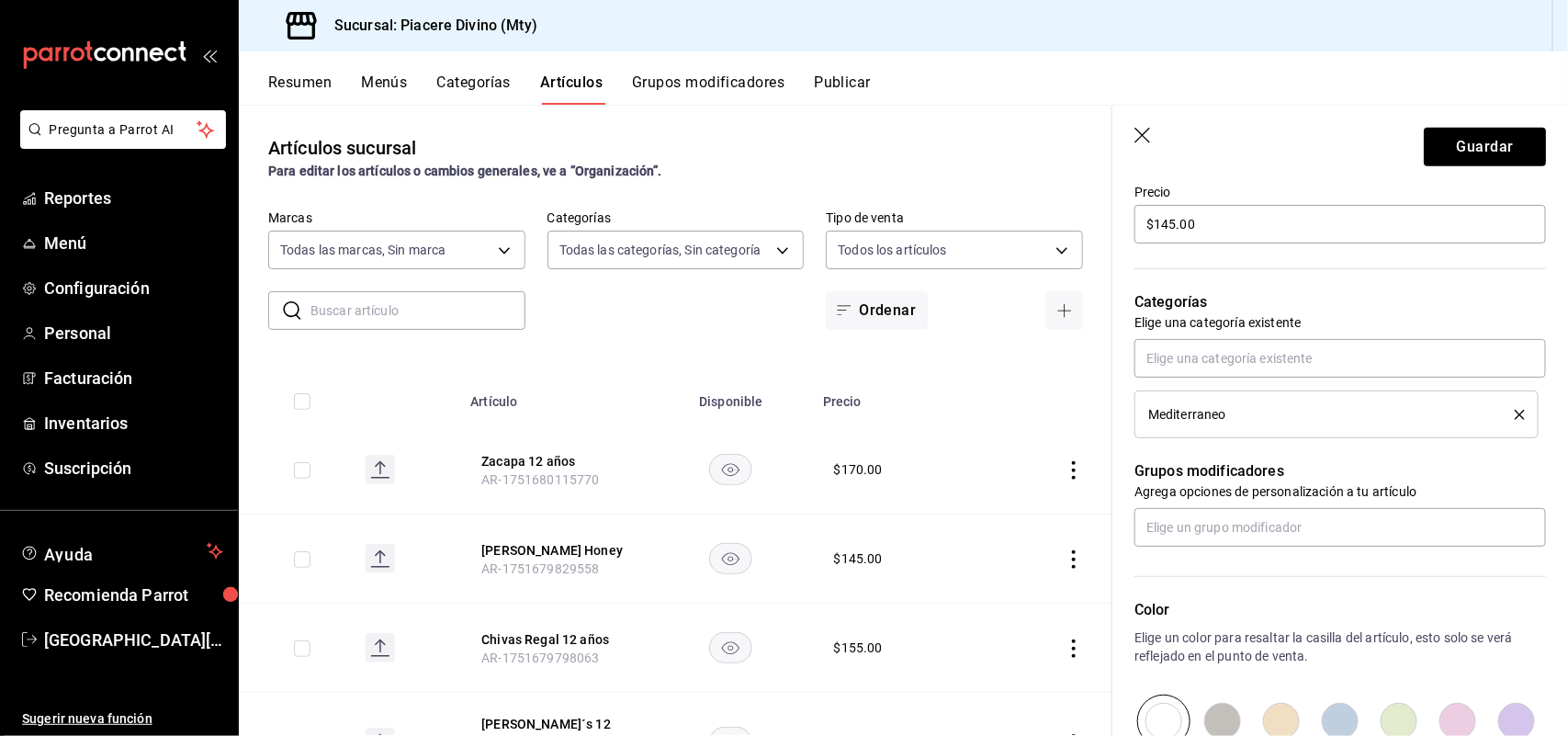 click on "Color Elige un color para resaltar la casilla del artículo, esto solo se verá reflejado en el punto de venta." at bounding box center (1329, 647) 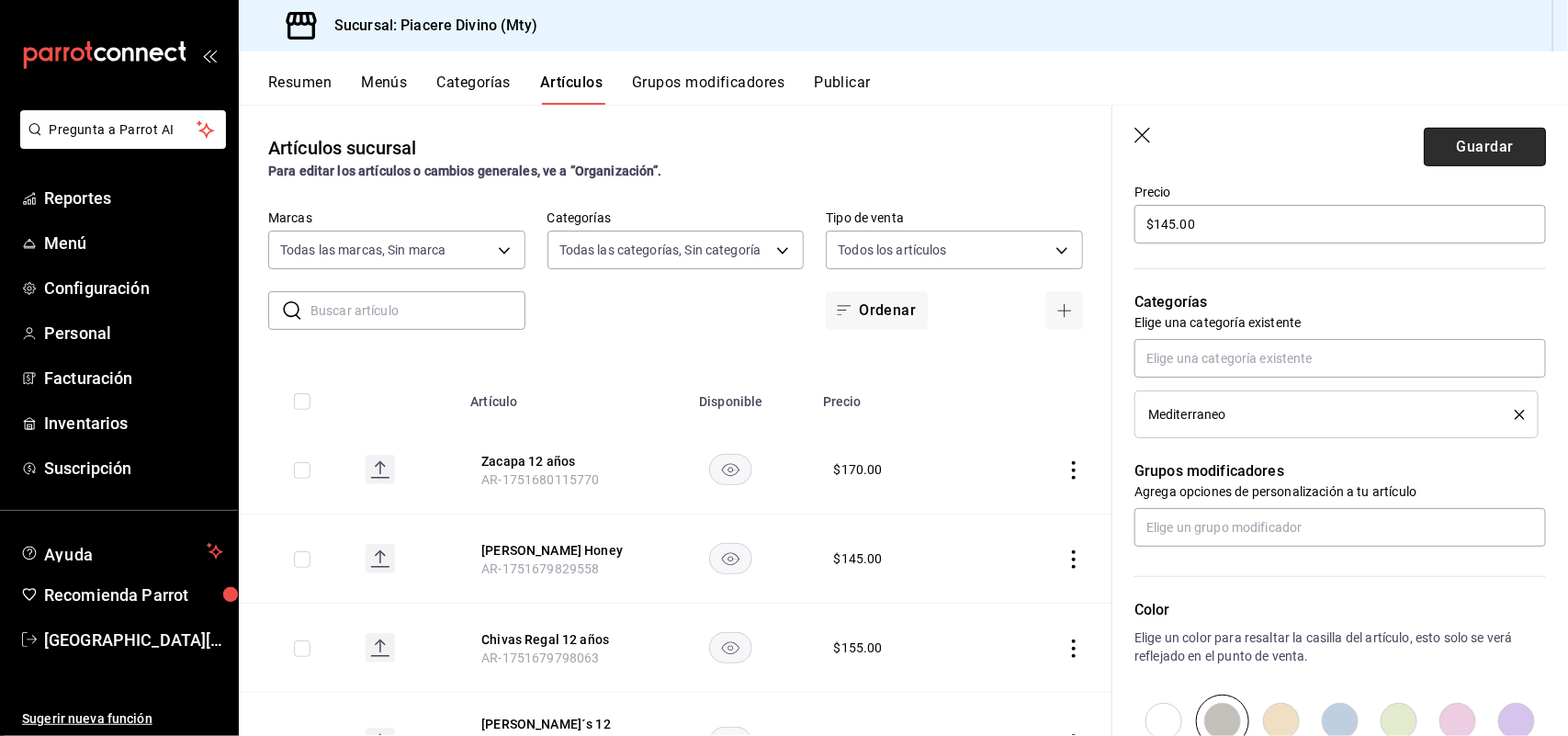 click on "Guardar" at bounding box center [1484, 147] 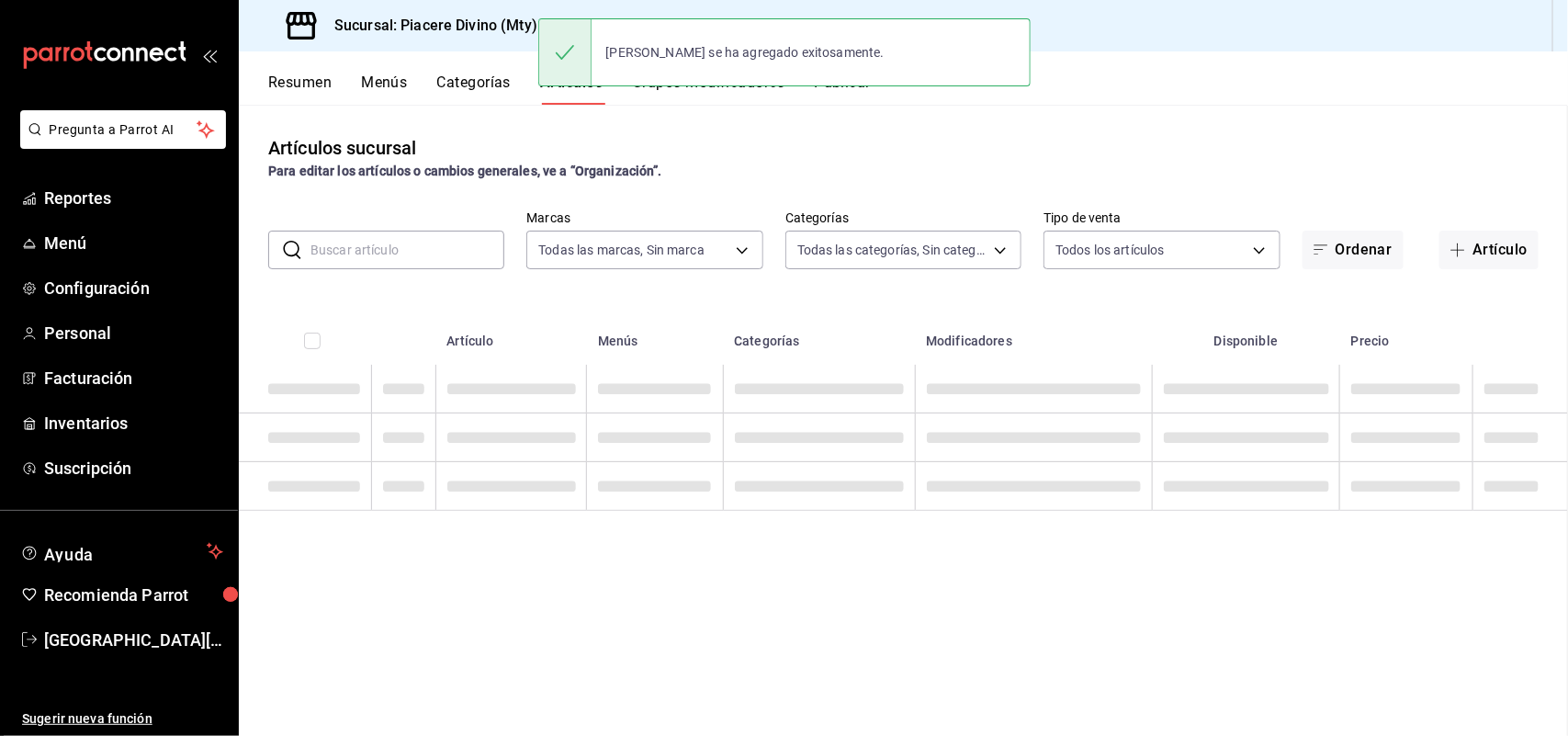 scroll, scrollTop: 0, scrollLeft: 0, axis: both 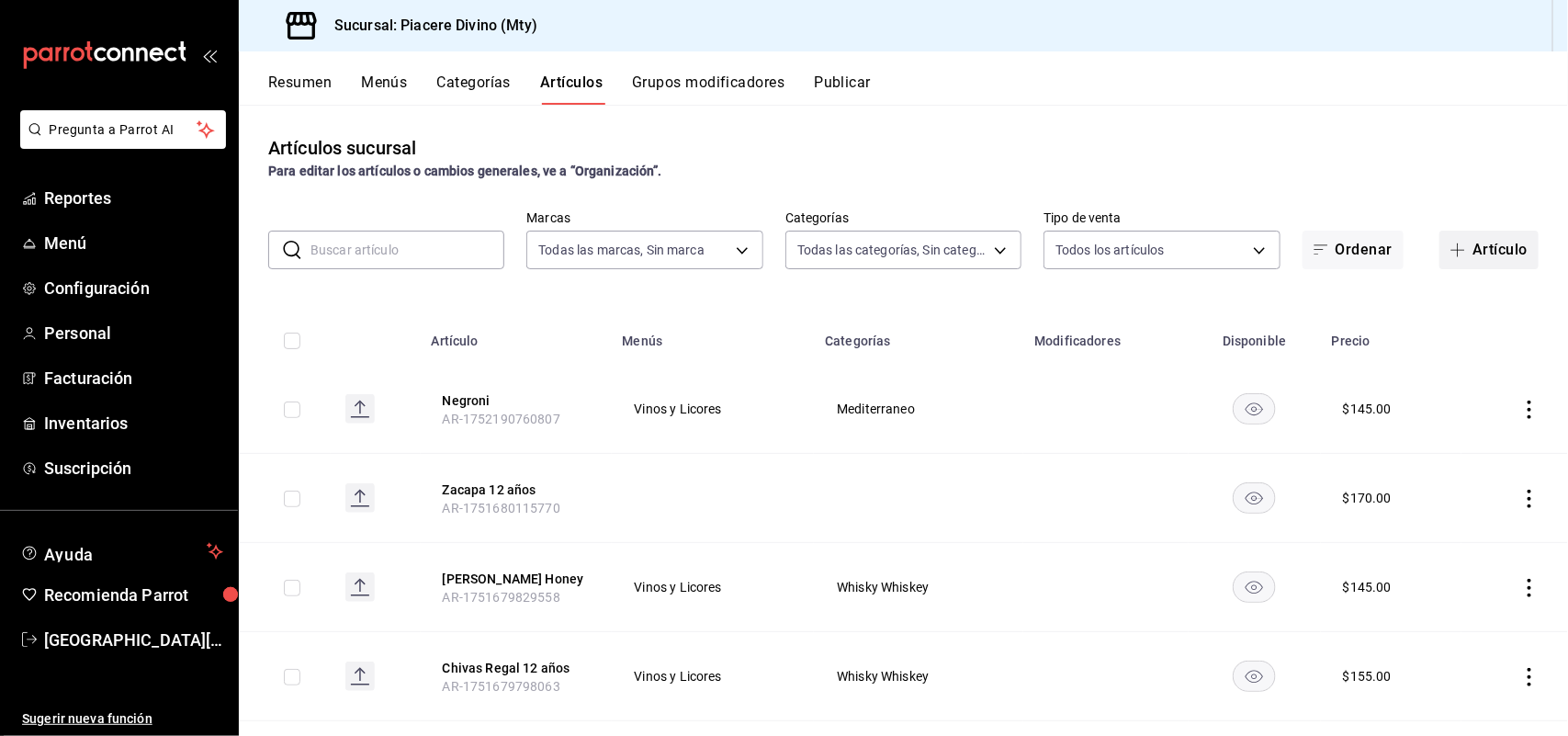 click 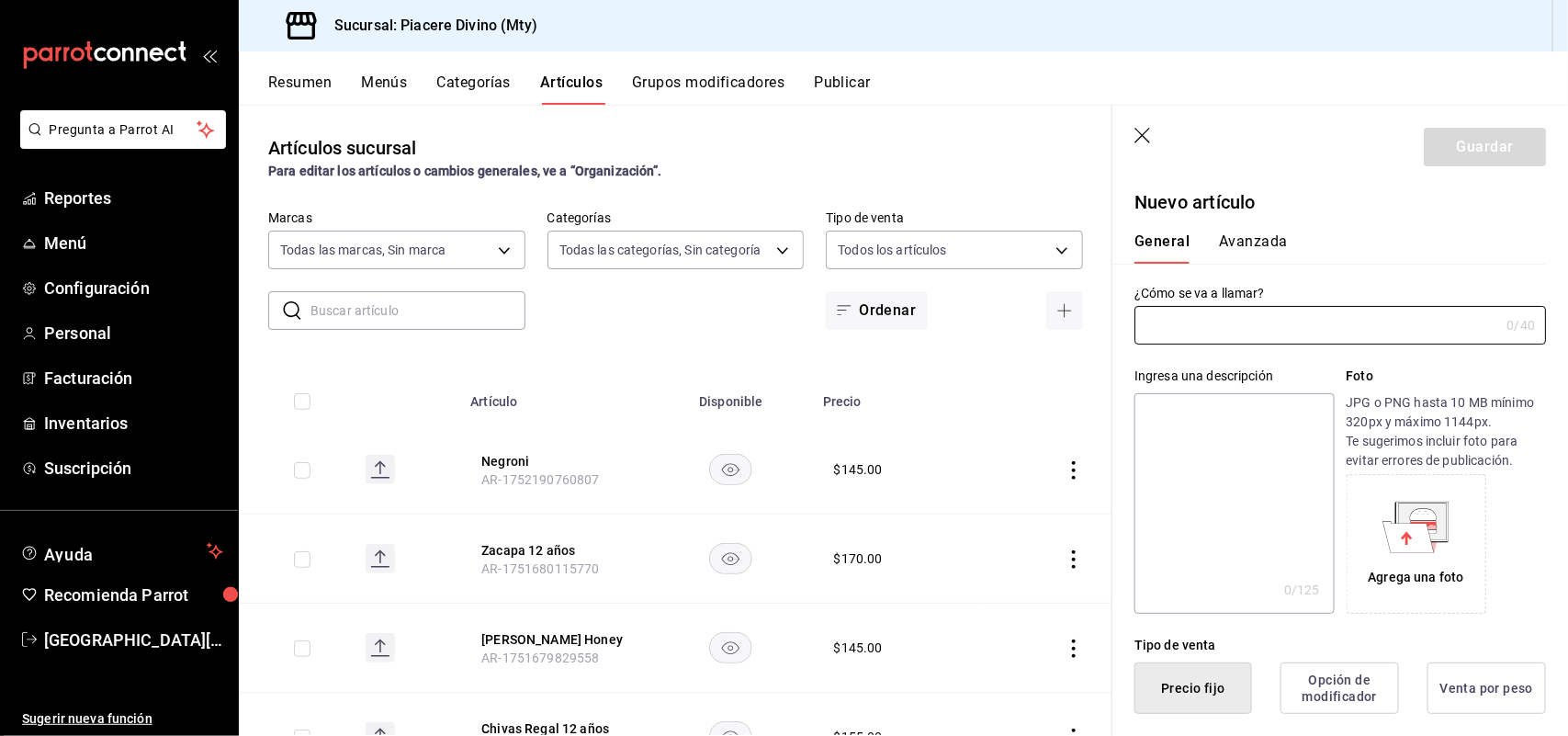 type on "AR-1752190873001" 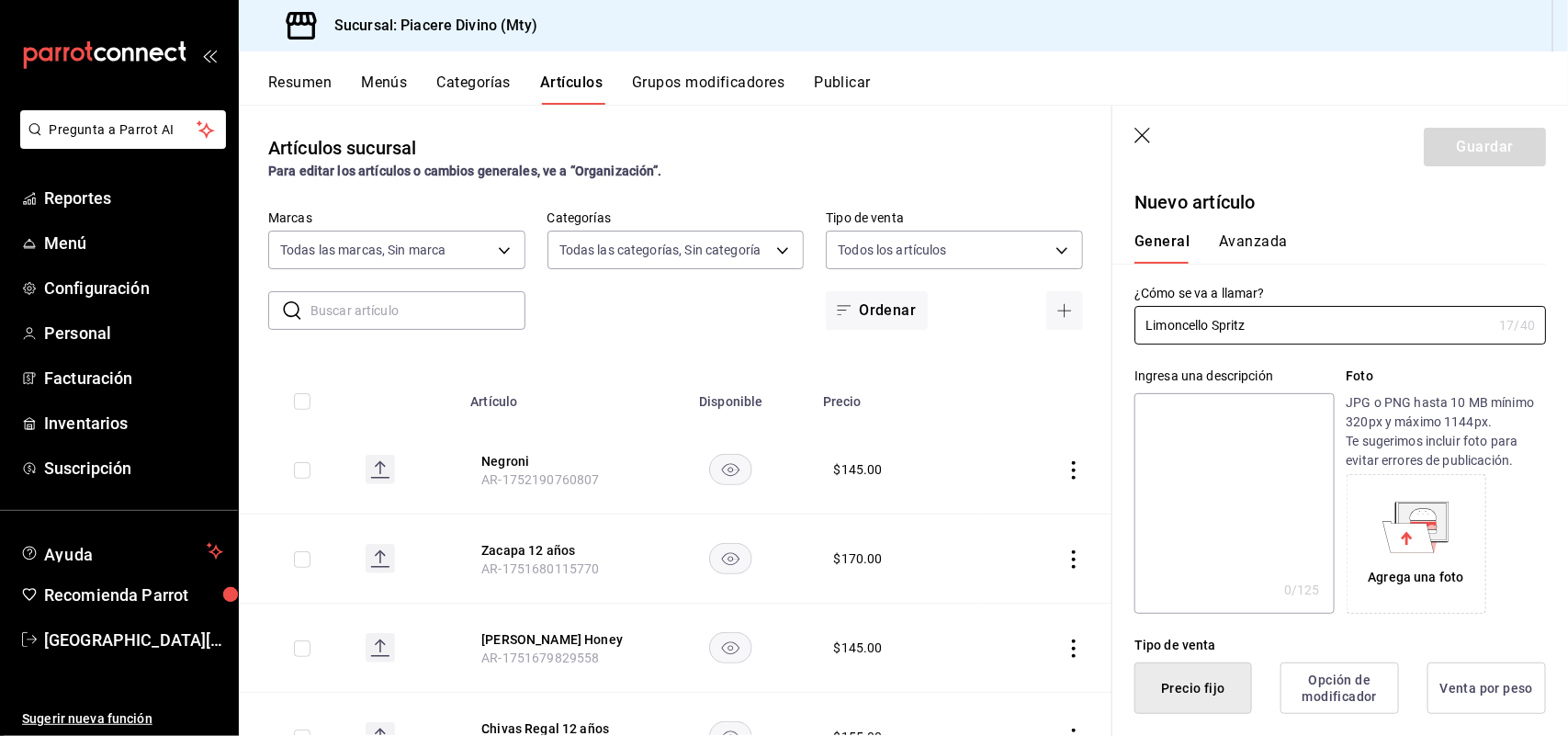 type on "Limoncello Spritz" 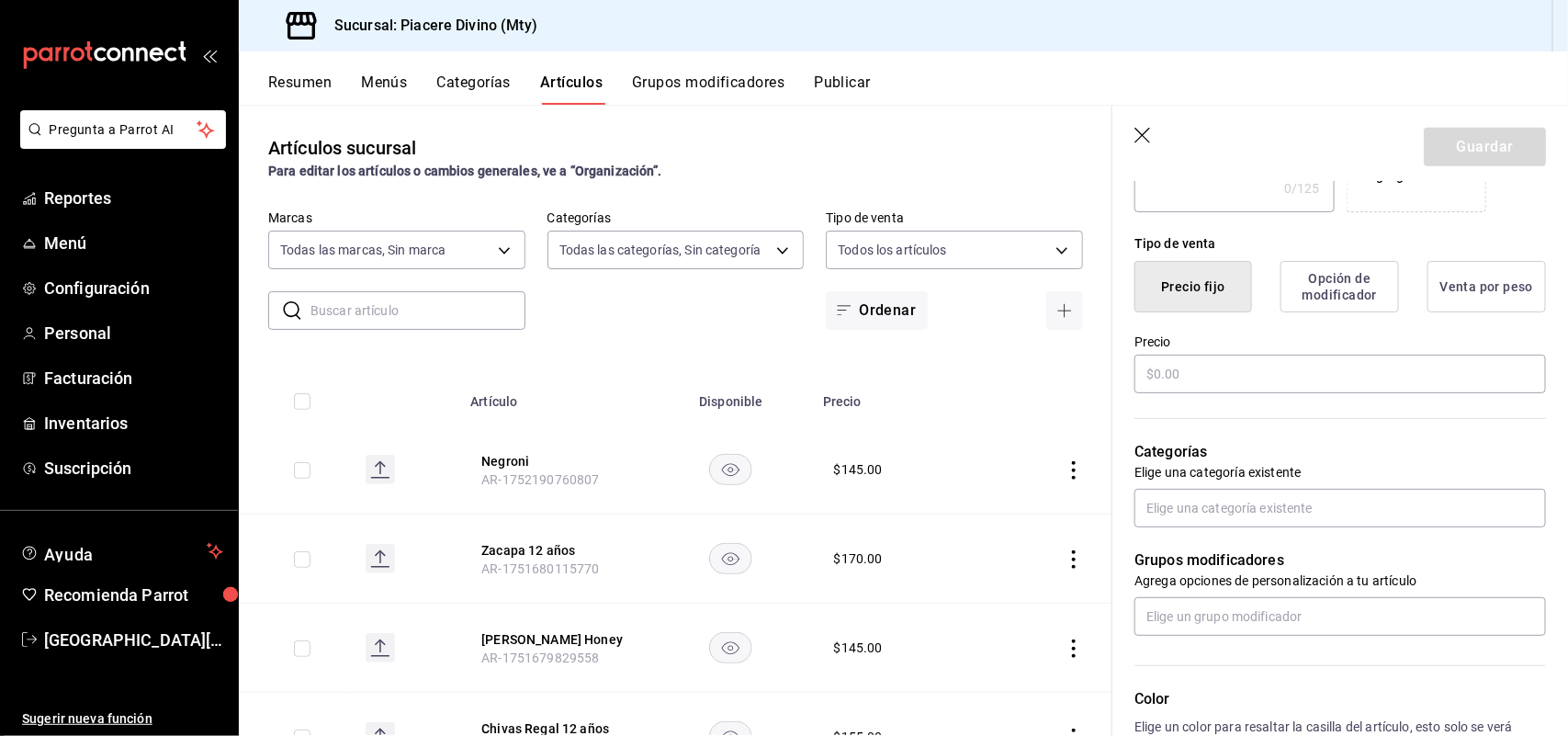 scroll, scrollTop: 551, scrollLeft: 0, axis: vertical 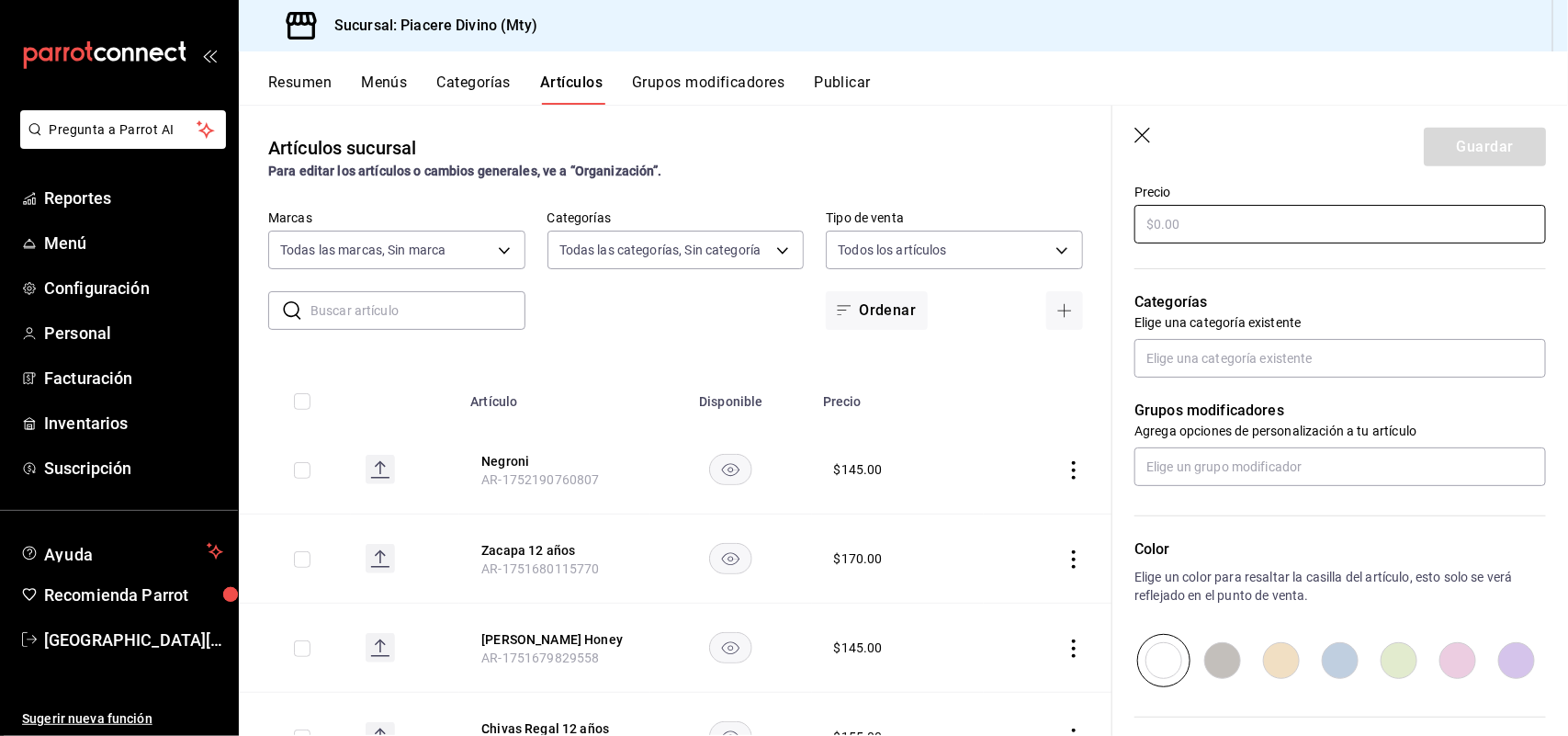click at bounding box center (1340, 224) 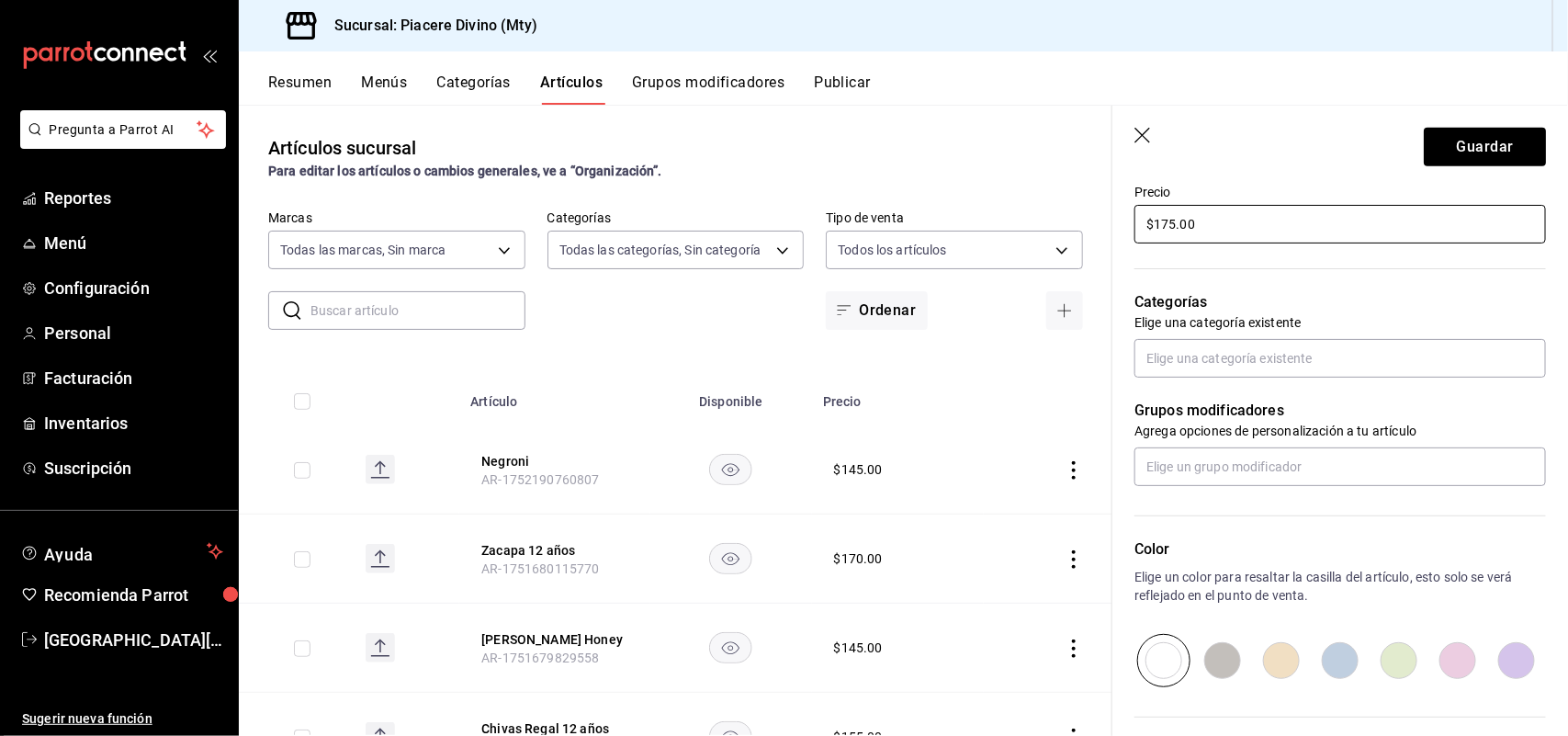 type on "$175.00" 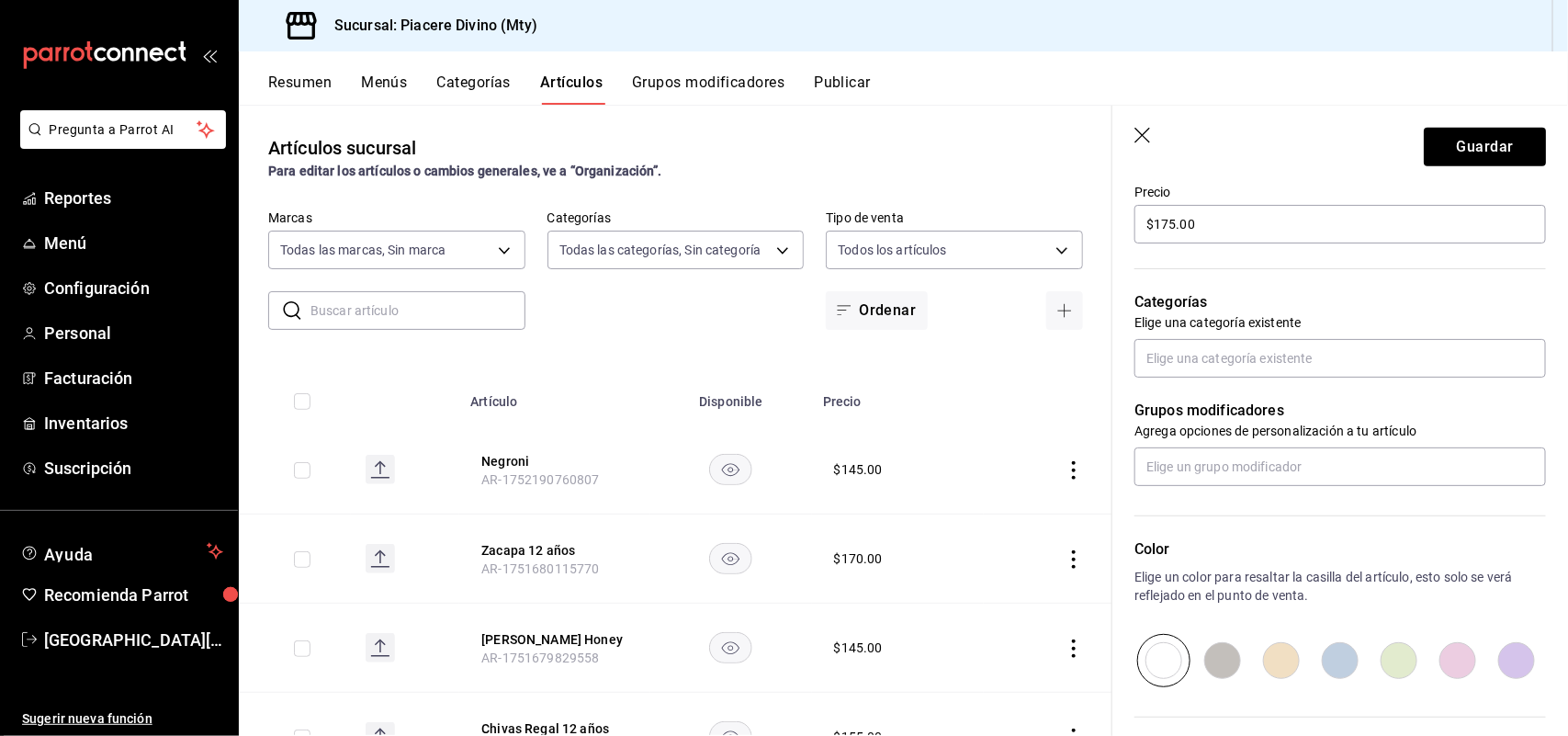 click on "Categorías Elige una categoría existente" at bounding box center (1329, 311) 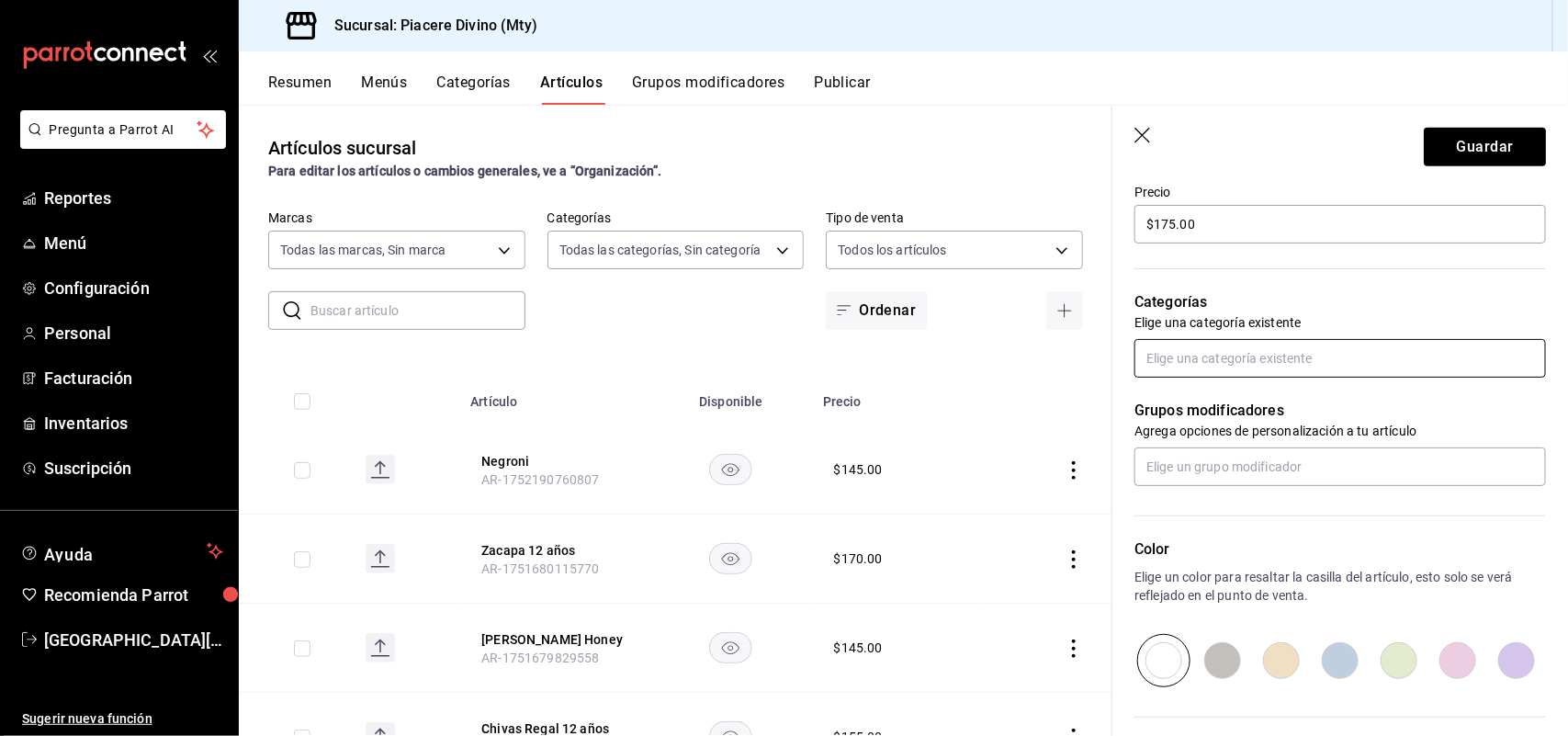 click at bounding box center (1340, 358) 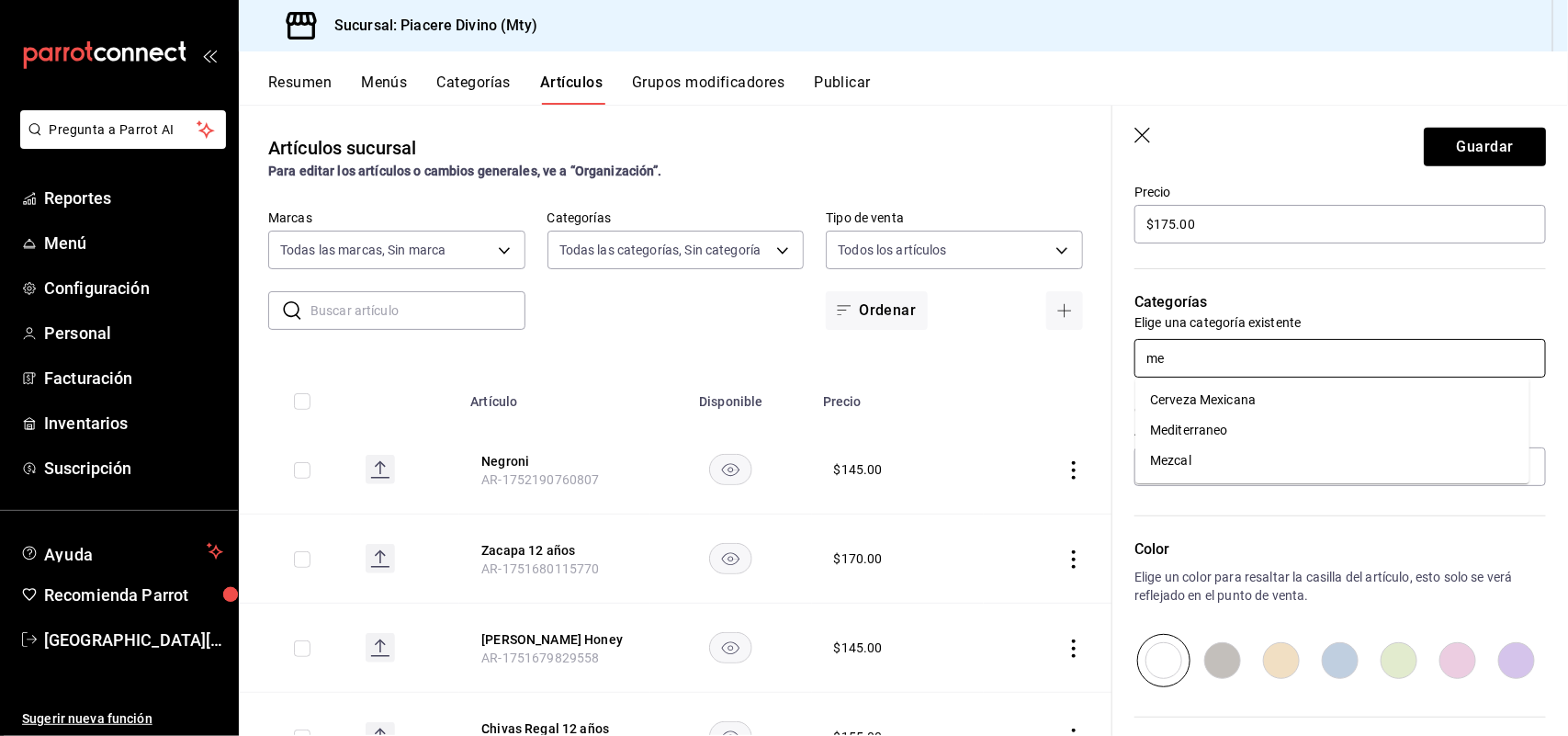 type on "med" 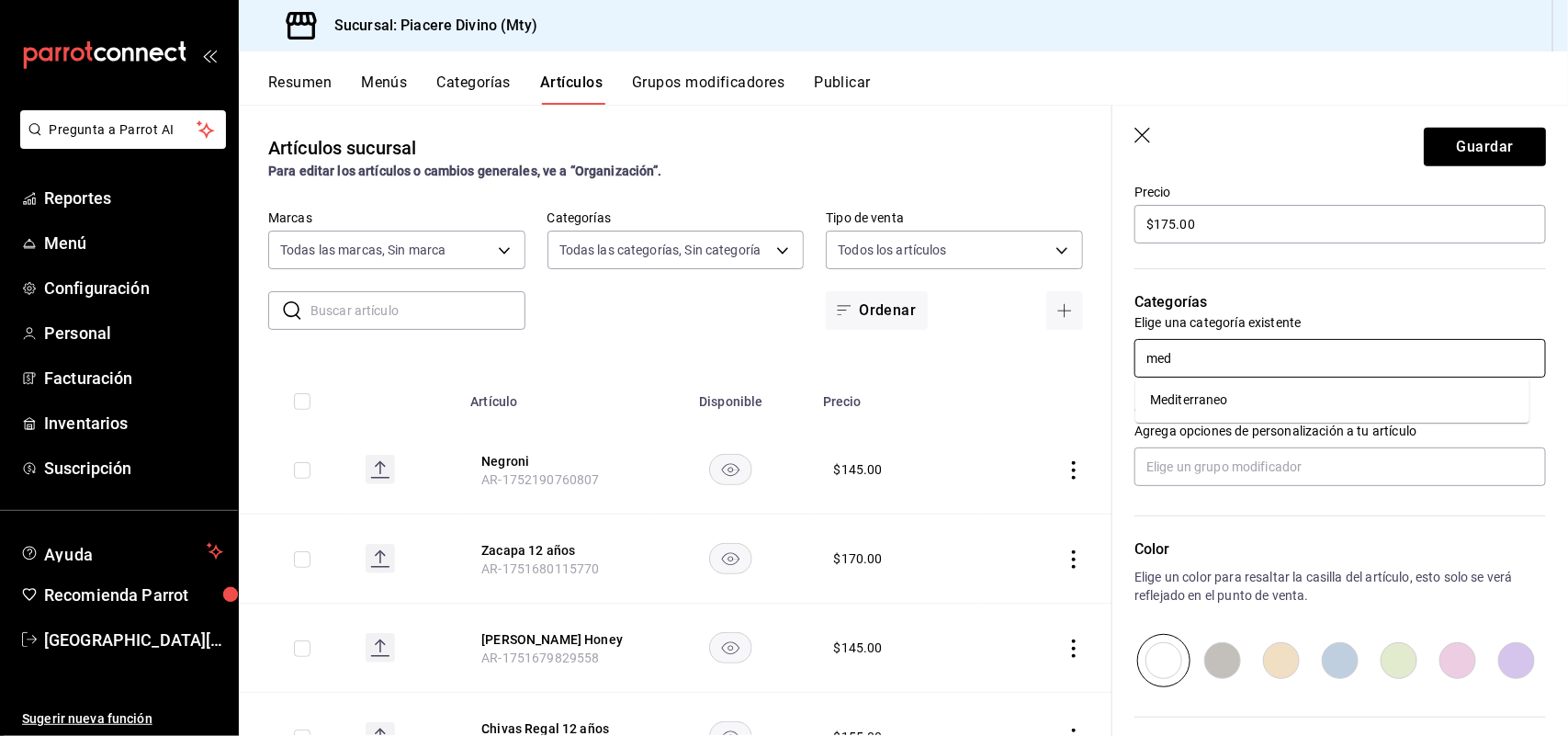 click on "Mediterraneo" at bounding box center (1332, 400) 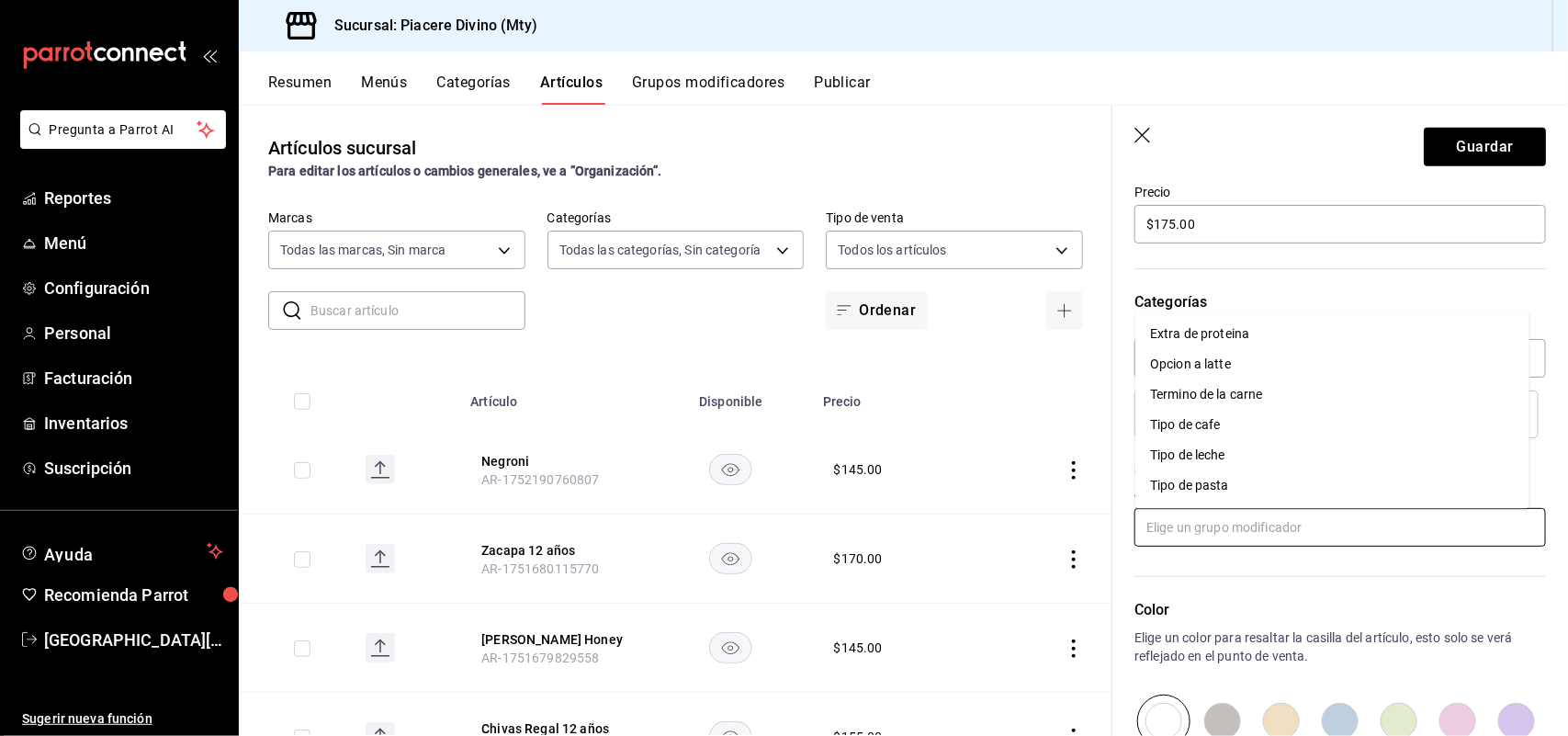 click at bounding box center [1340, 527] 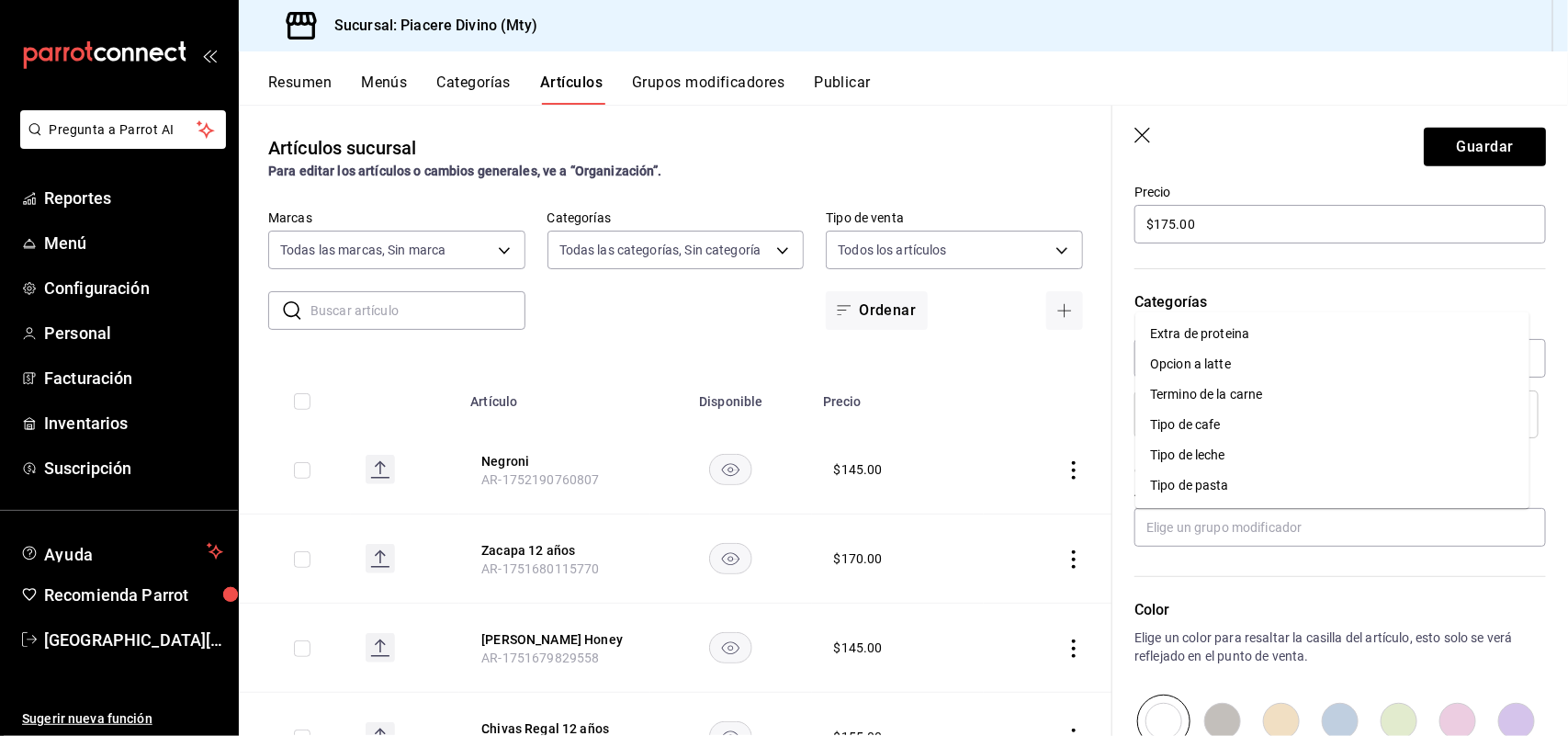 click on "Color Elige un color para resaltar la casilla del artículo, esto solo se verá reflejado en el punto de venta." at bounding box center (1329, 647) 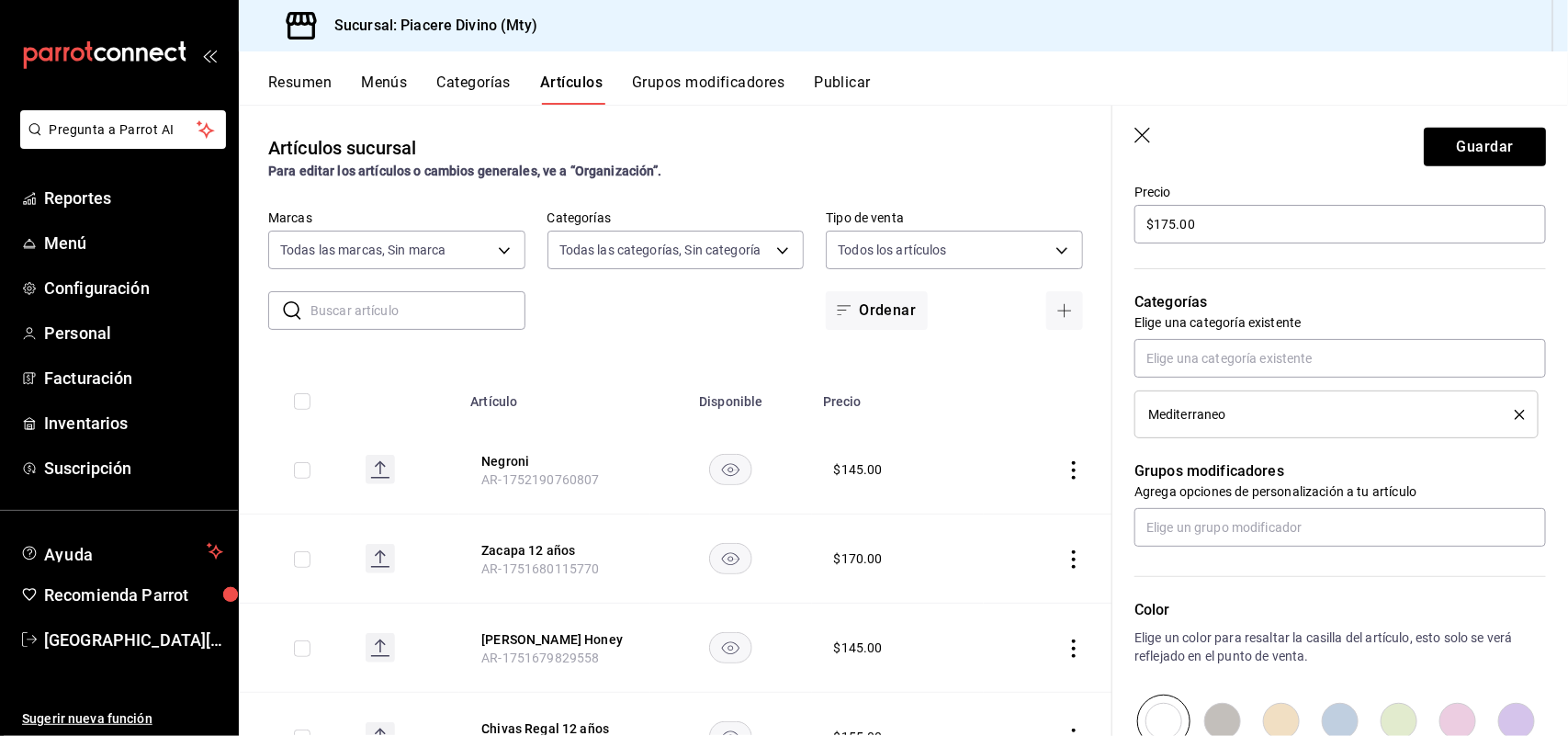 click at bounding box center (1223, 721) 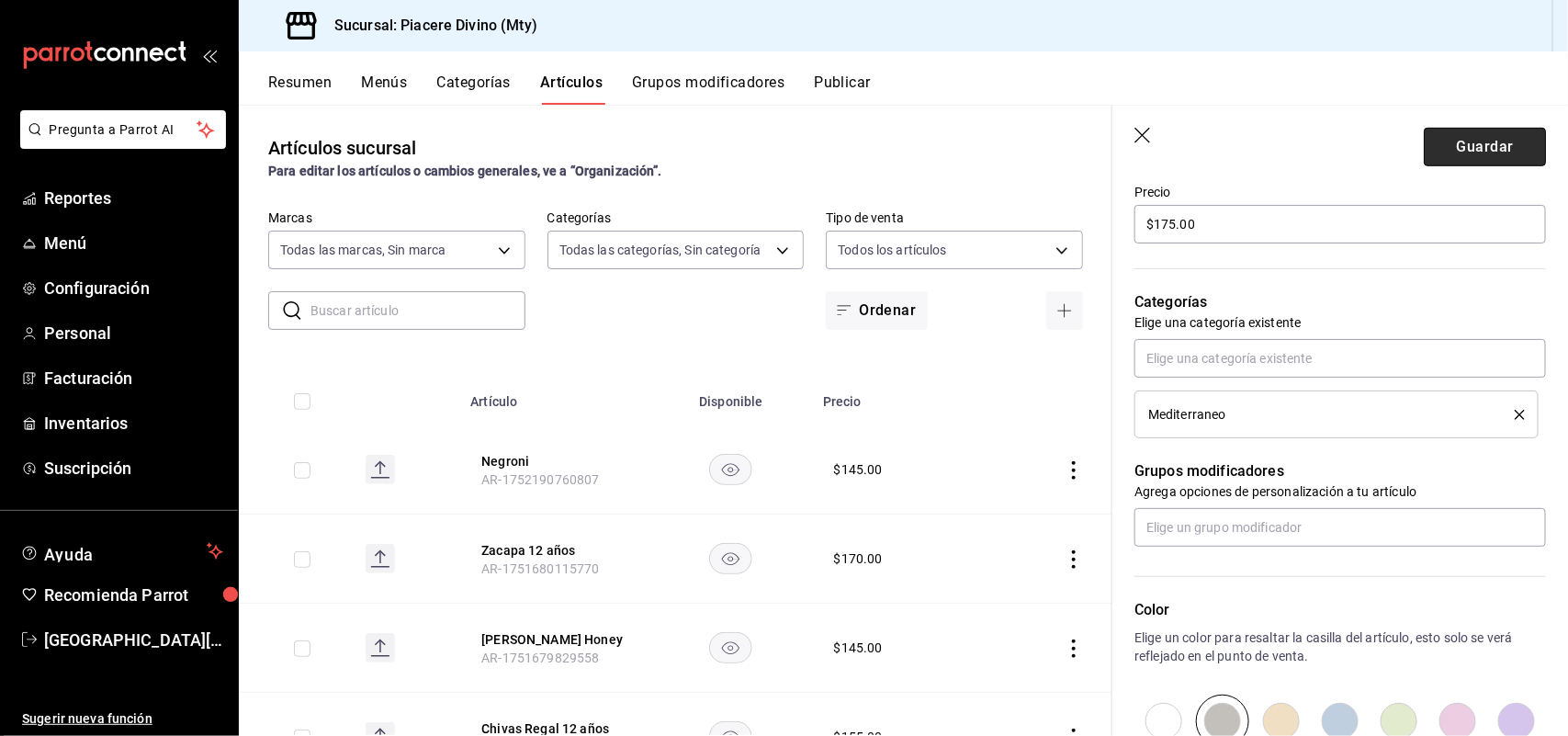 click on "Guardar" at bounding box center (1484, 147) 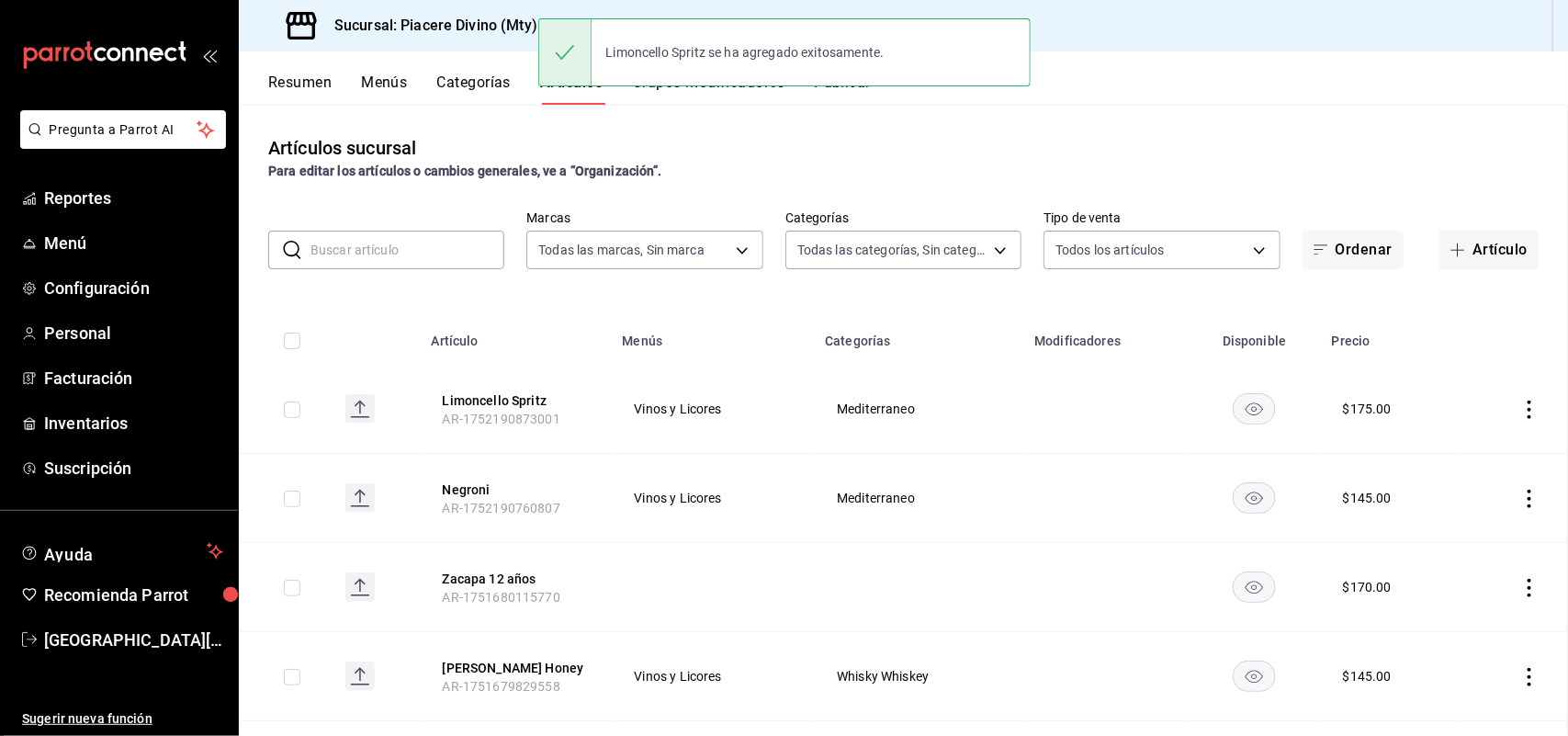scroll, scrollTop: 0, scrollLeft: 0, axis: both 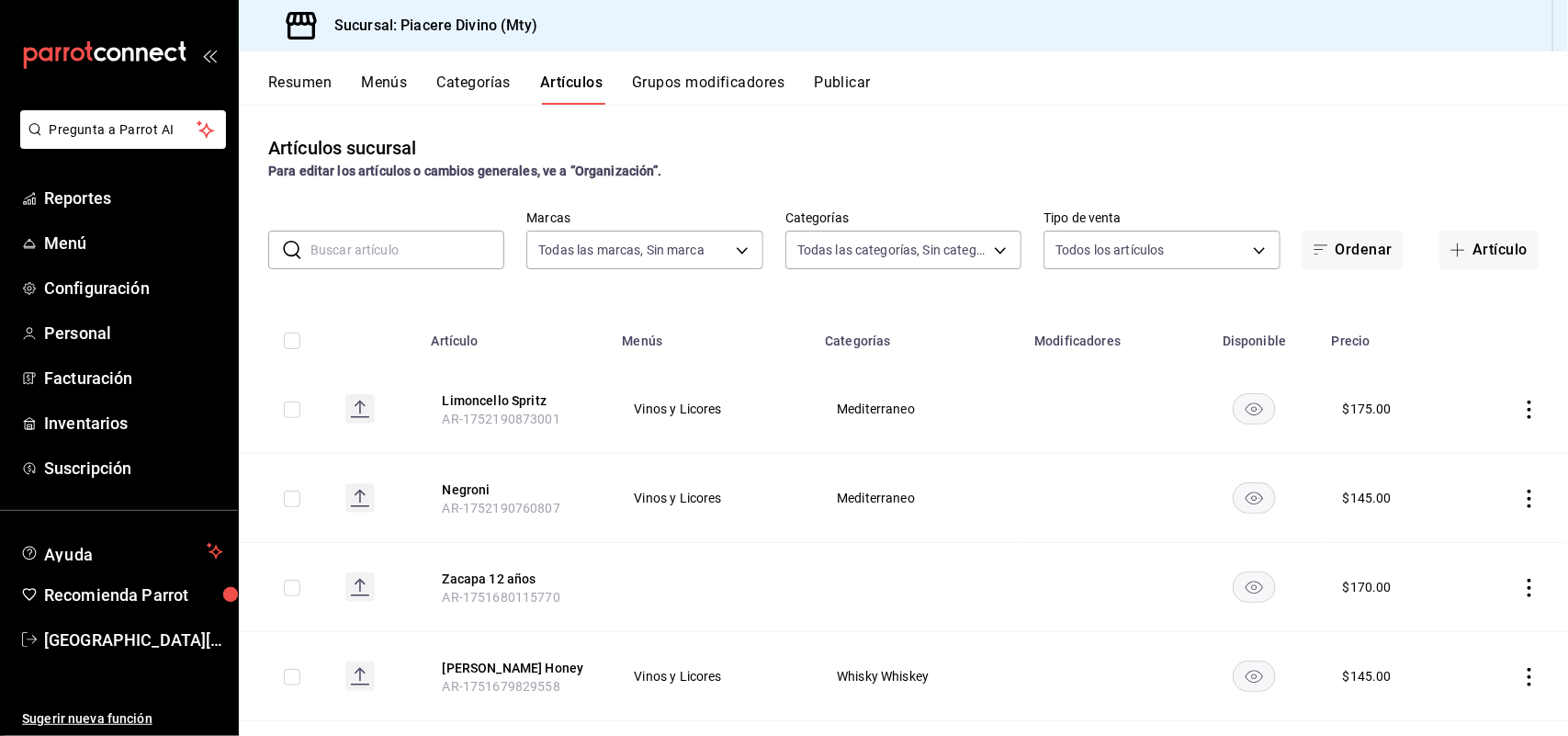 click on "Categorías" at bounding box center (474, 89) 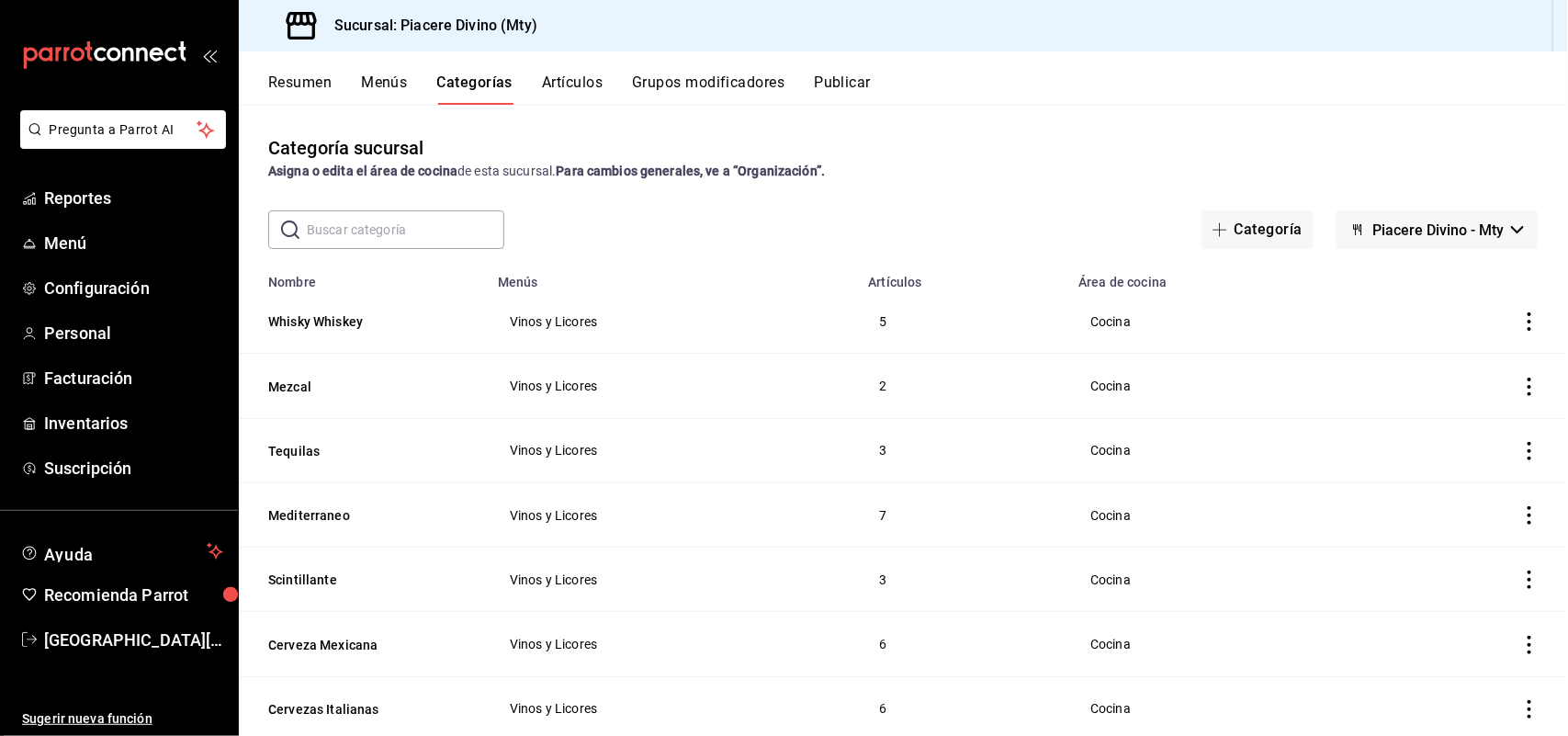 click at bounding box center (405, 230) 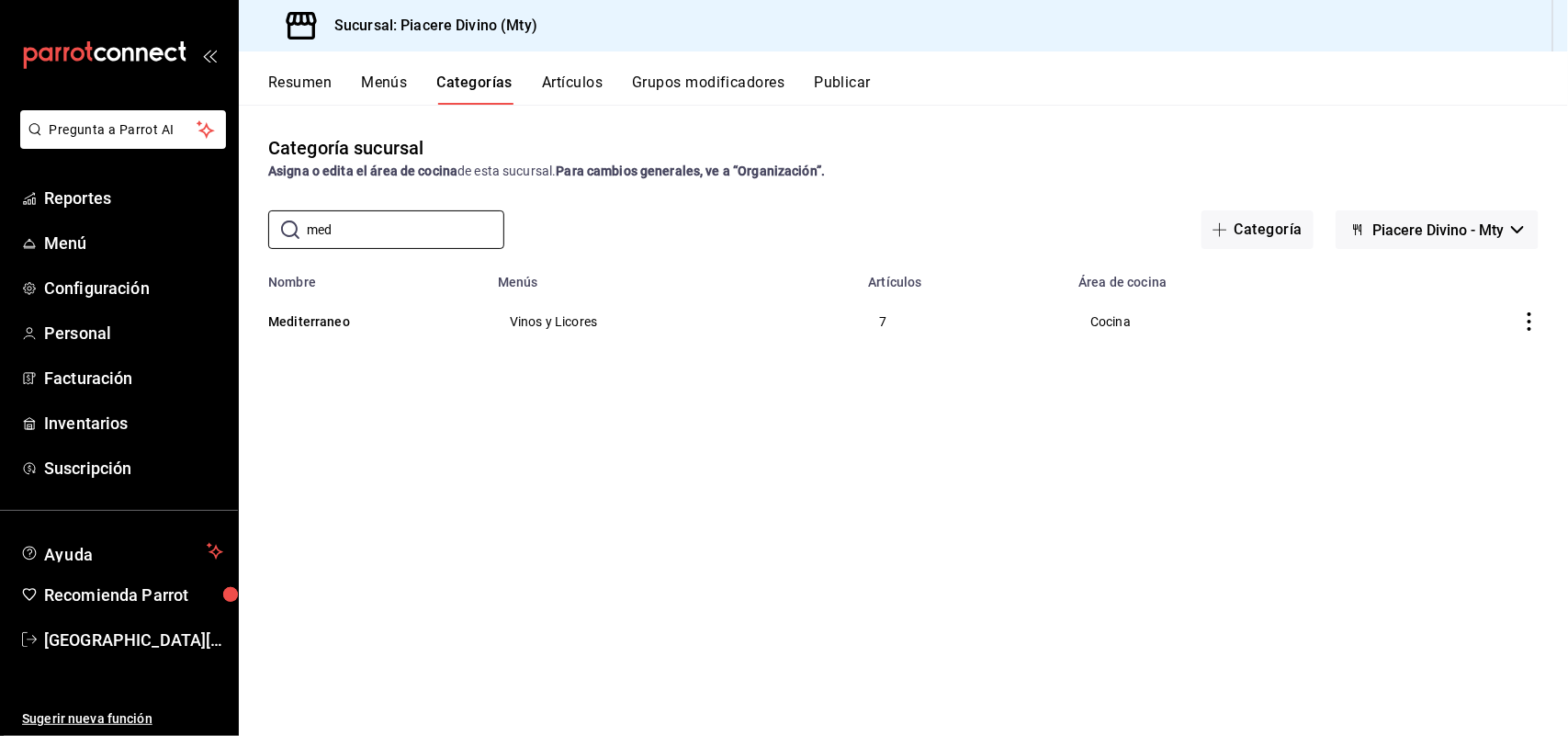 type on "med" 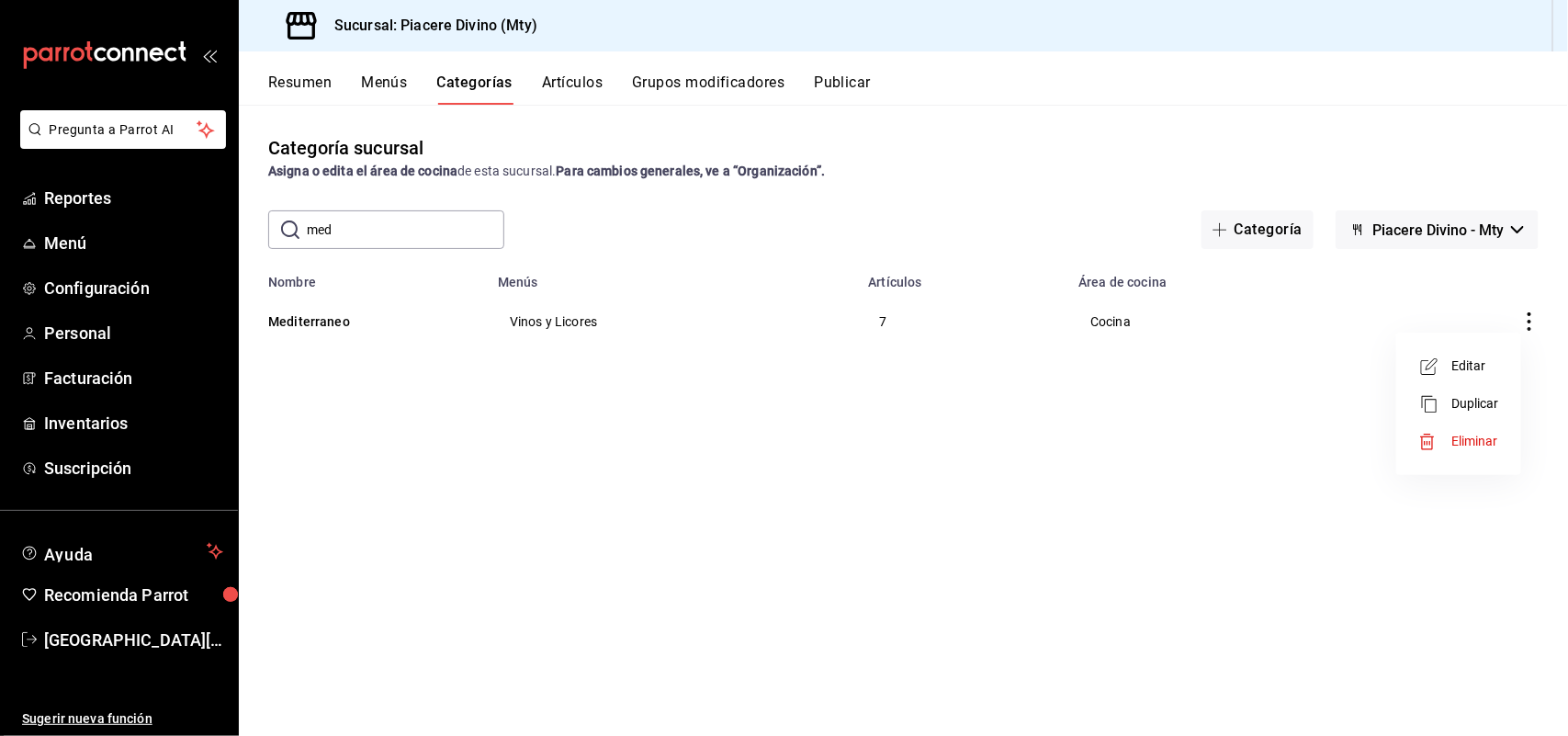 click on "Editar" at bounding box center (1475, 366) 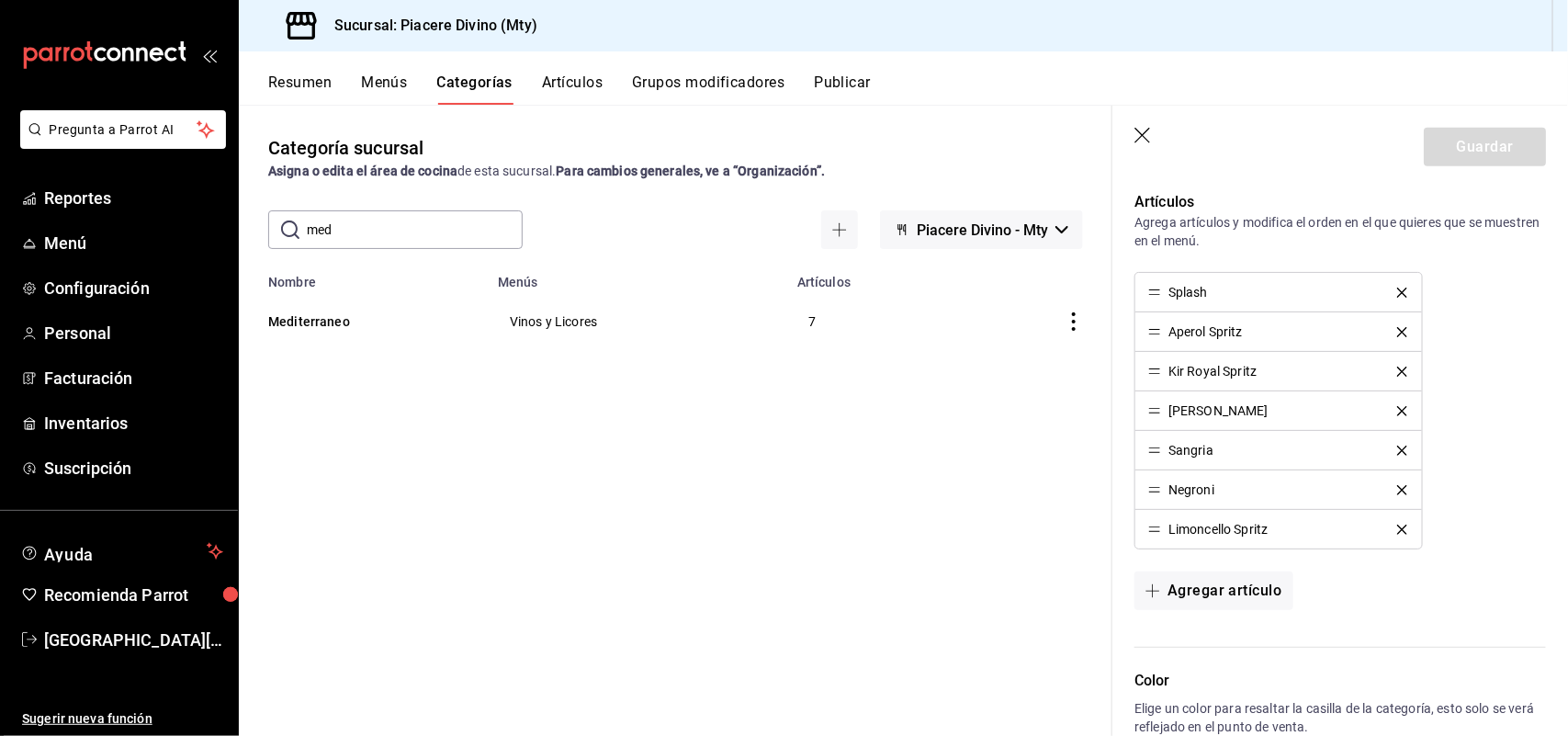 scroll, scrollTop: 519, scrollLeft: 0, axis: vertical 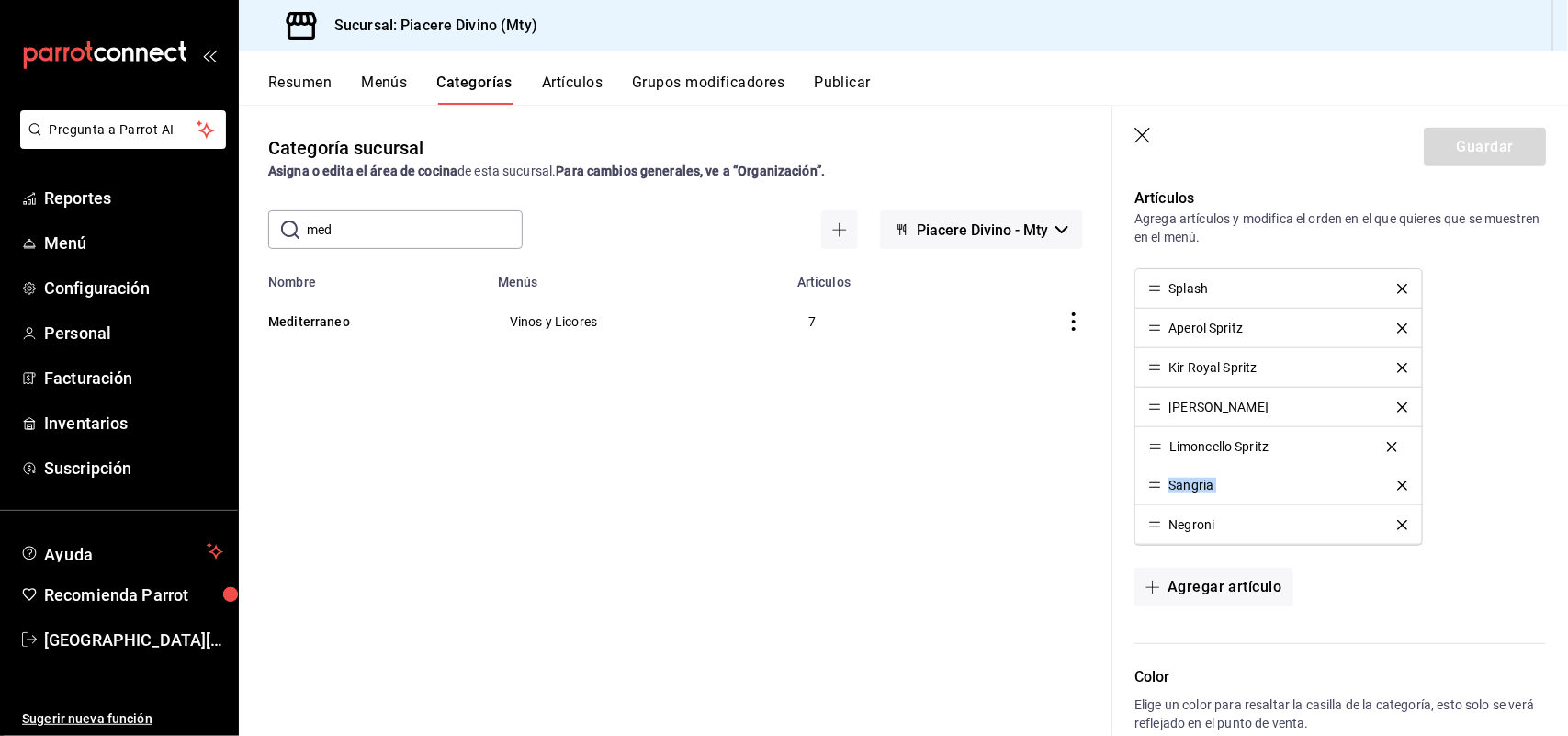 drag, startPoint x: 1162, startPoint y: 534, endPoint x: 1154, endPoint y: 452, distance: 82.38932 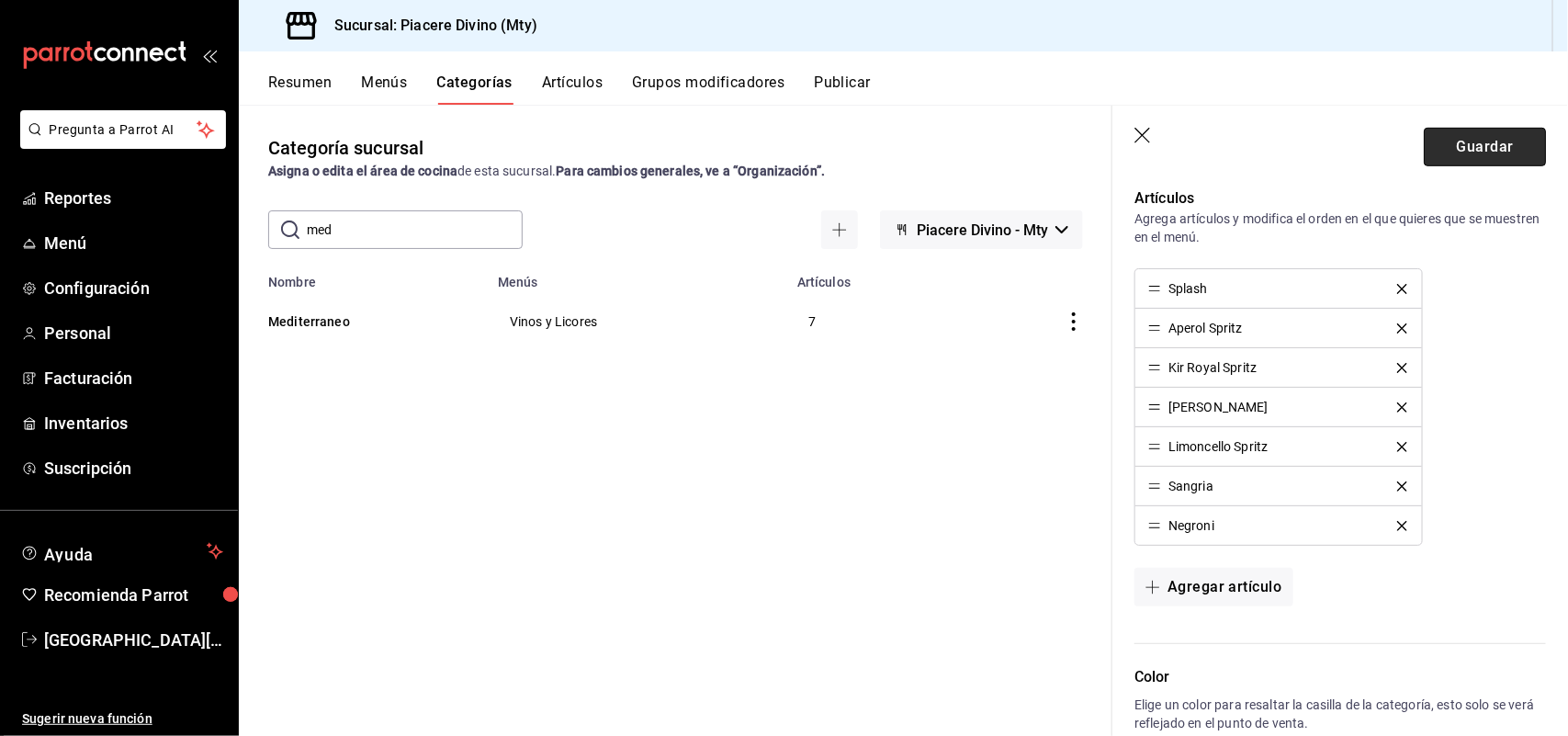 click on "Guardar" at bounding box center [1484, 147] 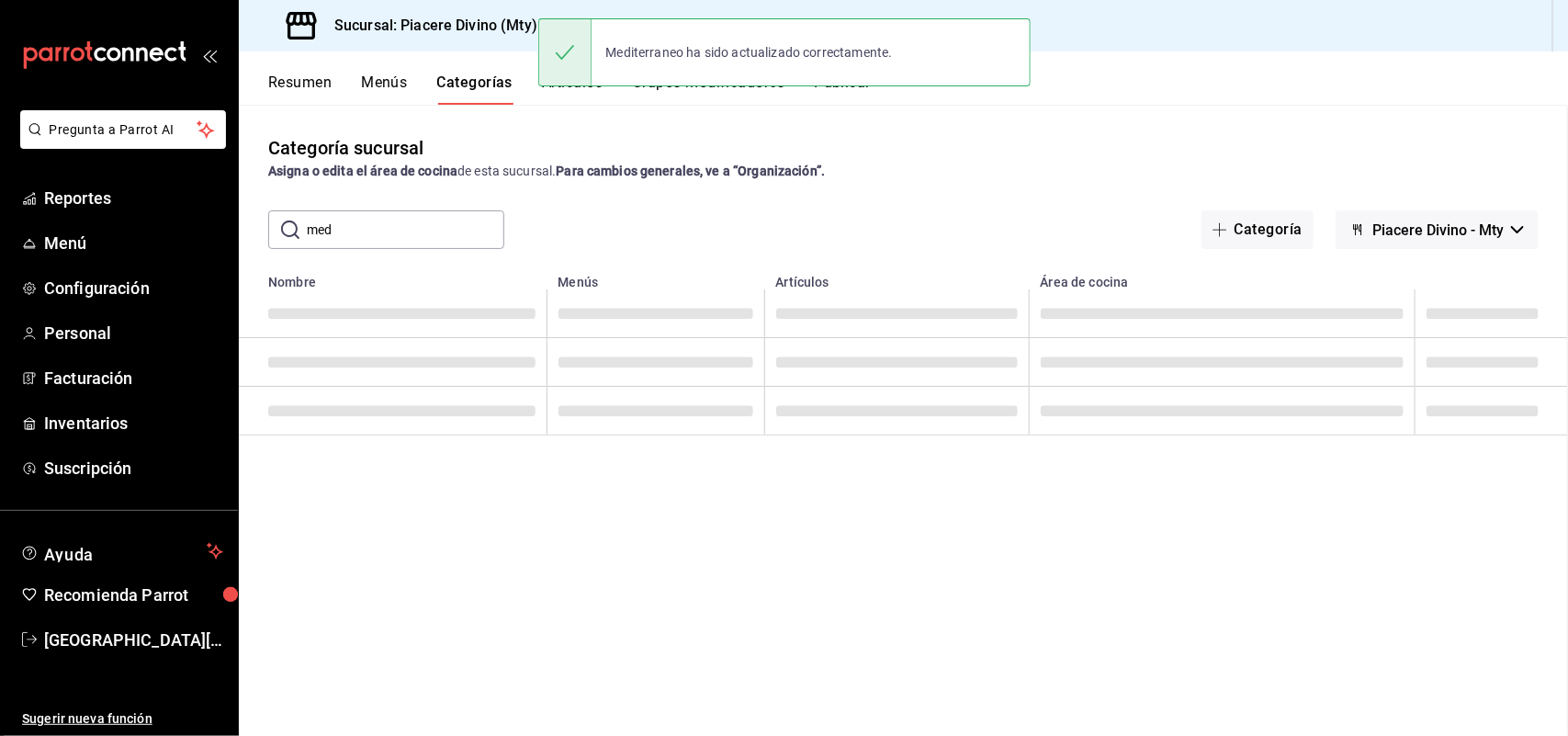 scroll, scrollTop: 0, scrollLeft: 0, axis: both 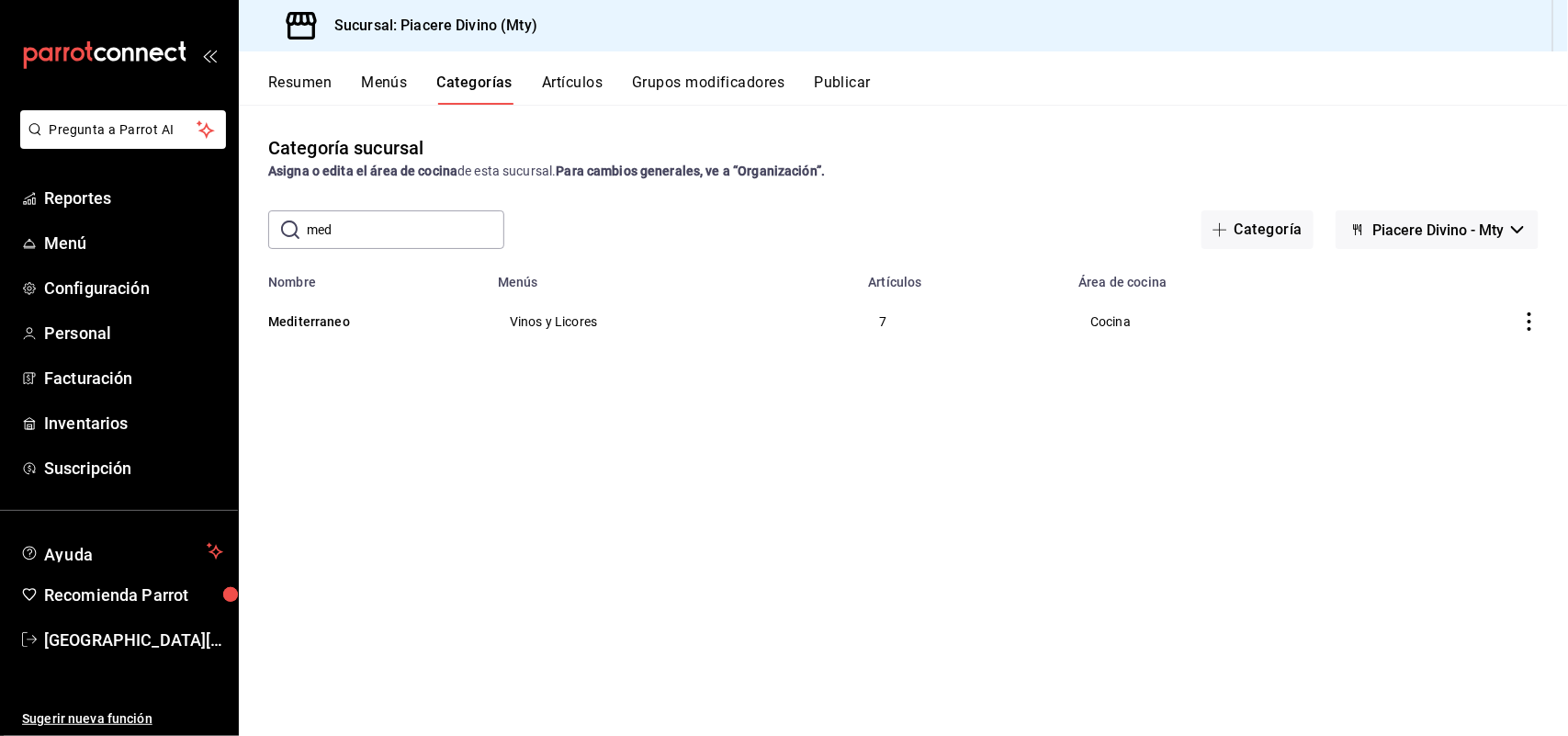 click on "Artículos" at bounding box center (572, 89) 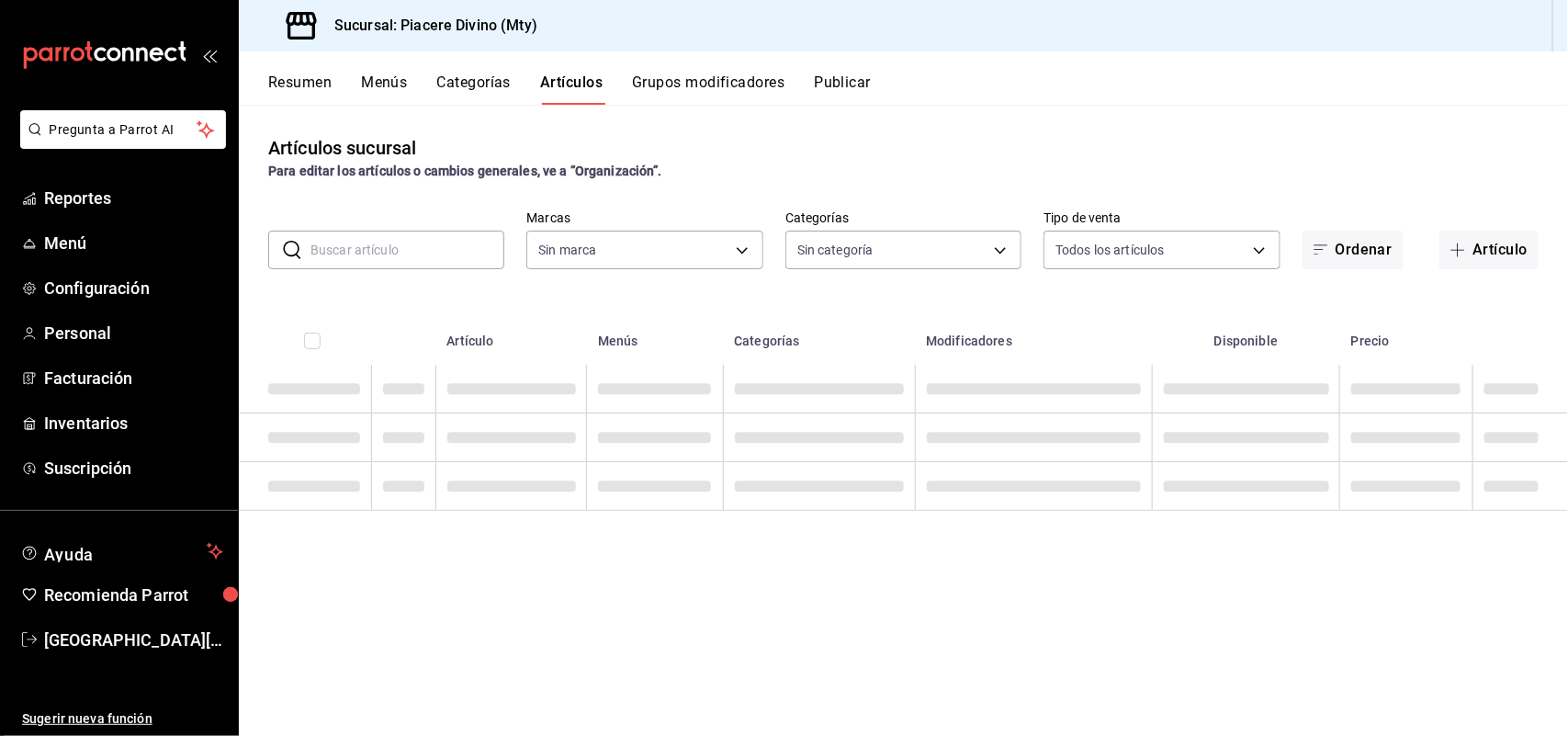 click at bounding box center (407, 250) 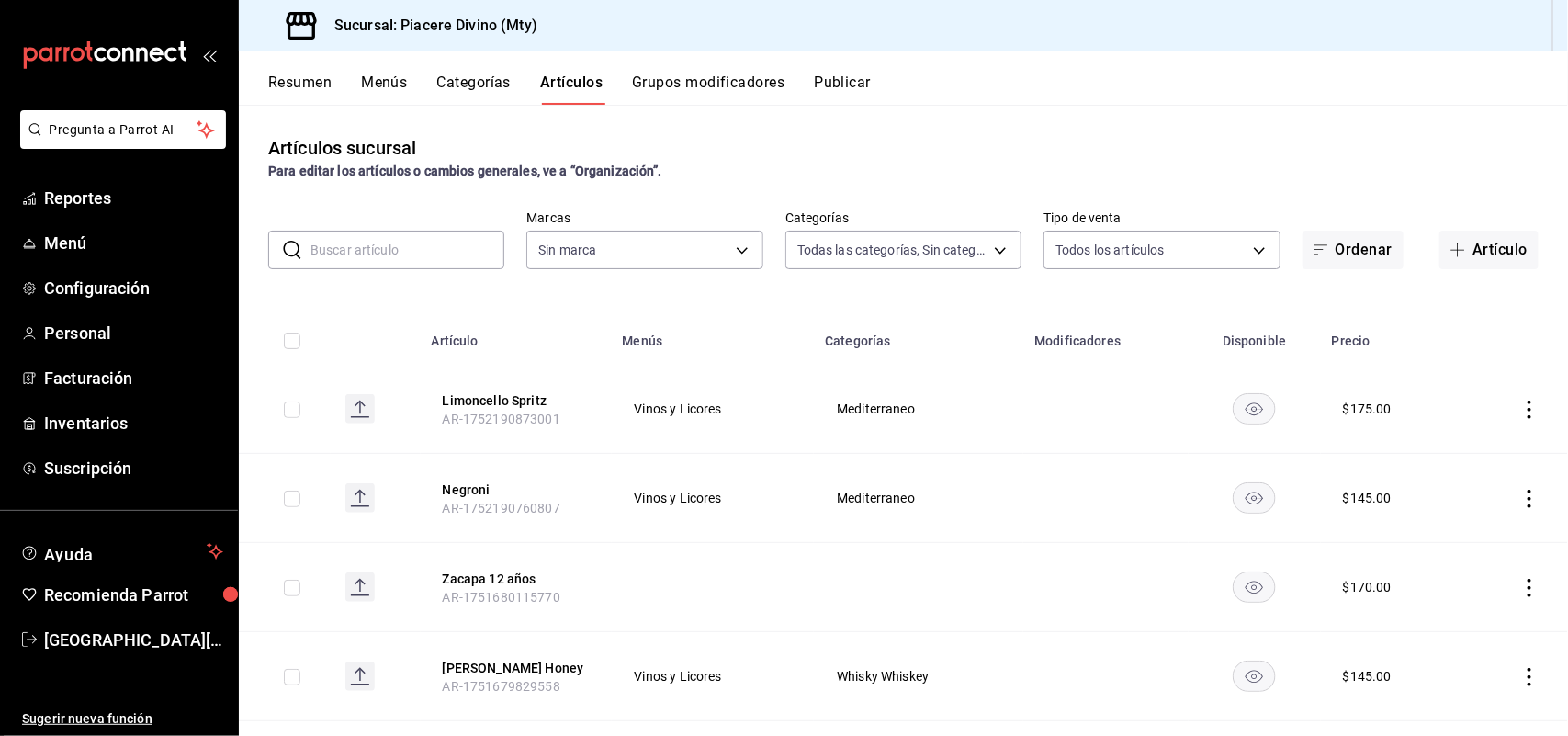 type on "b0b05f2d-43e4-4745-b267-2aba57e2dcbd,2468db01-430e-424a-9714-120e3ecb1a90,49cb3f43-58c8-4cd9-afe2-6e6721e671b7,2e0db62b-c4d4-41da-8d72-780ca27c71ba,d168ff9c-128f-4117-9655-a987493f5197,f05fd9ef-2232-4ecc-a44b-e4d019b4bcf5,77f59130-dcfb-4a45-b97f-5d8c6a53b565,1537e99e-d4f0-4368-a328-df6f9dd02c21,ddf1dfa8-0401-433d-bff3-c52cffadd641,d4396911-95a0-4138-94d9-a078b30dcd53,160814e7-3d30-4c6c-9b7a-539b197d09f9,48063220-7c8c-47e5-a102-e10d9479c15a,ab140551-8f91-425d-9951-b3104f44fccc,da37c3ca-958a-49ff-b675-04f0c25e9ddd,8e782c61-6d09-4c0a-9fa7-165939b3ab73,ff723eac-8f7f-4a50-a91c-9ead665ff849,a8954813-0248-4619-94b5-942095d061f7,0b26e931-8a28-4859-90d9-4792ce33b1f1,0c1802b7-4e43-4a92-8aab-8a4e131af0fc,2611676b-6935-423d-b128-f6bdc6427c26,6f5aa7e5-e11c-40a3-a3c7-9446429dc819,bfa431f1-dfa5-4384-8bd0-4c26d5f7fdf0,6380ca32-4e36-401e-ac7a-5cf45ada737e,571e1ce1-1820-4eb9-907f-f5c461e0f141,dbfca481-04e9-4216-8290-8b328ff0de61,c88a7539-b842-42d9-9078-5b6bd6ef6470,7f6935fd-c2e5-46f7-8f2b-a75c4cc747f6" 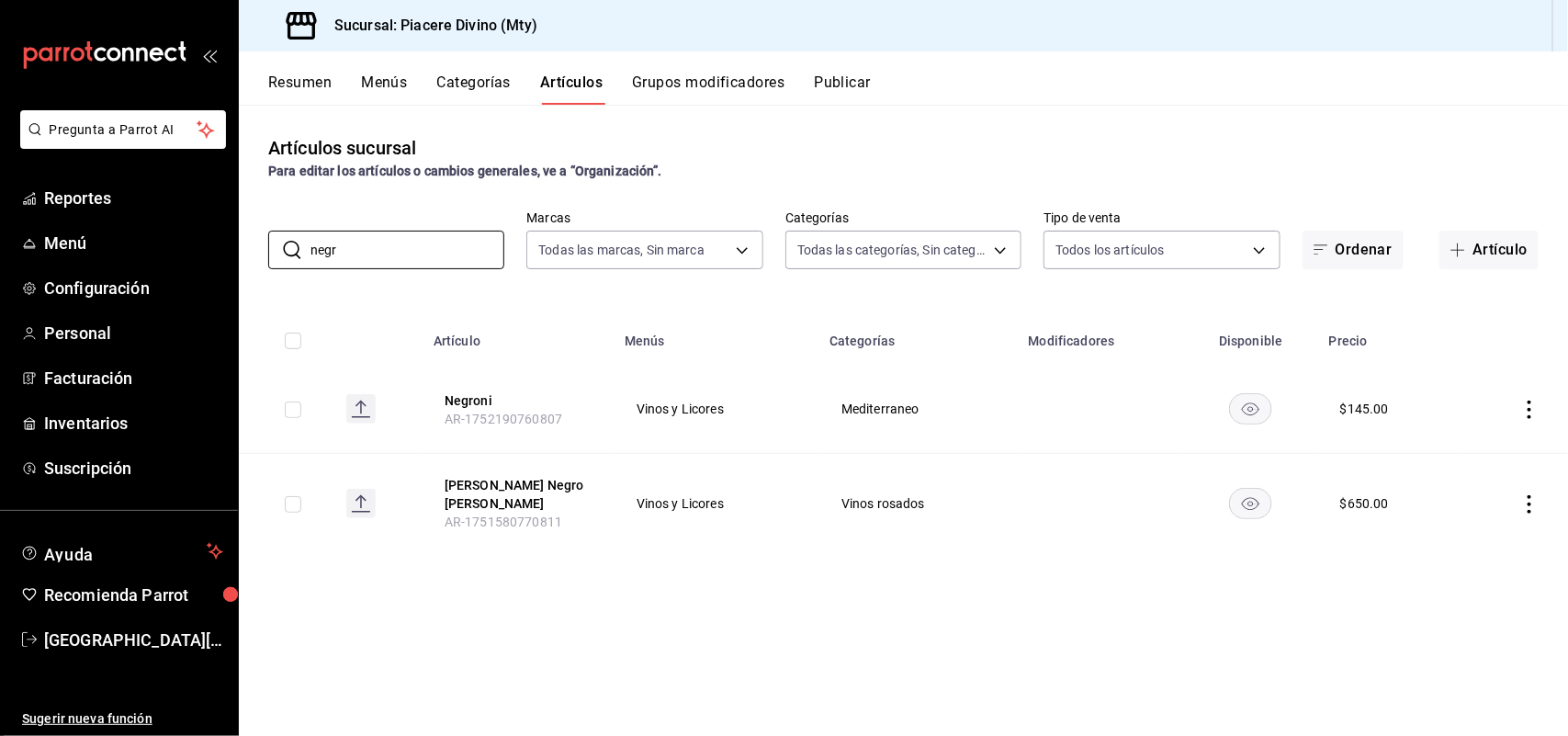 type on "negr" 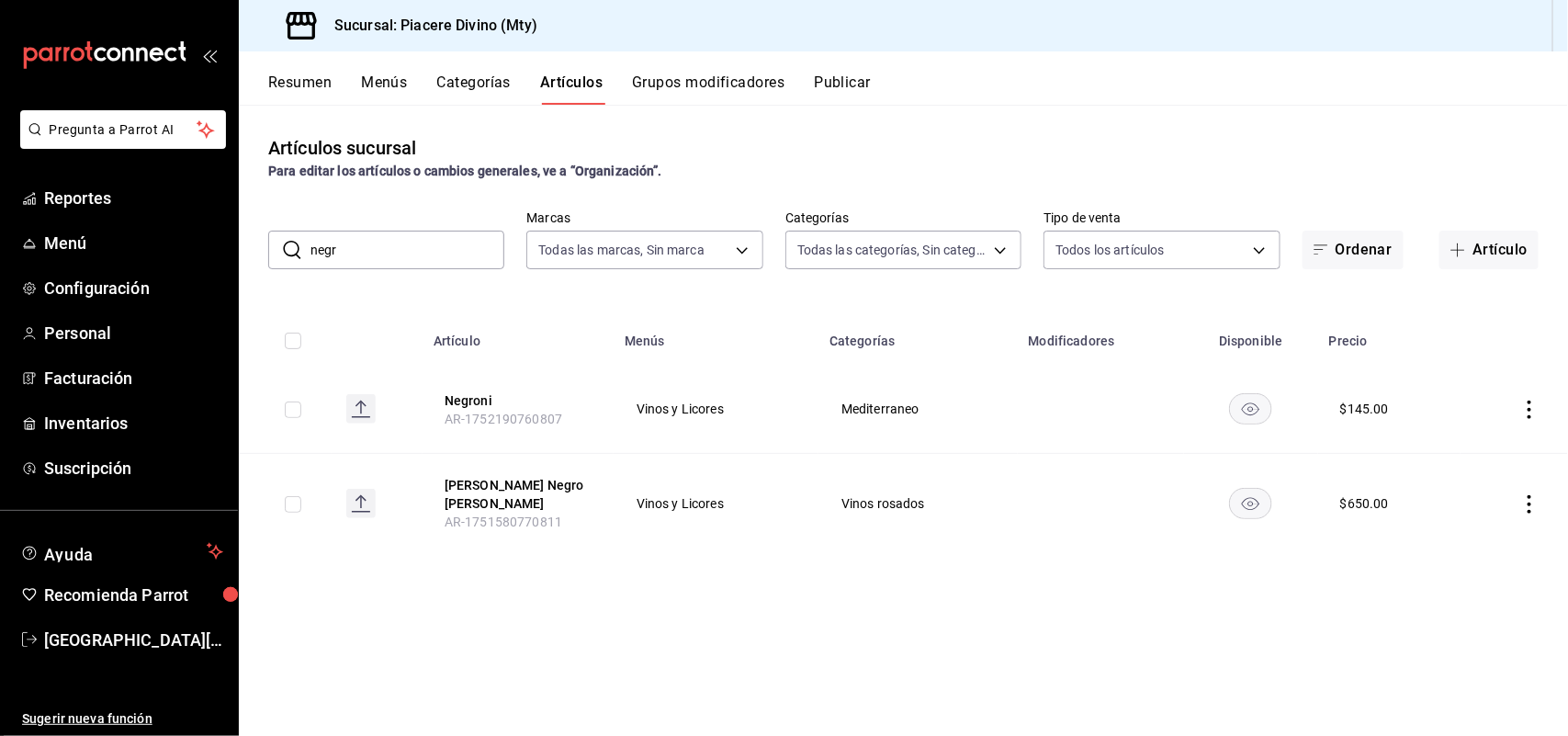 click on "Categorías" at bounding box center [474, 89] 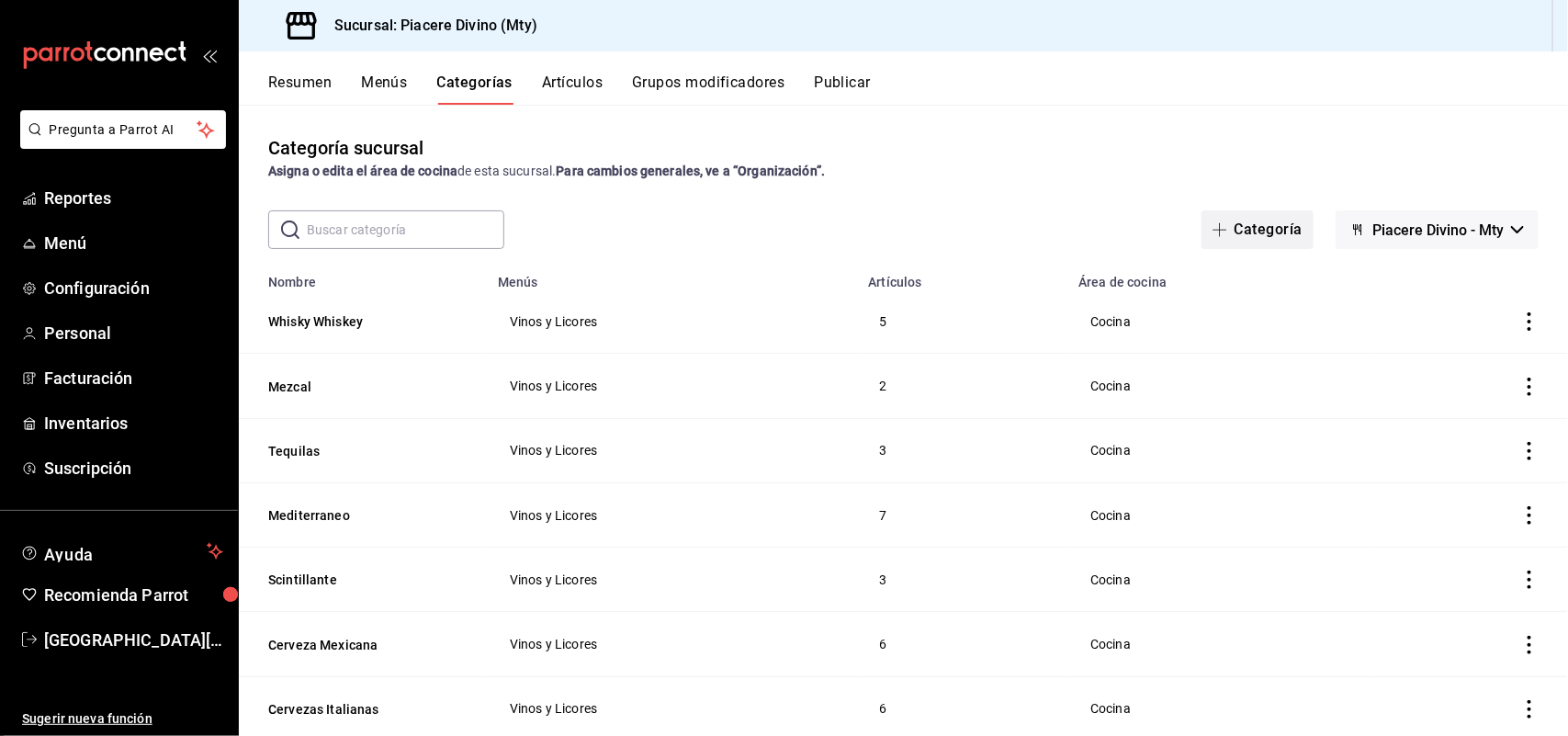 click on "Categoría" at bounding box center [1258, 230] 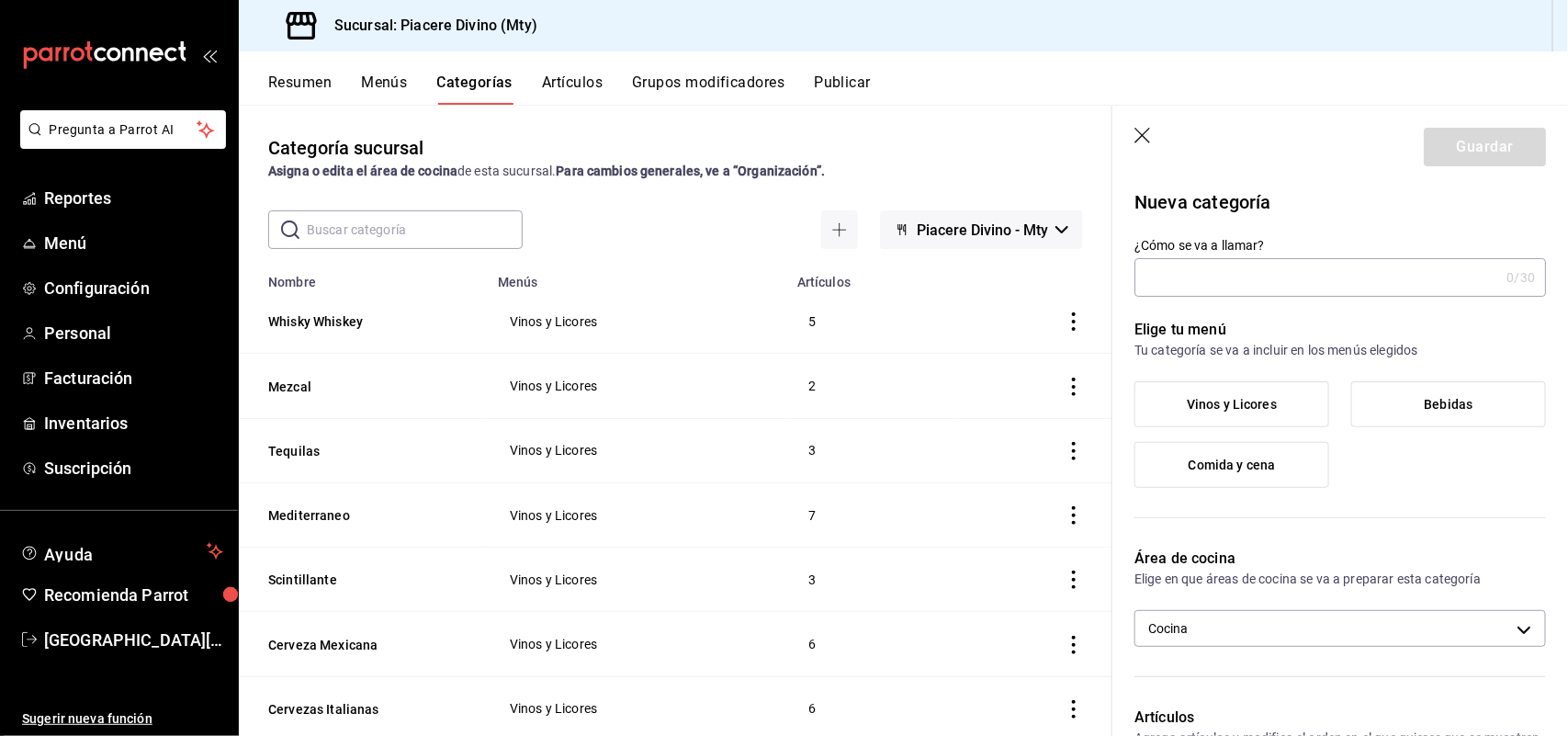 click on "¿Cómo se va a llamar?" at bounding box center [1316, 277] 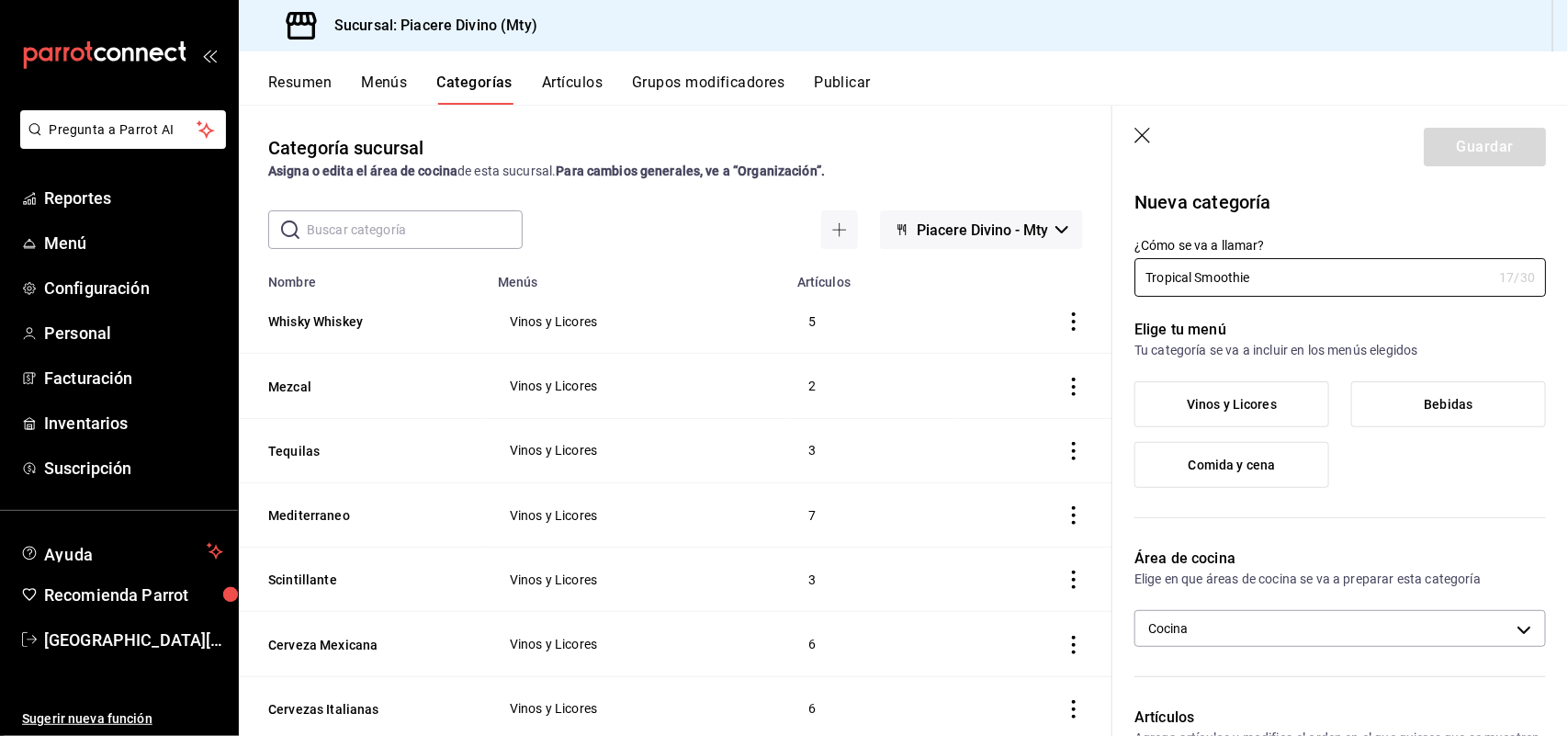 type on "Tropical Smoothie" 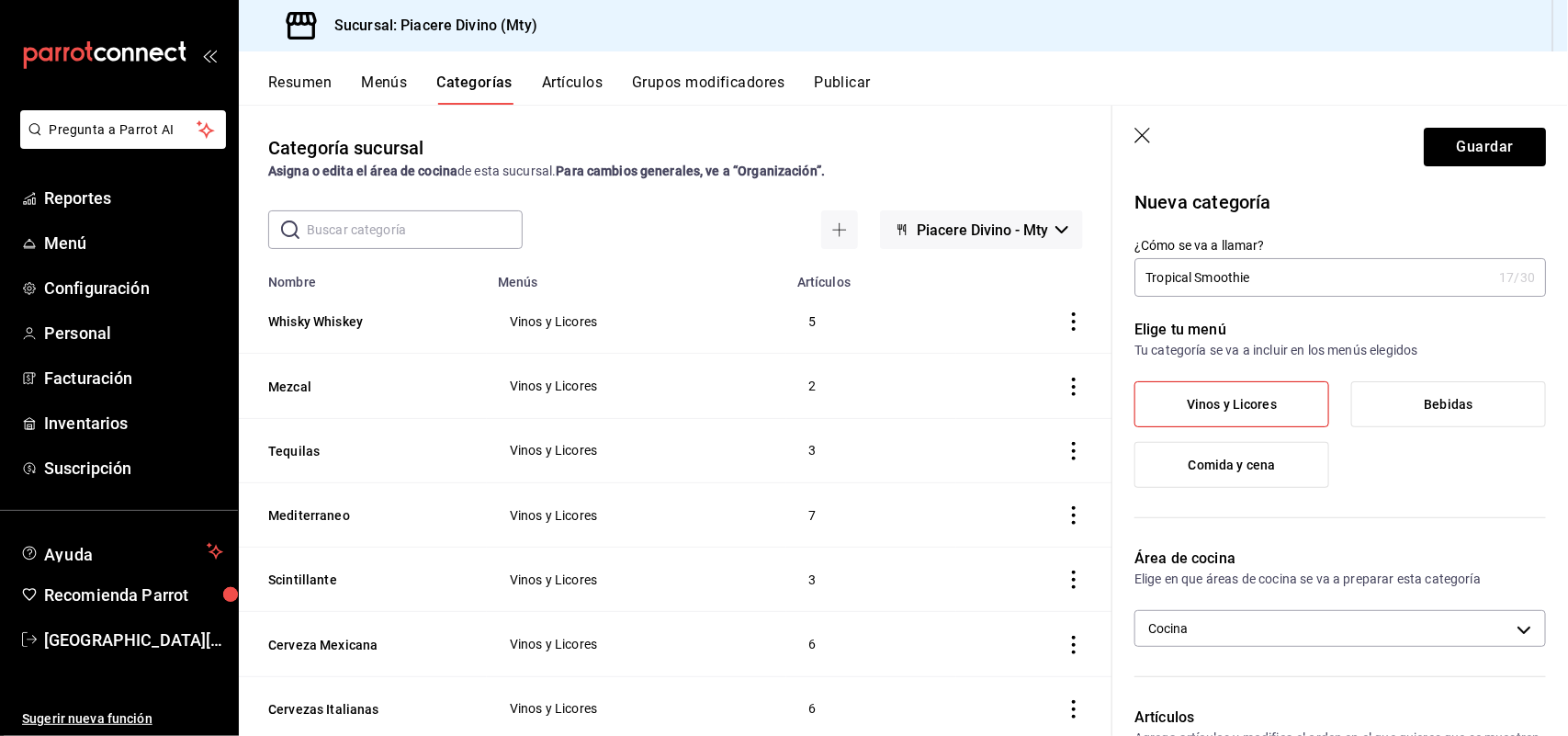 click on "¿Cómo se va a llamar? Tropical Smoothie 17 /30 ¿Cómo se va a llamar?" at bounding box center [1329, 256] 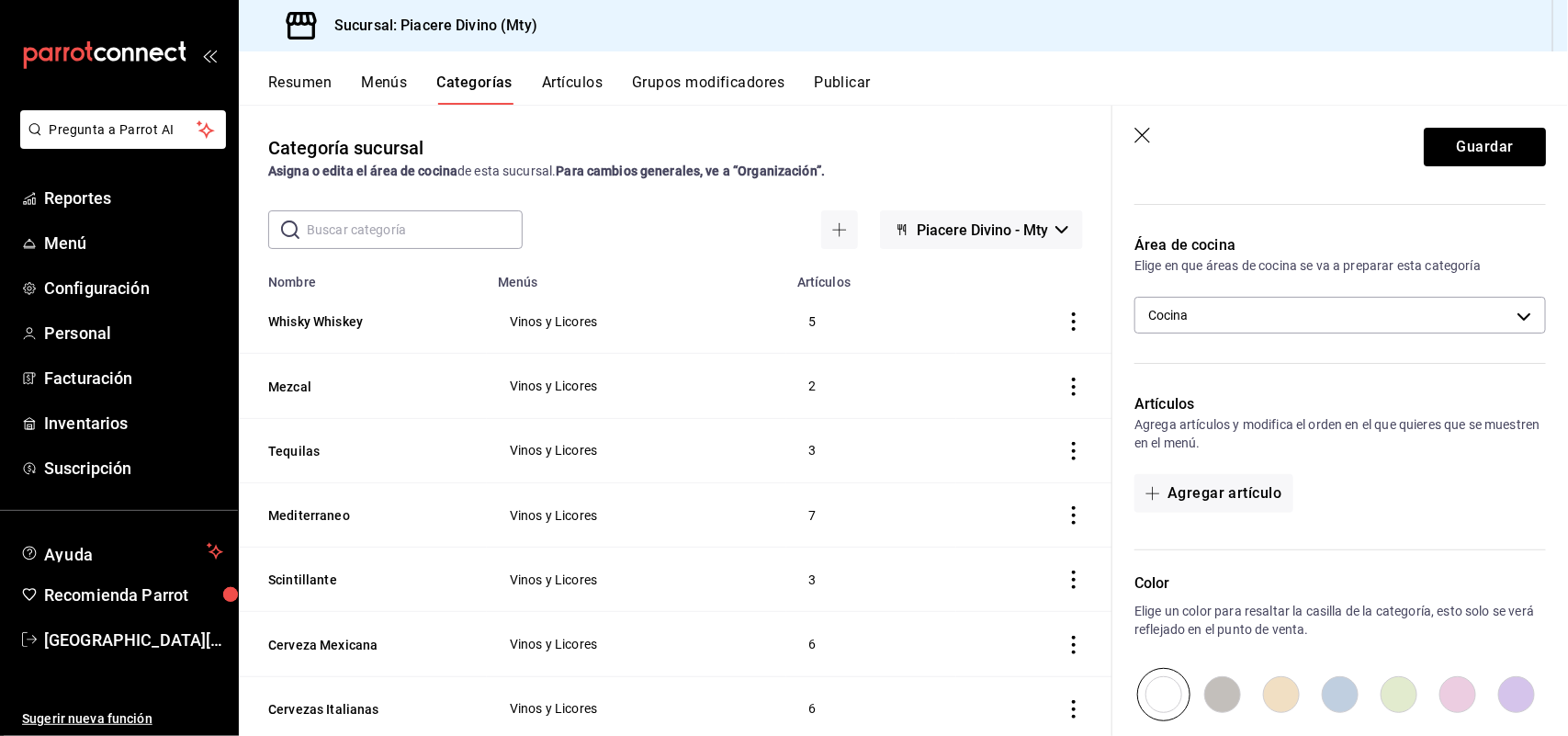scroll, scrollTop: 531, scrollLeft: 0, axis: vertical 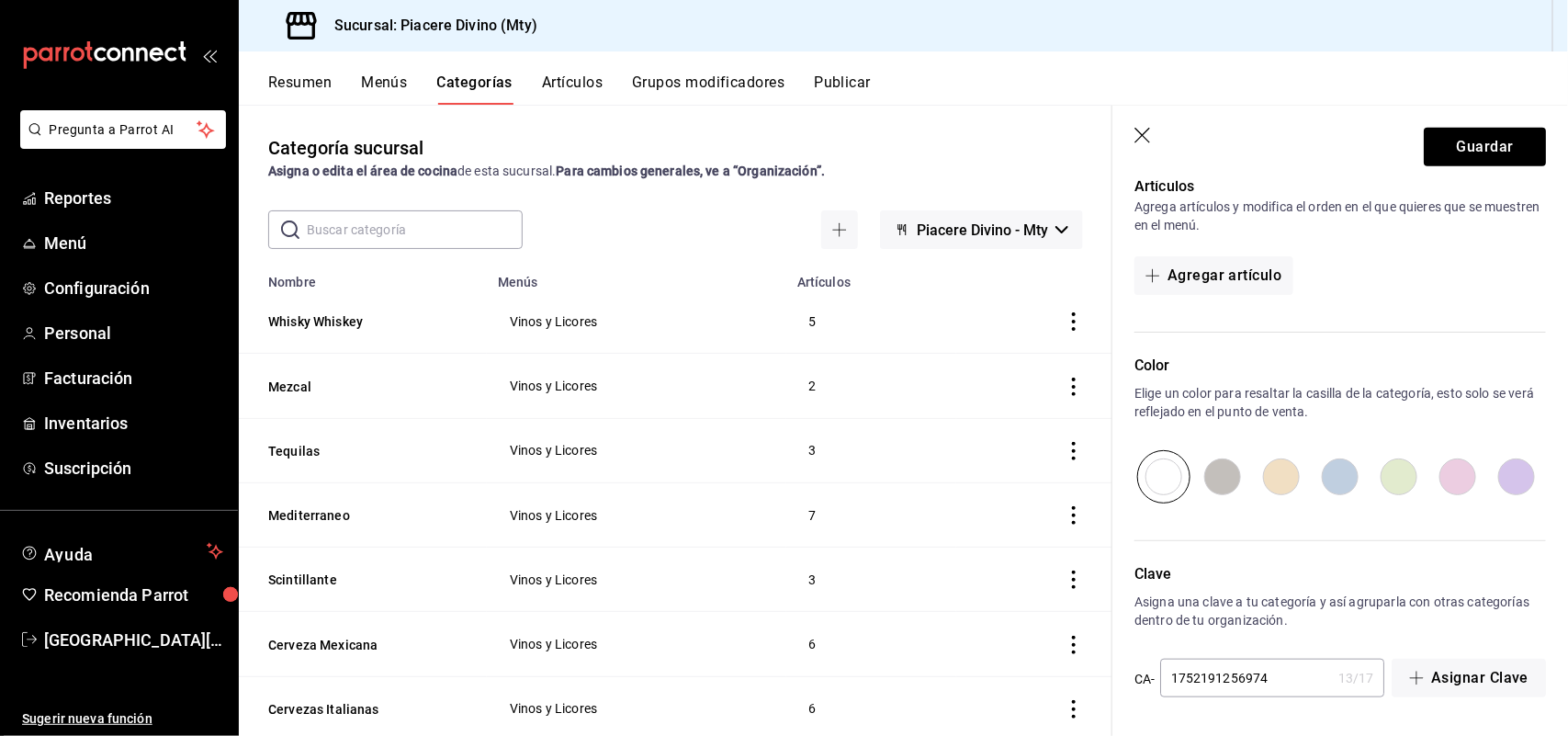 click at bounding box center [1458, 477] 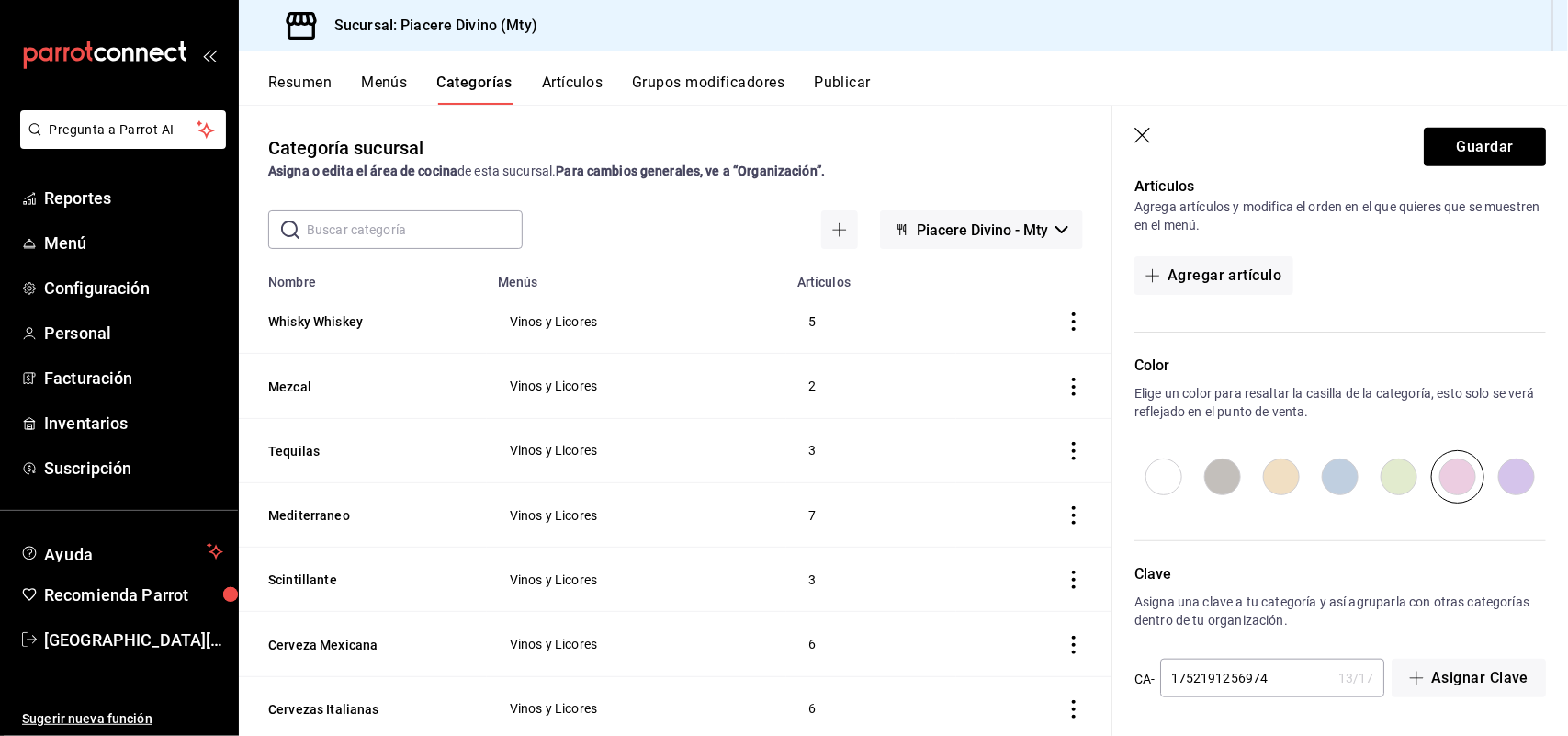 click on "Artículos Agrega artículos y modifica el orden en el que quieres que se muestren en el menú. Agregar artículo" at bounding box center [1329, 243] 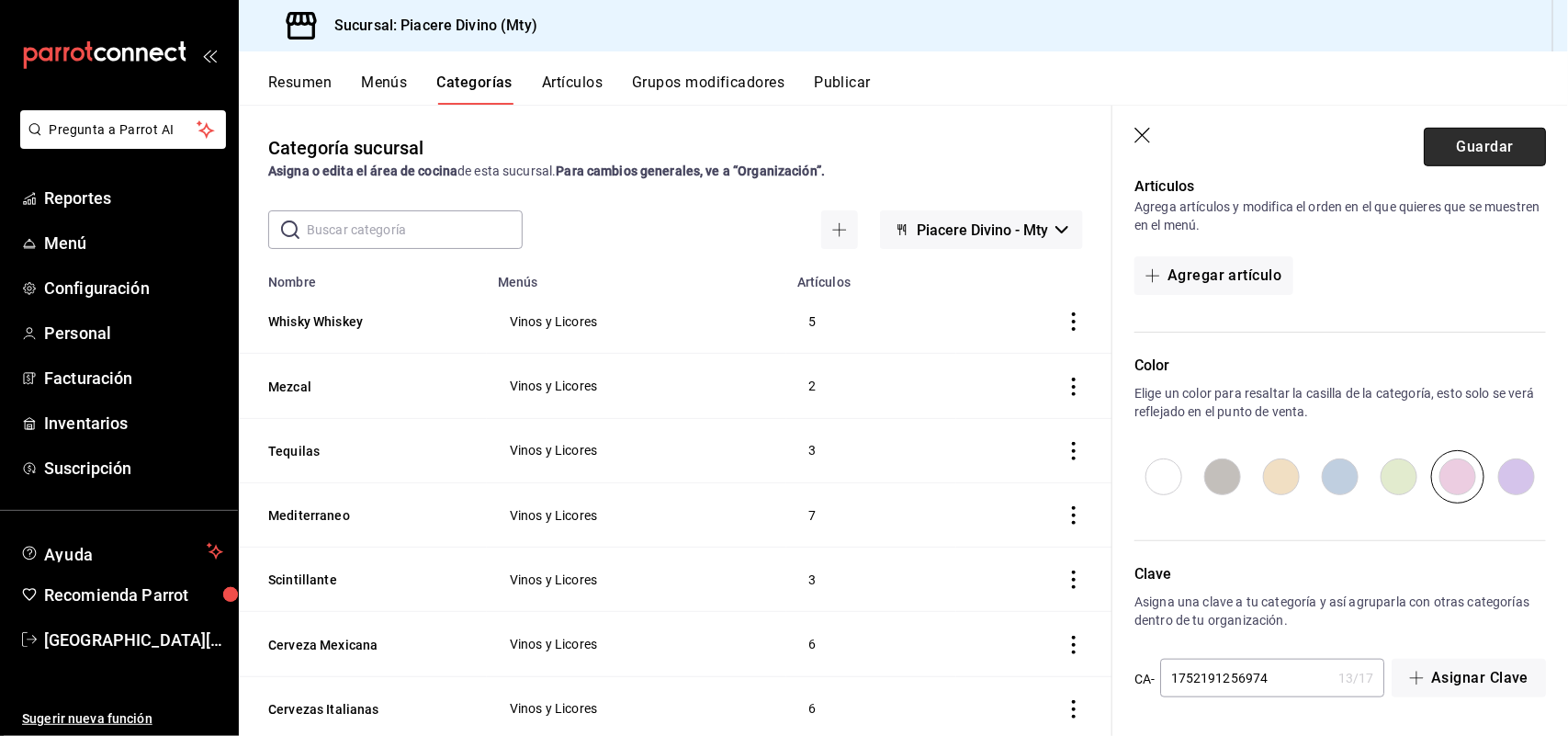 click on "Guardar" at bounding box center (1484, 147) 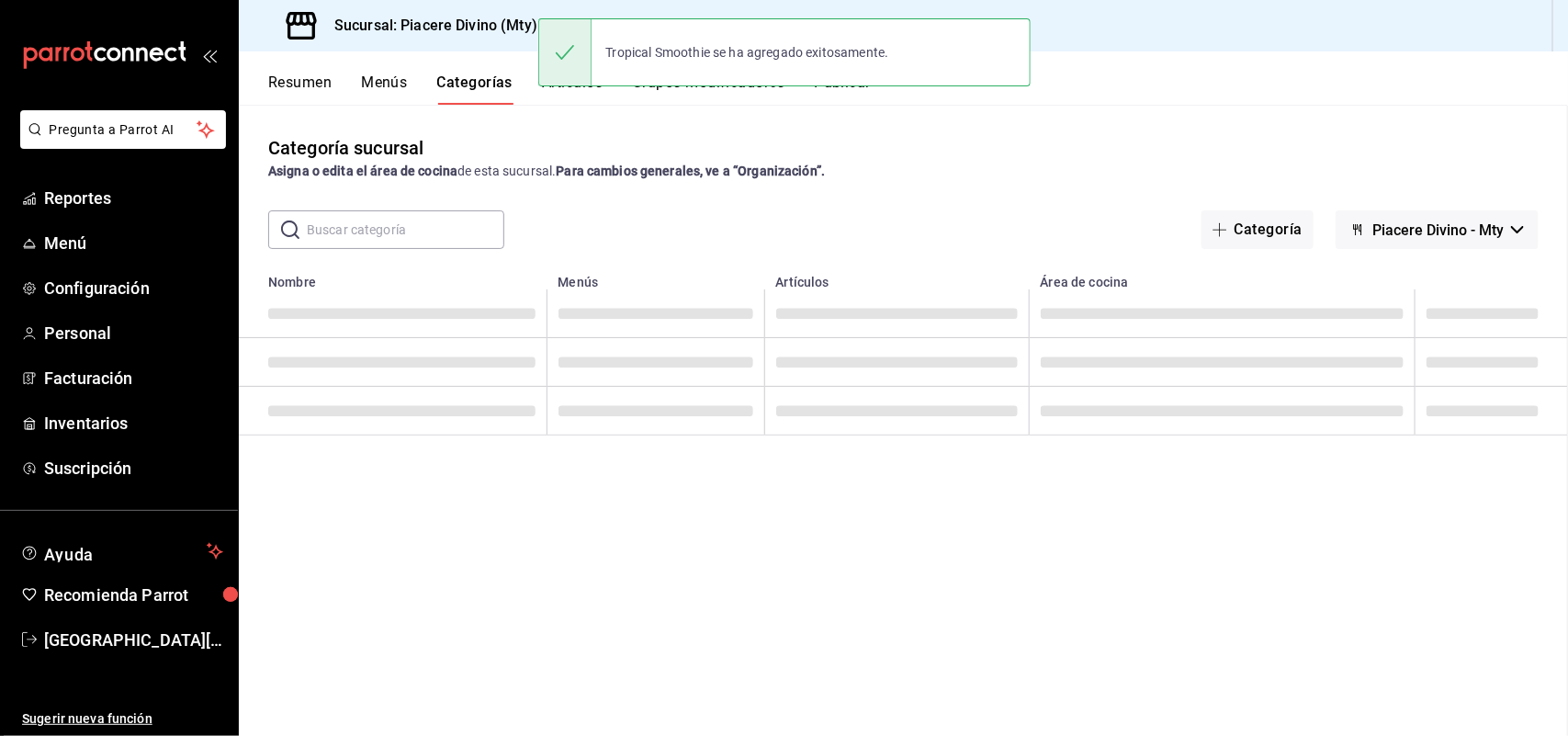 scroll, scrollTop: 0, scrollLeft: 0, axis: both 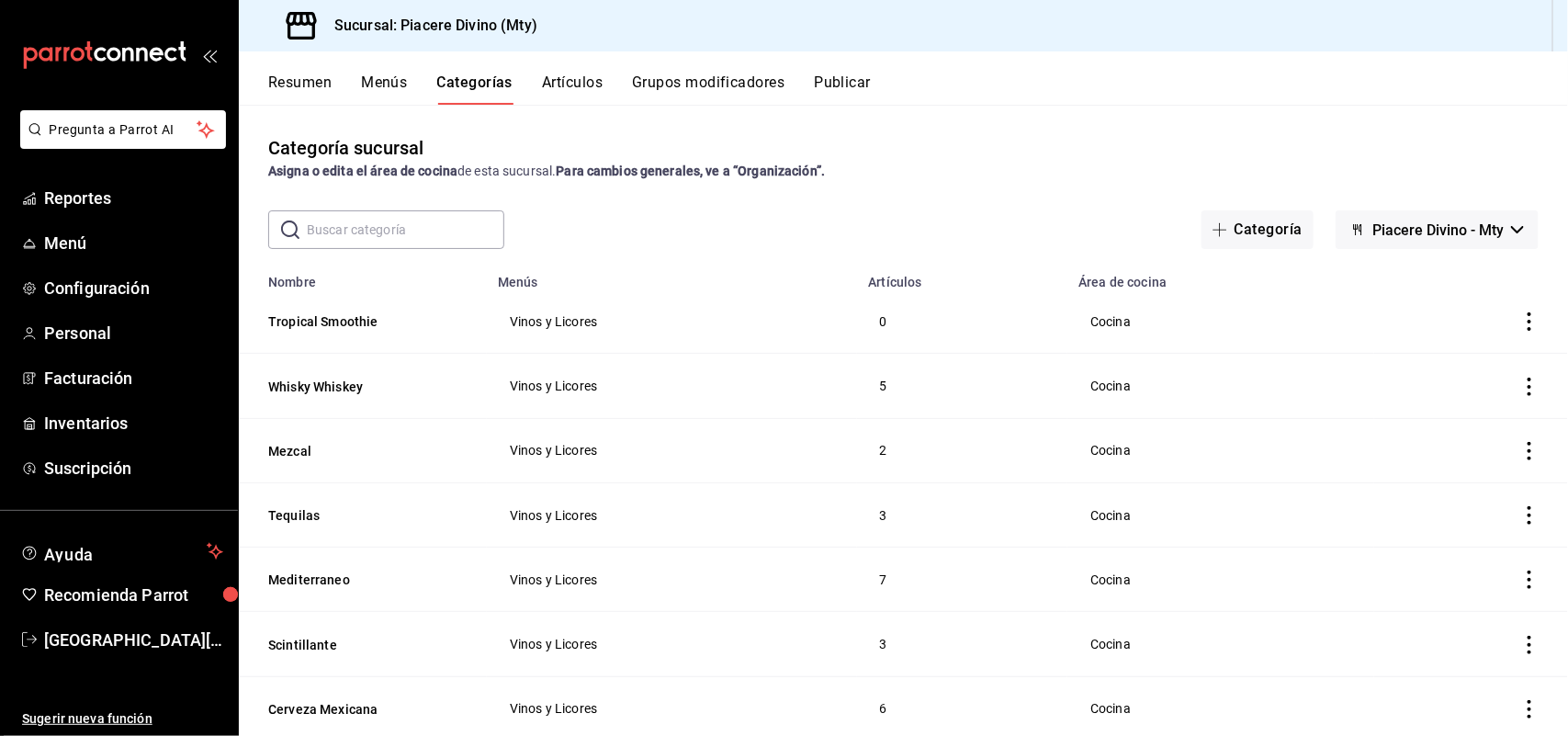 click on "Menús" at bounding box center [384, 89] 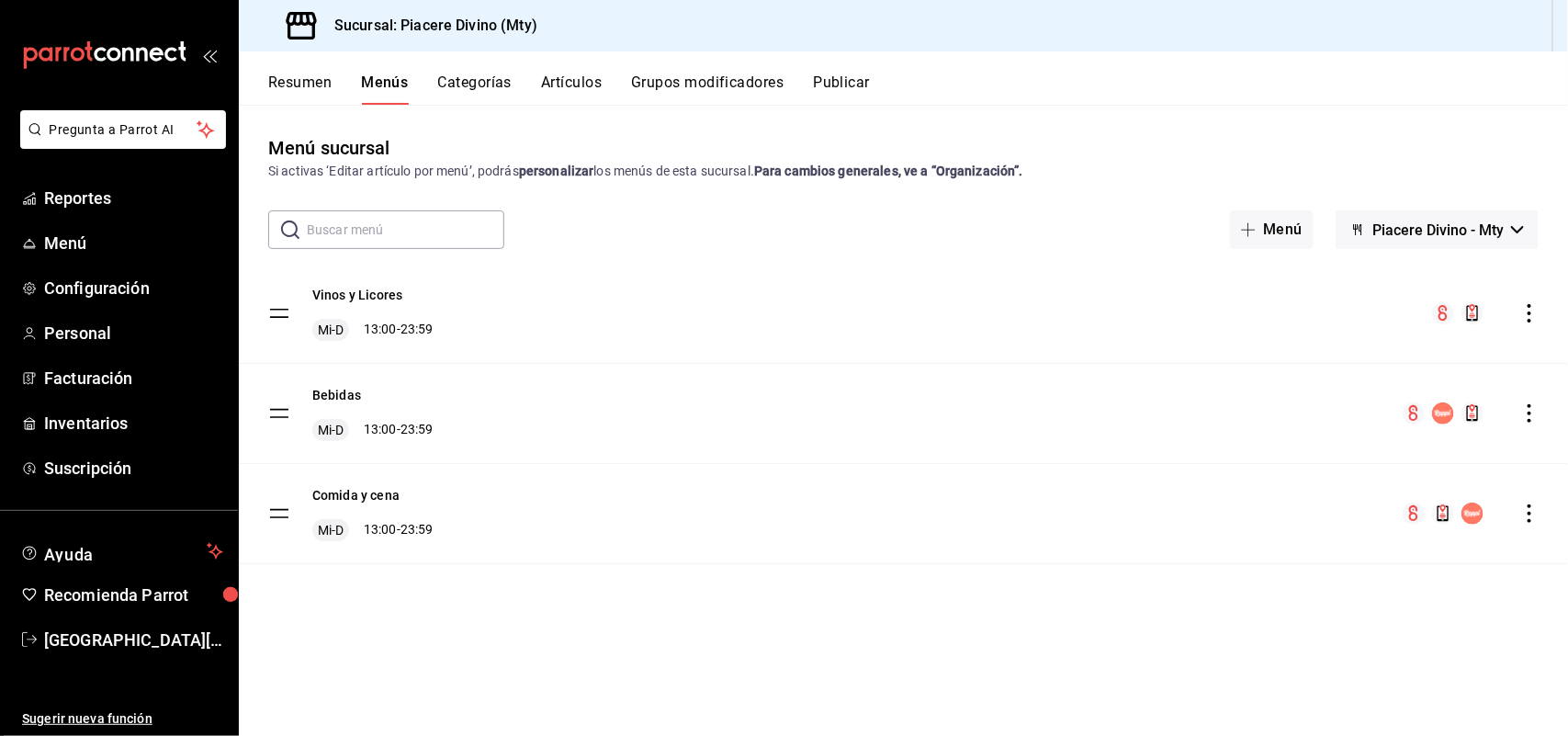 click 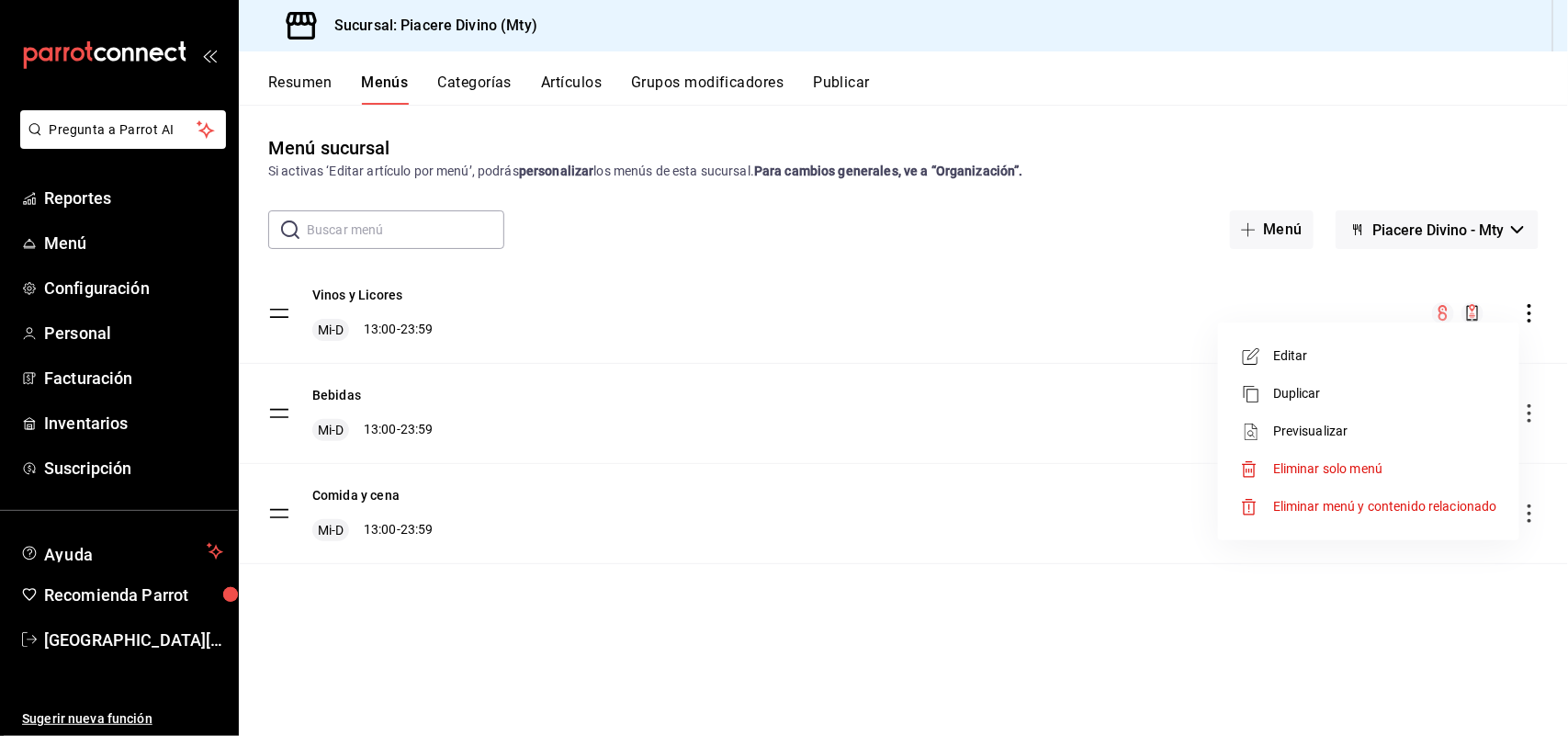 click on "Editar" at bounding box center [1385, 356] 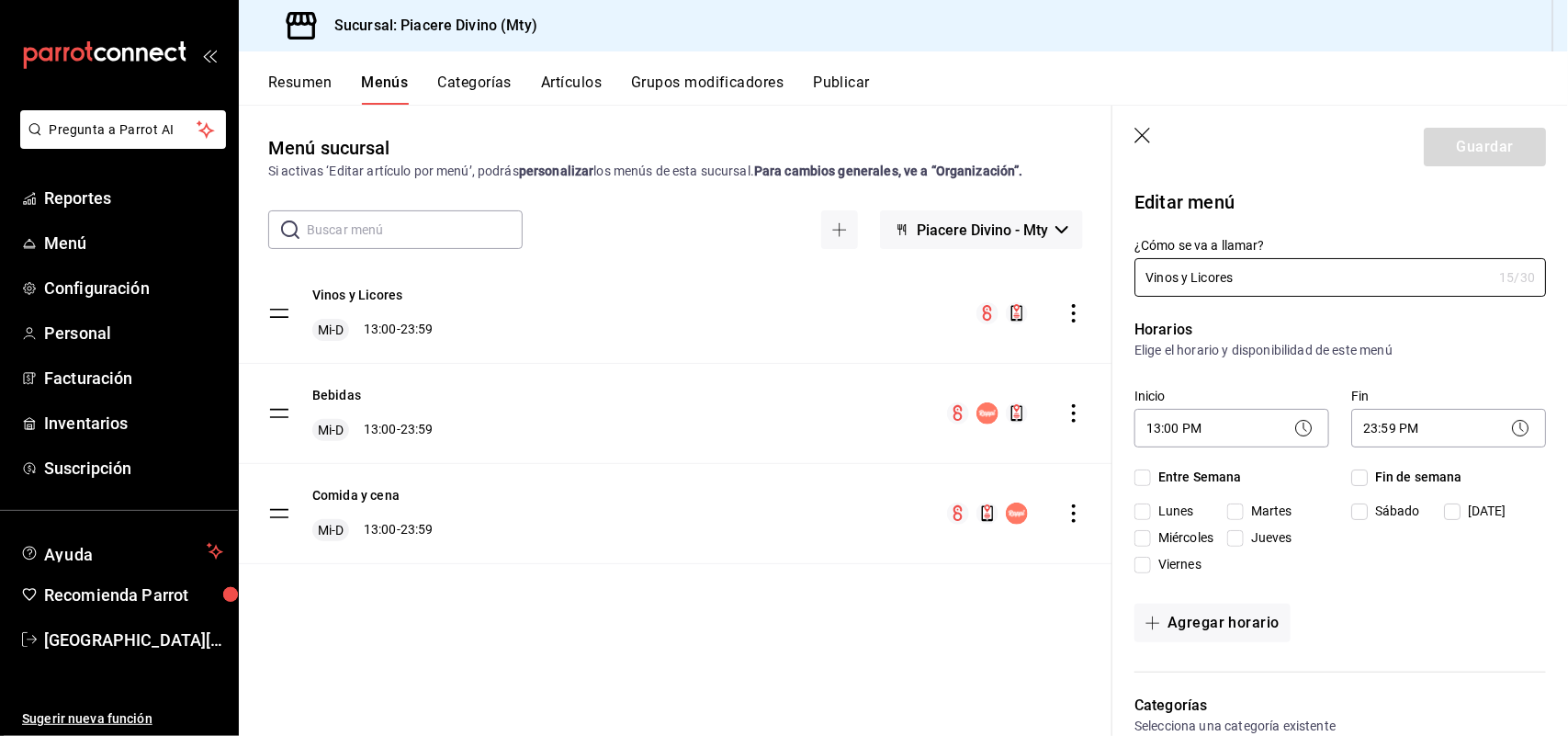 checkbox on "true" 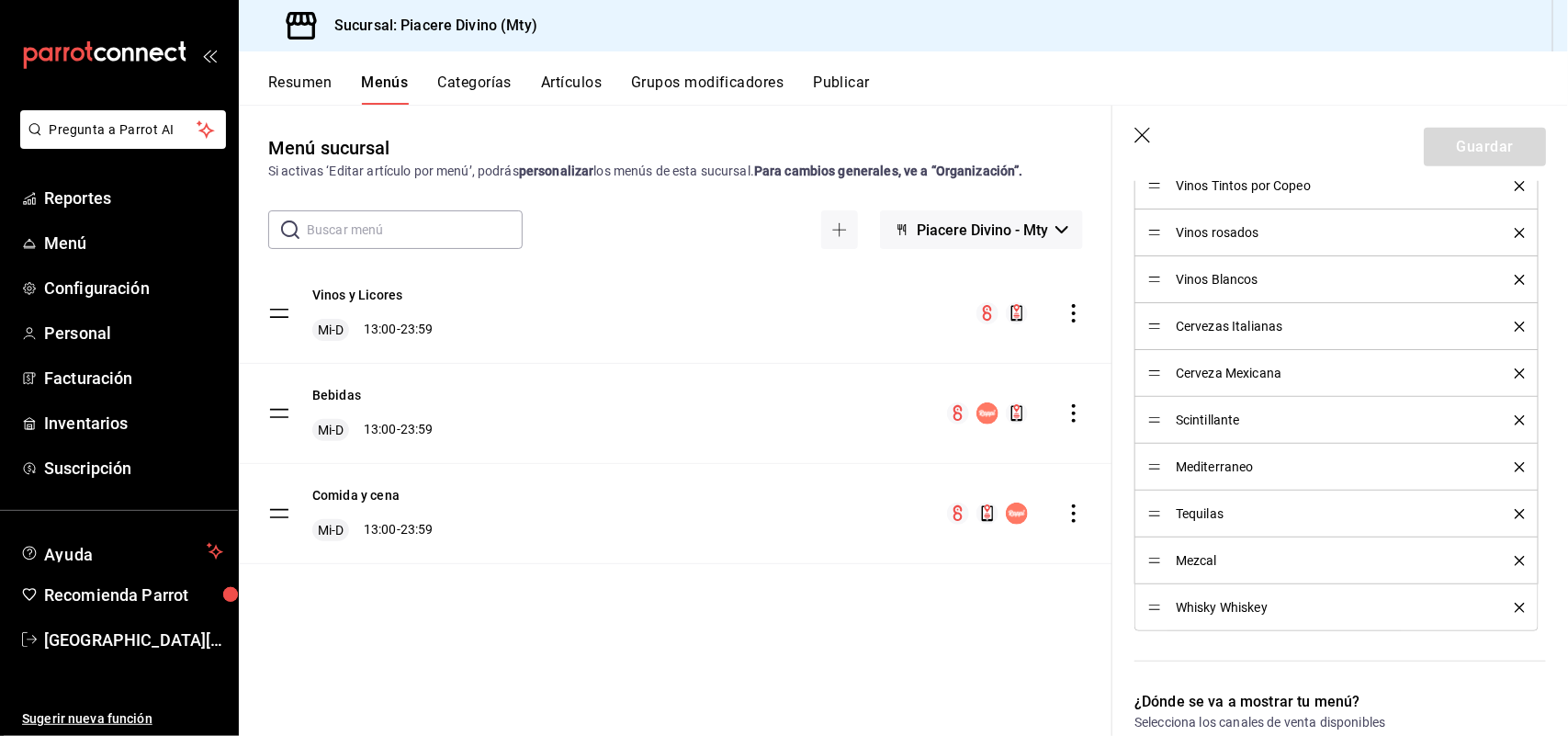 scroll, scrollTop: 745, scrollLeft: 0, axis: vertical 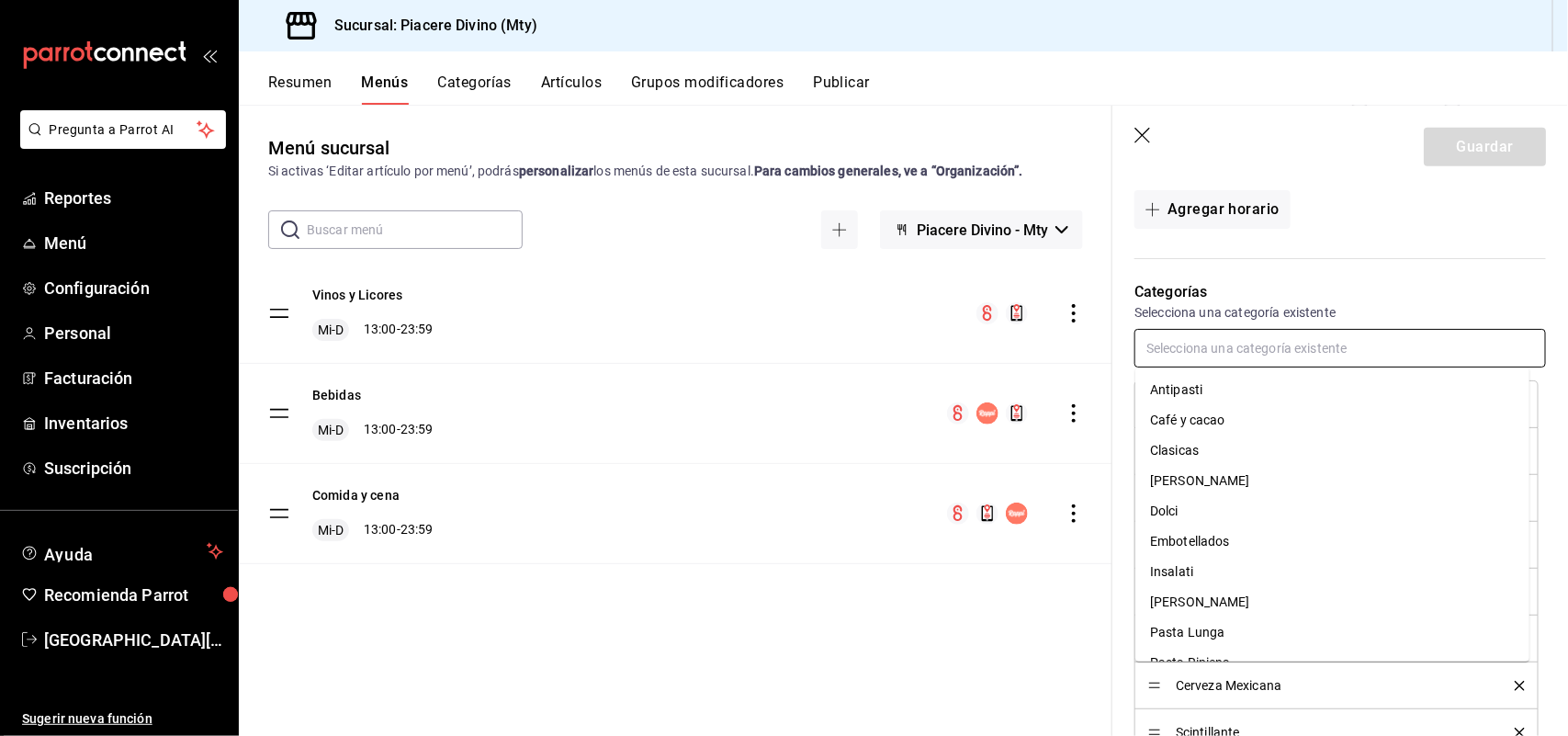 click at bounding box center [1340, 348] 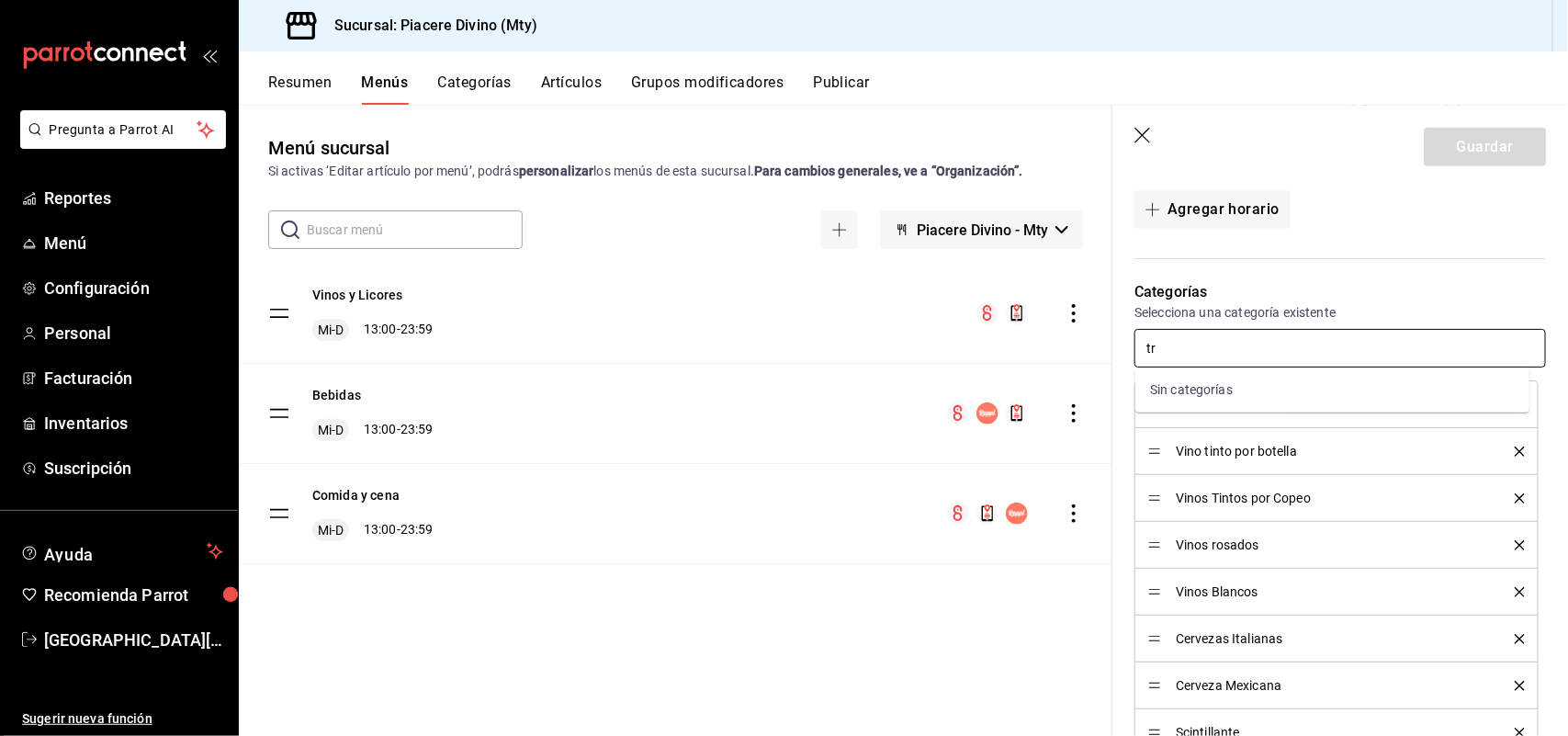 type on "t" 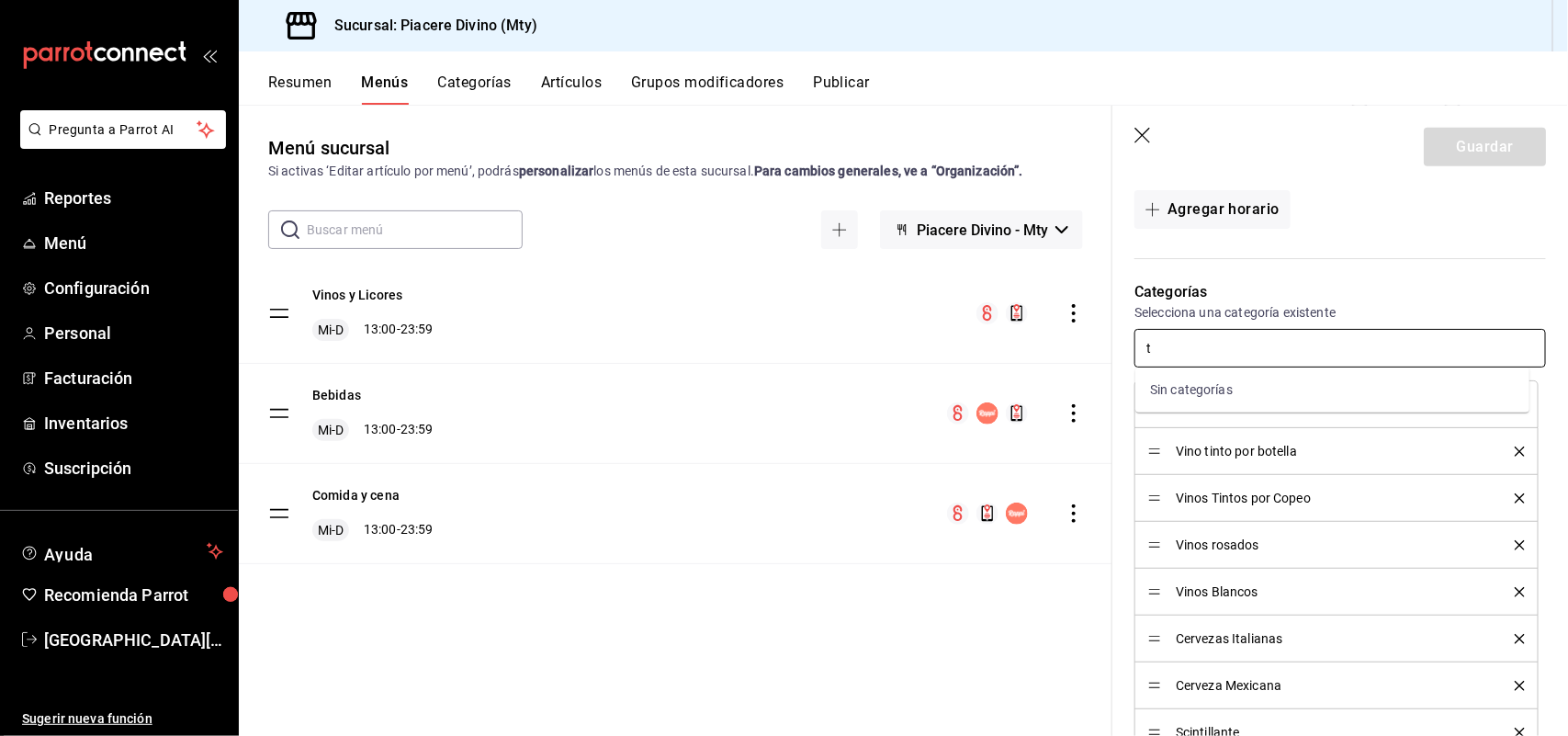 type 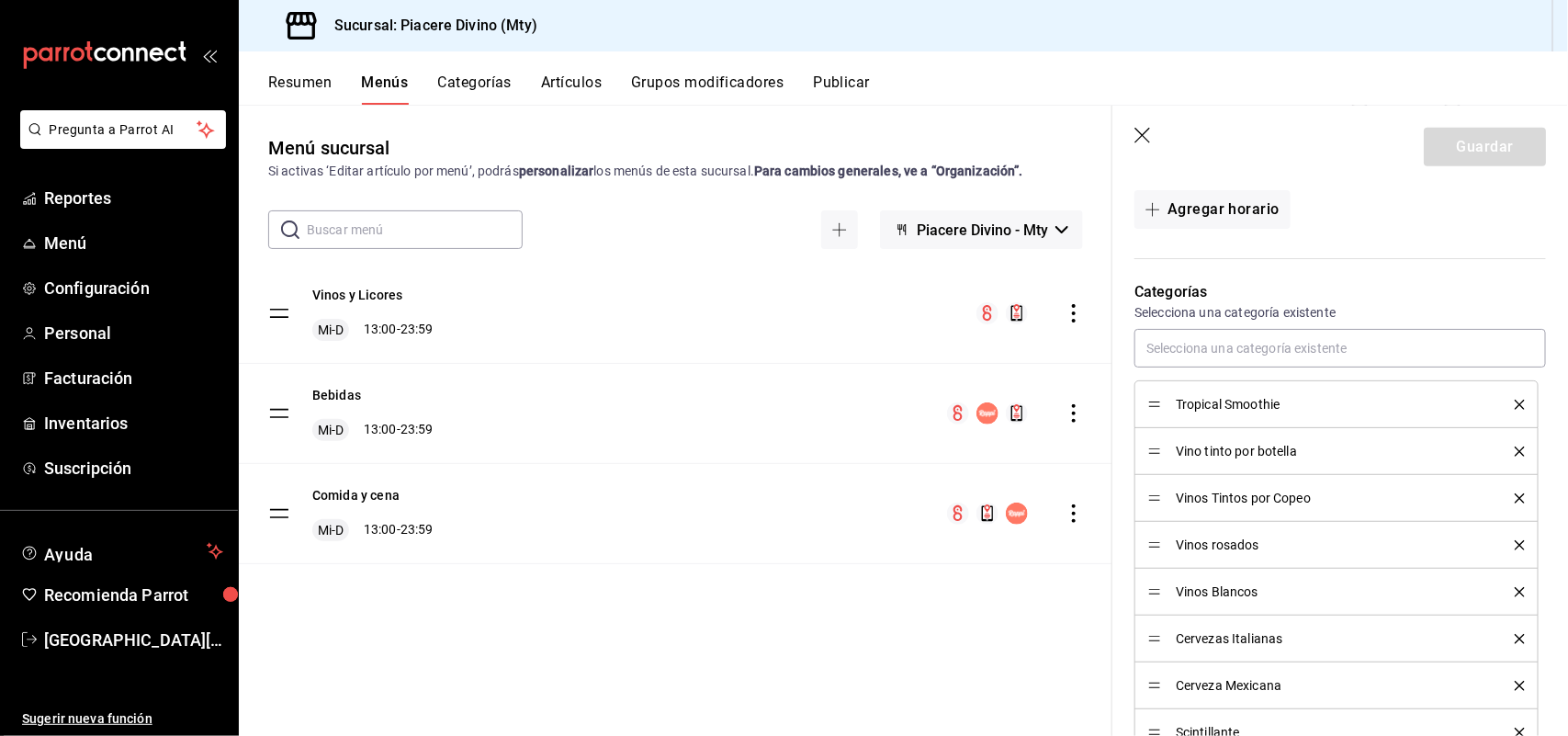 click on "Guardar" at bounding box center (1340, 143) 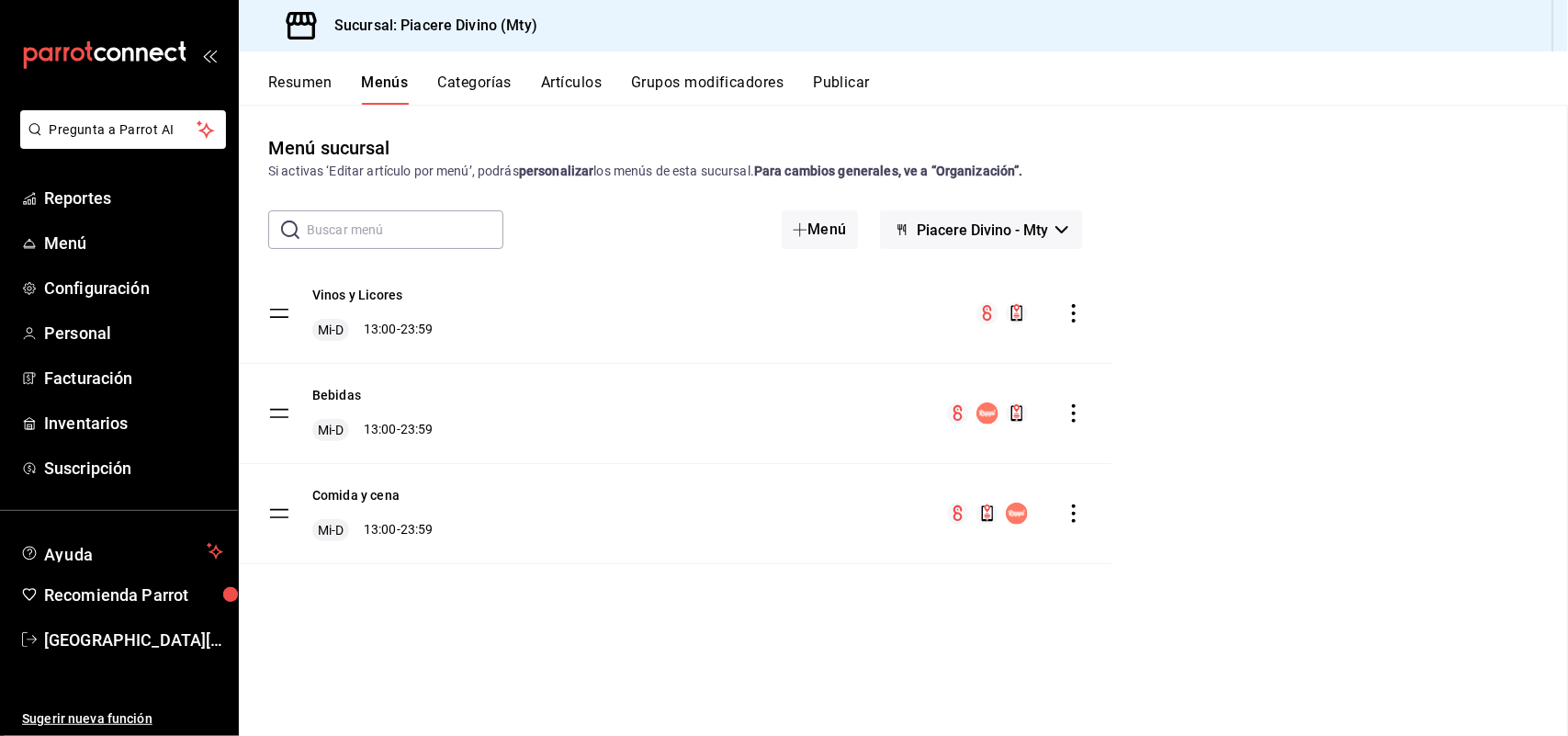 type 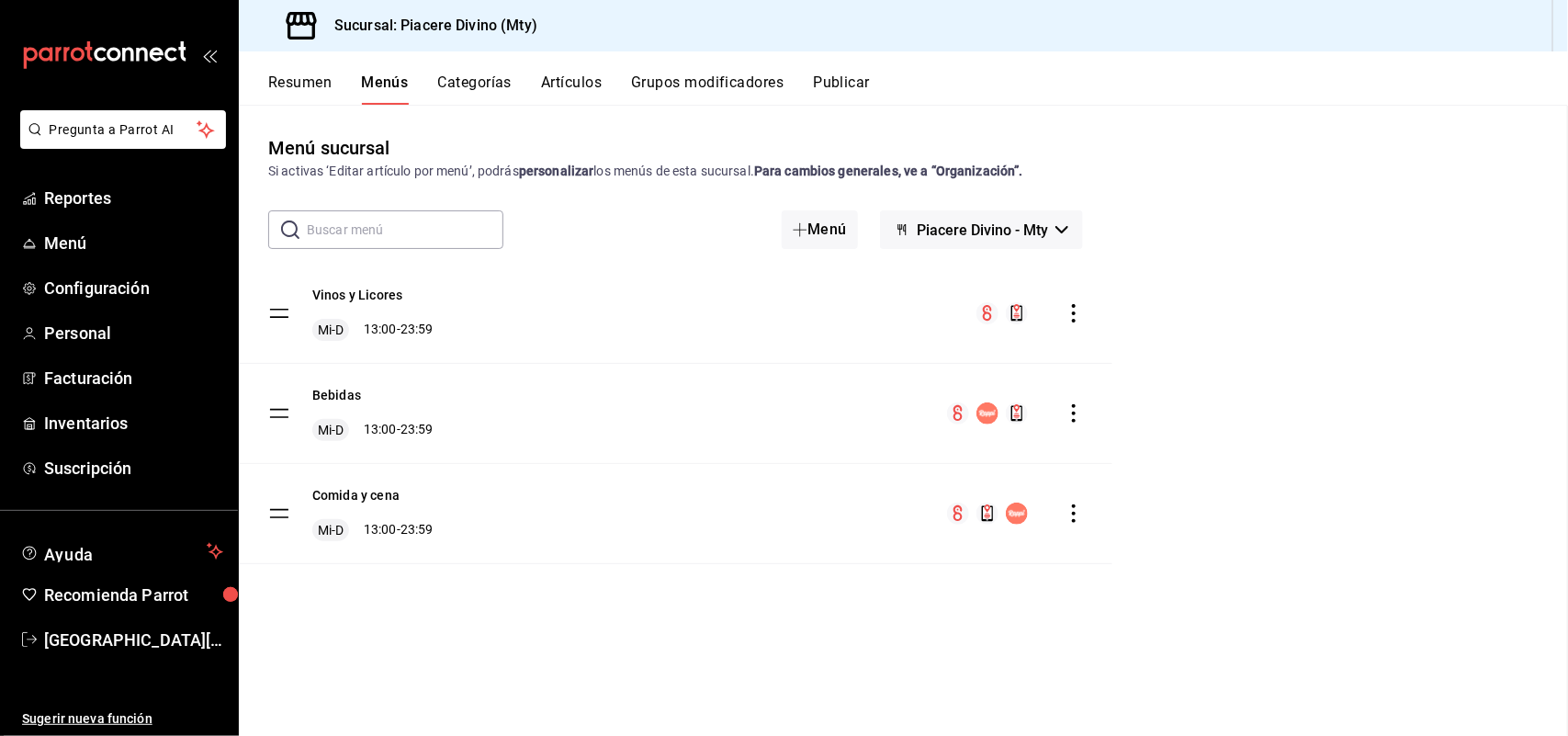 checkbox on "false" 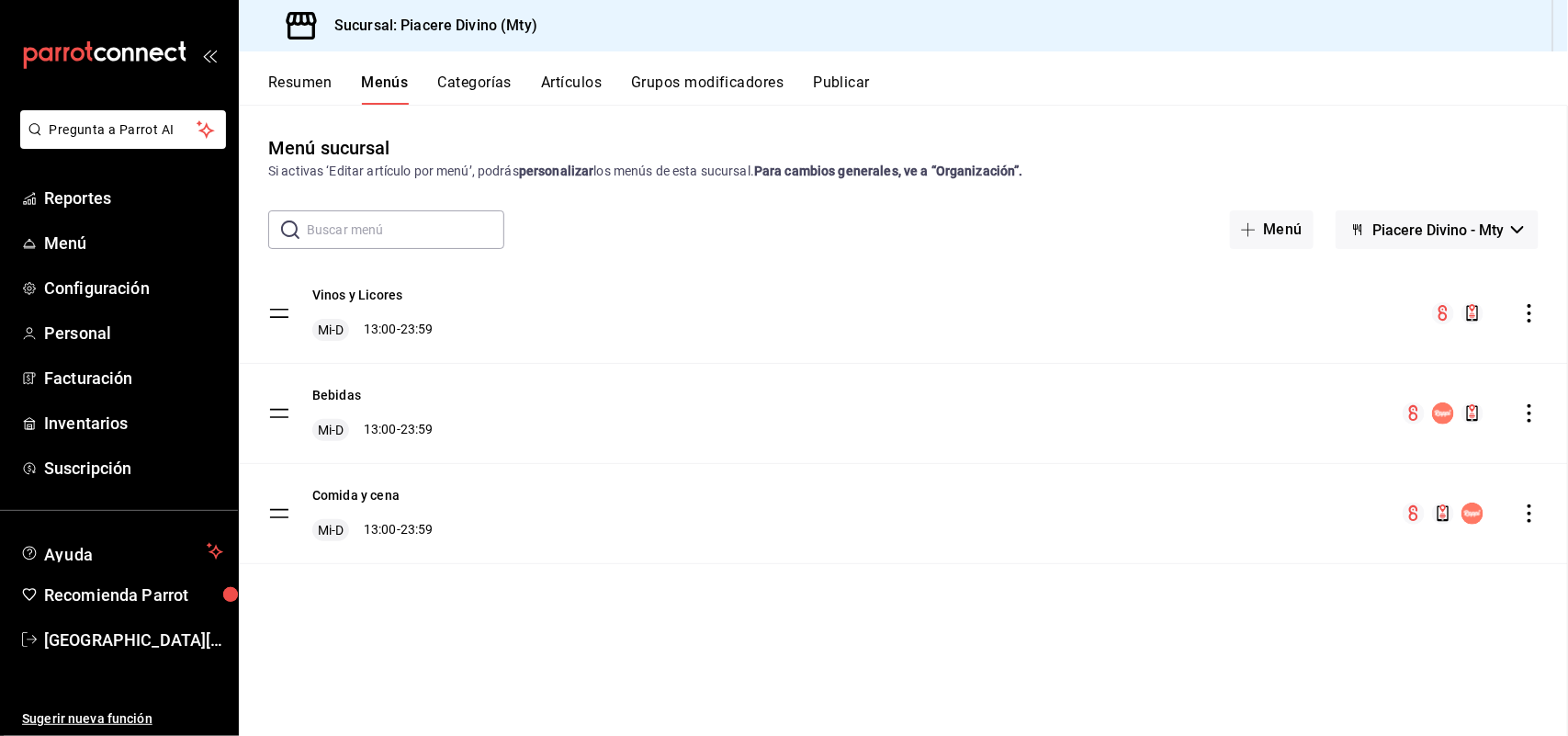 checkbox on "false" 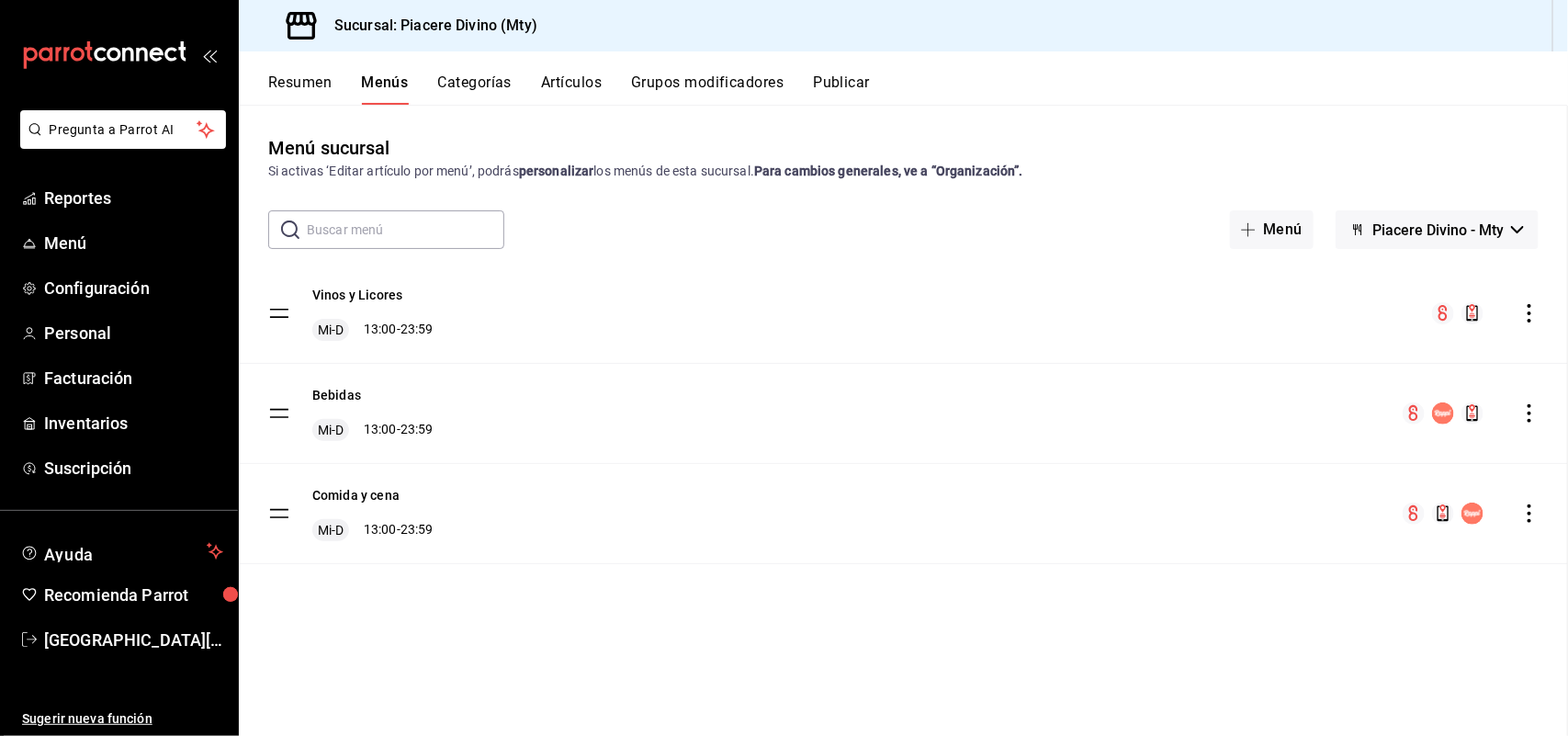 checkbox on "false" 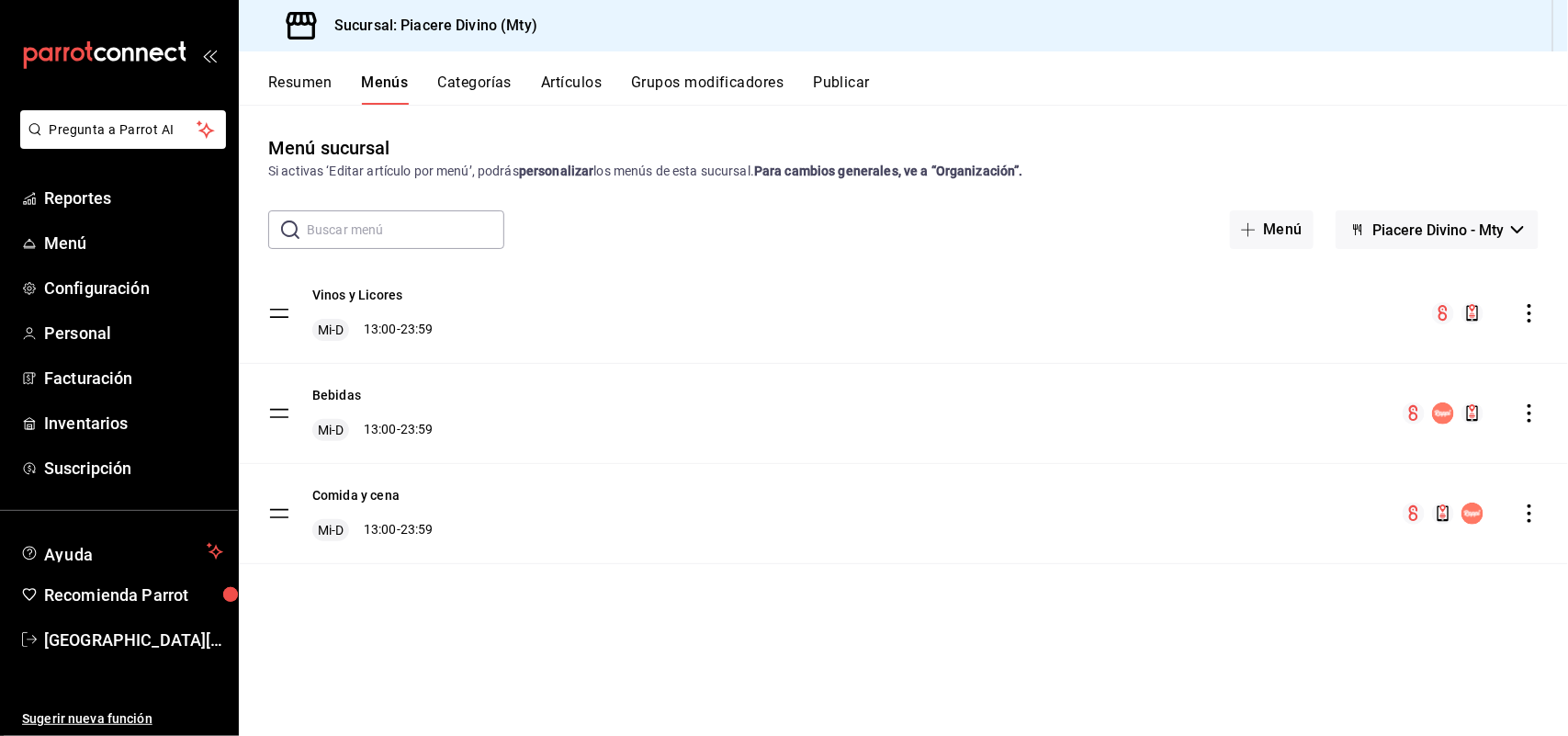 click on "Artículos" at bounding box center [571, 89] 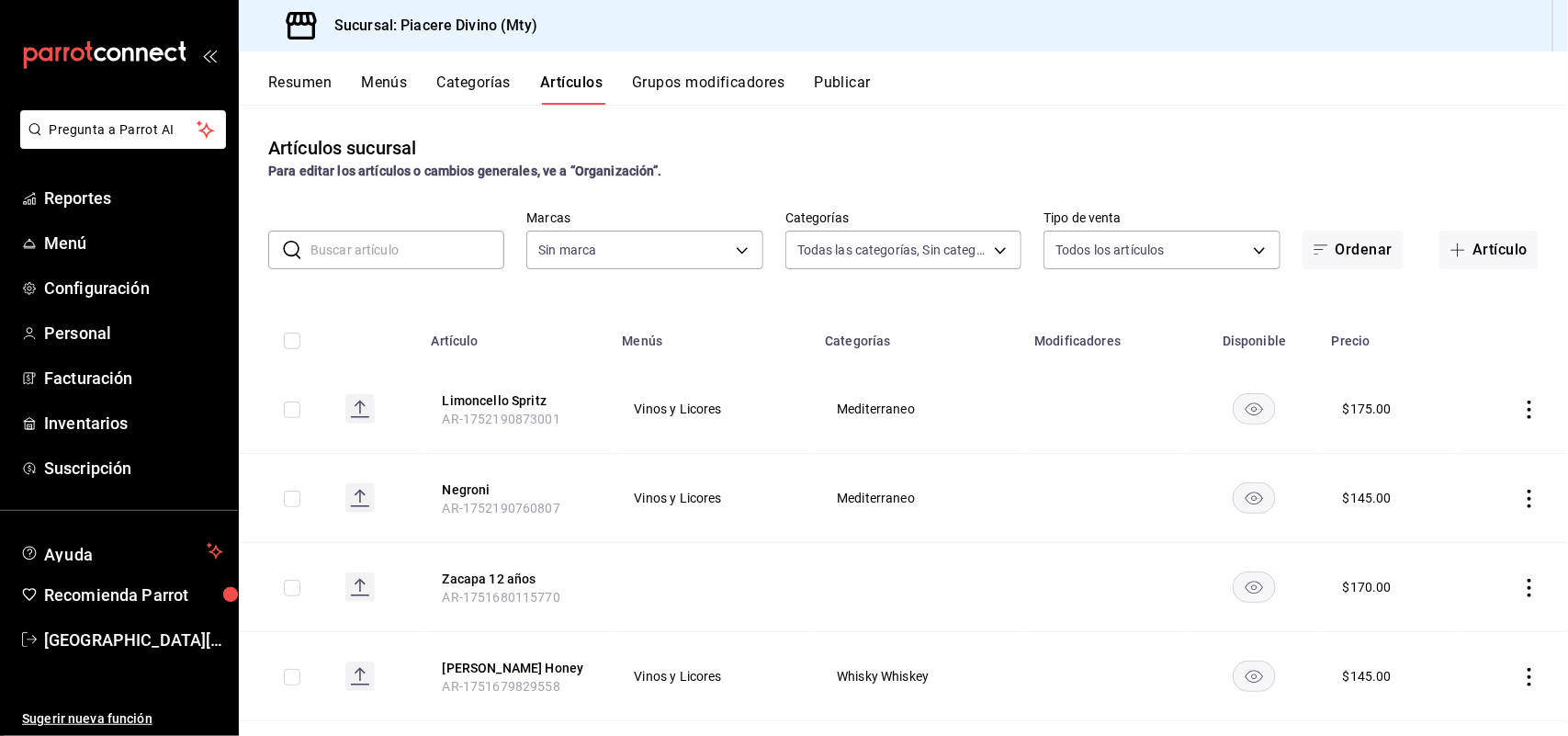 type on "c9a46ac9-ffab-4486-b6fa-2fbf7403c575,b0b05f2d-43e4-4745-b267-2aba57e2dcbd,2468db01-430e-424a-9714-120e3ecb1a90,49cb3f43-58c8-4cd9-afe2-6e6721e671b7,2e0db62b-c4d4-41da-8d72-780ca27c71ba,d168ff9c-128f-4117-9655-a987493f5197,f05fd9ef-2232-4ecc-a44b-e4d019b4bcf5,77f59130-dcfb-4a45-b97f-5d8c6a53b565,1537e99e-d4f0-4368-a328-df6f9dd02c21,ddf1dfa8-0401-433d-bff3-c52cffadd641,d4396911-95a0-4138-94d9-a078b30dcd53,160814e7-3d30-4c6c-9b7a-539b197d09f9,48063220-7c8c-47e5-a102-e10d9479c15a,ab140551-8f91-425d-9951-b3104f44fccc,da37c3ca-958a-49ff-b675-04f0c25e9ddd,8e782c61-6d09-4c0a-9fa7-165939b3ab73,ff723eac-8f7f-4a50-a91c-9ead665ff849,a8954813-0248-4619-94b5-942095d061f7,0b26e931-8a28-4859-90d9-4792ce33b1f1,0c1802b7-4e43-4a92-8aab-8a4e131af0fc,2611676b-6935-423d-b128-f6bdc6427c26,6f5aa7e5-e11c-40a3-a3c7-9446429dc819,bfa431f1-dfa5-4384-8bd0-4c26d5f7fdf0,6380ca32-4e36-401e-ac7a-5cf45ada737e,571e1ce1-1820-4eb9-907f-f5c461e0f141,dbfca481-04e9-4216-8290-8b328ff0de61,c88a7539-b842-42d9-9078-5b6bd6ef6470,7f6935fd-c2e5-46f7-8f2..." 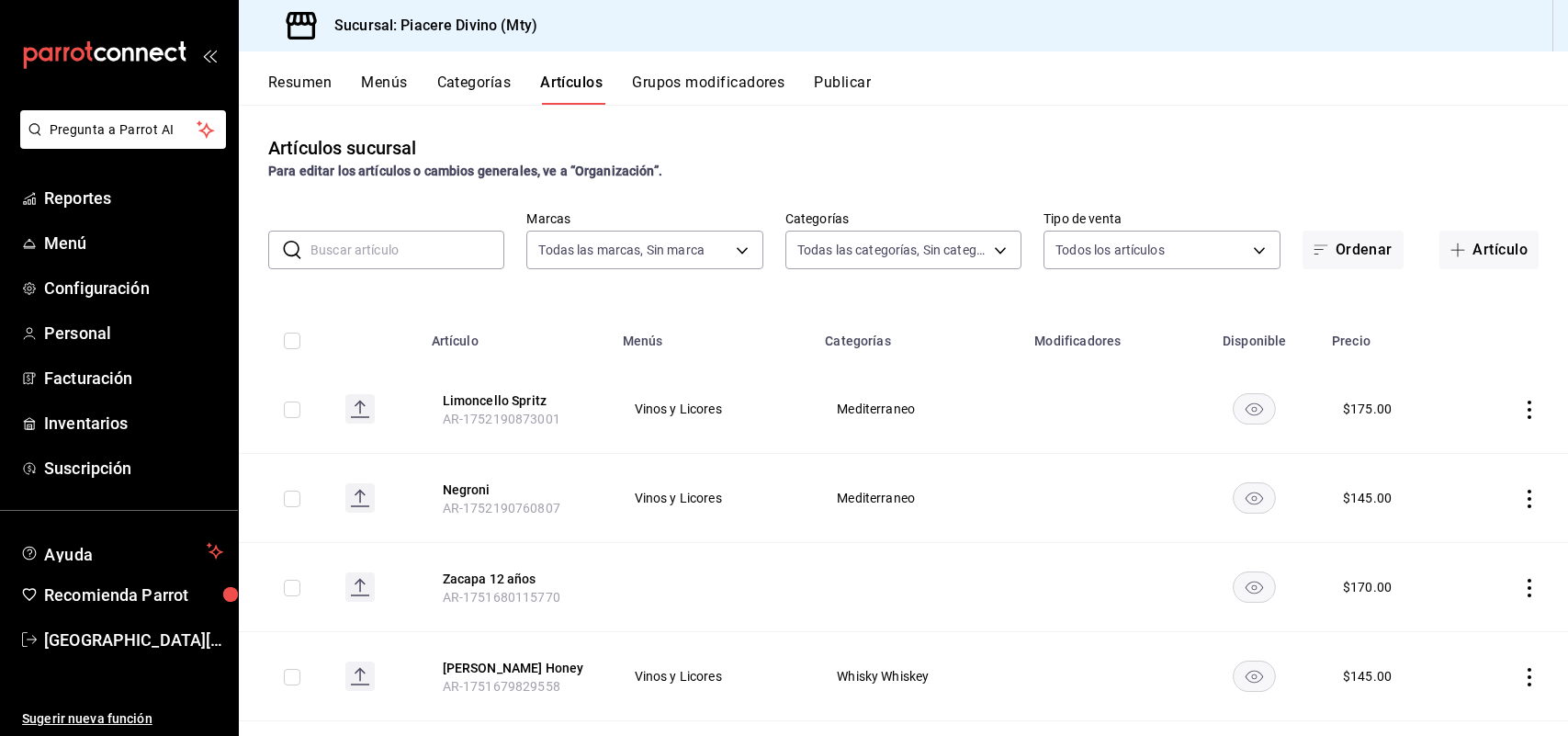 scroll, scrollTop: 0, scrollLeft: 0, axis: both 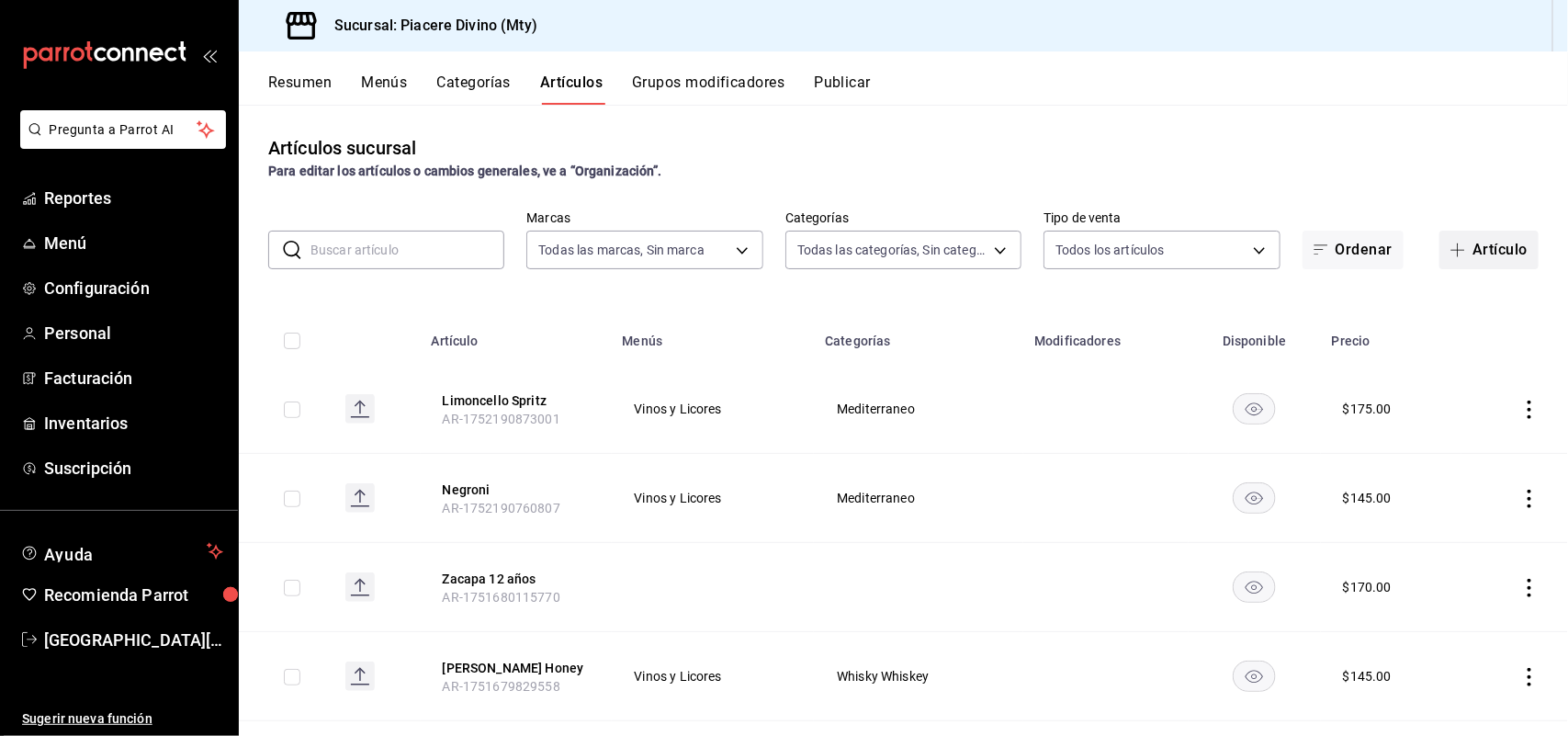 click 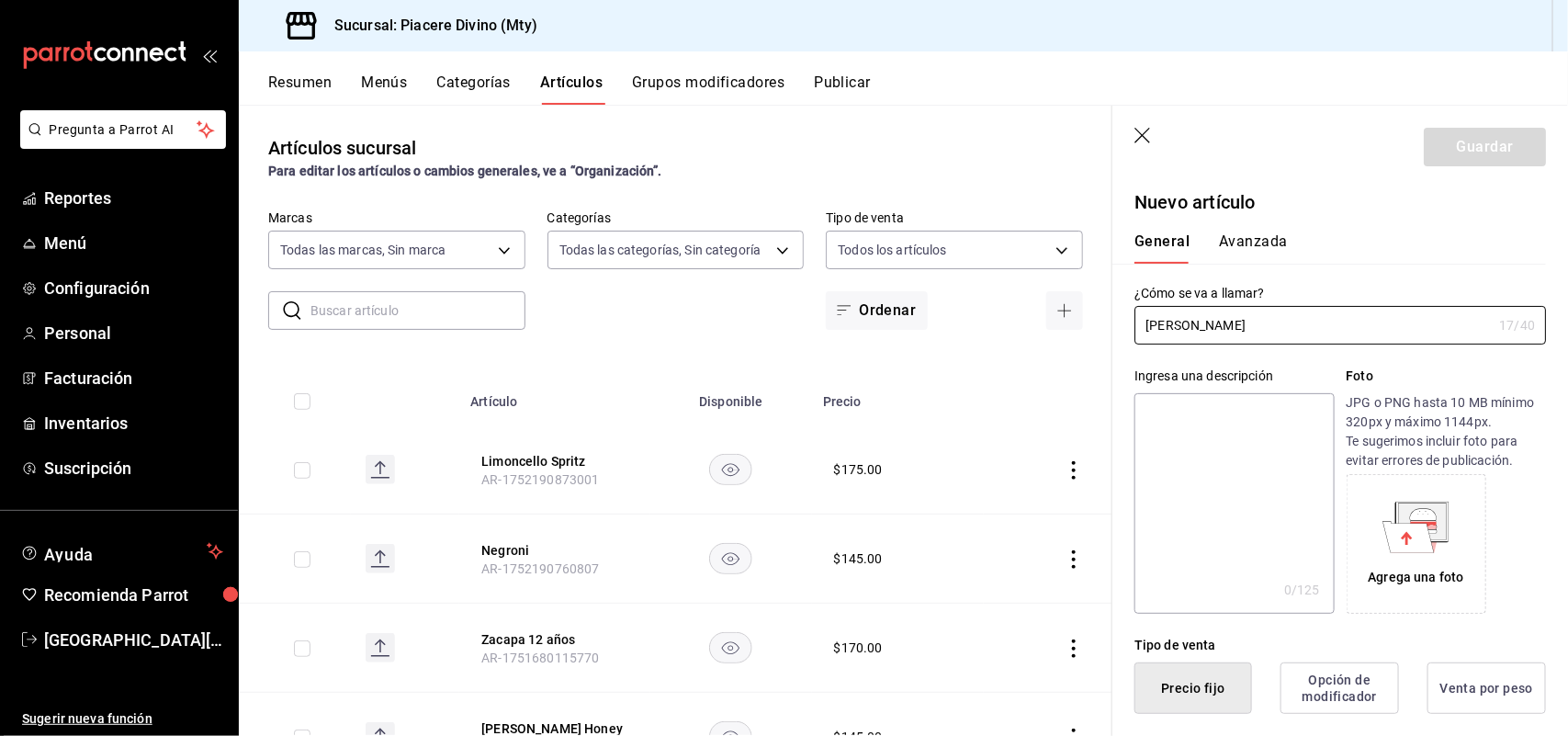 type on "Margarita Clasica" 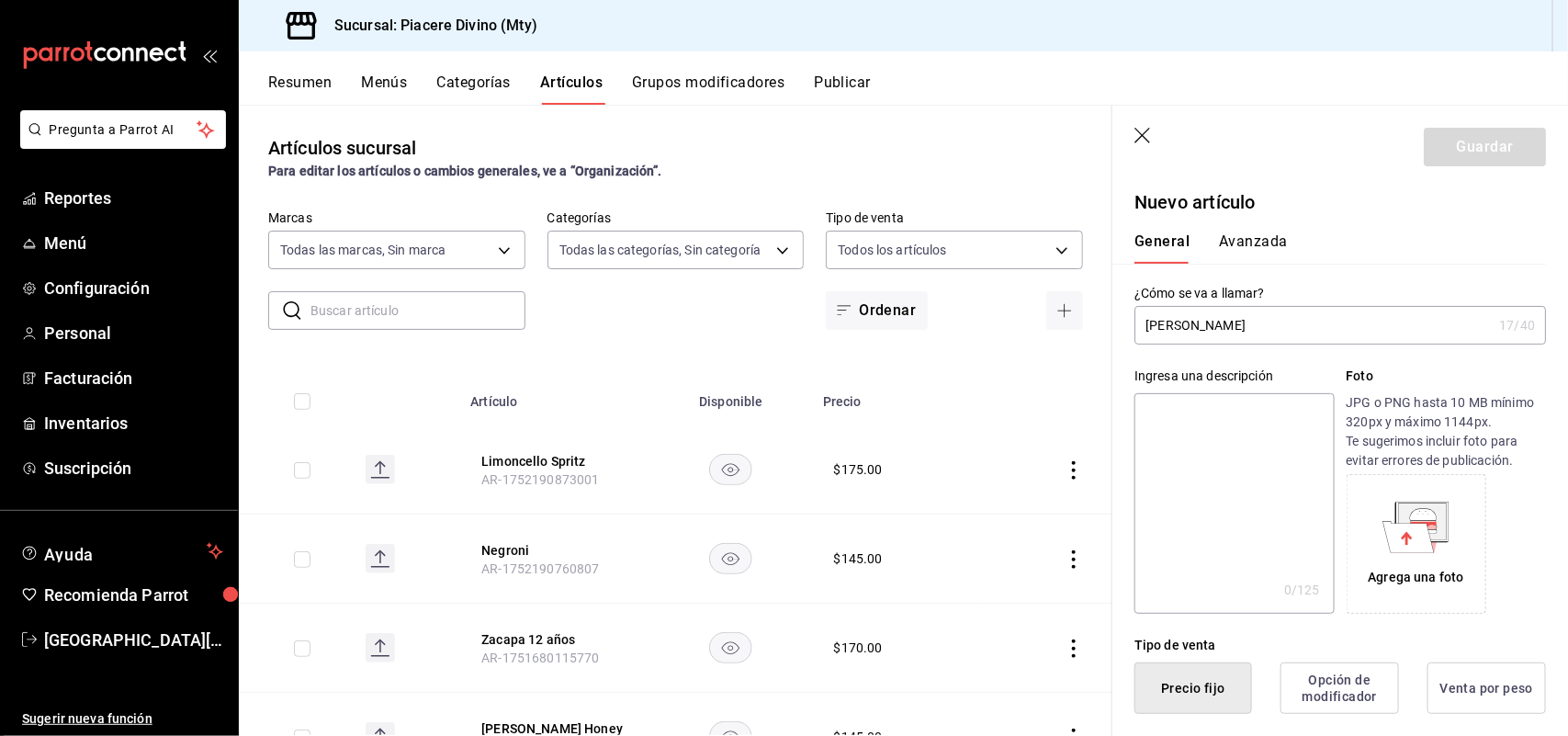 click on "¿Cómo se va a llamar? Margarita Clasica 17 /40 ¿Cómo se va a llamar?" at bounding box center (1329, 304) 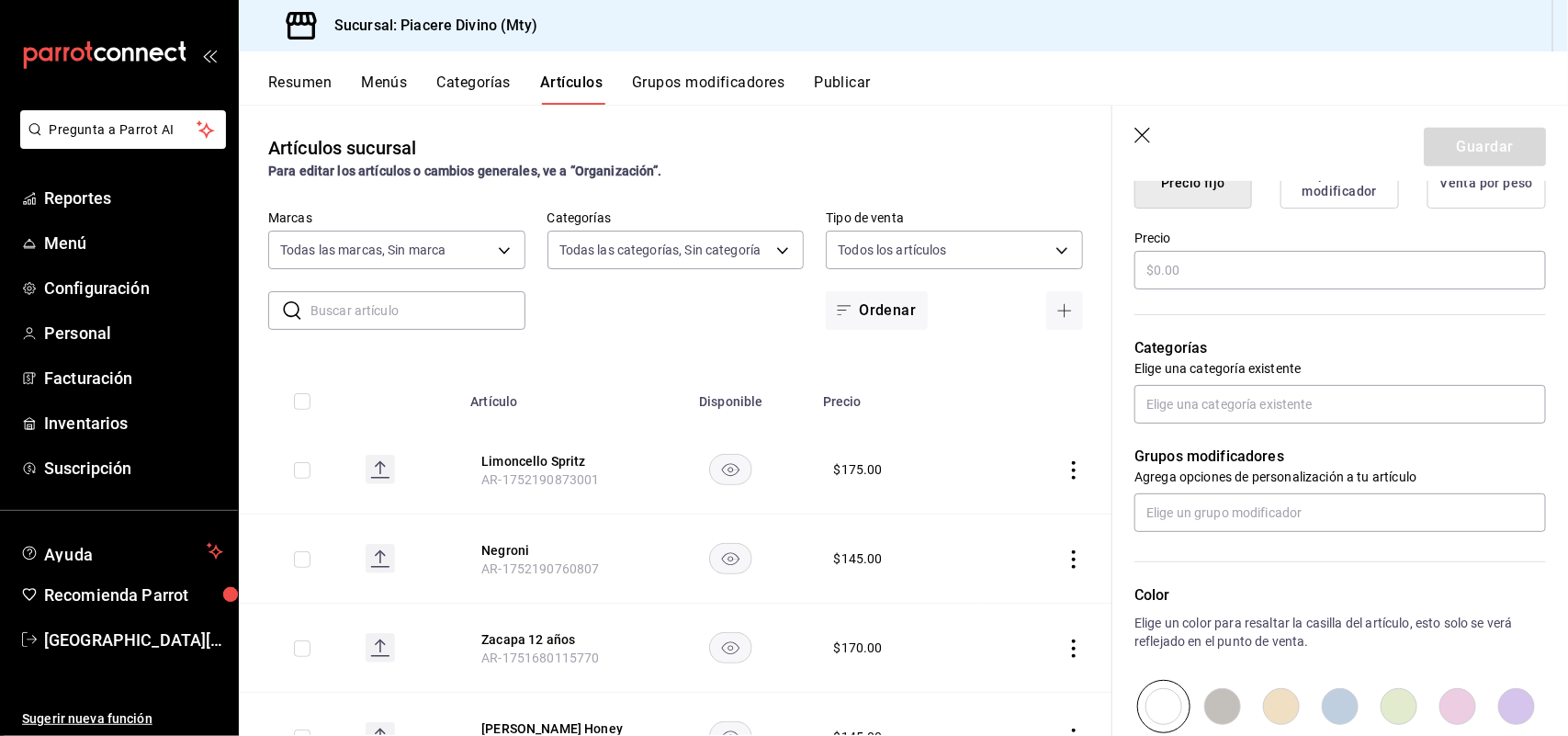 scroll, scrollTop: 551, scrollLeft: 0, axis: vertical 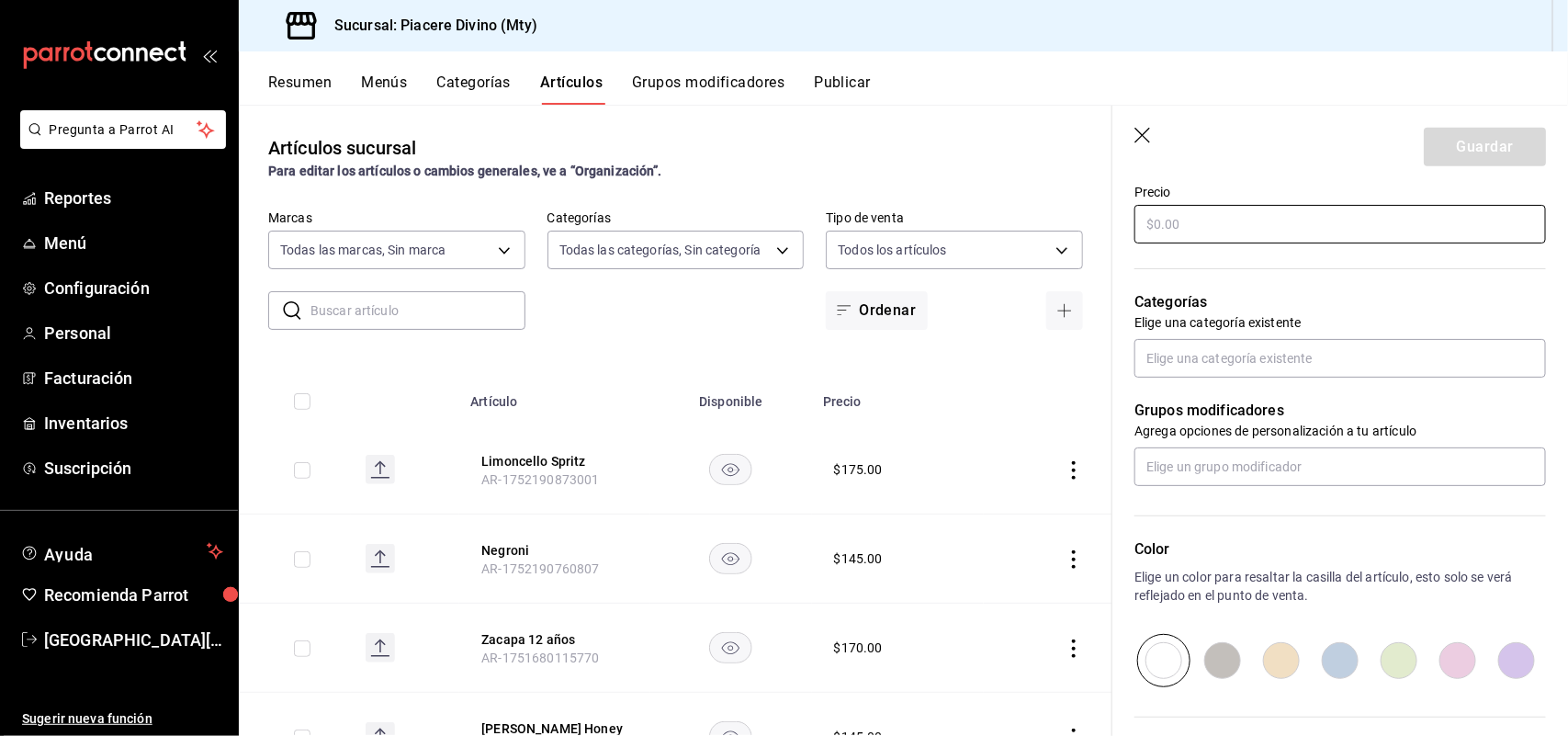 click at bounding box center (1340, 224) 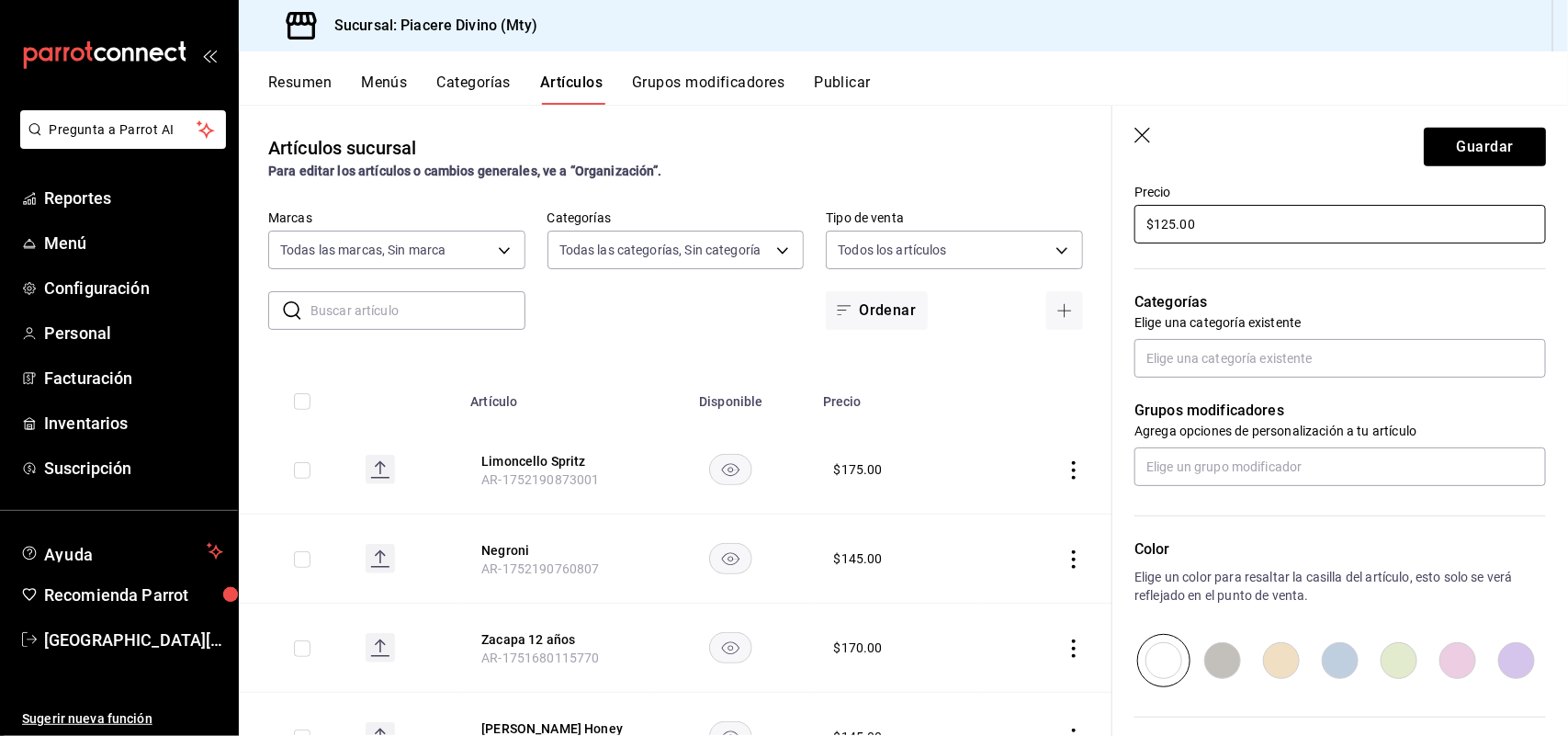 type on "$125.00" 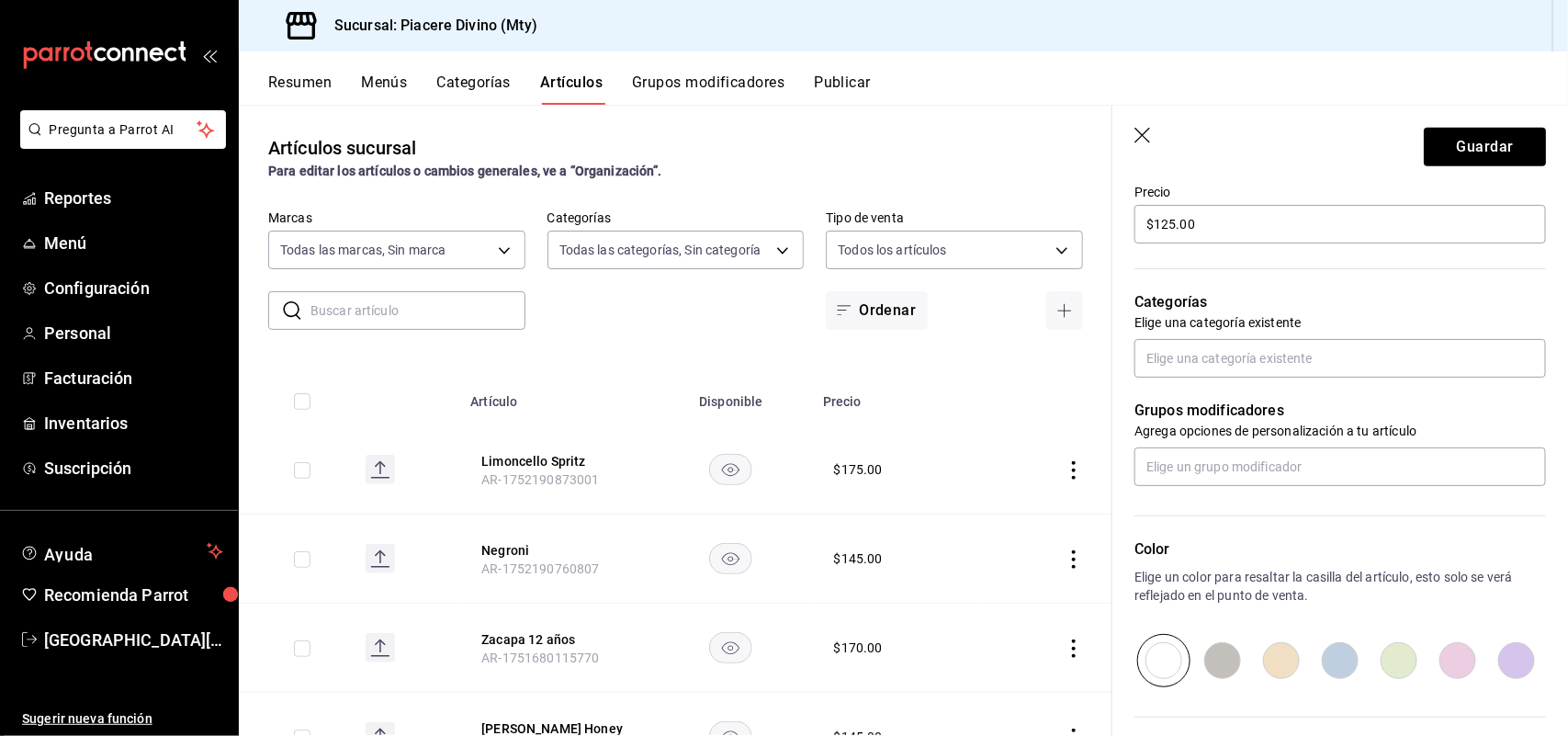 click on "Guardar" at bounding box center [1340, 143] 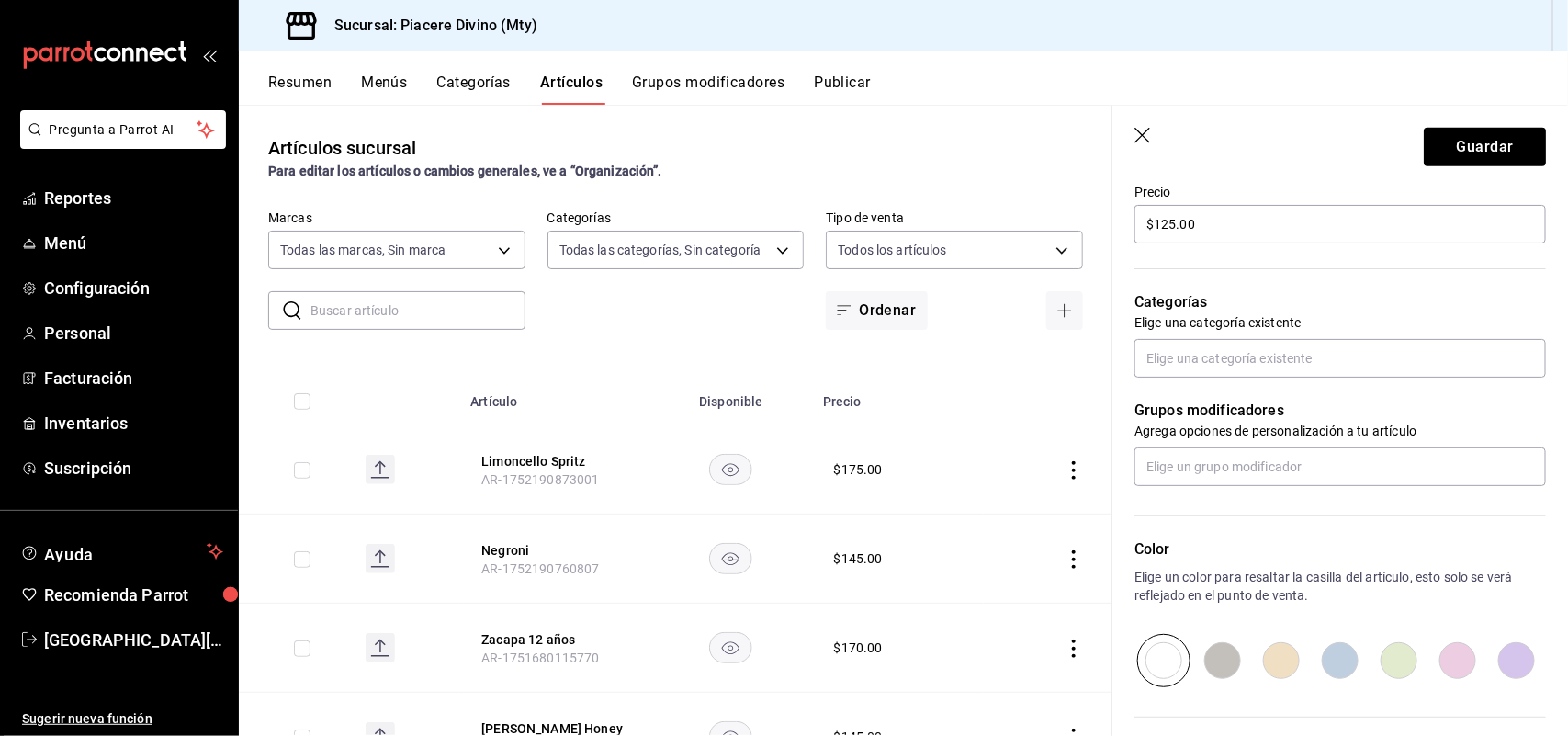 click at bounding box center (1281, 661) 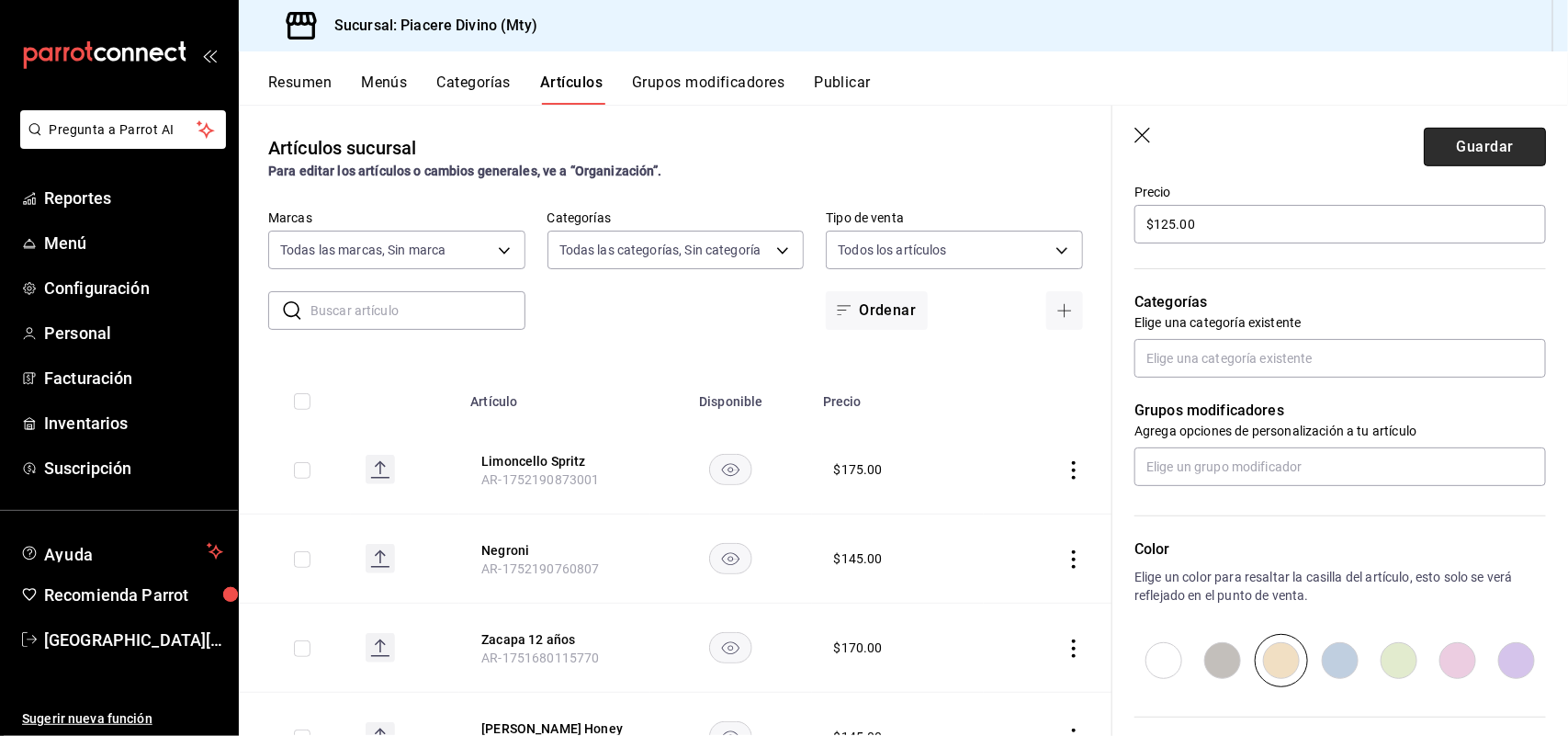 click on "Guardar" at bounding box center (1484, 147) 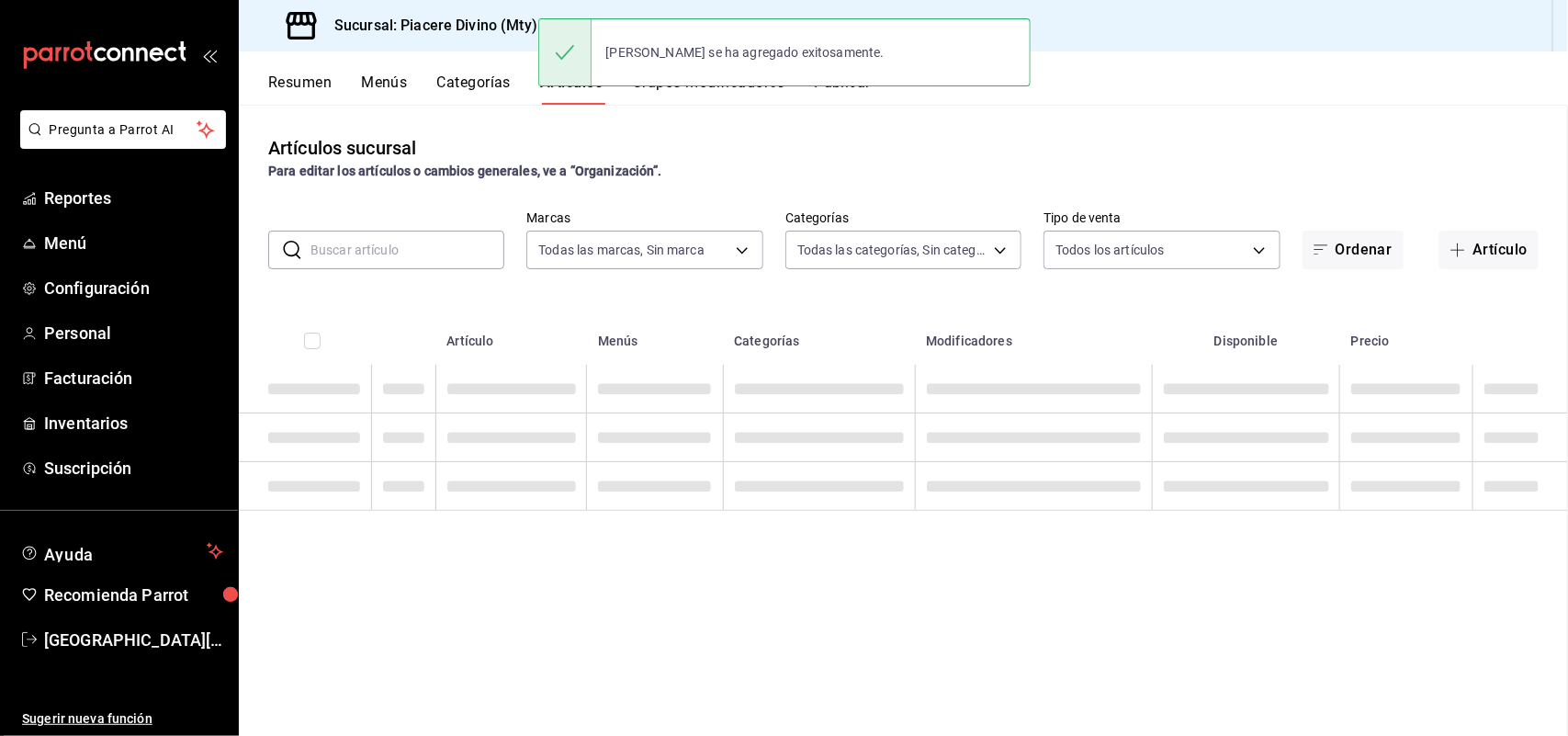 scroll, scrollTop: 0, scrollLeft: 0, axis: both 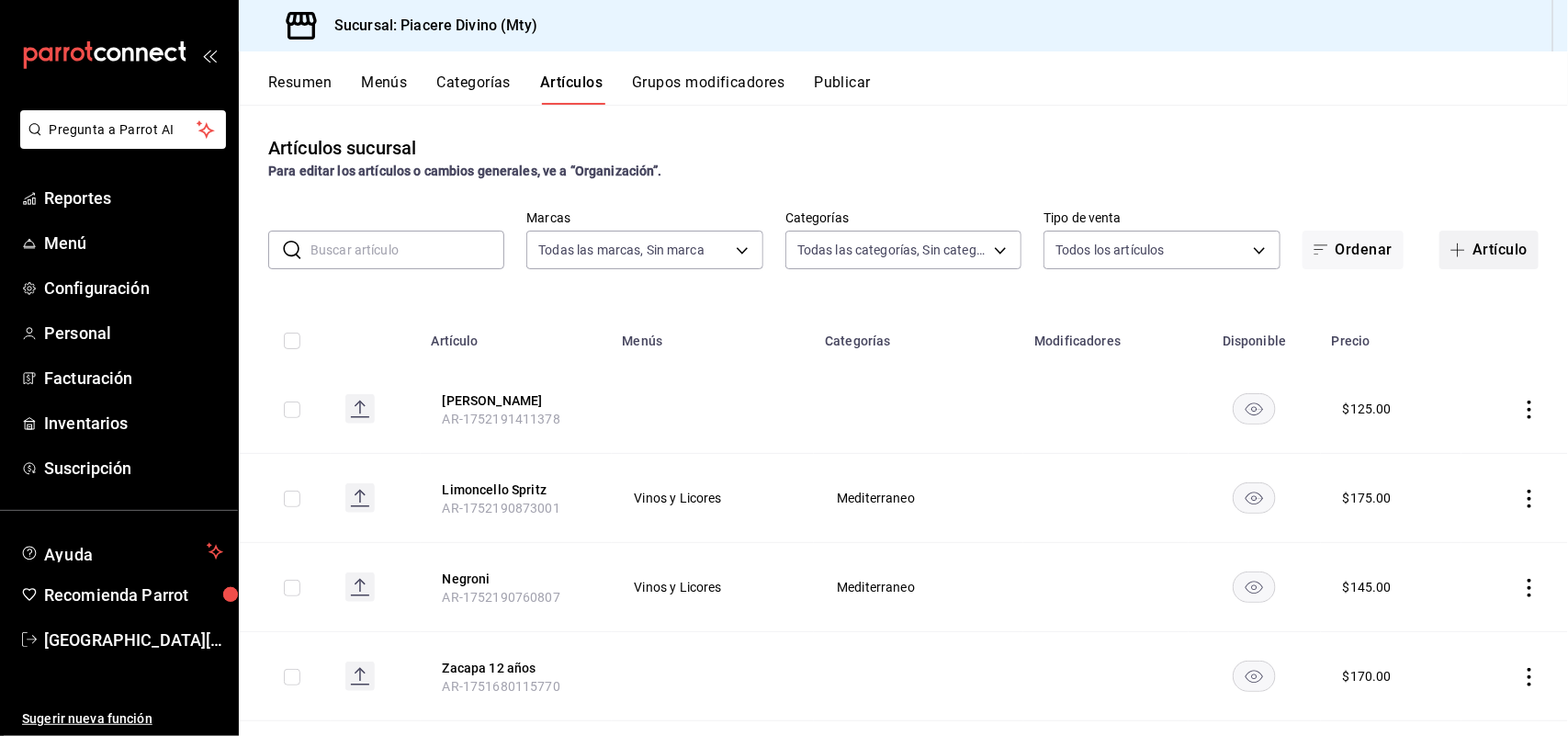 click on "Artículo" at bounding box center (1489, 250) 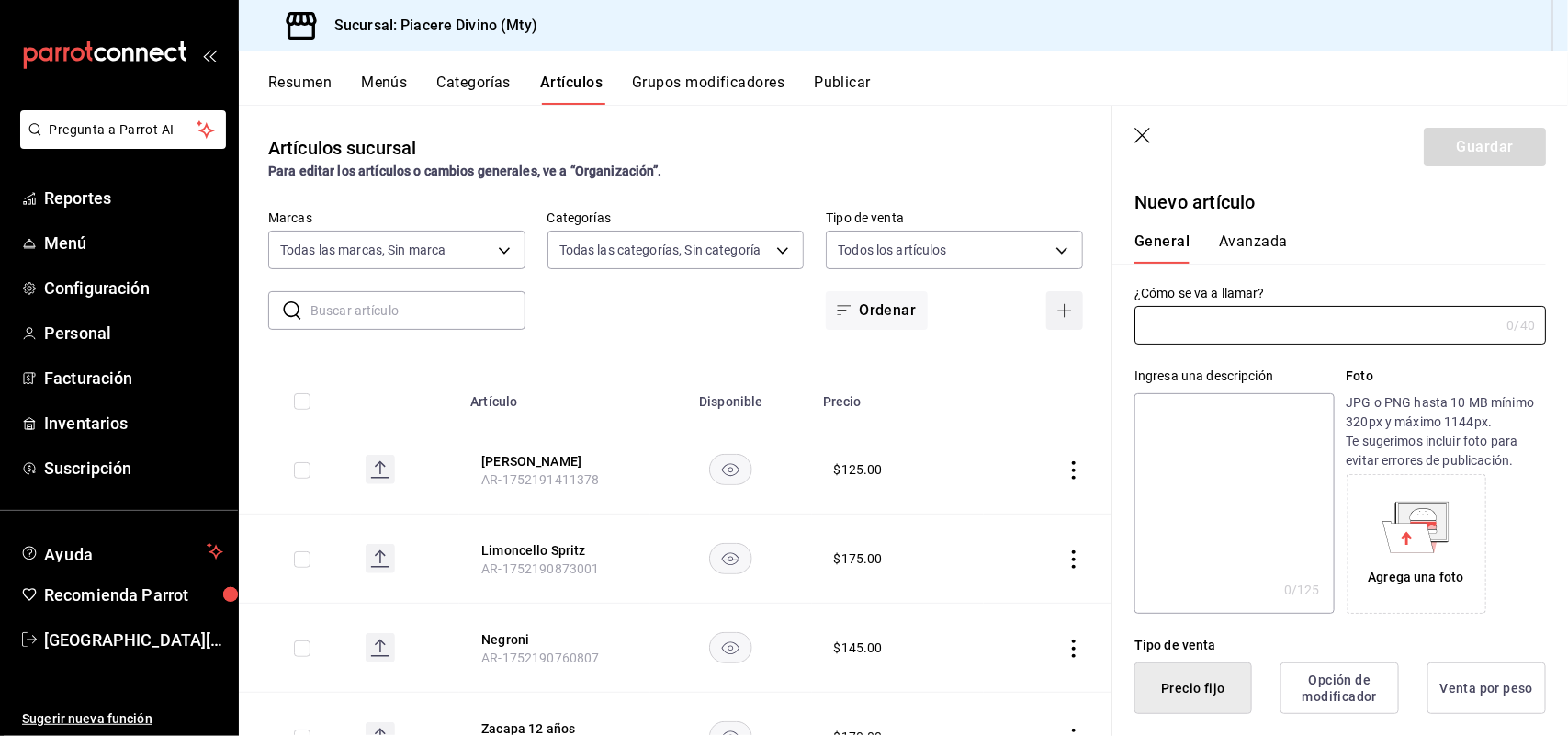 type on "AR-1752191488973" 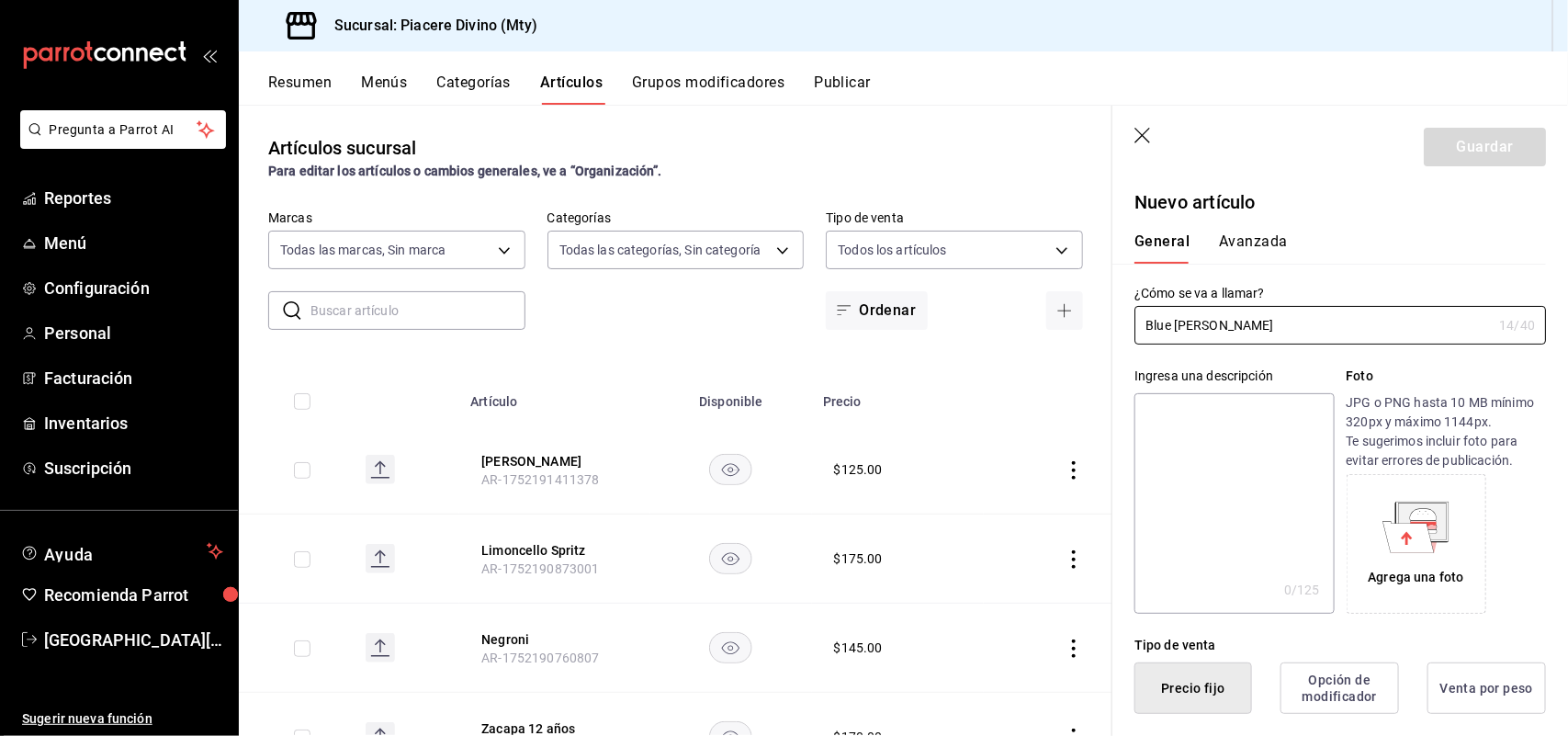 type on "Blue Margarita" 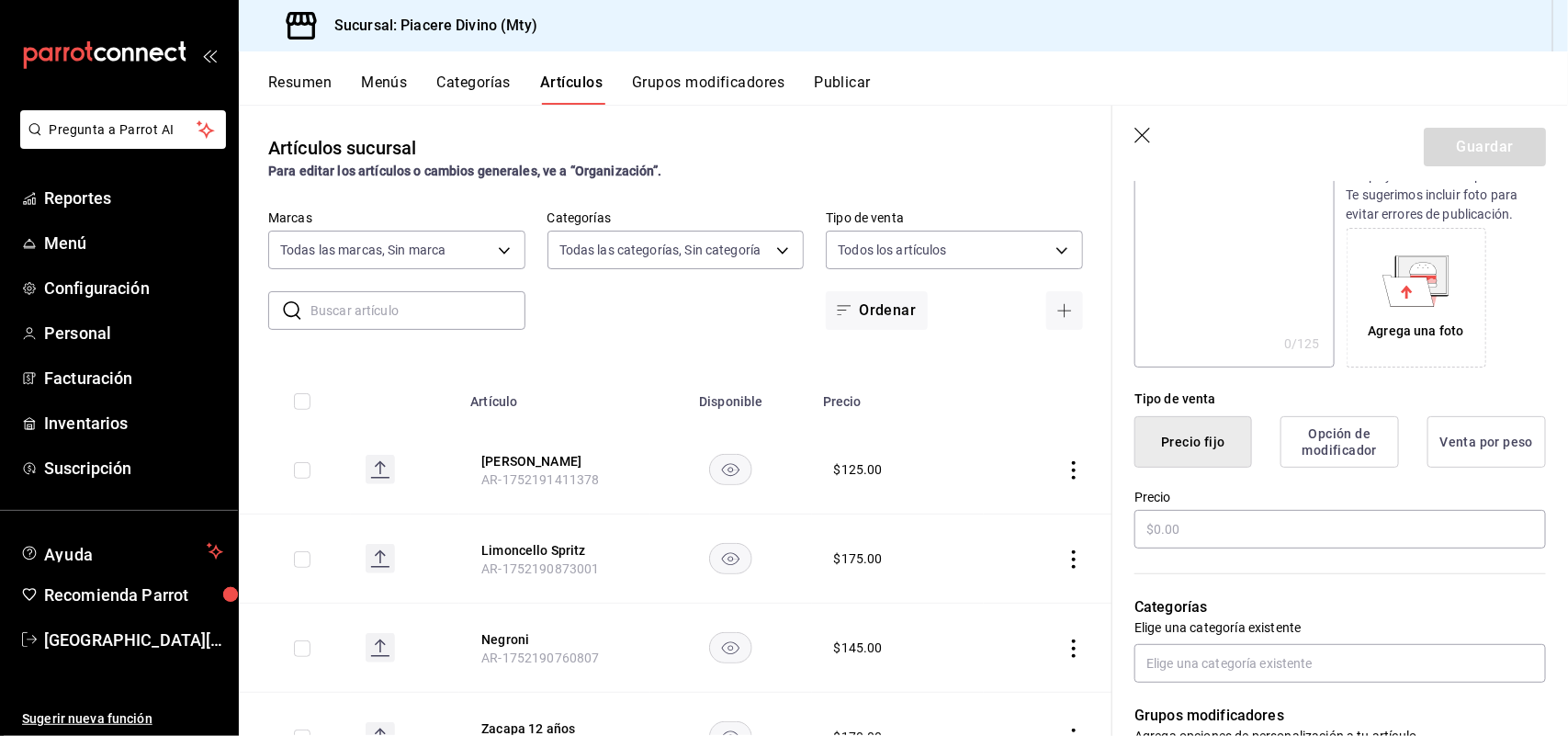 scroll, scrollTop: 337, scrollLeft: 0, axis: vertical 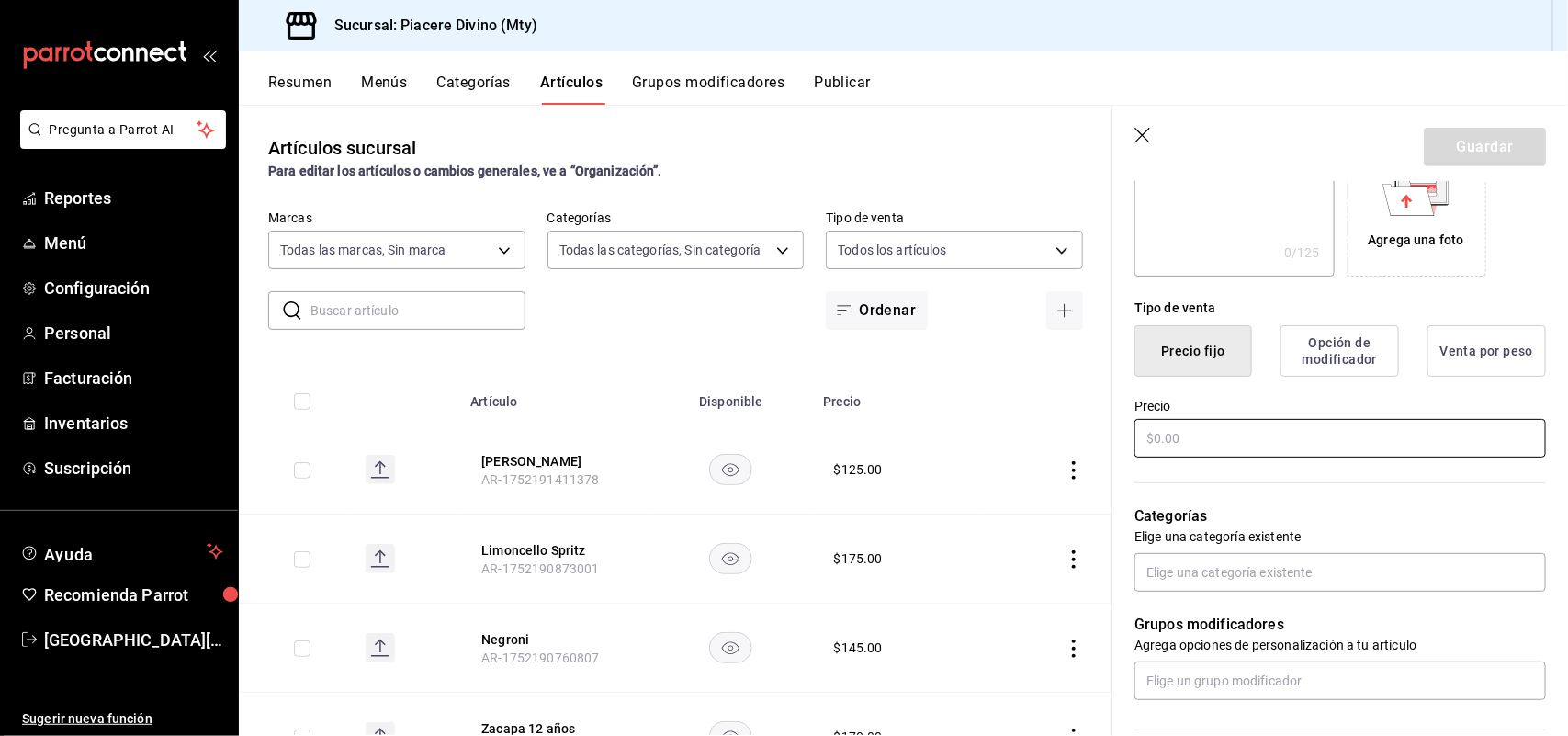 click 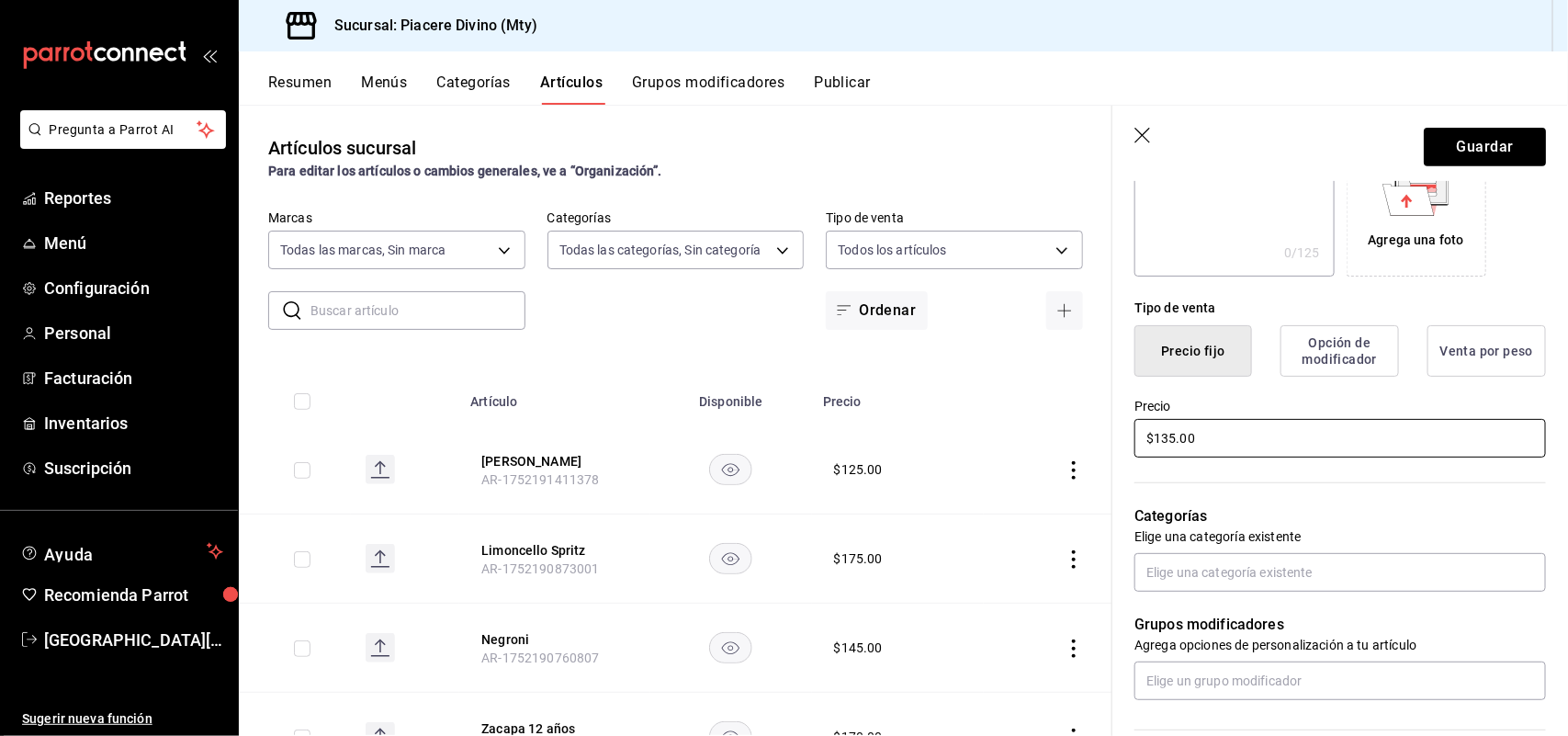 type on "$135.00" 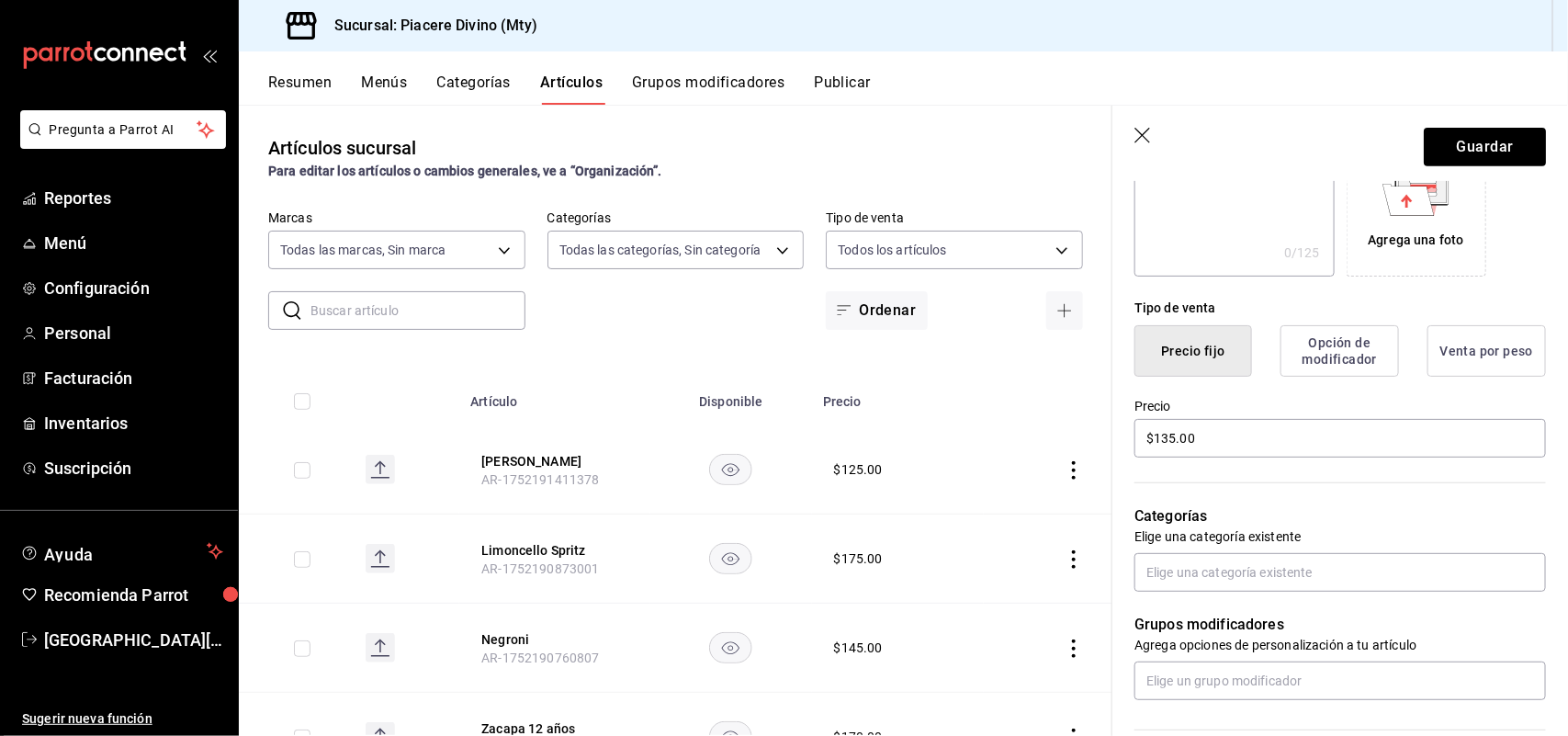 click on "Precio $135.00" 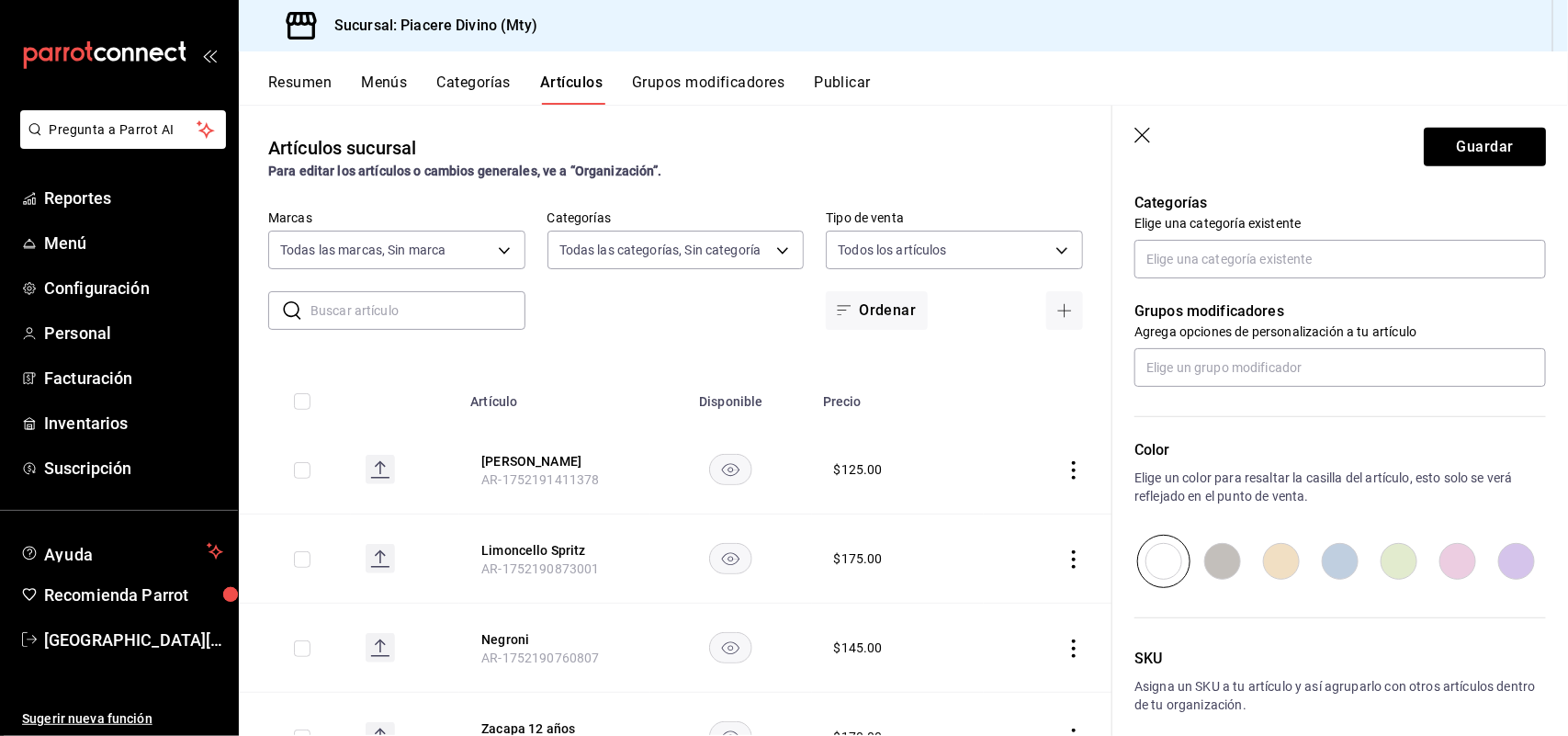 scroll, scrollTop: 732, scrollLeft: 0, axis: vertical 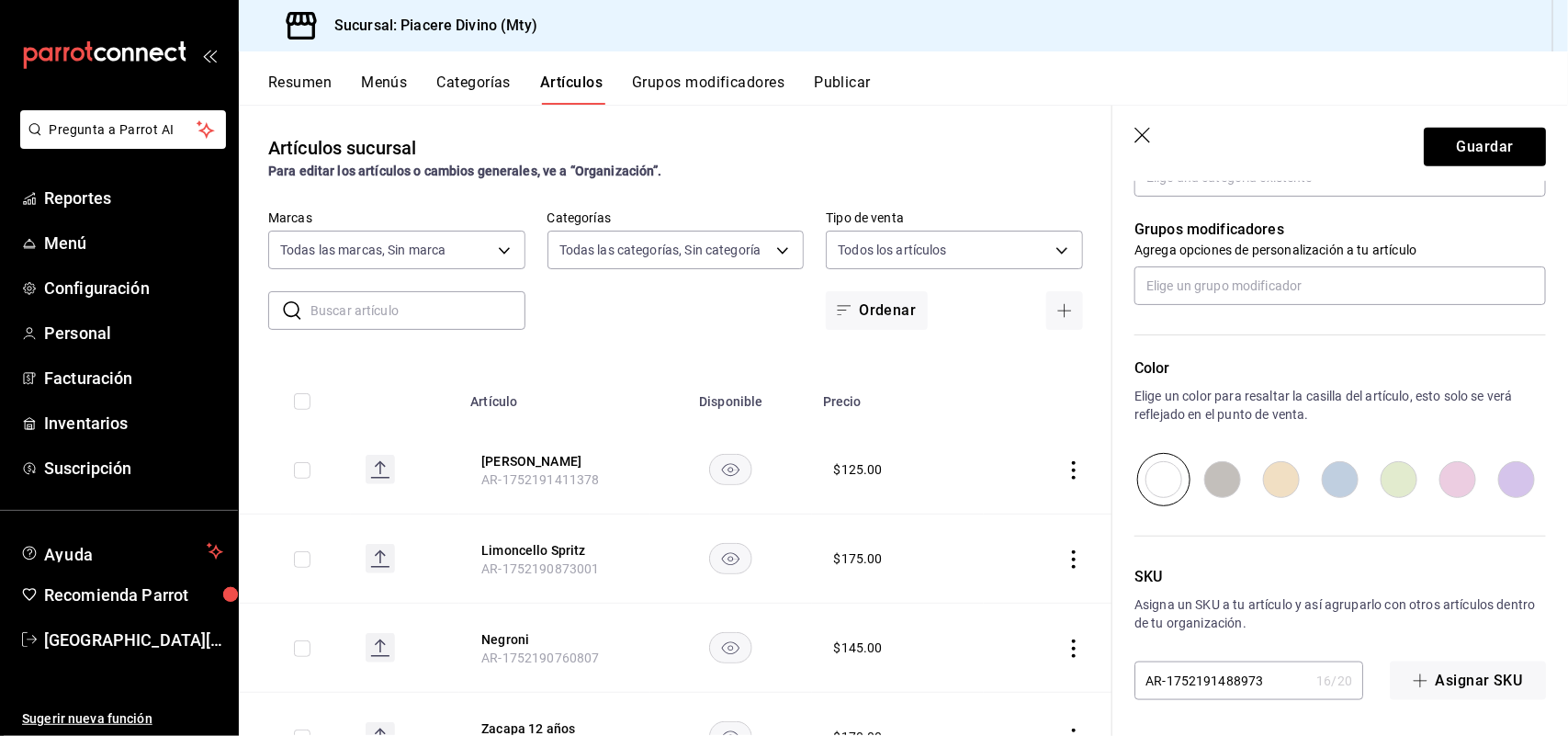 click 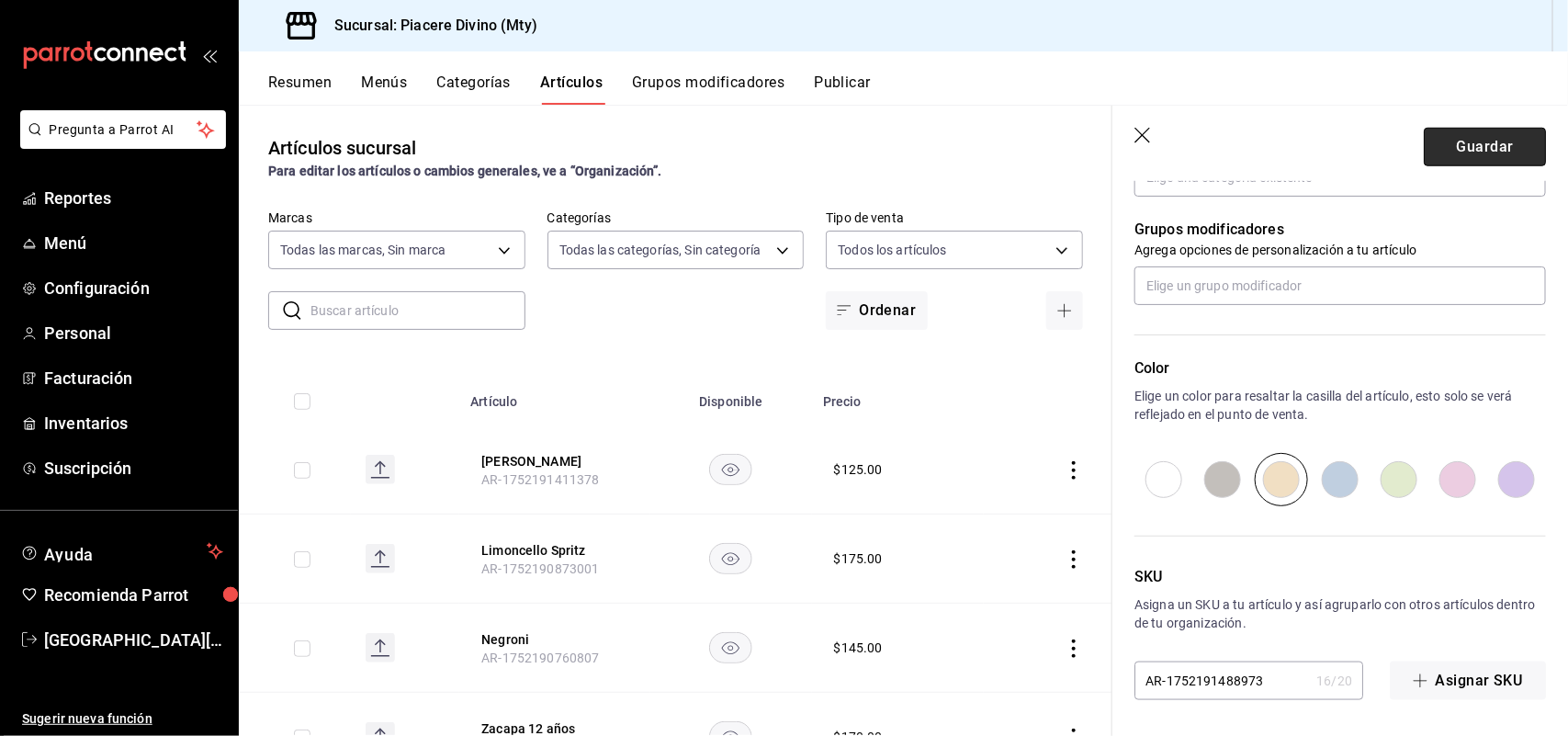 click on "Guardar" 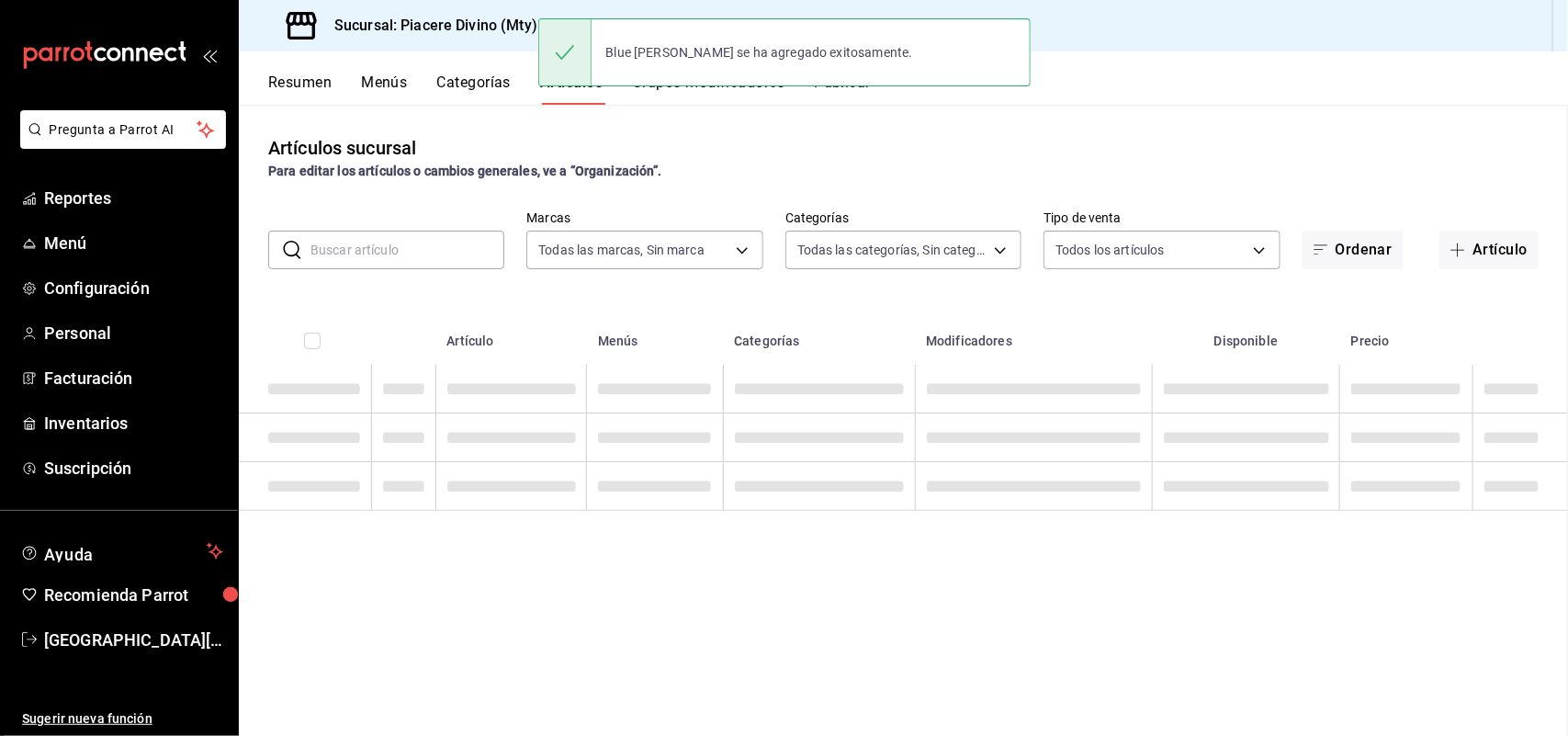 scroll, scrollTop: 0, scrollLeft: 0, axis: both 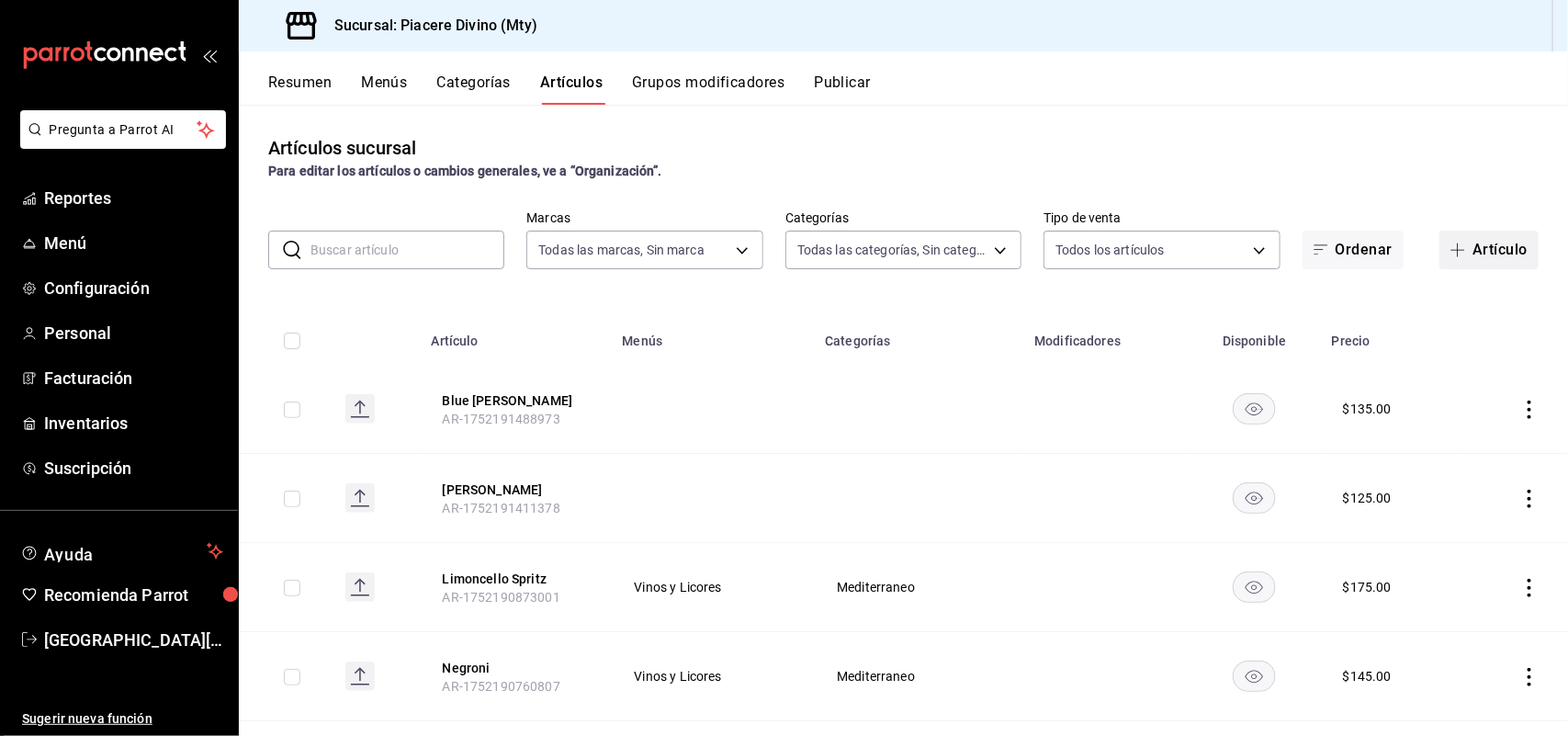 click on "Artículo" 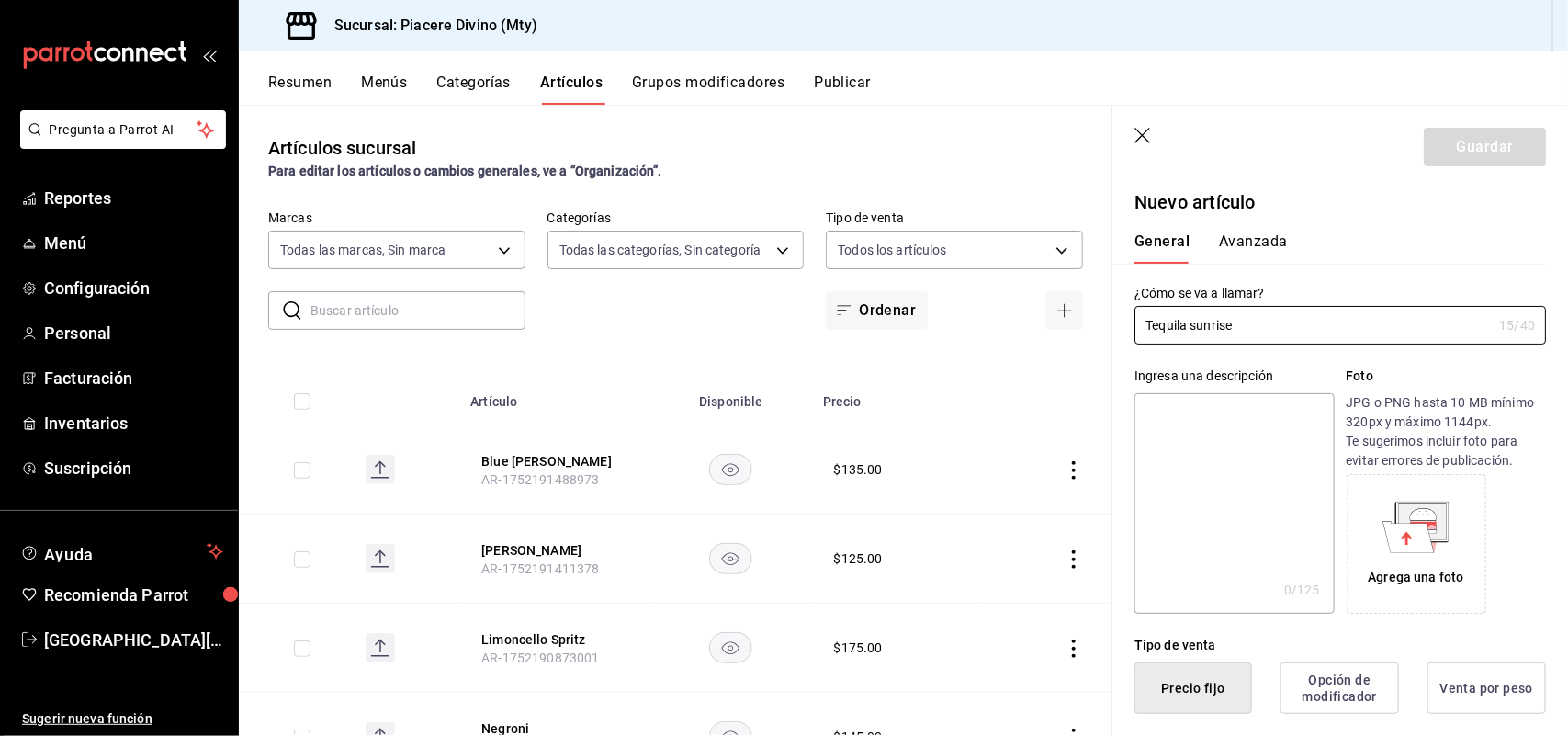 type on "Tequila sunrise" 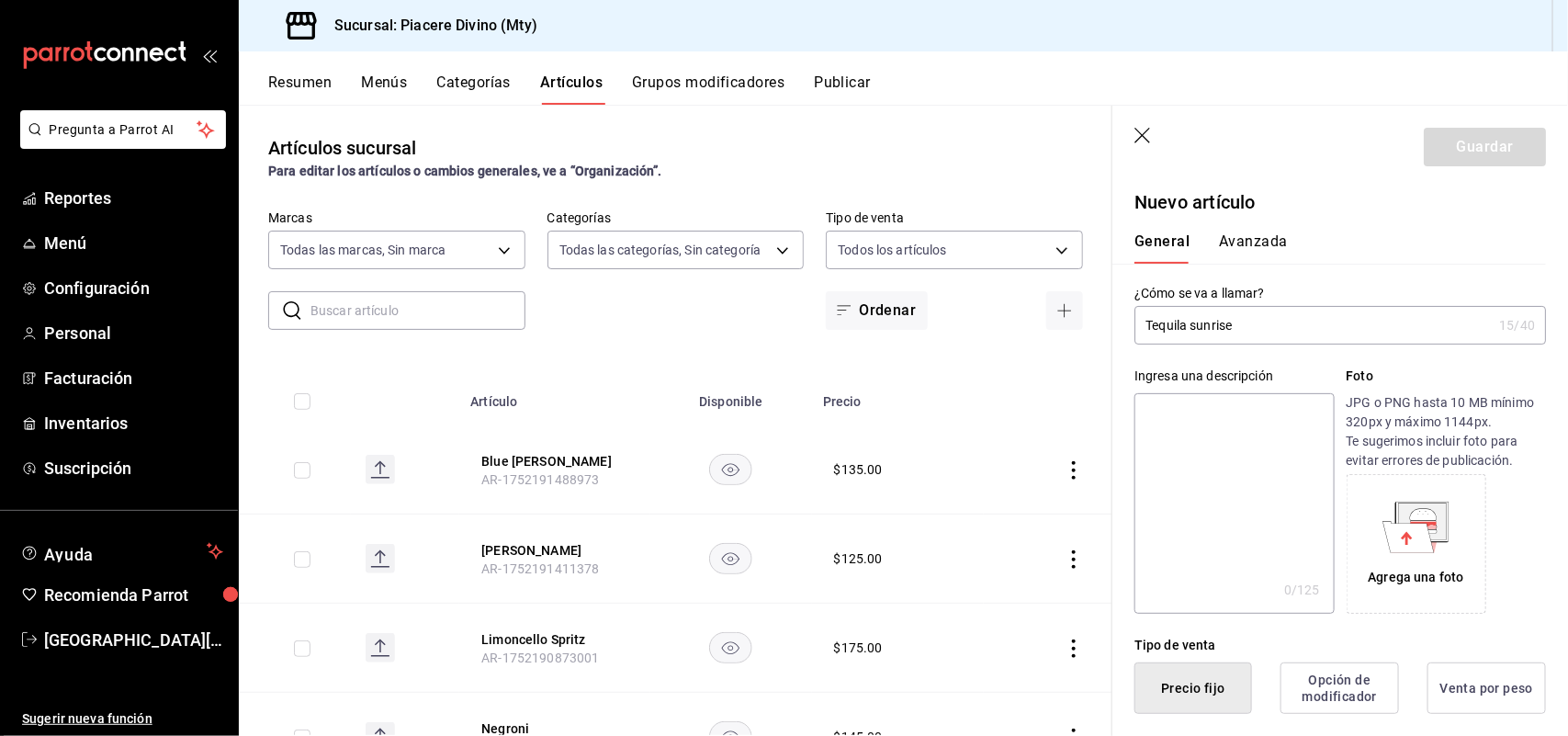 click on "¿Cómo se va a llamar?" 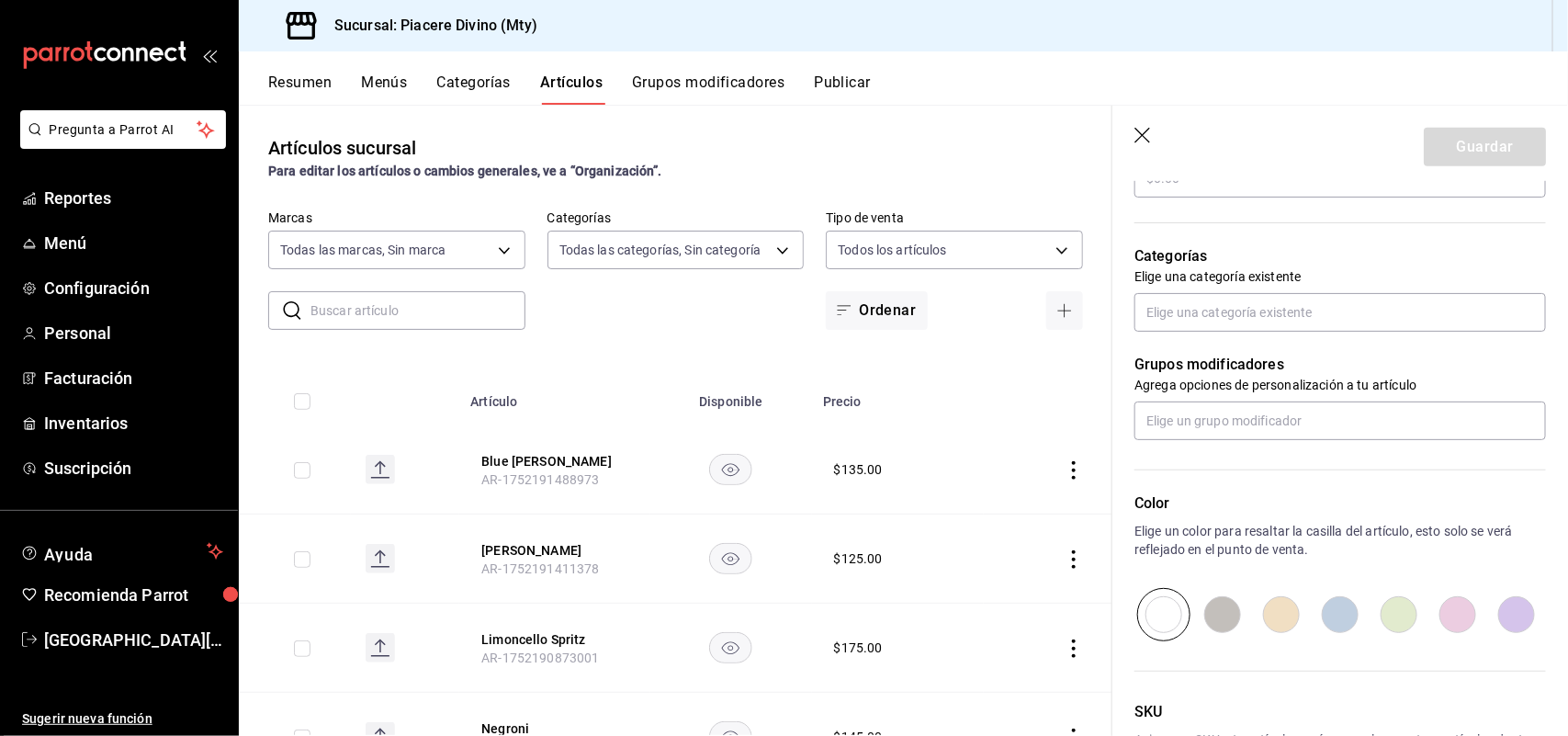 scroll, scrollTop: 551, scrollLeft: 0, axis: vertical 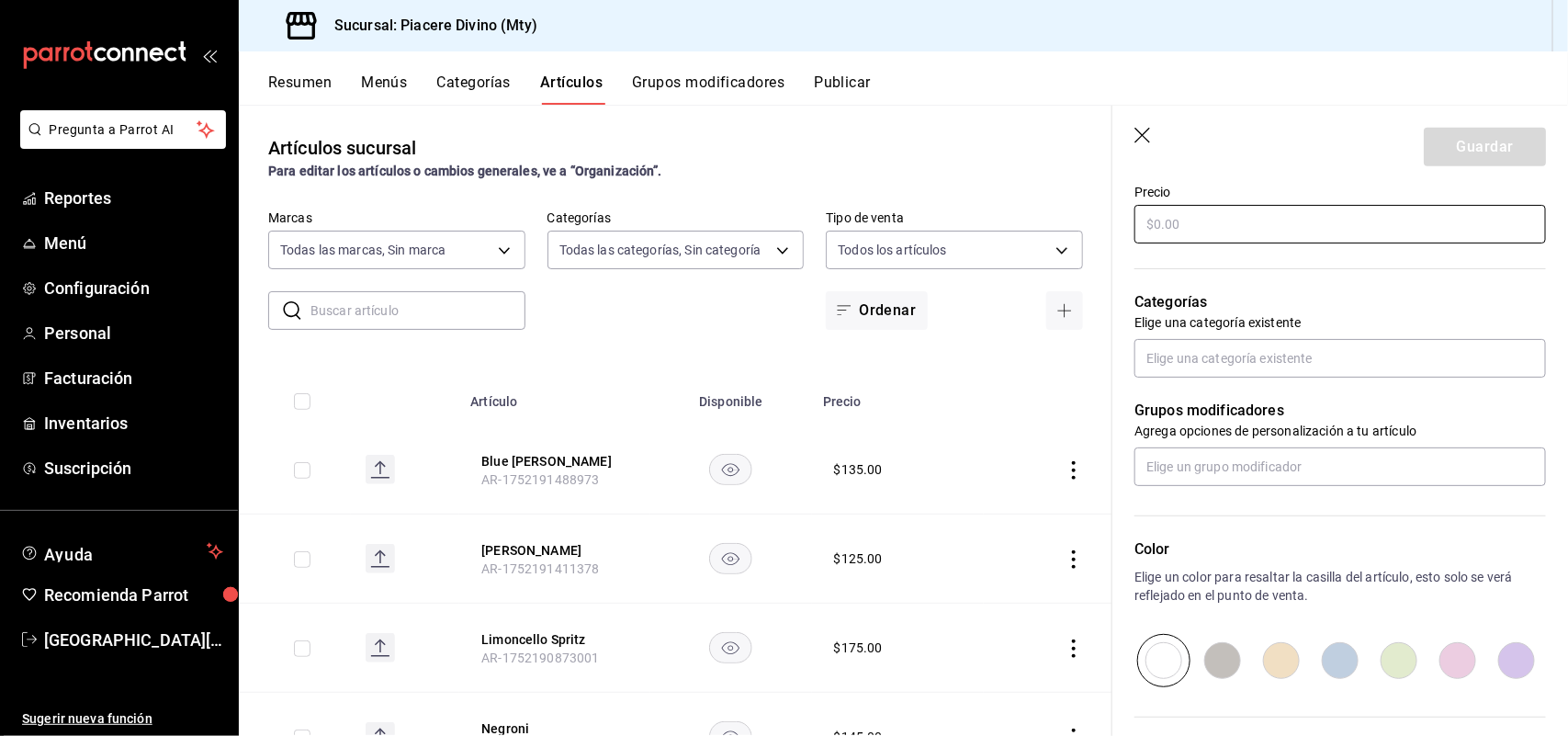 click 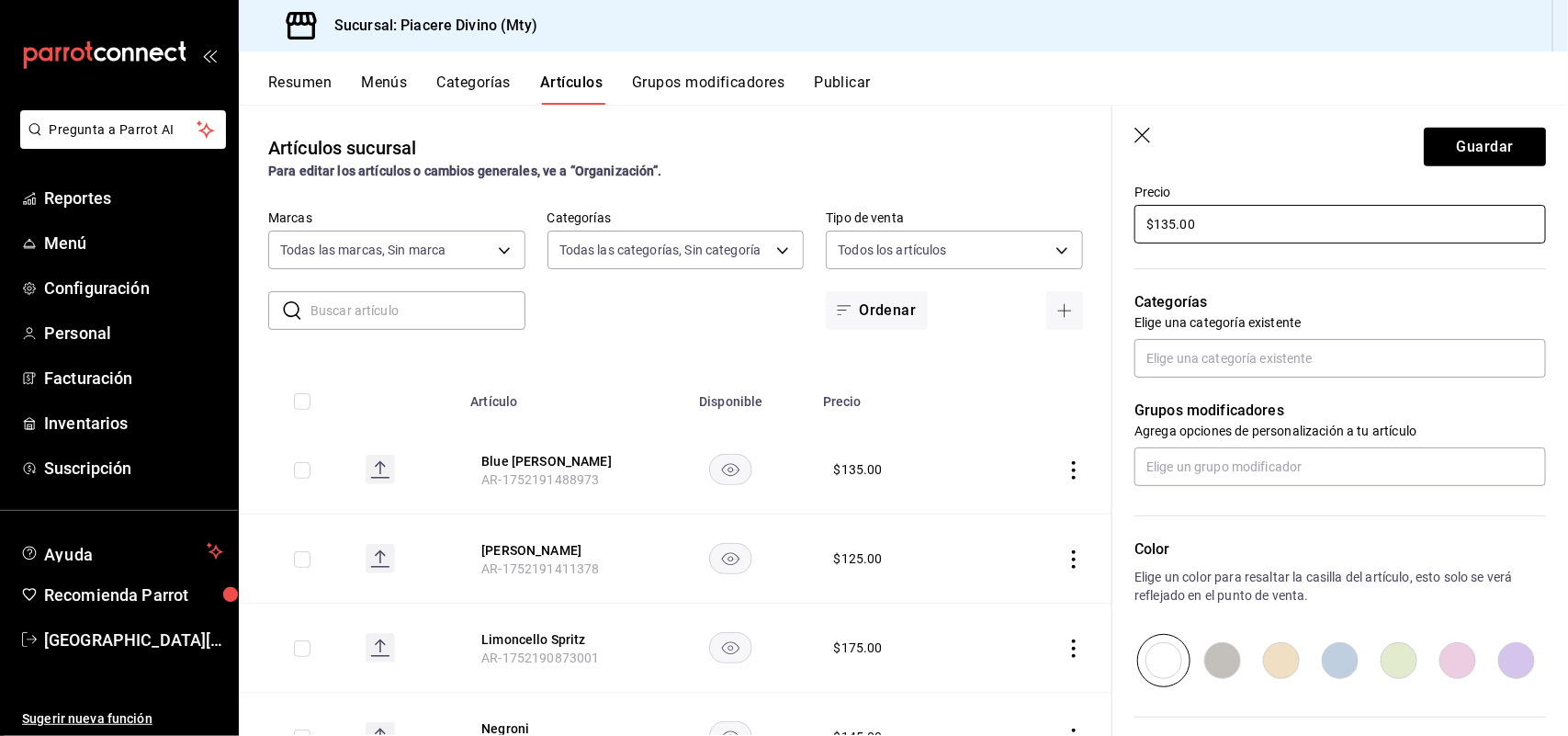type on "$135.00" 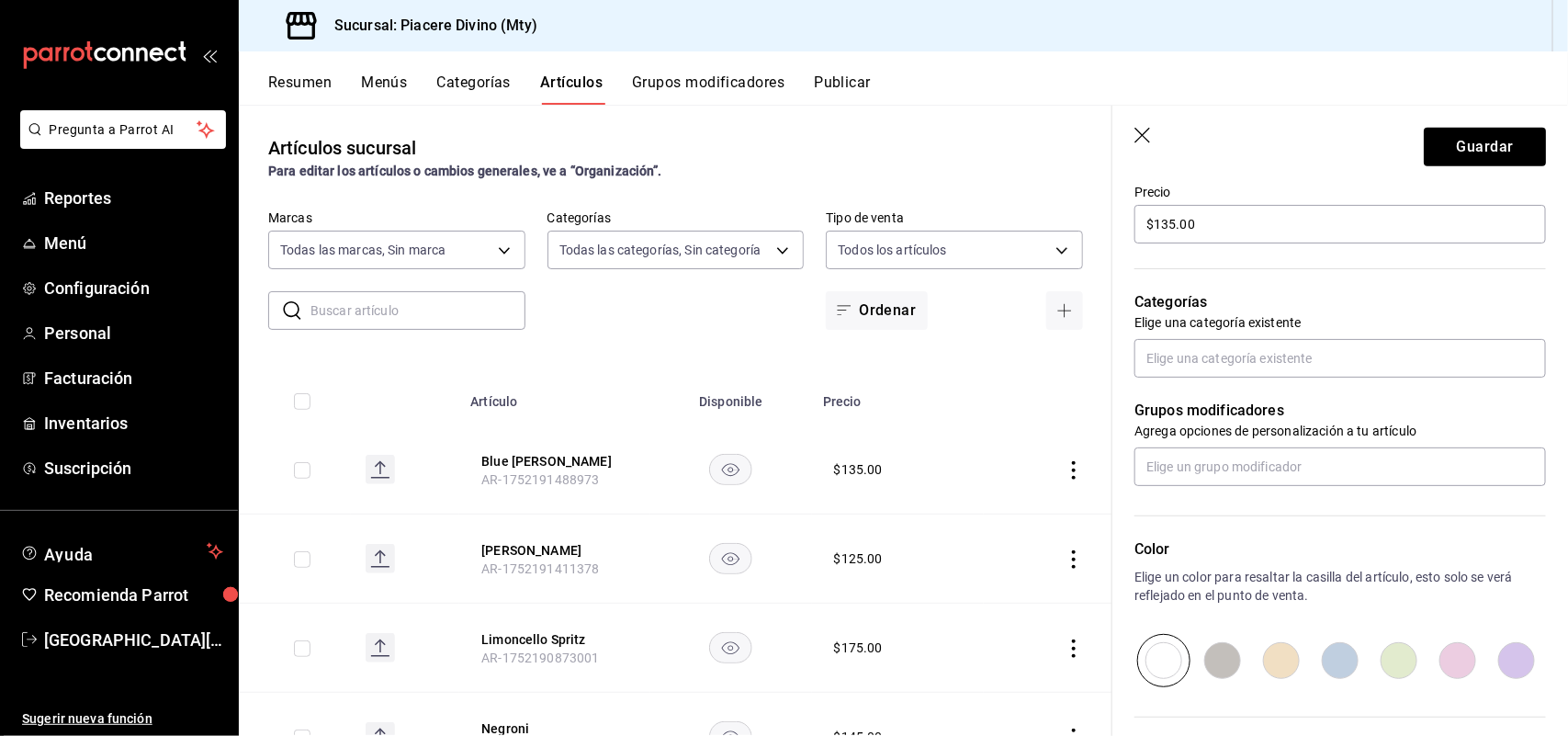 click 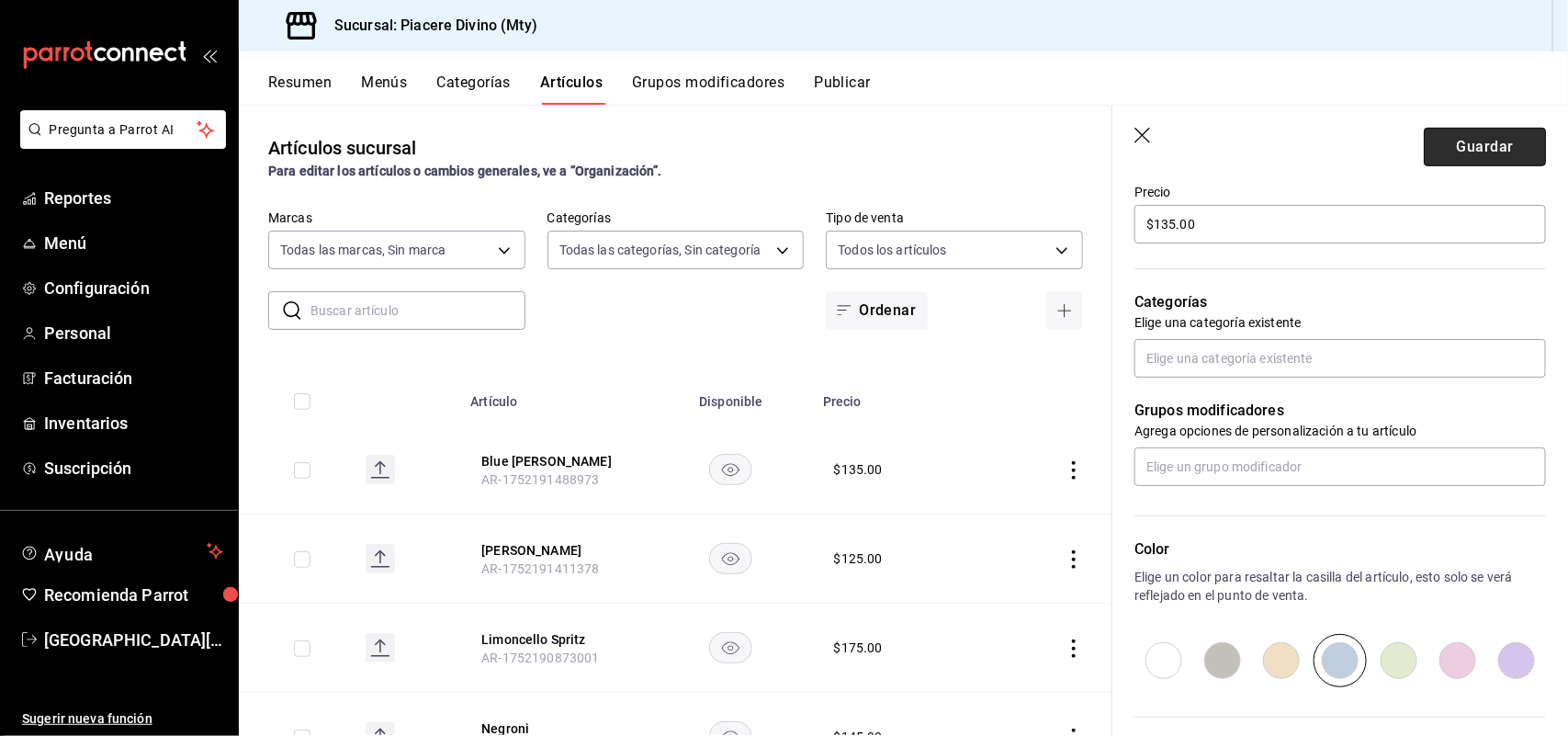 click on "Guardar" 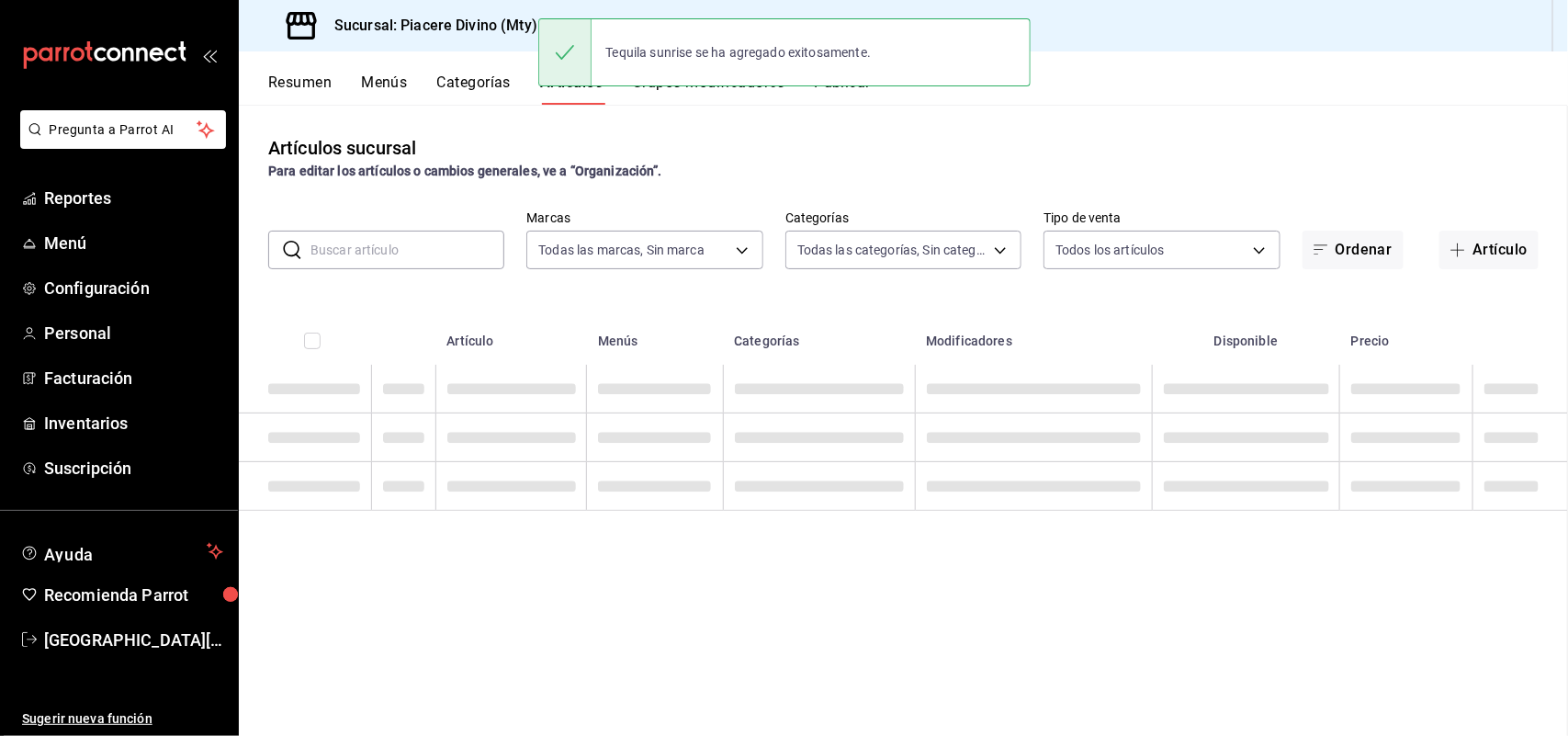 scroll, scrollTop: 0, scrollLeft: 0, axis: both 